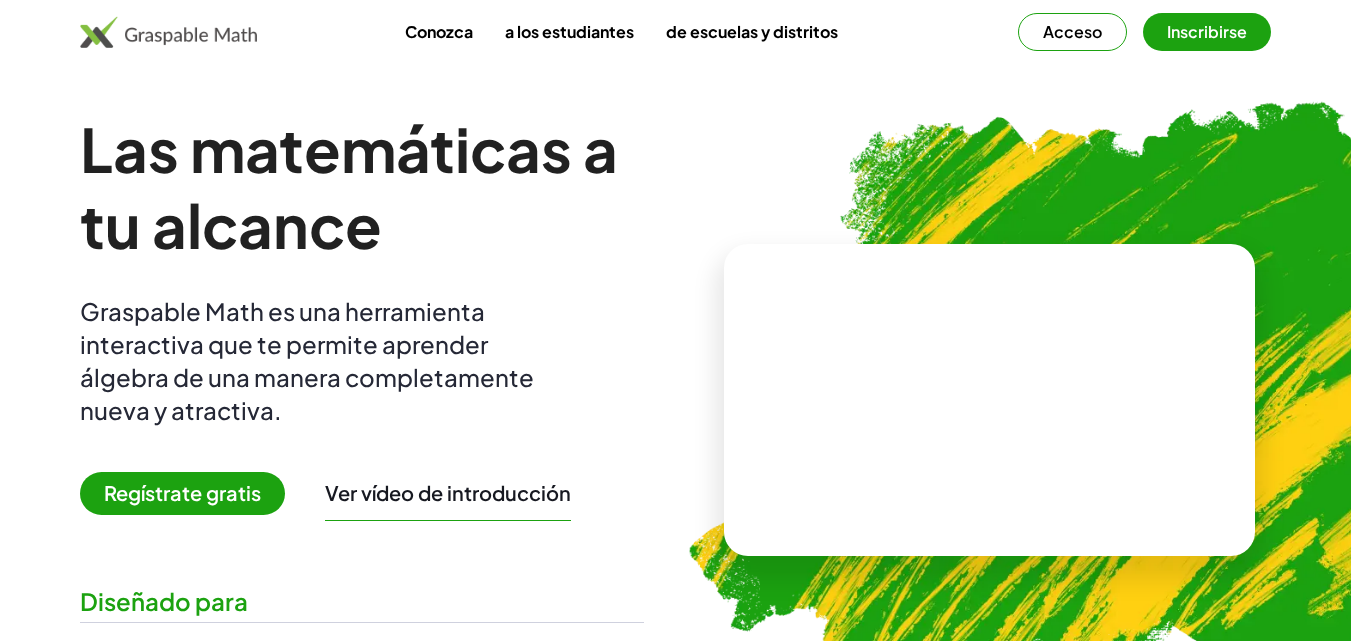 scroll, scrollTop: 0, scrollLeft: 0, axis: both 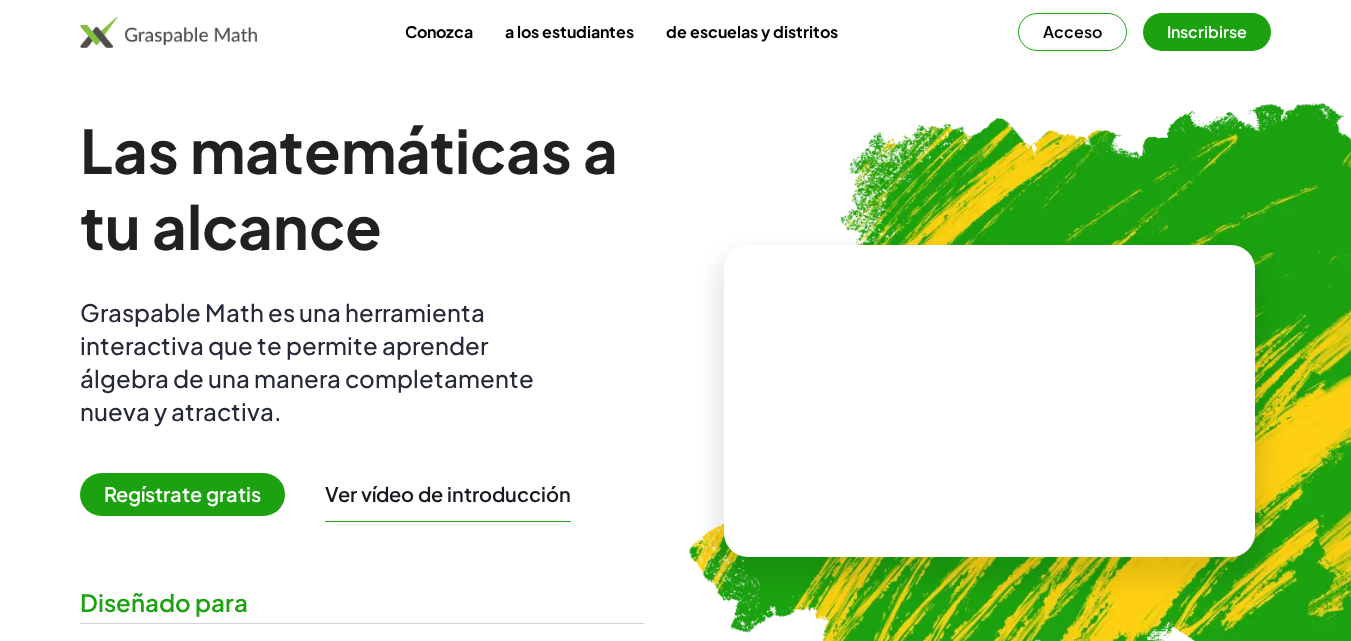 click on "Inscribirse" at bounding box center [1207, 31] 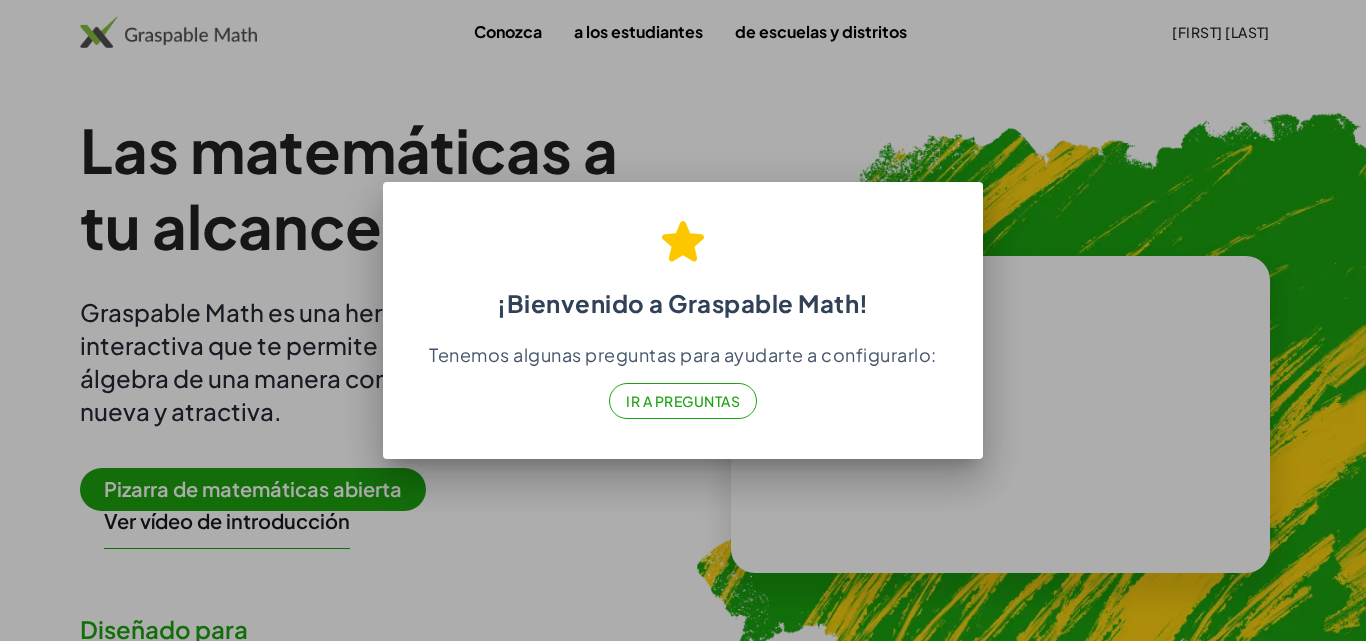click on "Ir a Preguntas" at bounding box center [683, 401] 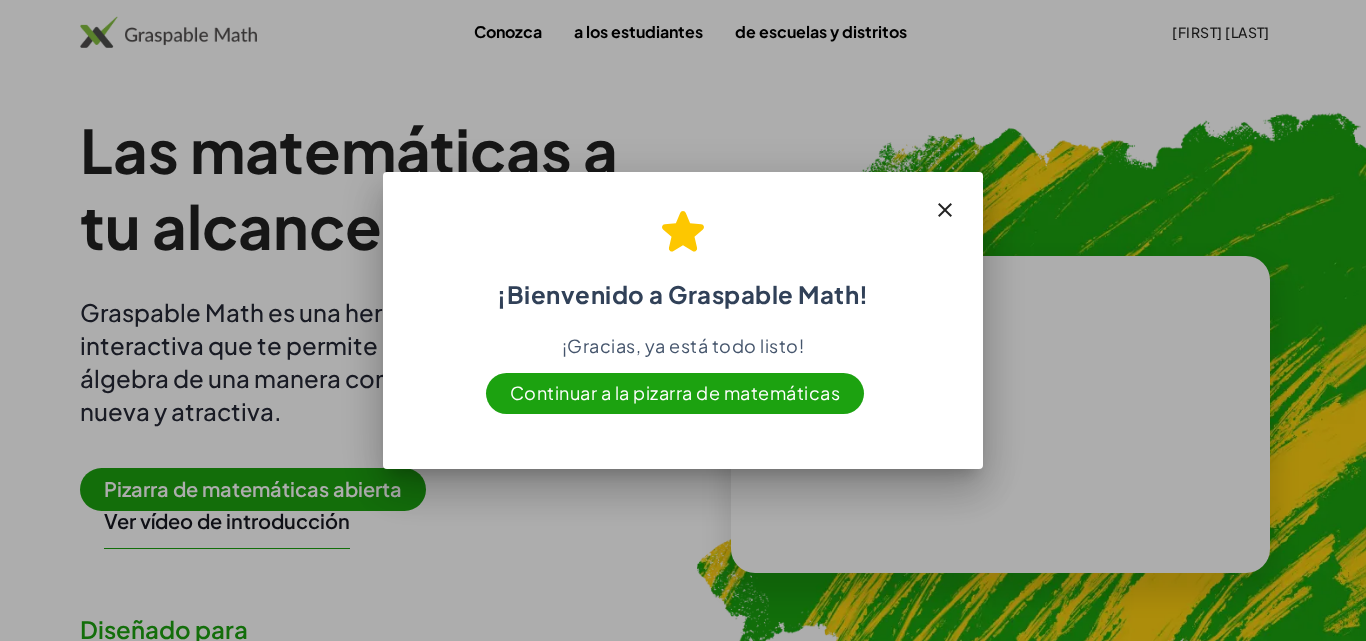 click 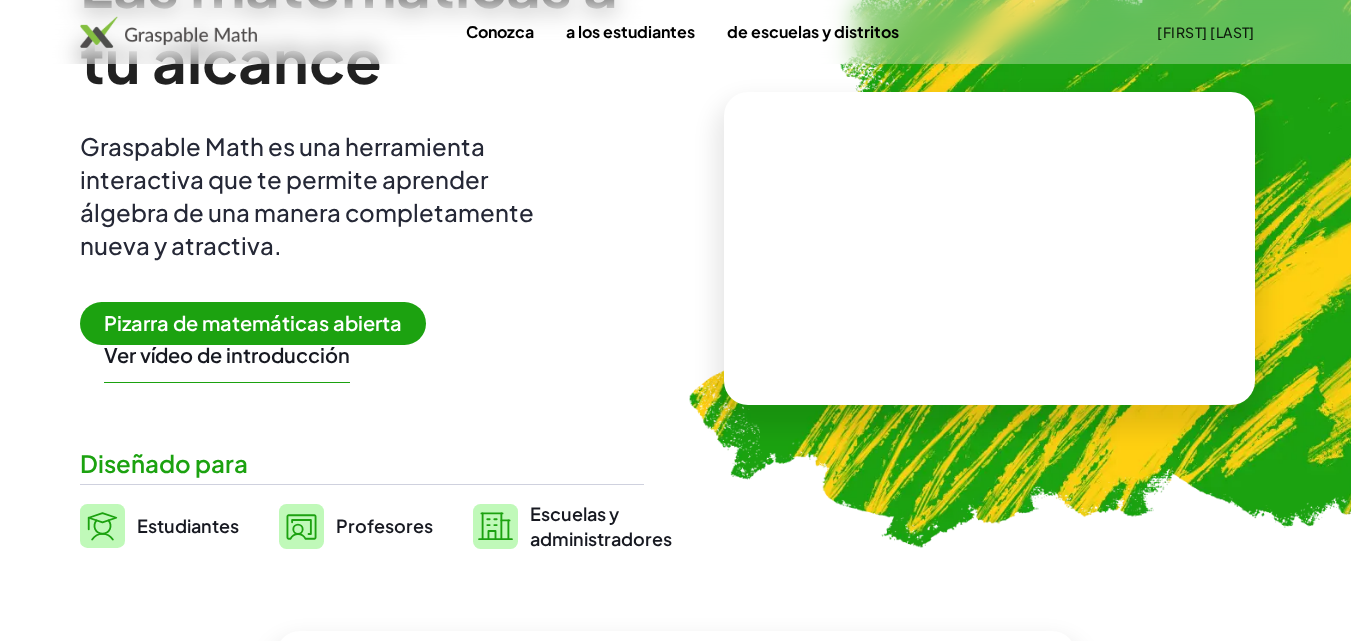 scroll, scrollTop: 300, scrollLeft: 0, axis: vertical 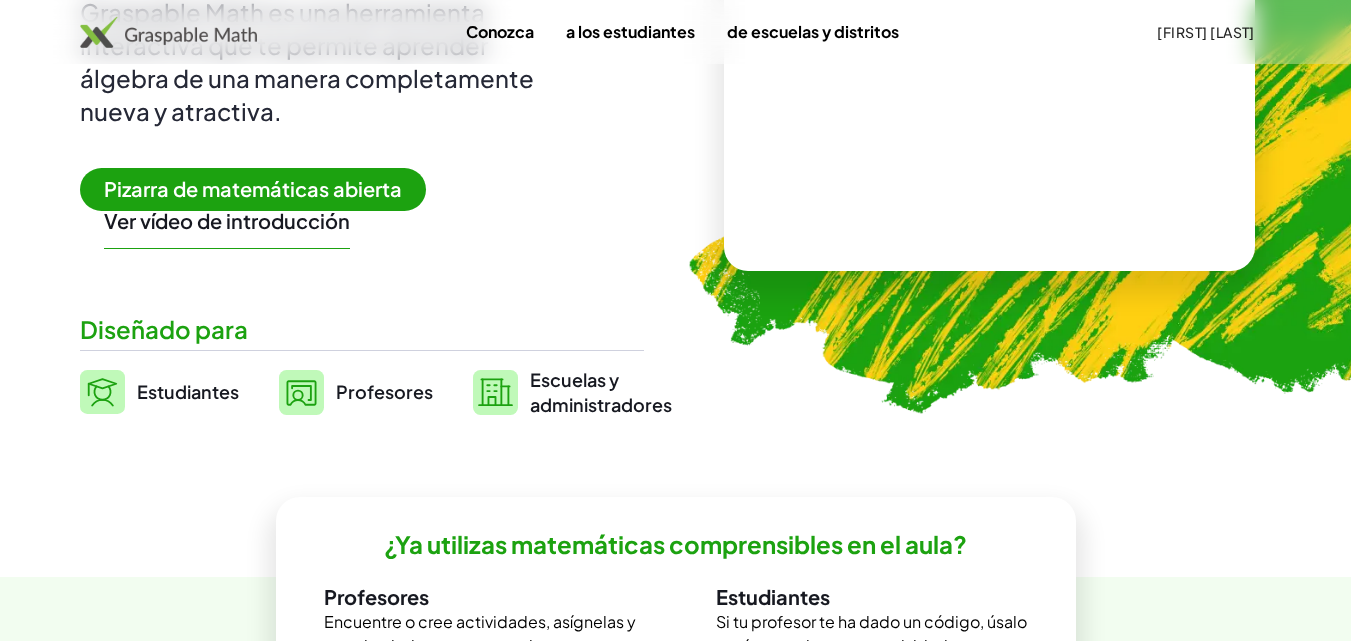 click on "Pizarra de matemáticas abierta" at bounding box center (253, 188) 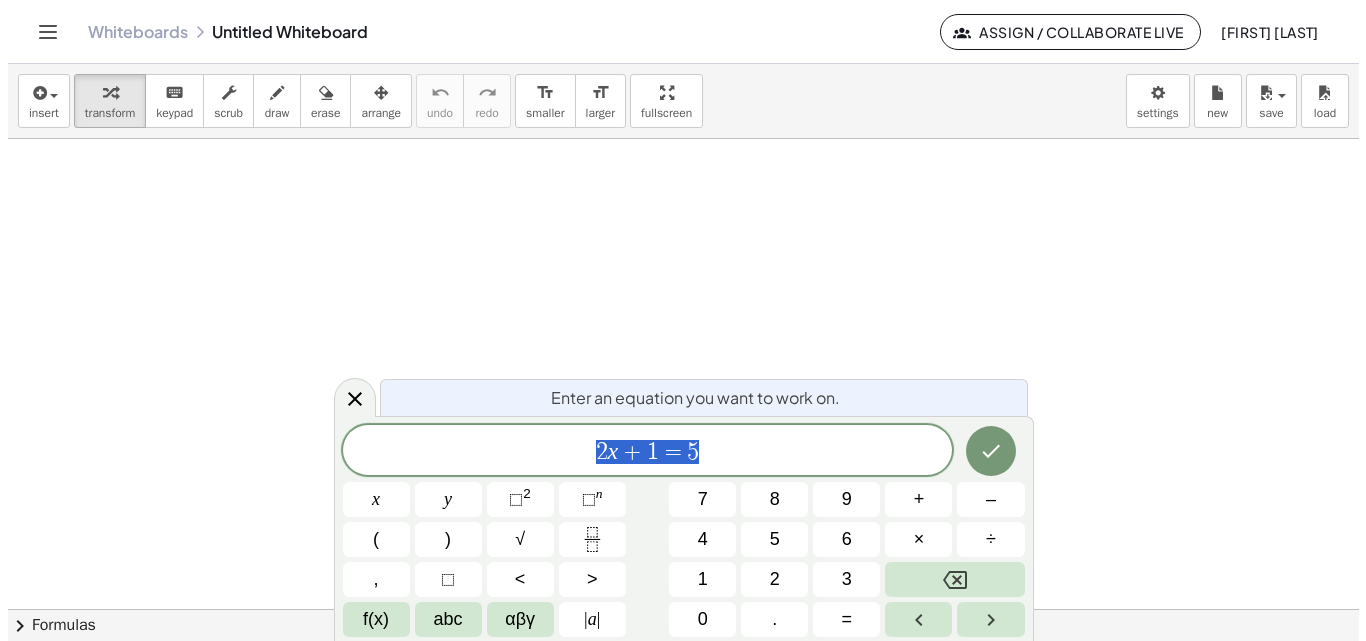 scroll, scrollTop: 0, scrollLeft: 0, axis: both 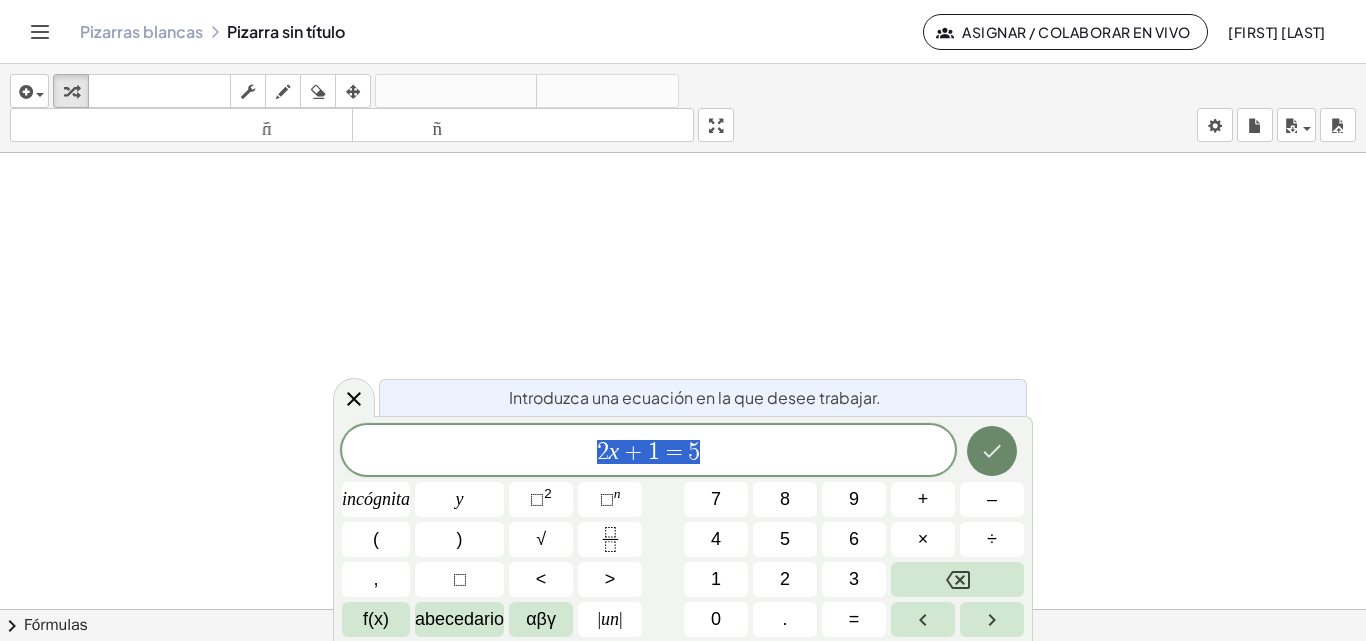 click 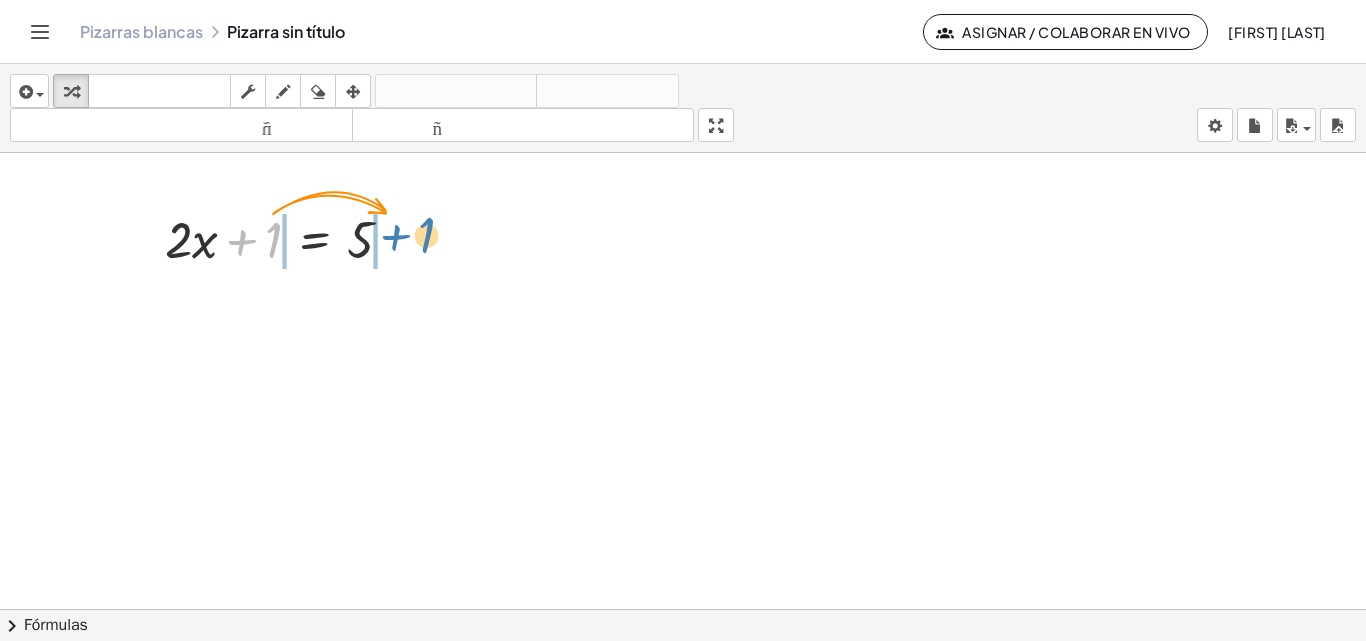 drag, startPoint x: 276, startPoint y: 231, endPoint x: 429, endPoint y: 225, distance: 153.1176 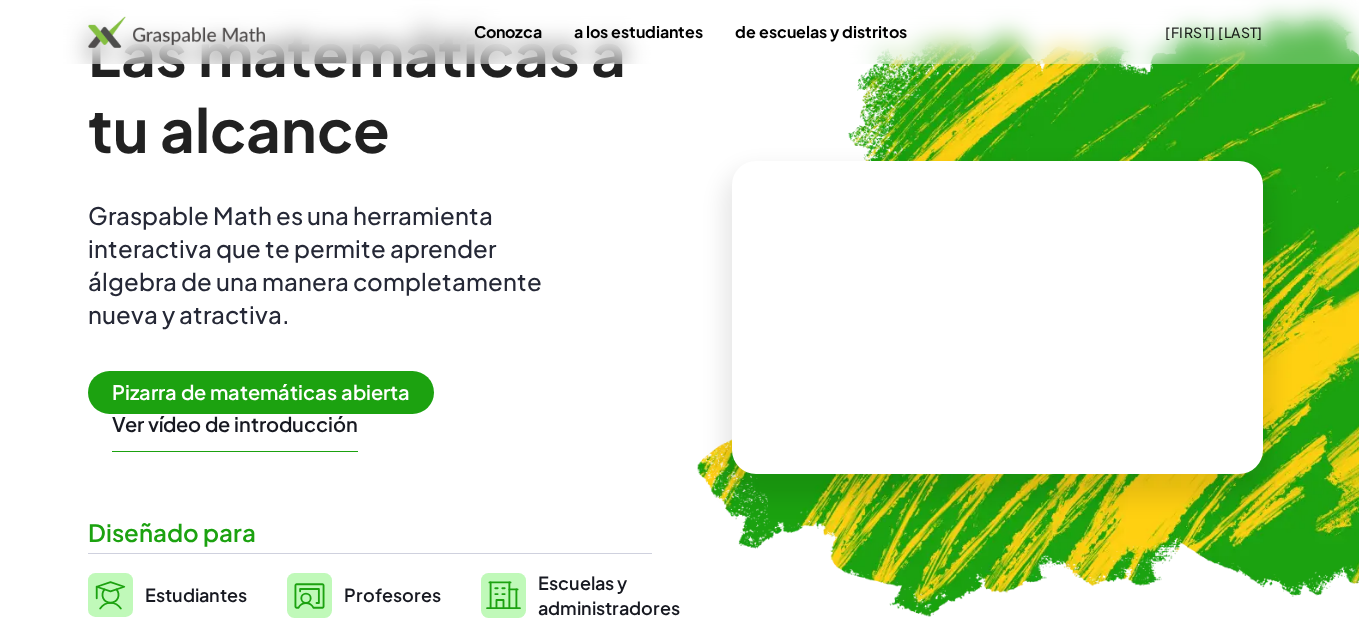scroll, scrollTop: 0, scrollLeft: 0, axis: both 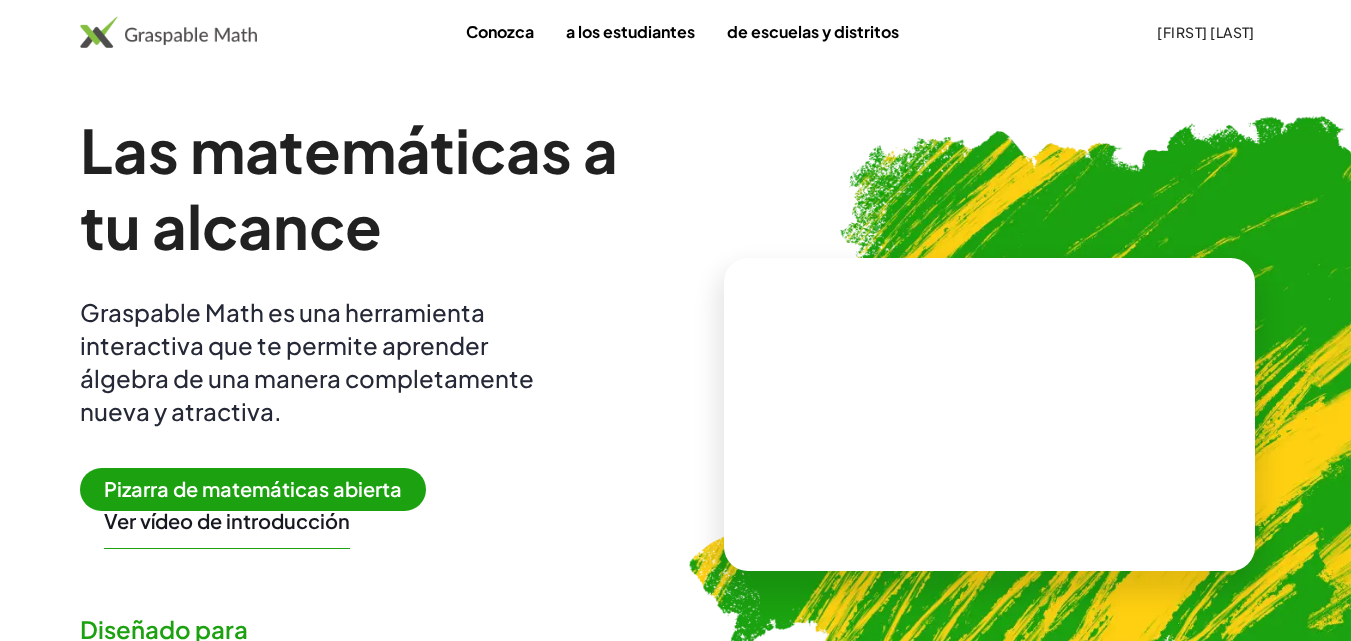 click on "Ver vídeo de introducción" at bounding box center [227, 520] 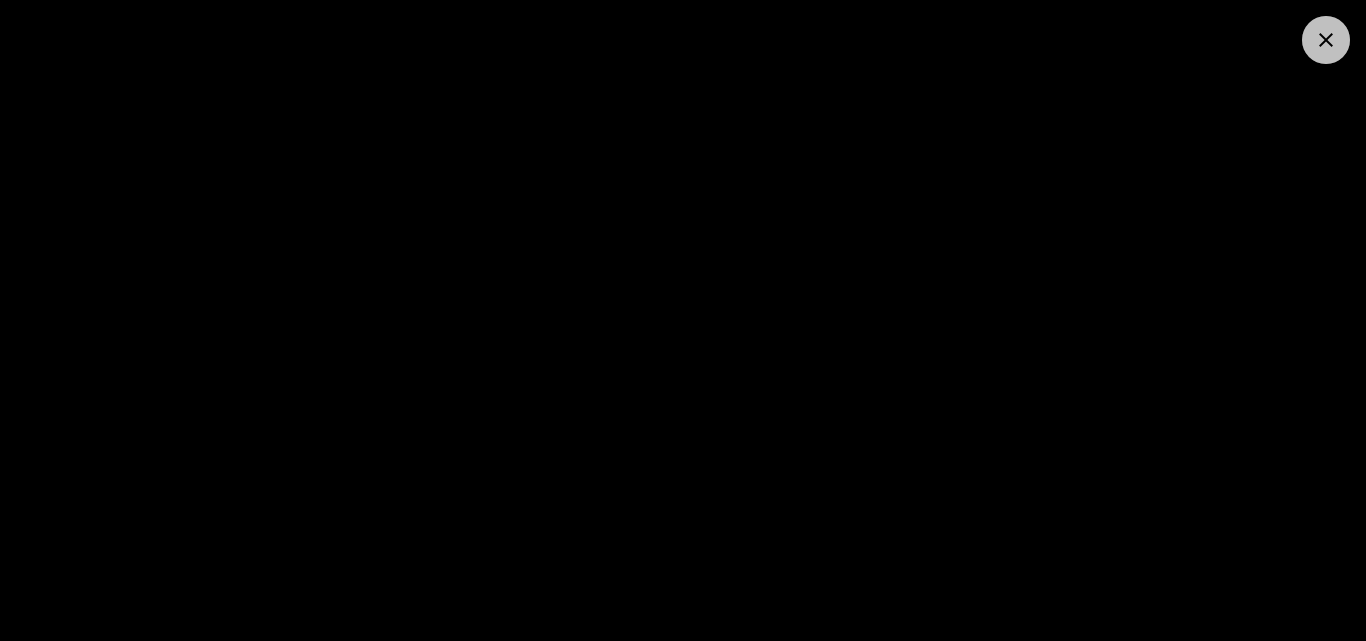click 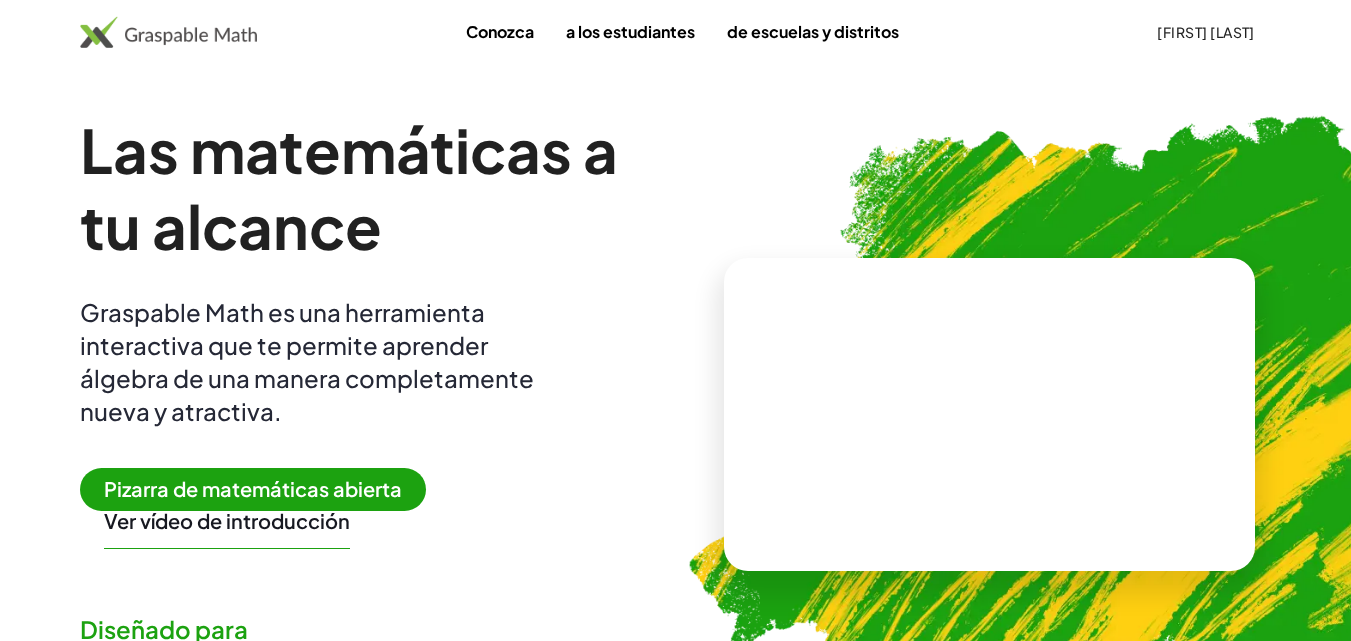 click on "Pizarra de matemáticas abierta" at bounding box center (253, 488) 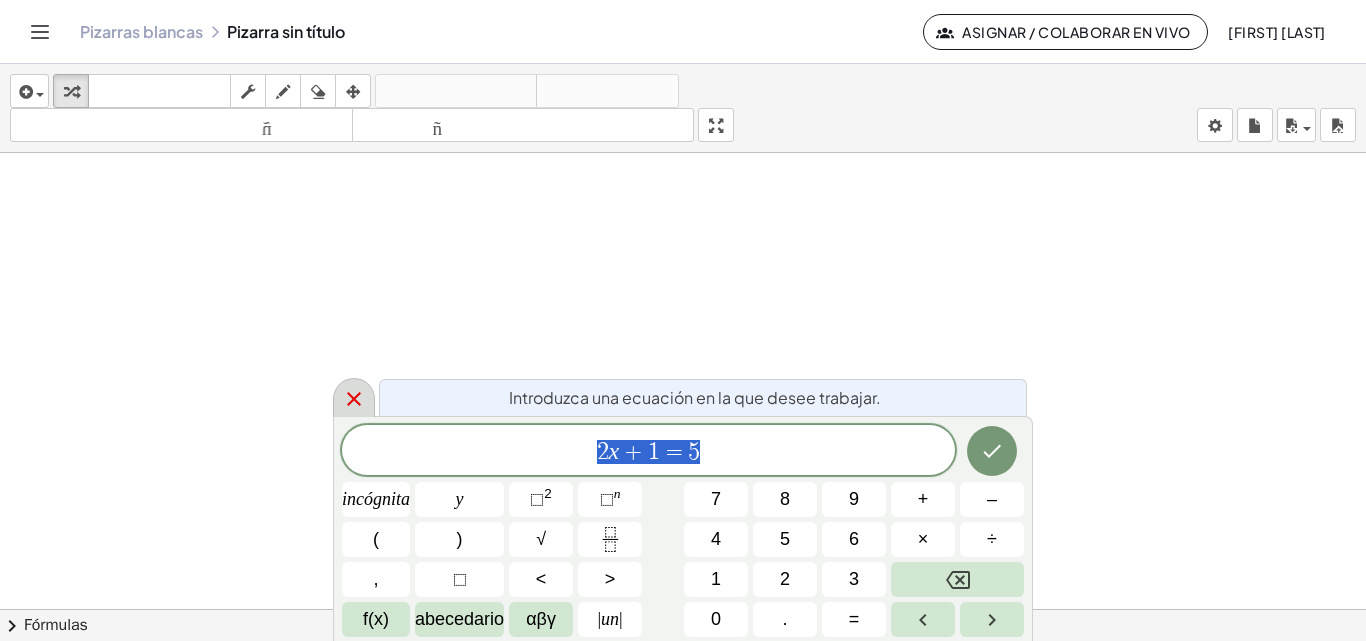 click 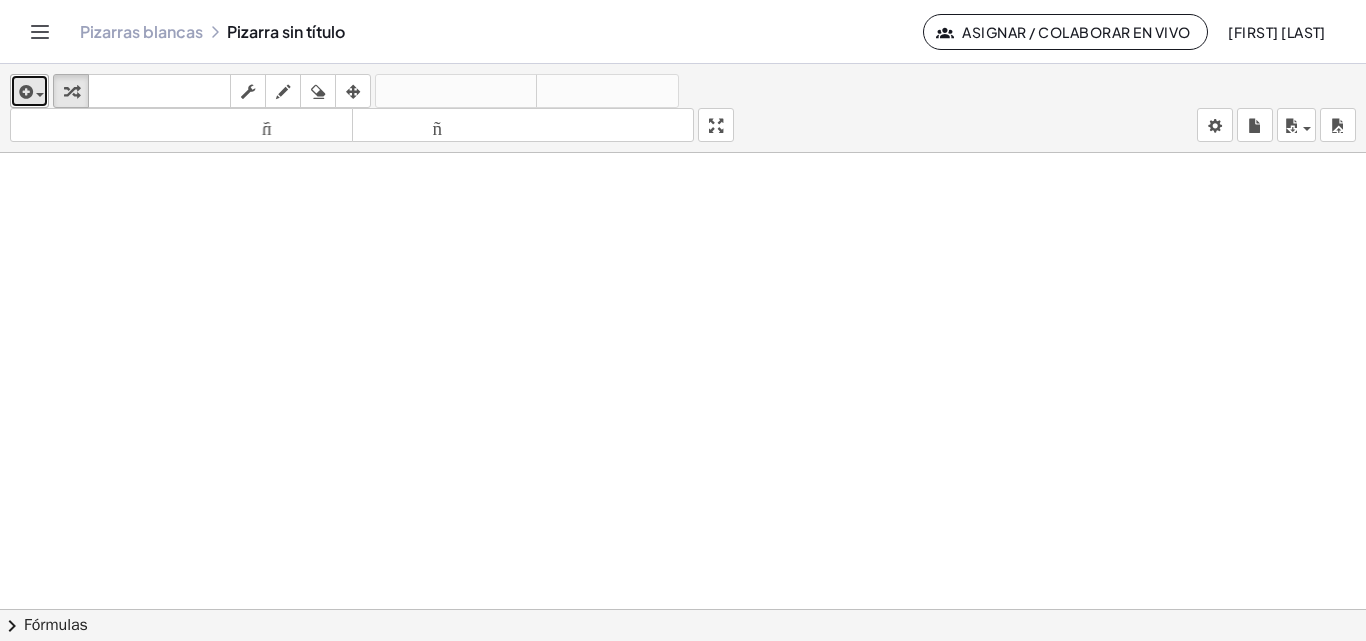 click at bounding box center [29, 91] 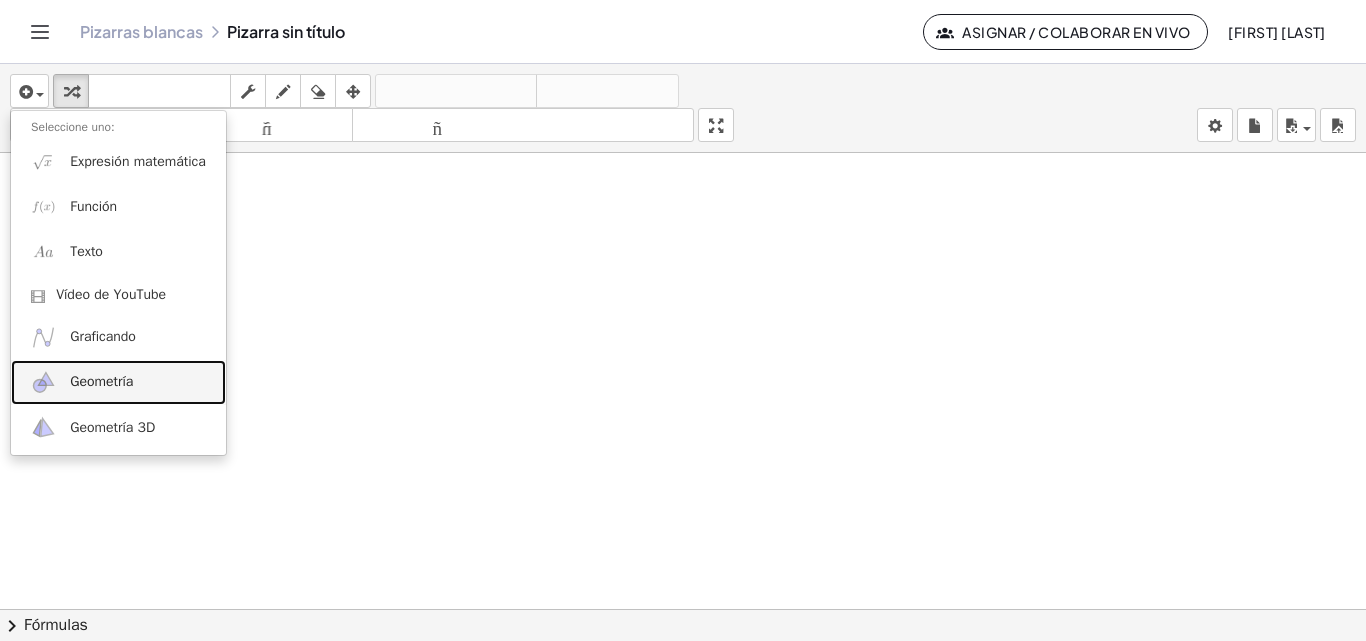 click on "Geometría" at bounding box center (118, 382) 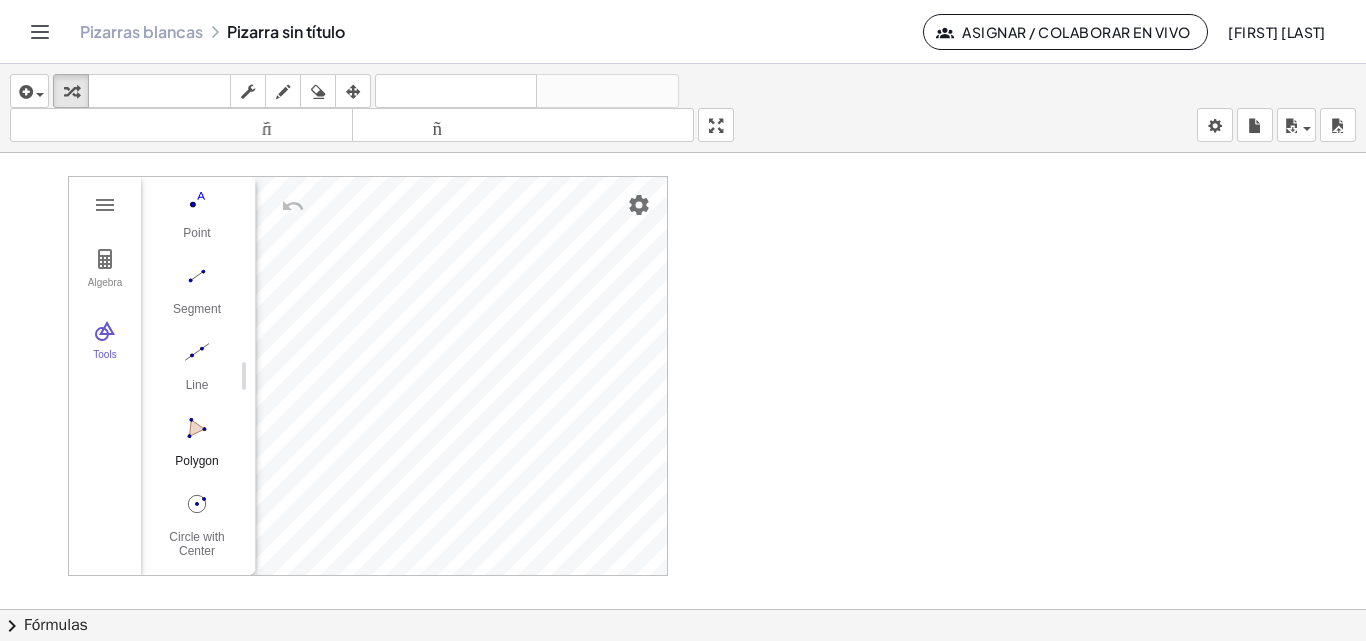 scroll, scrollTop: 206, scrollLeft: 0, axis: vertical 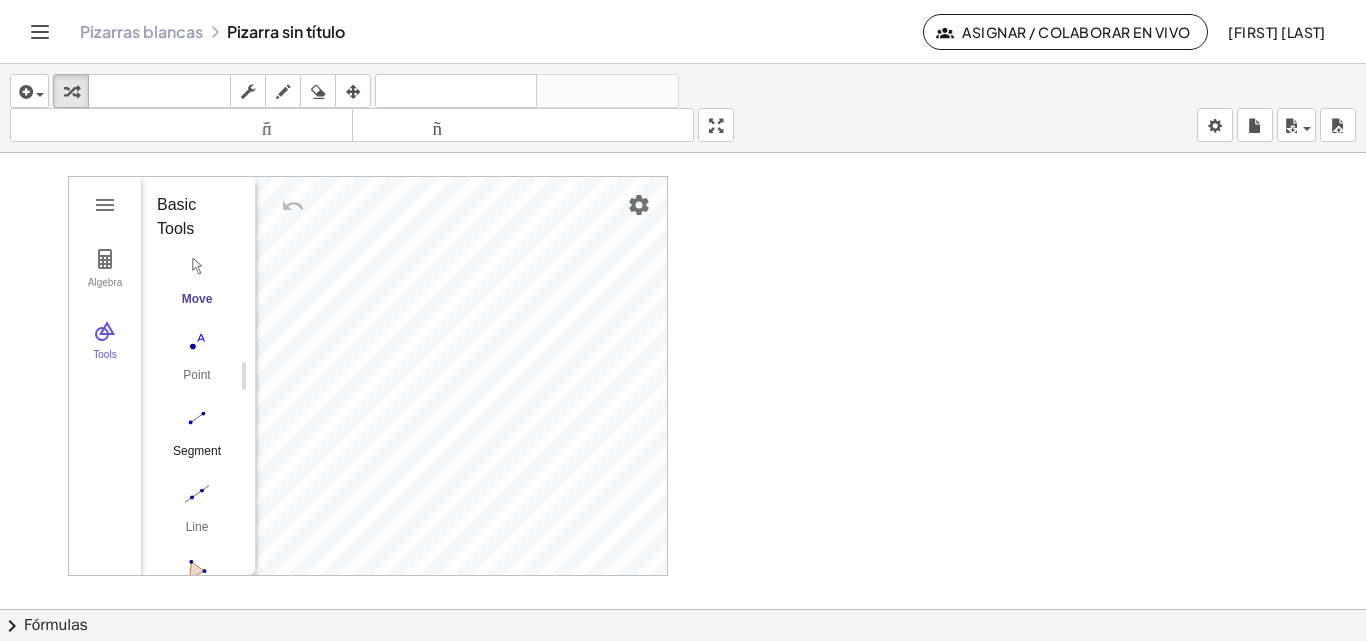 click at bounding box center (197, 418) 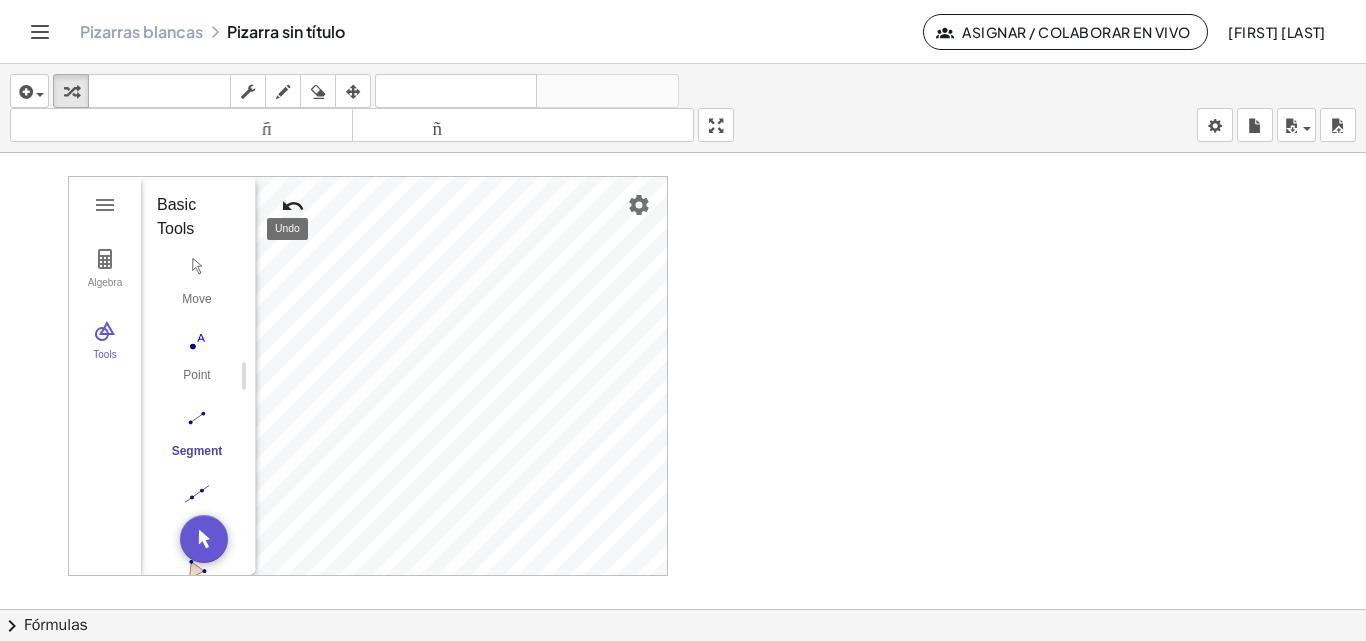 click at bounding box center (293, 206) 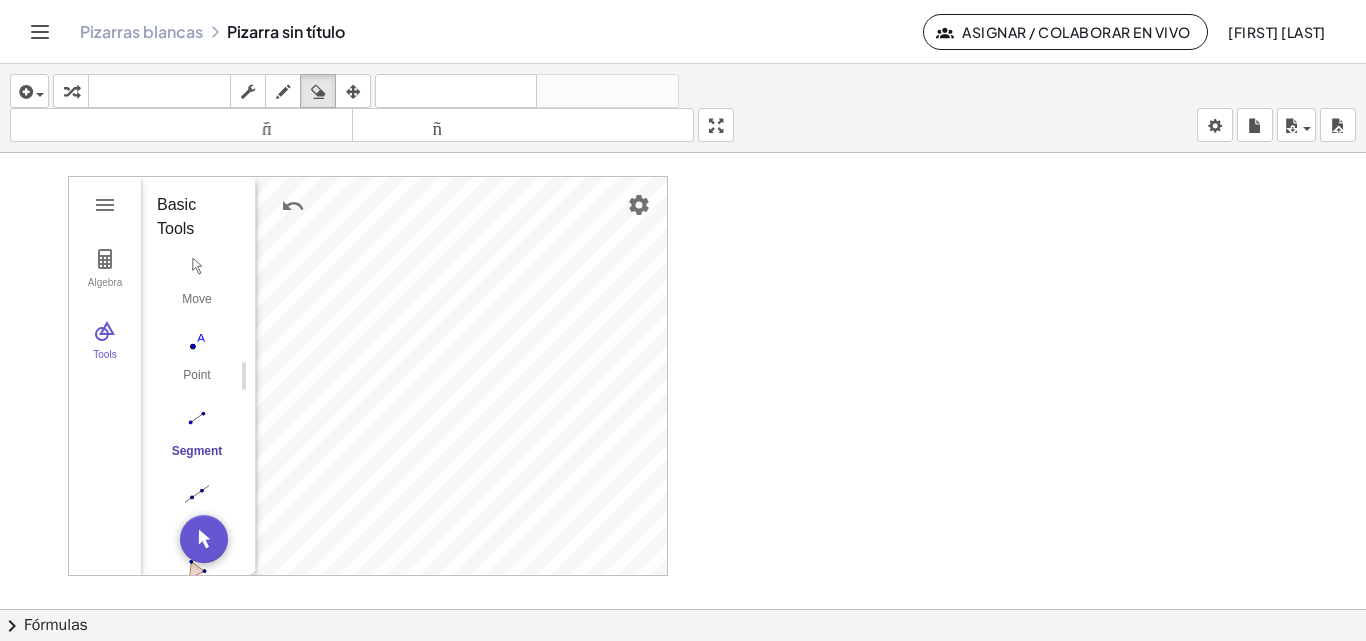 drag, startPoint x: 561, startPoint y: 232, endPoint x: 598, endPoint y: 273, distance: 55.226807 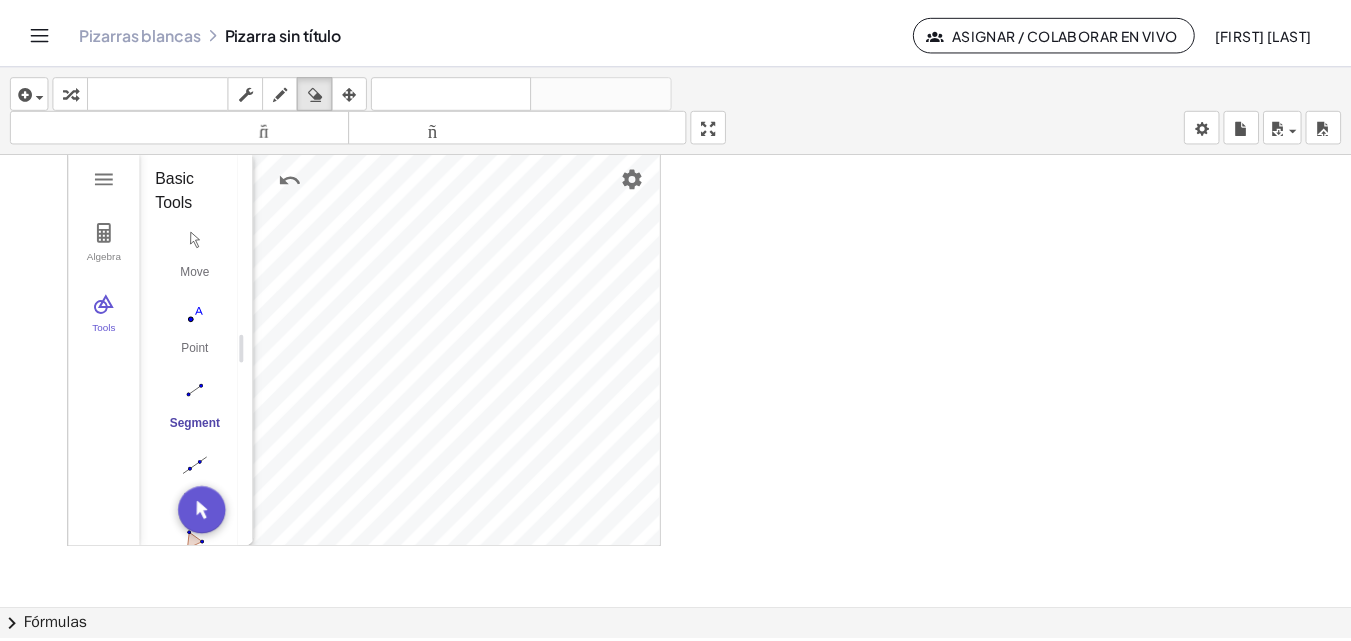 scroll, scrollTop: 0, scrollLeft: 0, axis: both 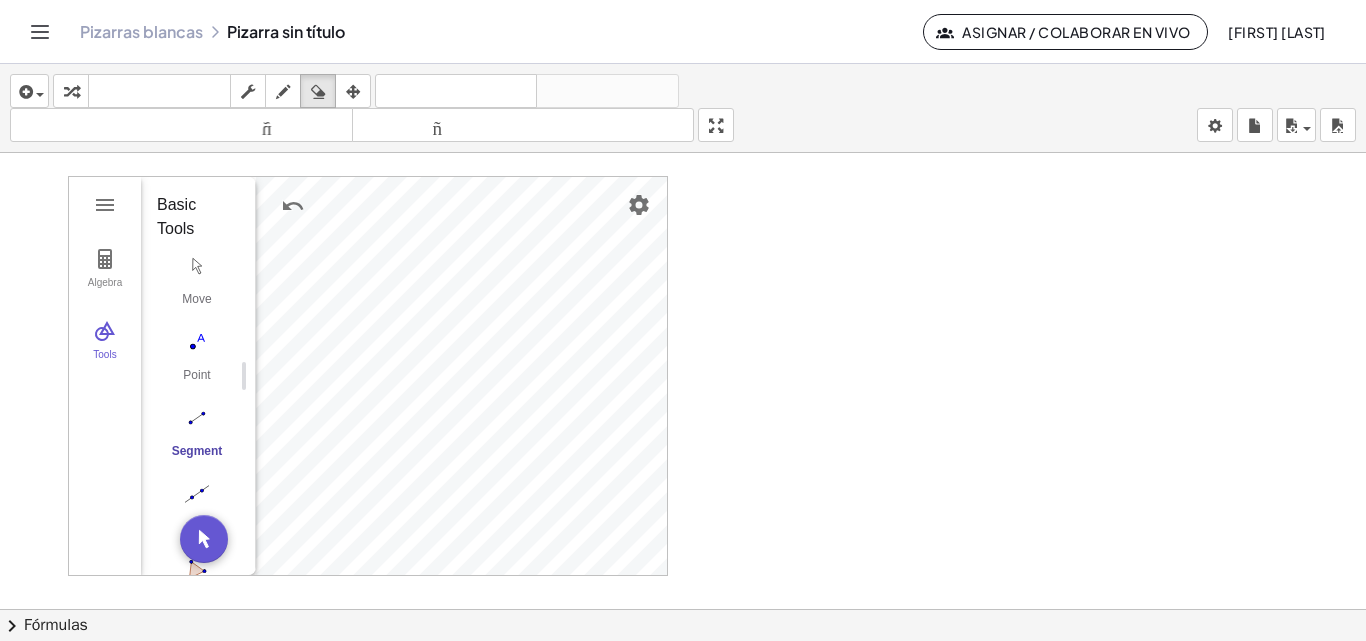 click on "Pizarras blancas" at bounding box center (141, 31) 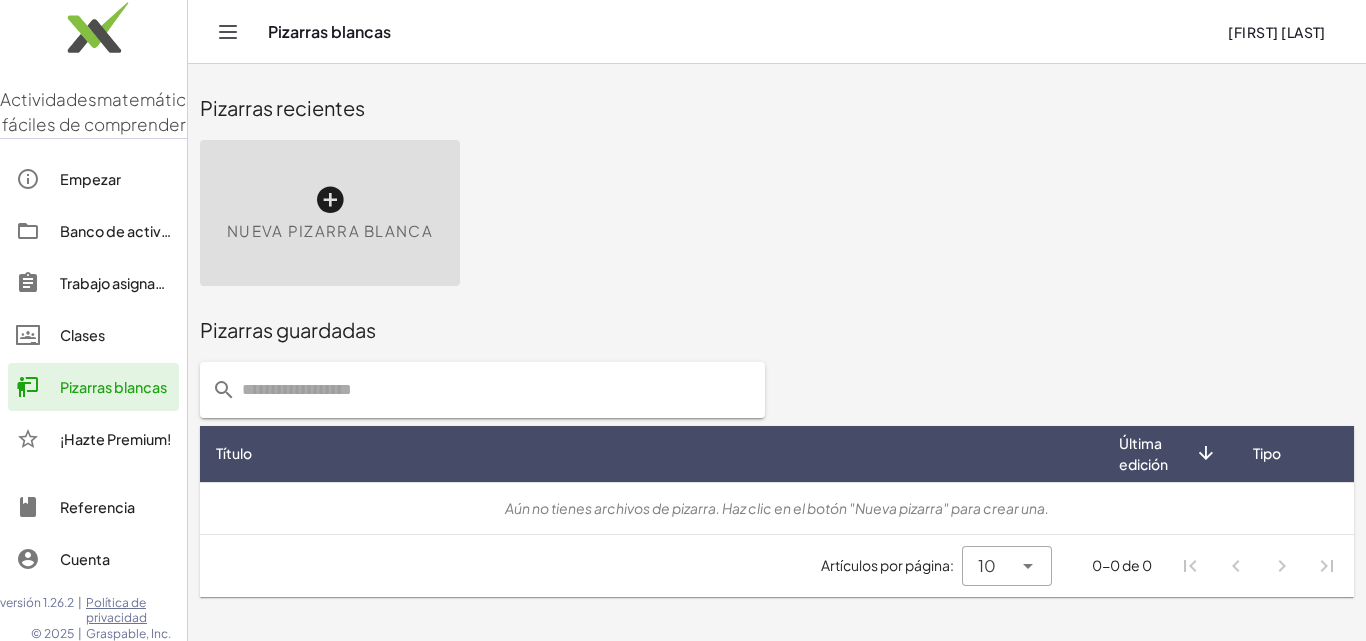 click on "Nueva pizarra blanca" at bounding box center (330, 213) 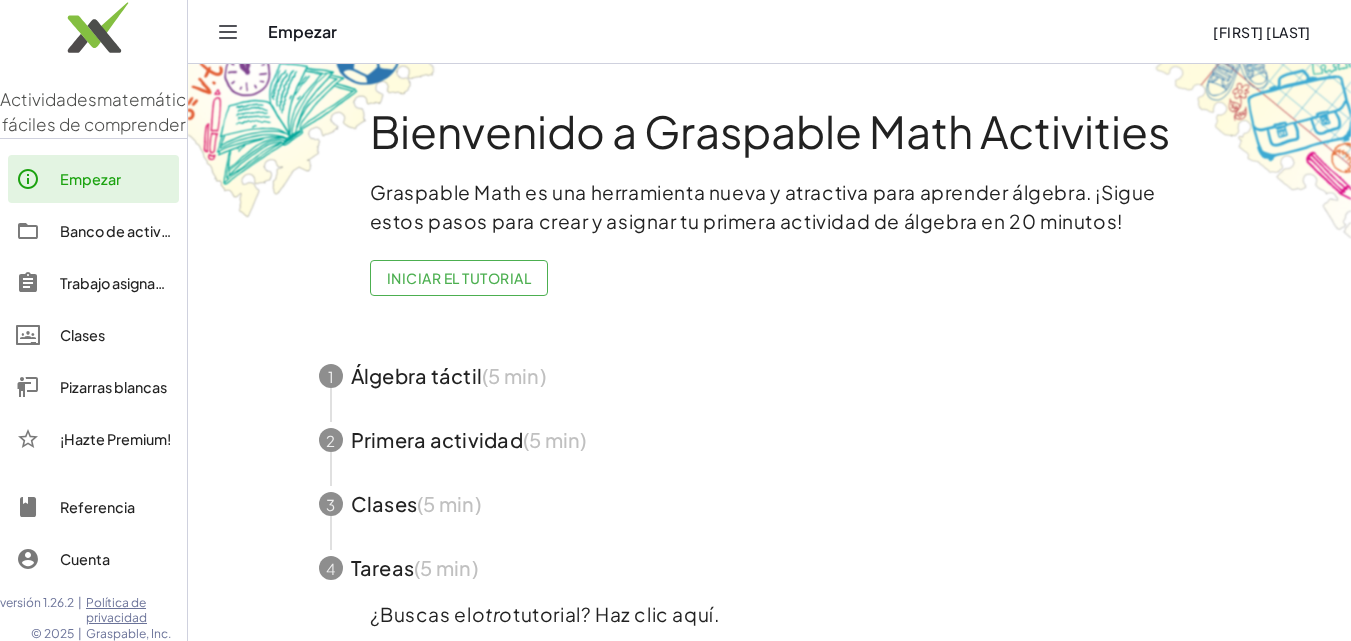 click at bounding box center (770, 376) 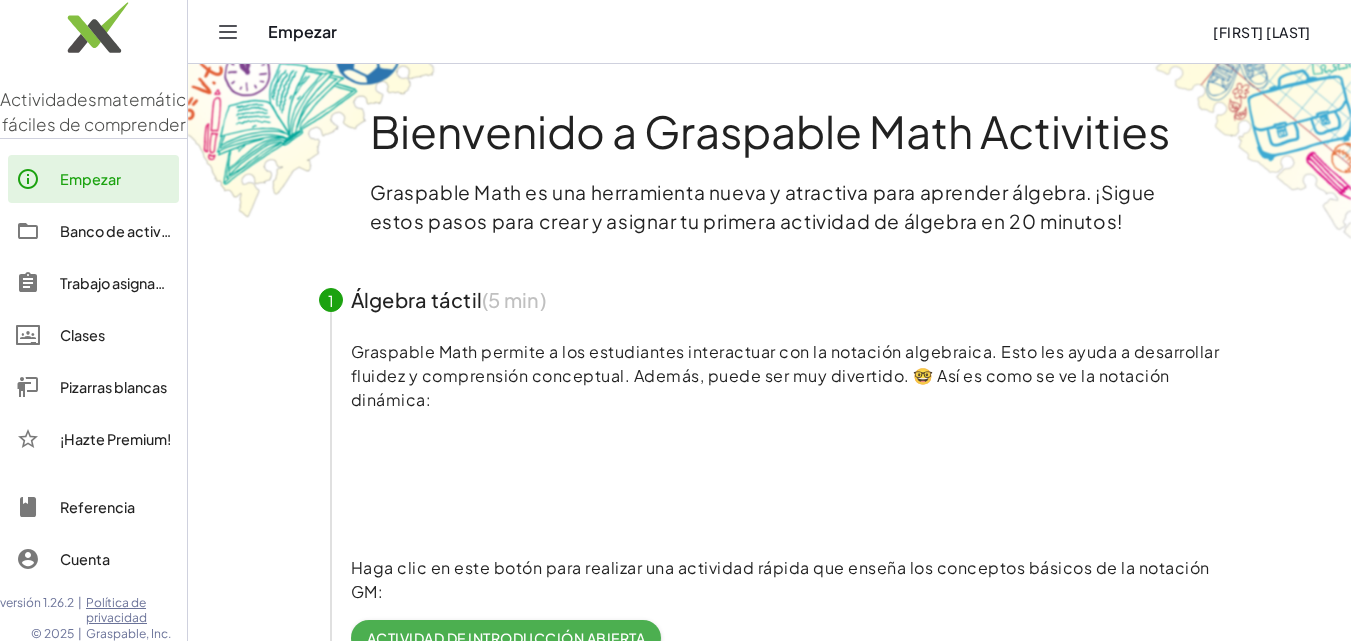 click on "Empezar" 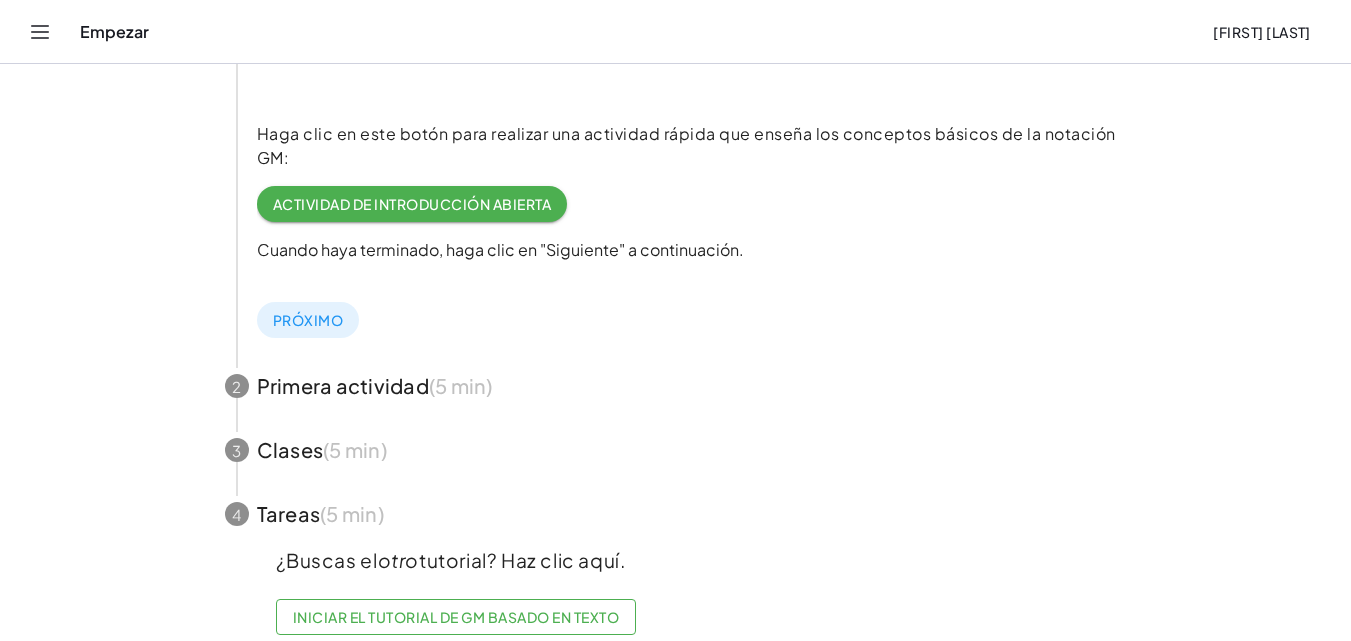scroll, scrollTop: 438, scrollLeft: 0, axis: vertical 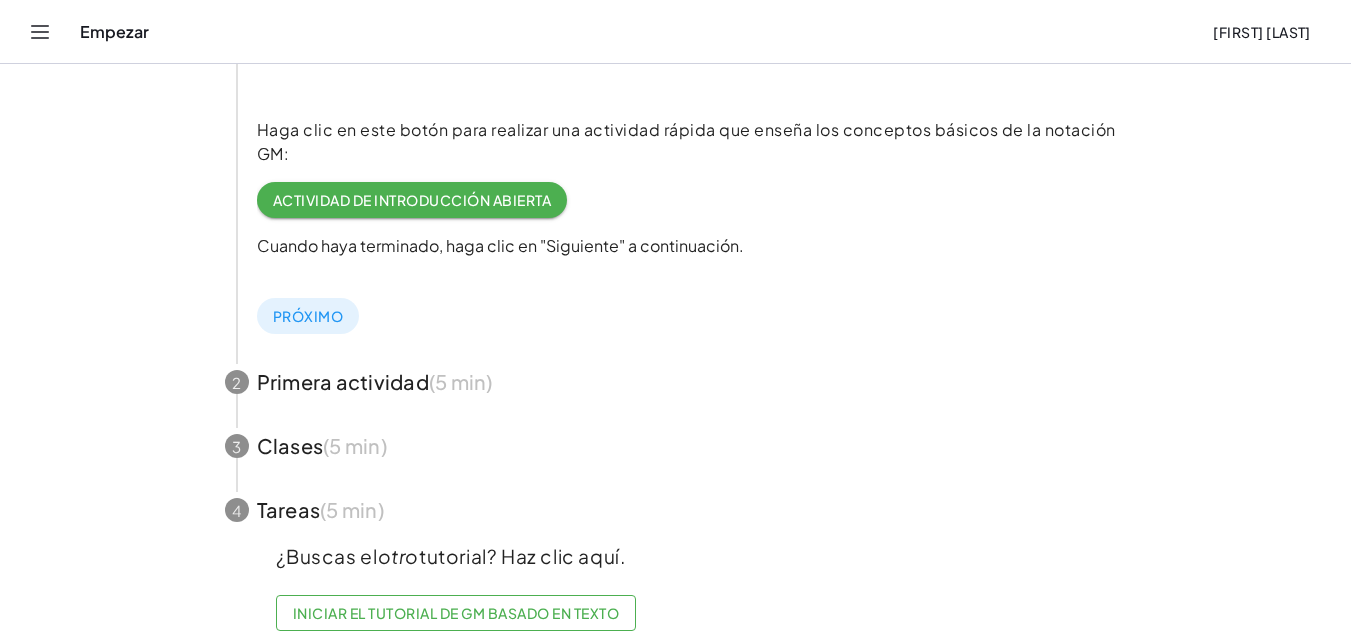 click on "Actividad de introducción abierta" at bounding box center (412, 200) 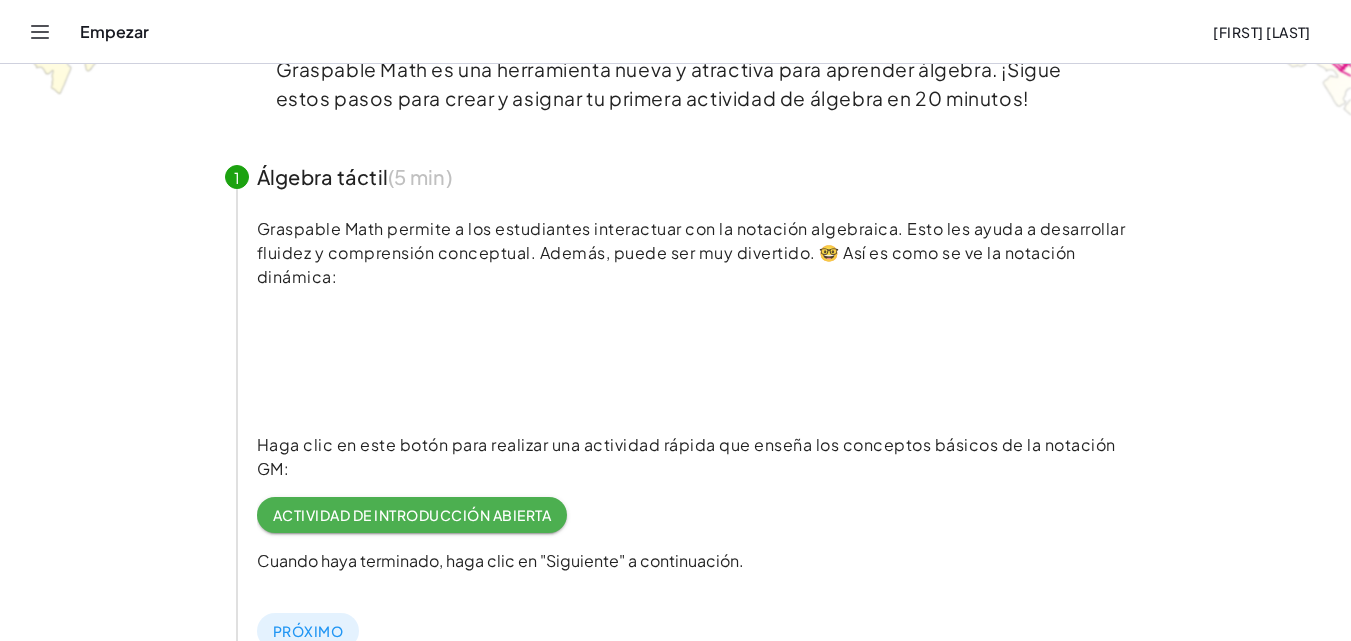 scroll, scrollTop: 400, scrollLeft: 0, axis: vertical 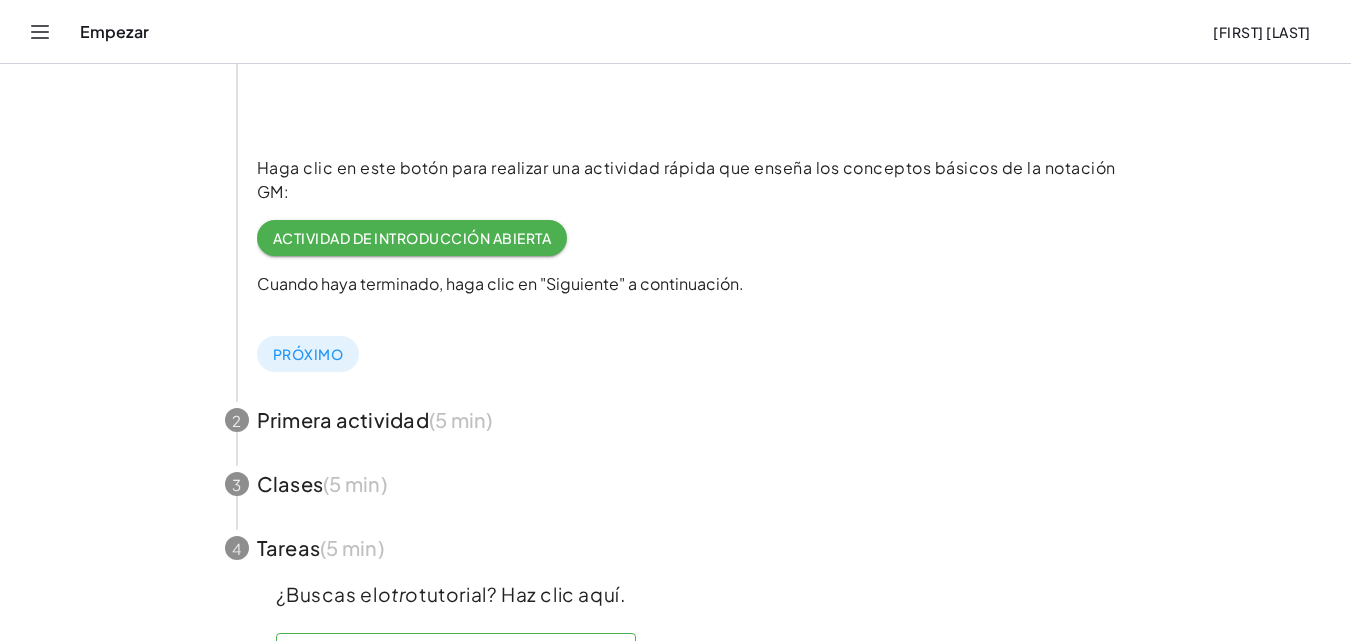 click on "Actividad de introducción abierta" 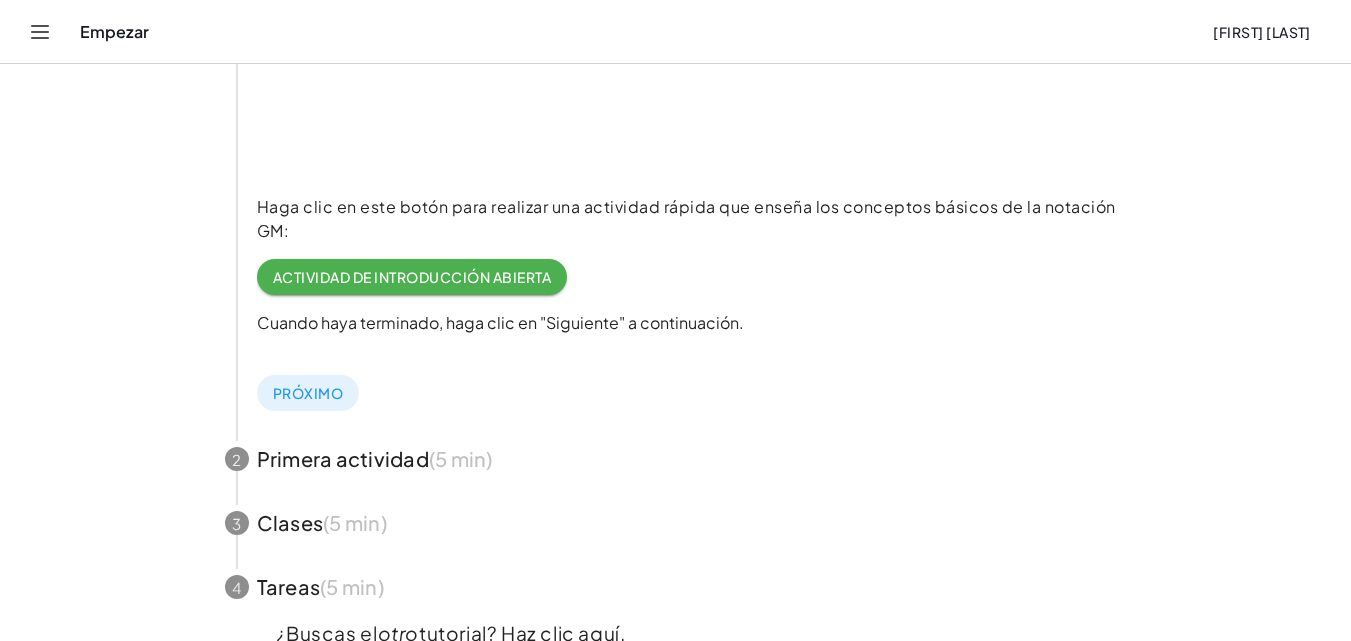 scroll, scrollTop: 456, scrollLeft: 0, axis: vertical 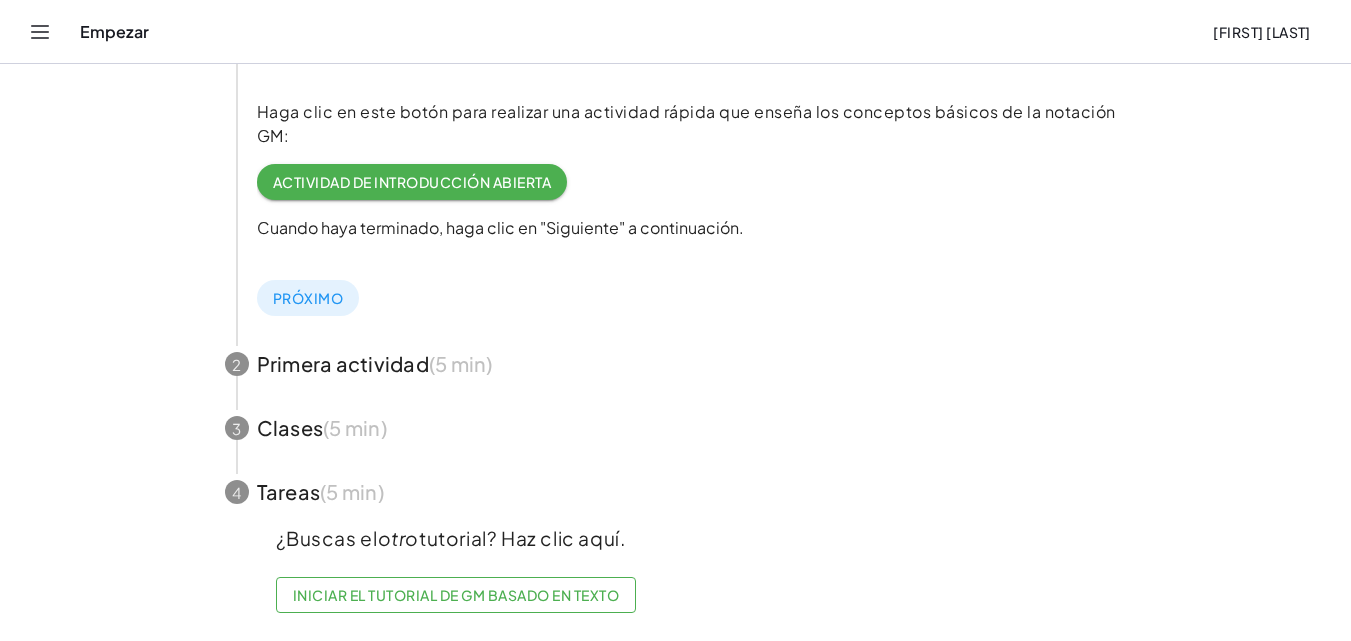 click at bounding box center [676, 428] 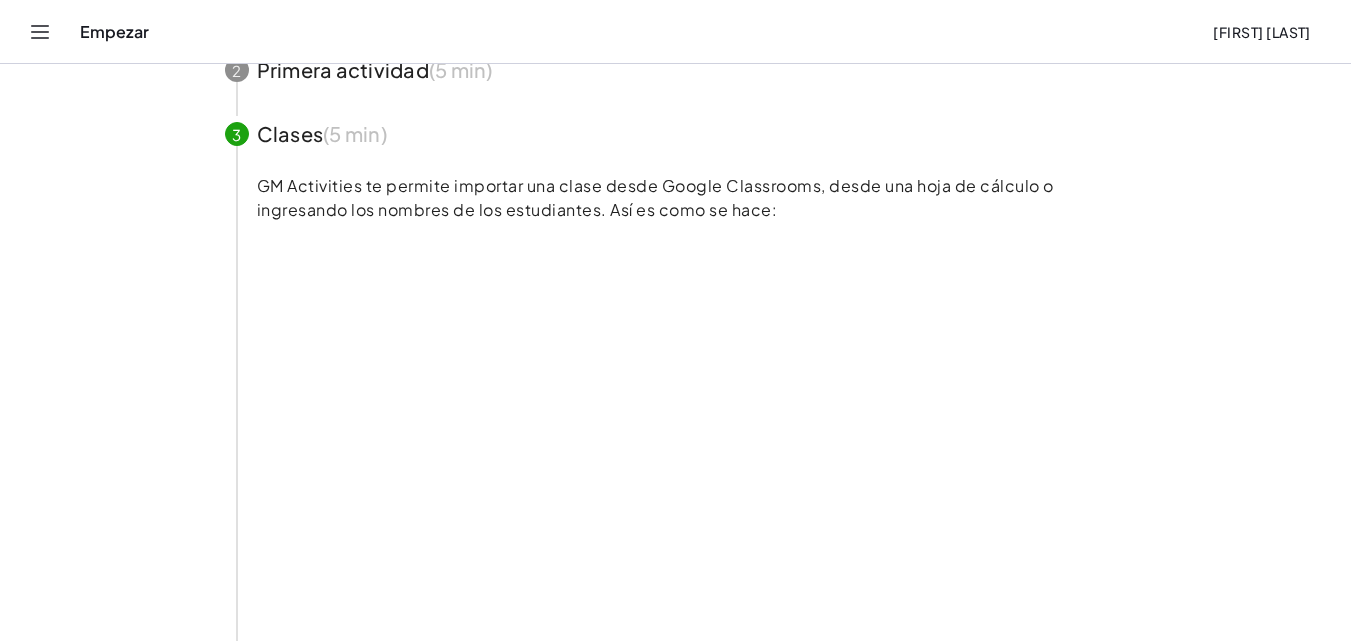 scroll, scrollTop: 225, scrollLeft: 0, axis: vertical 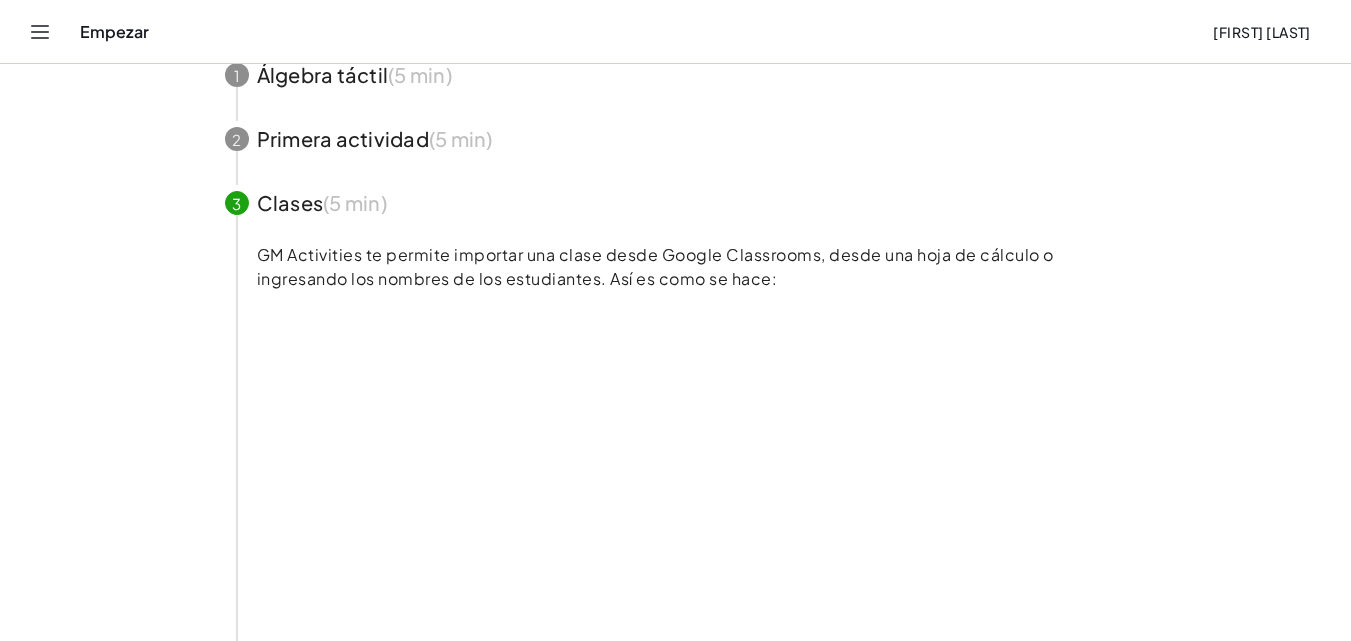 click at bounding box center [676, 203] 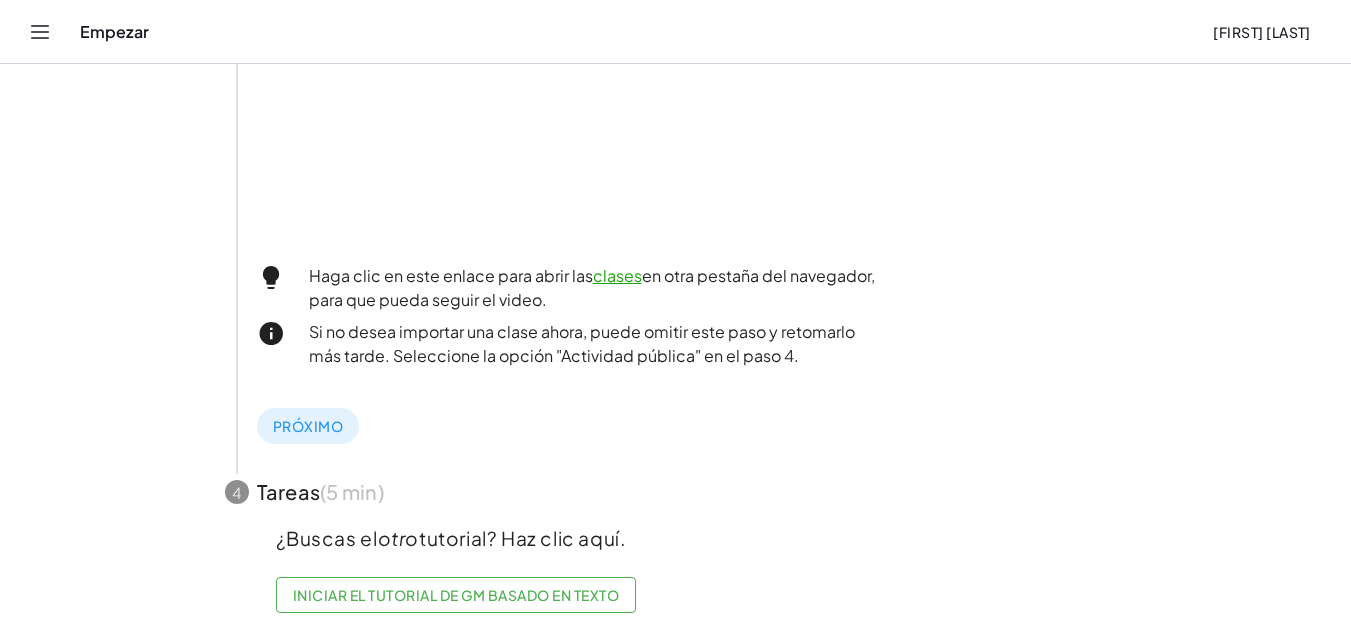 scroll, scrollTop: 425, scrollLeft: 0, axis: vertical 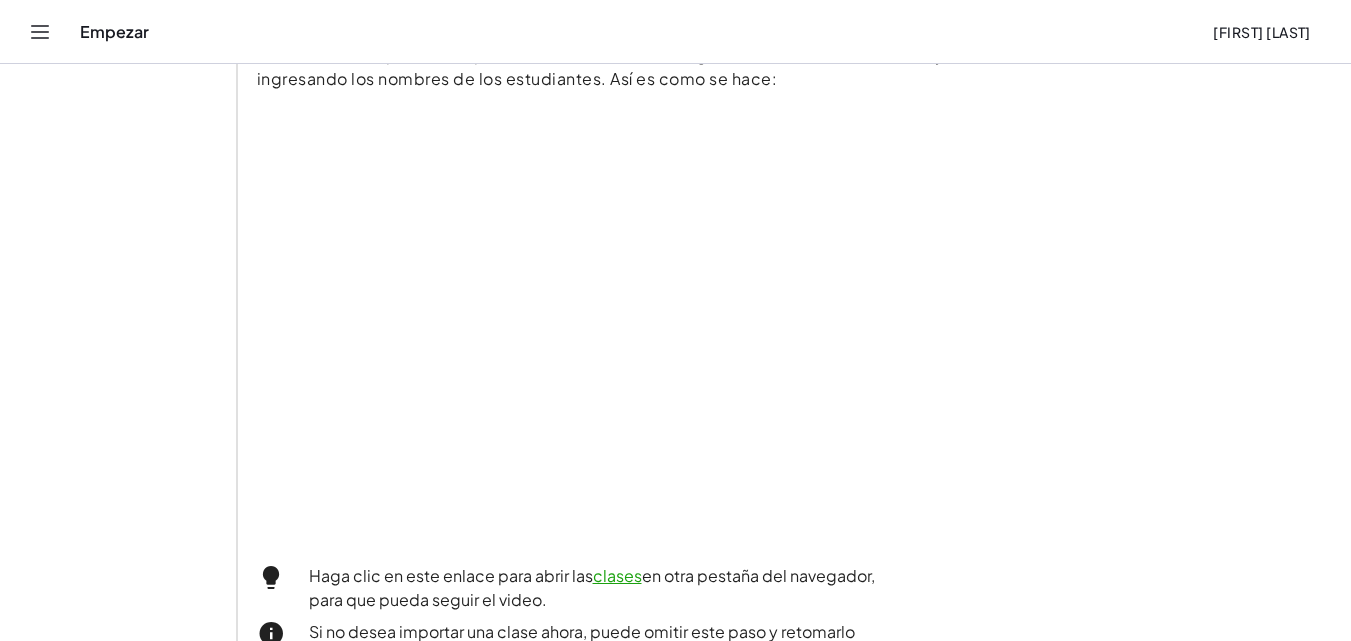 click on "Empezar" at bounding box center (638, 32) 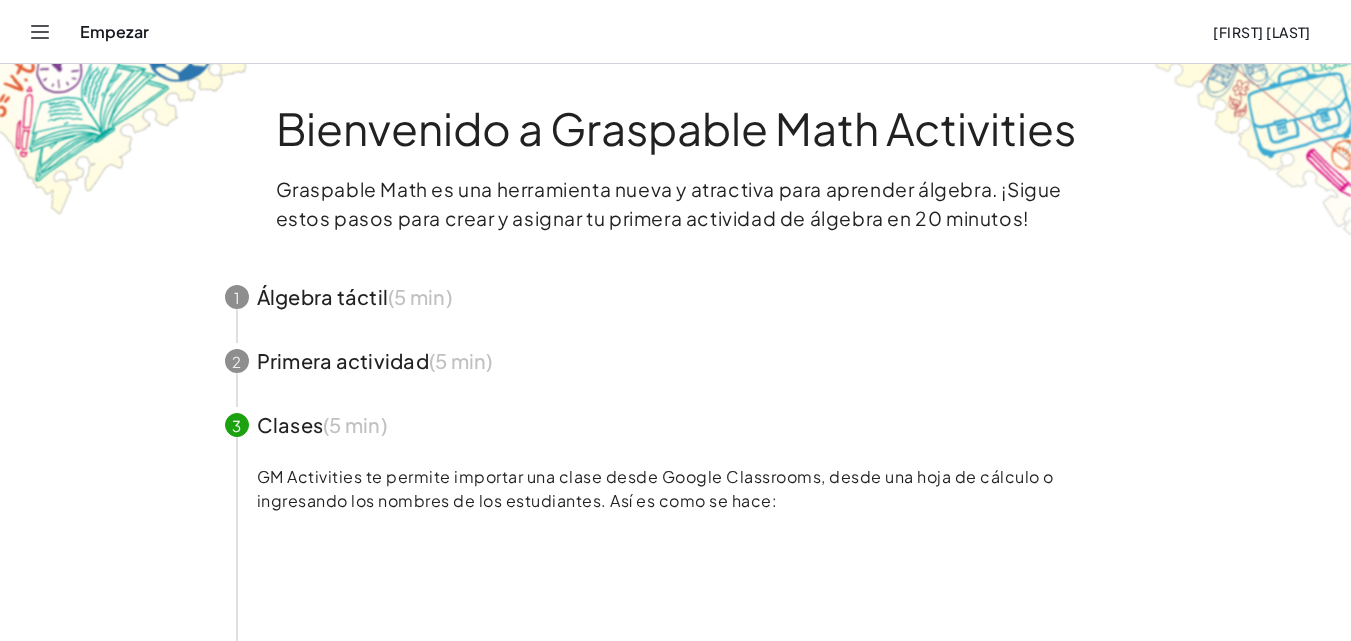 scroll, scrollTop: 0, scrollLeft: 0, axis: both 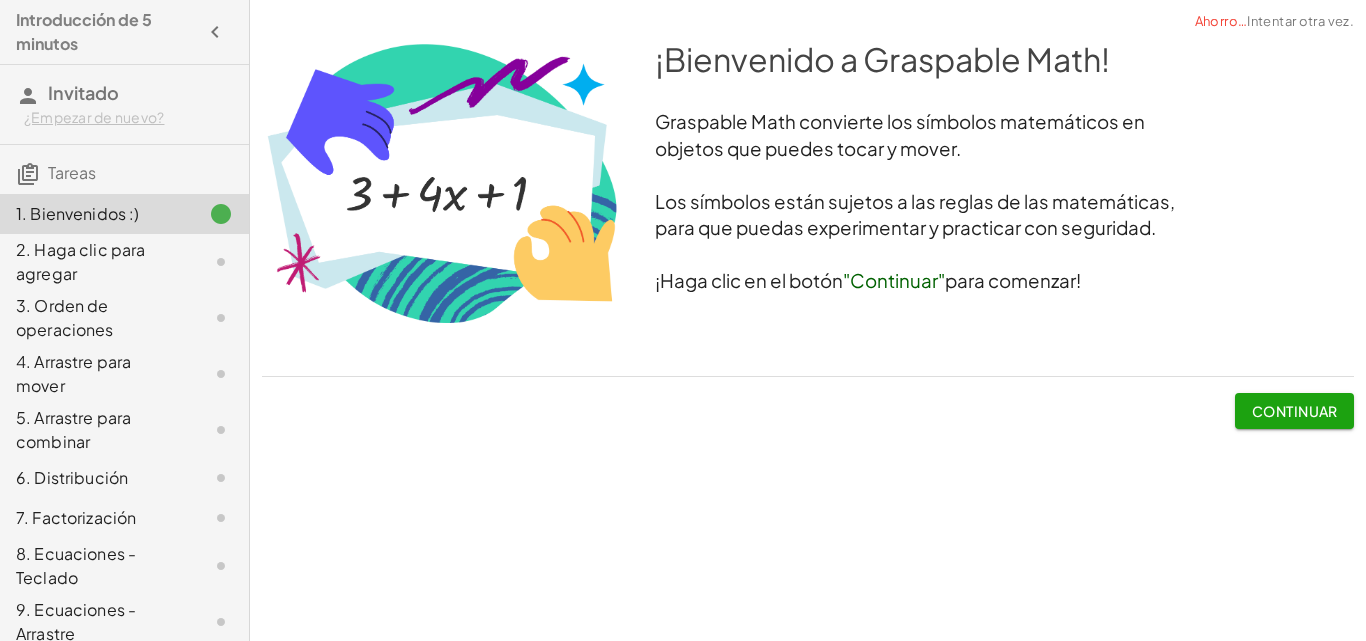 click on "Continuar" at bounding box center (1295, 411) 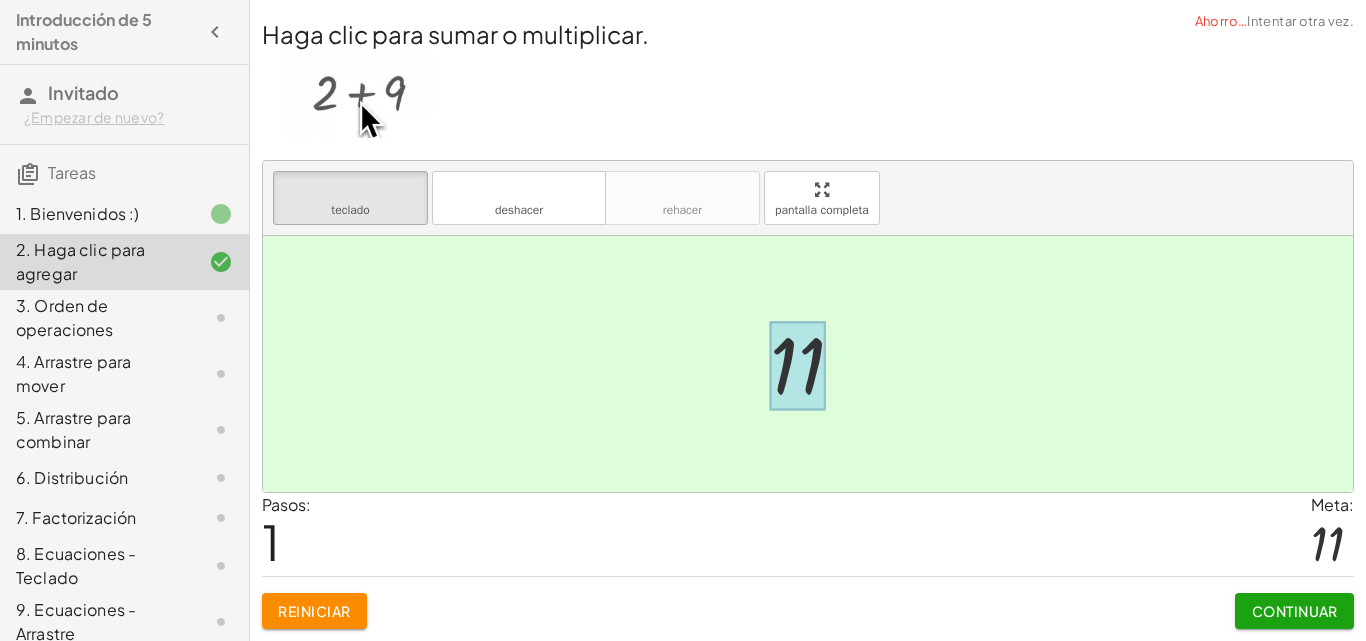 click at bounding box center [797, 366] 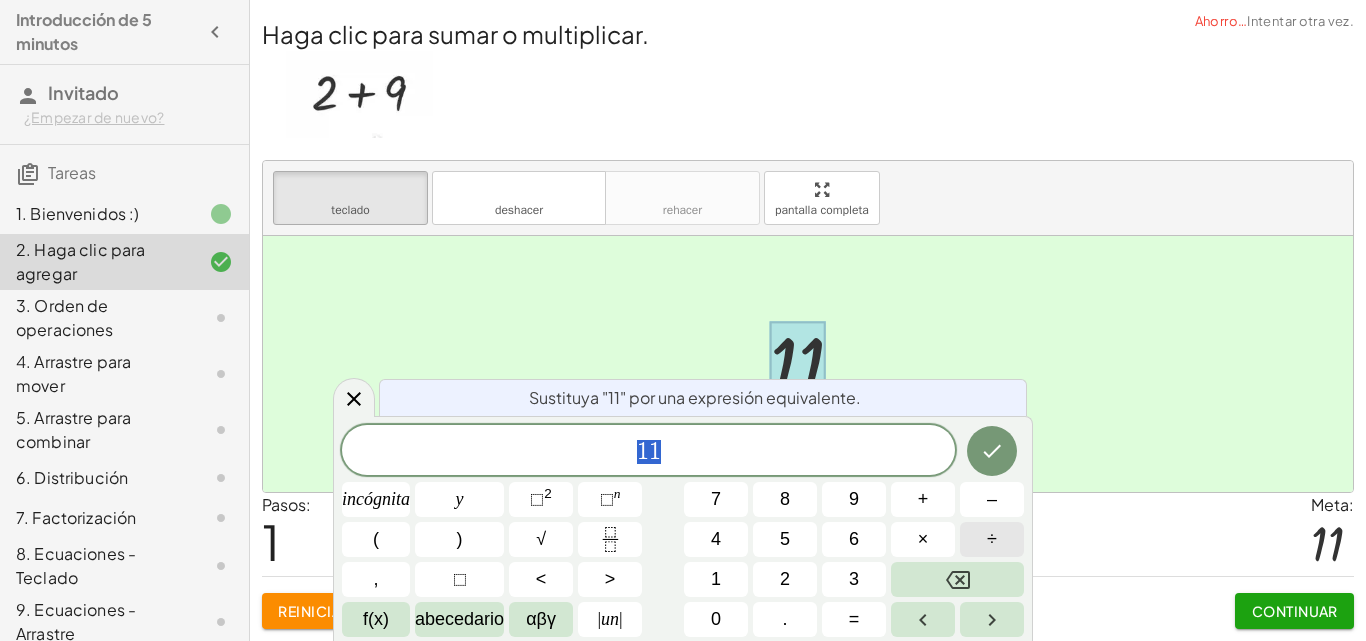 click on "÷" at bounding box center [992, 539] 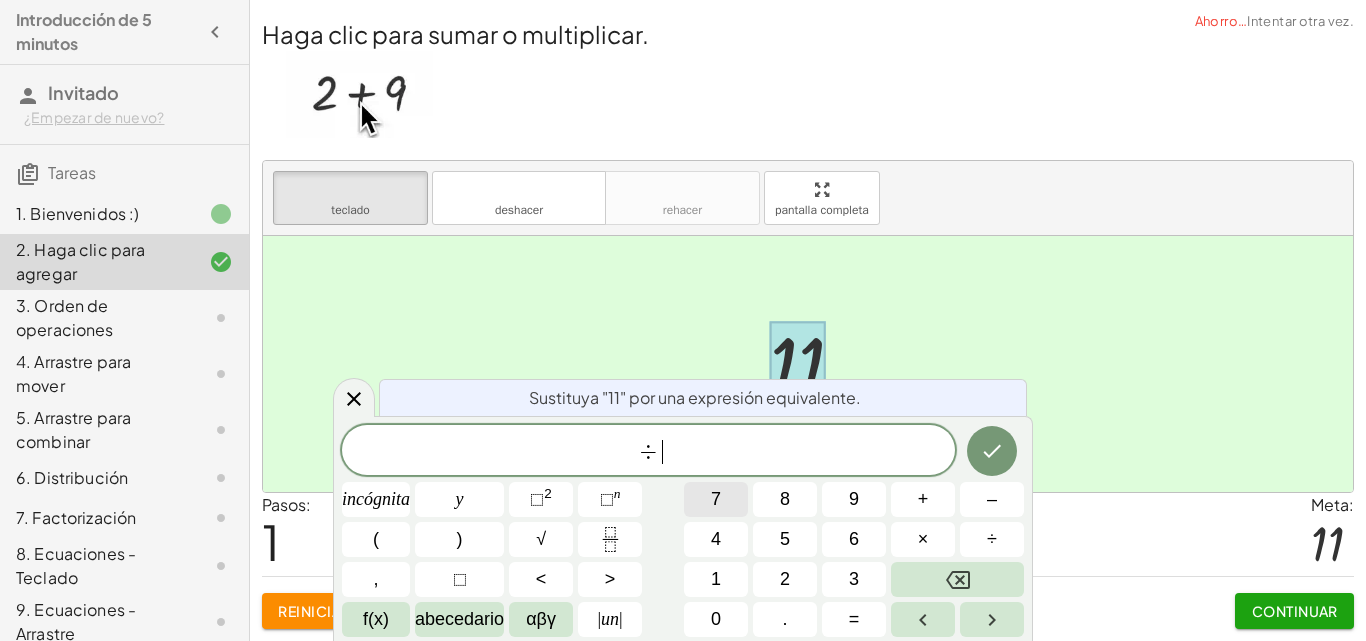click on "7" at bounding box center (716, 499) 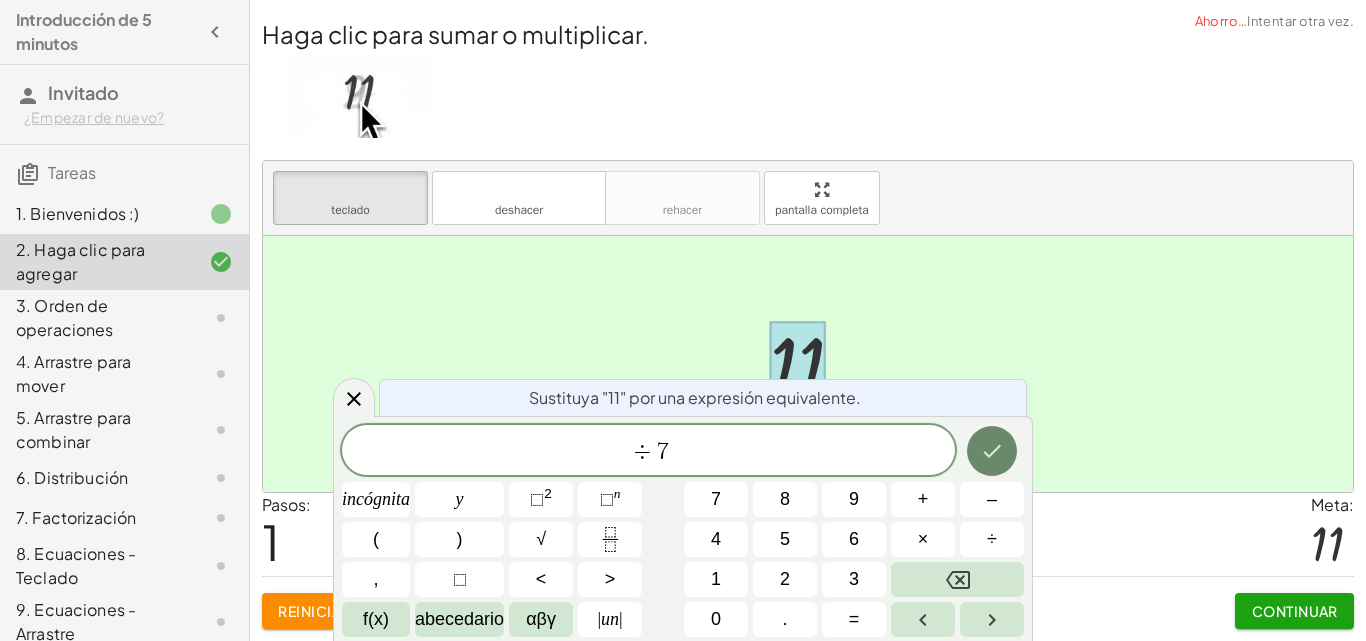 click 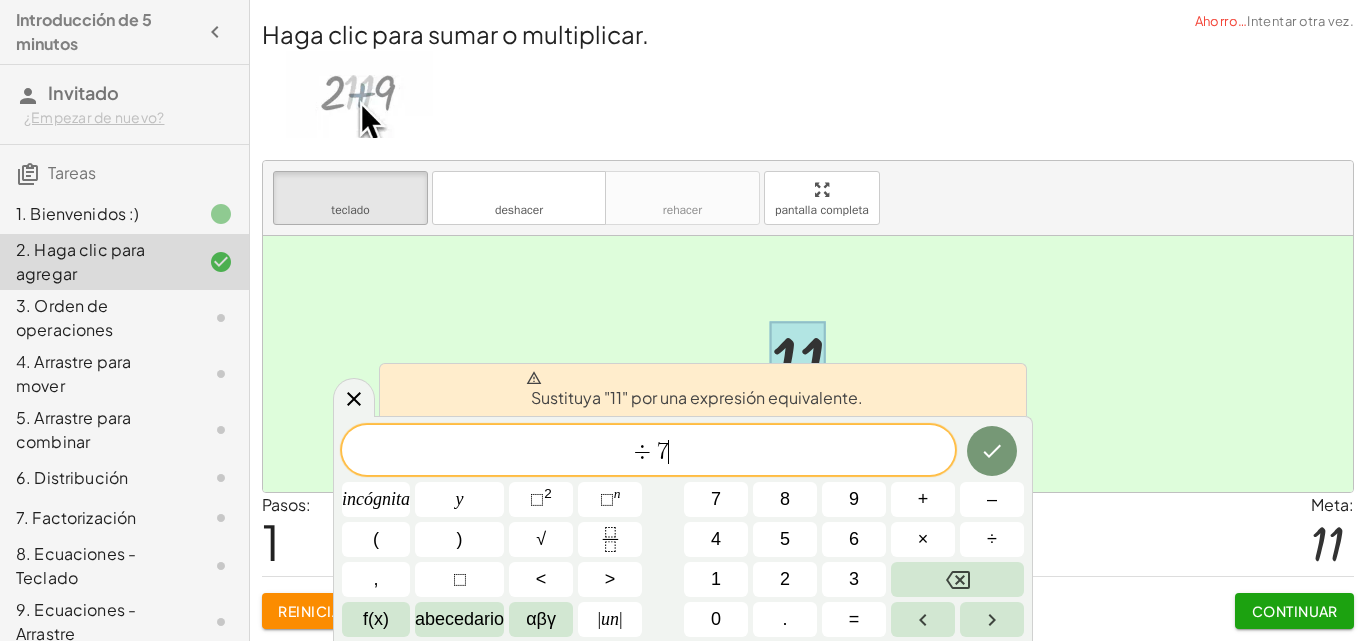 click on "÷ 7 ​" at bounding box center [648, 452] 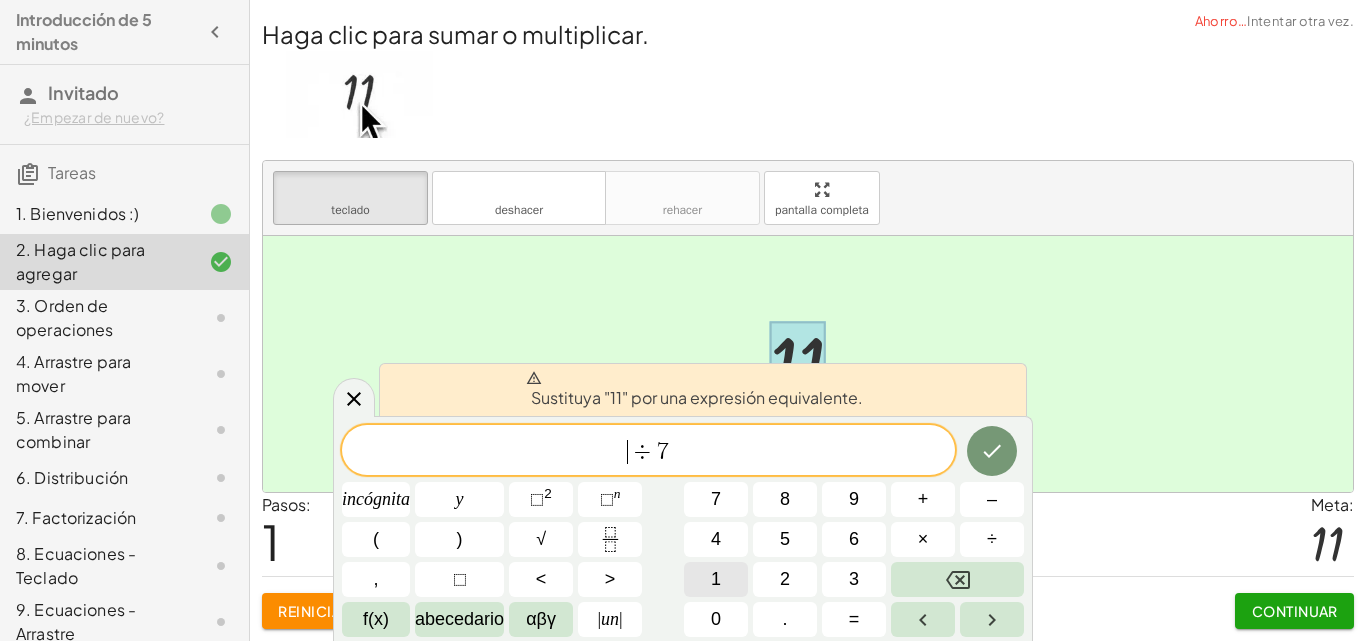 click on "1" at bounding box center [716, 579] 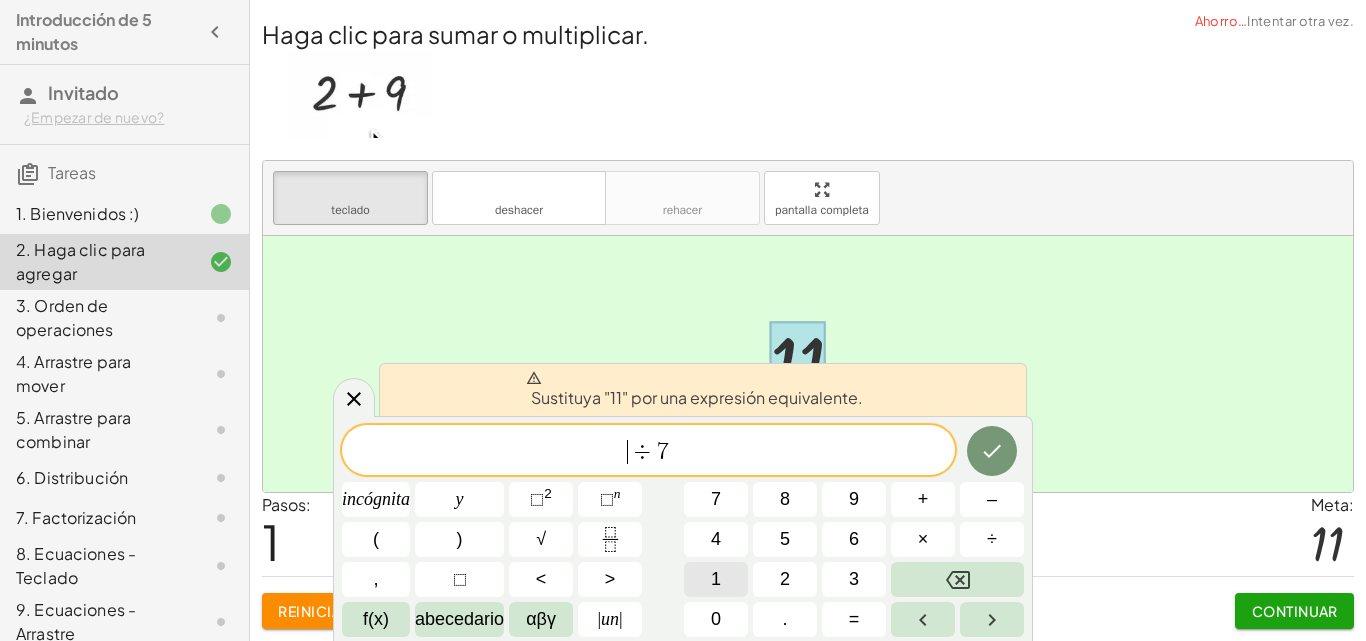 click on "1" at bounding box center (716, 579) 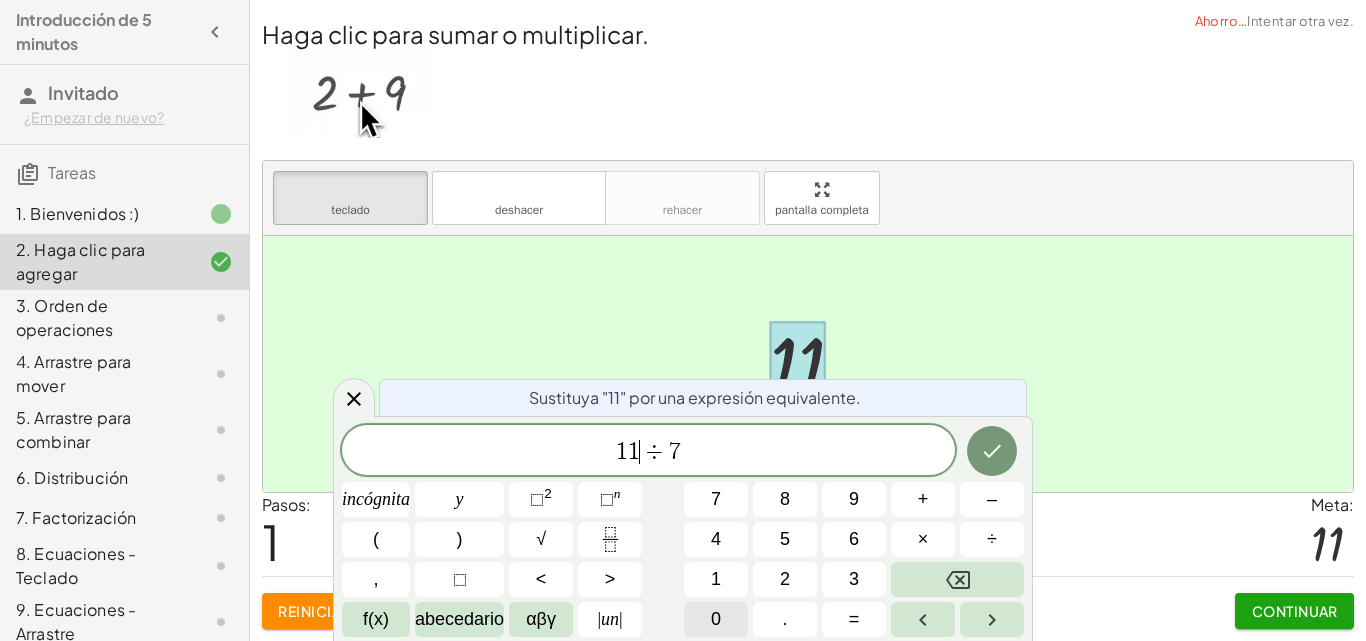 click on "0" at bounding box center (716, 619) 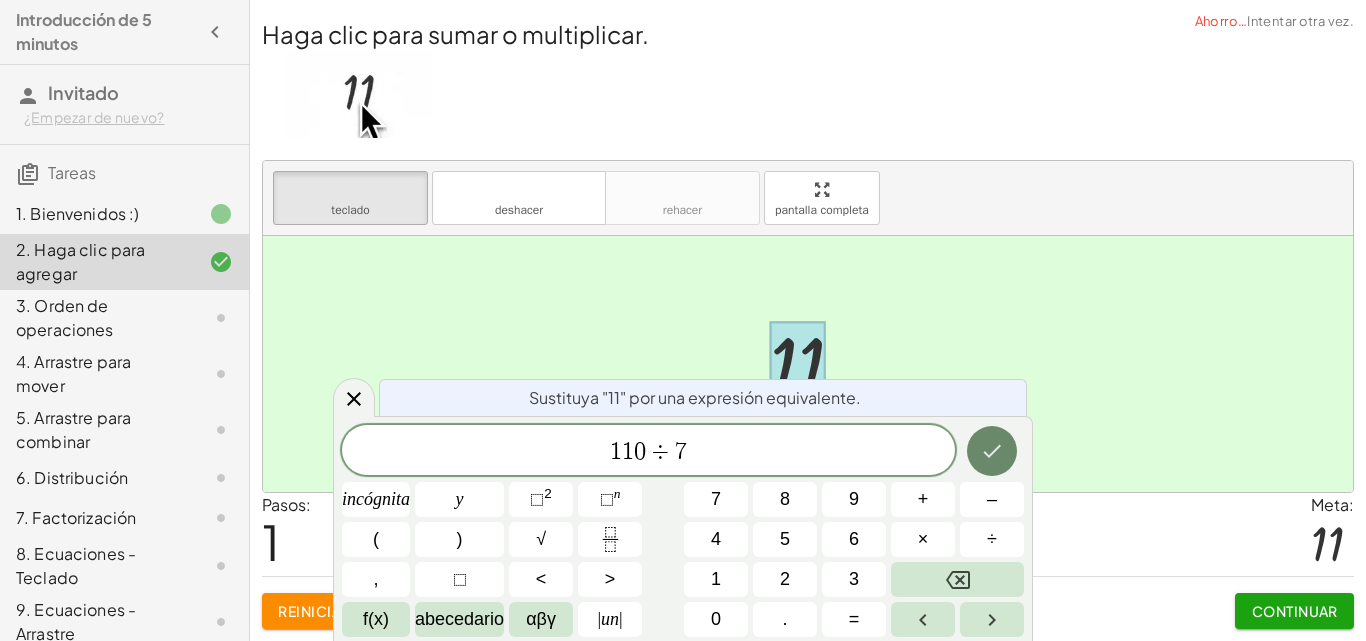 click 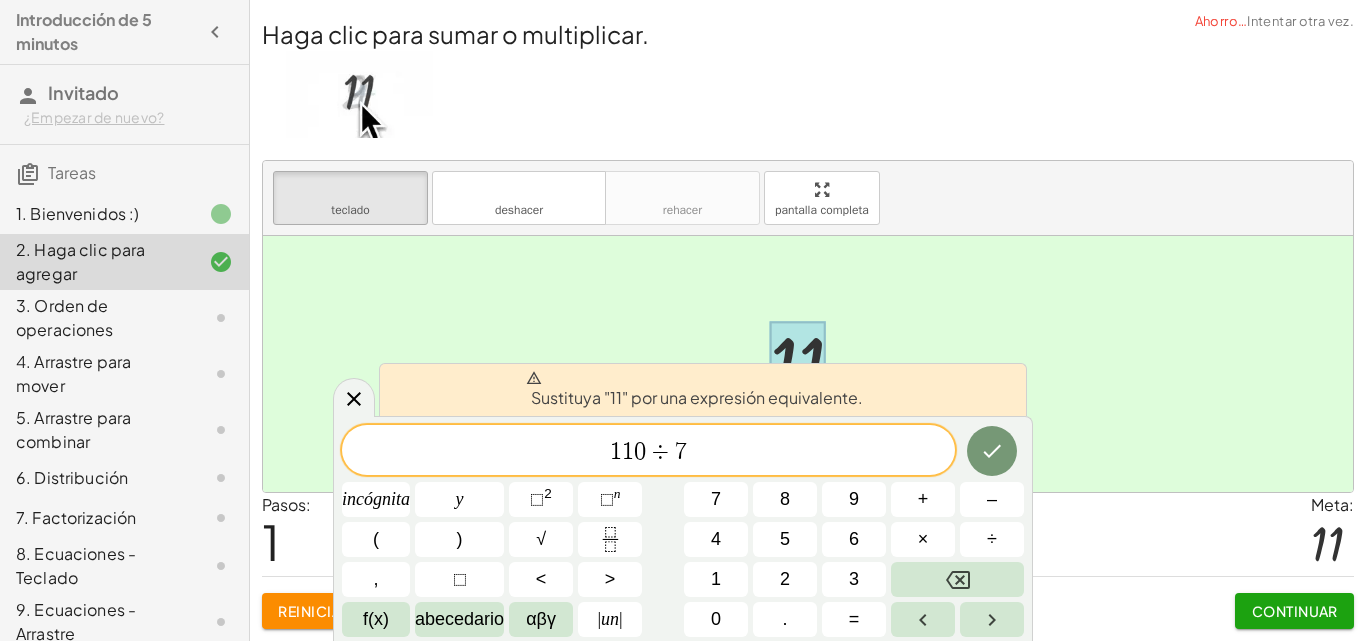 click on "1" at bounding box center [628, 452] 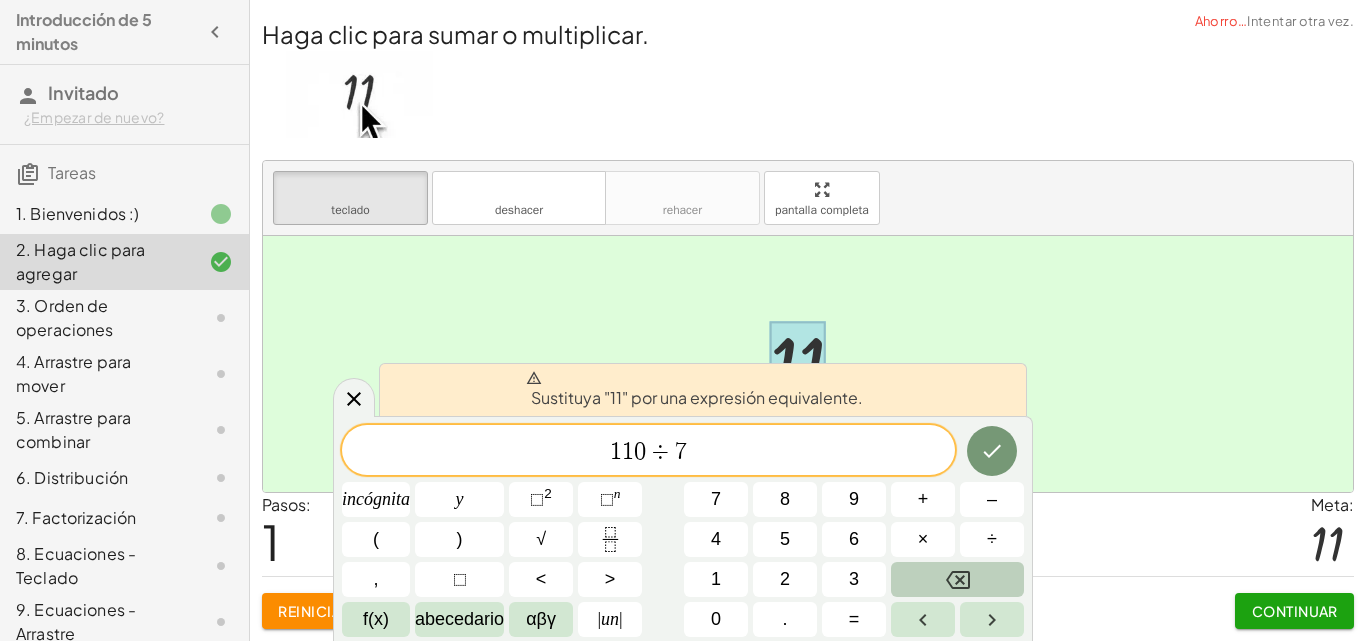 click 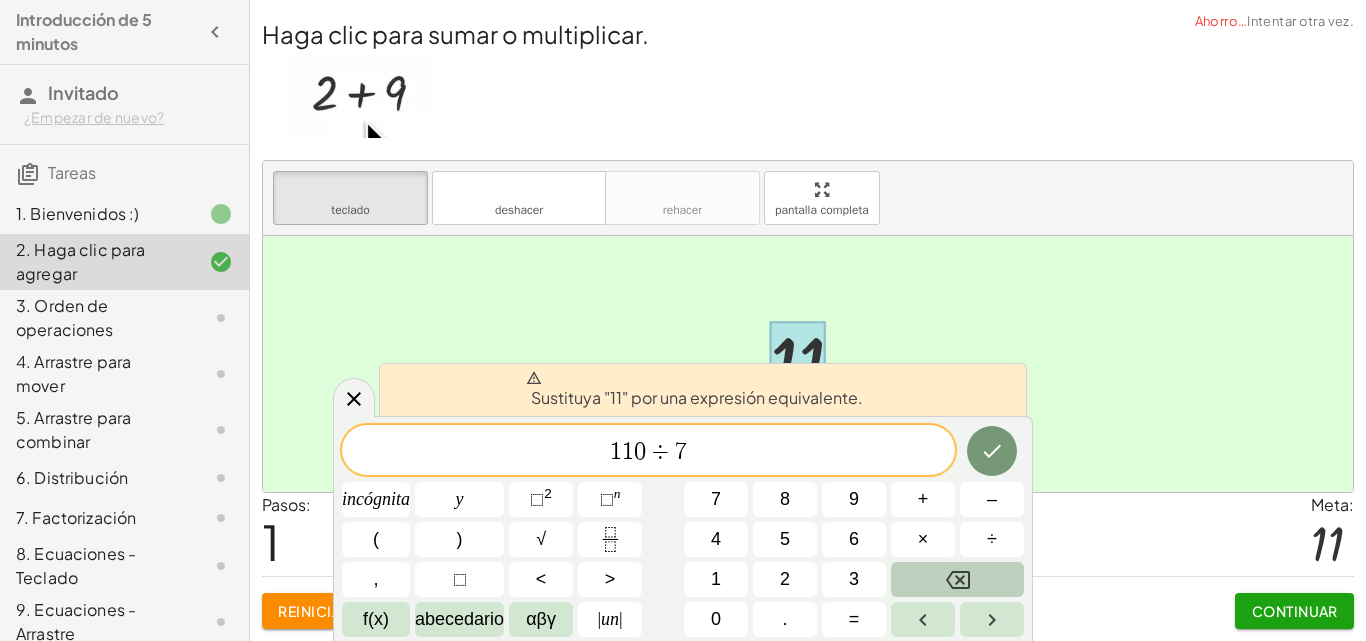 click 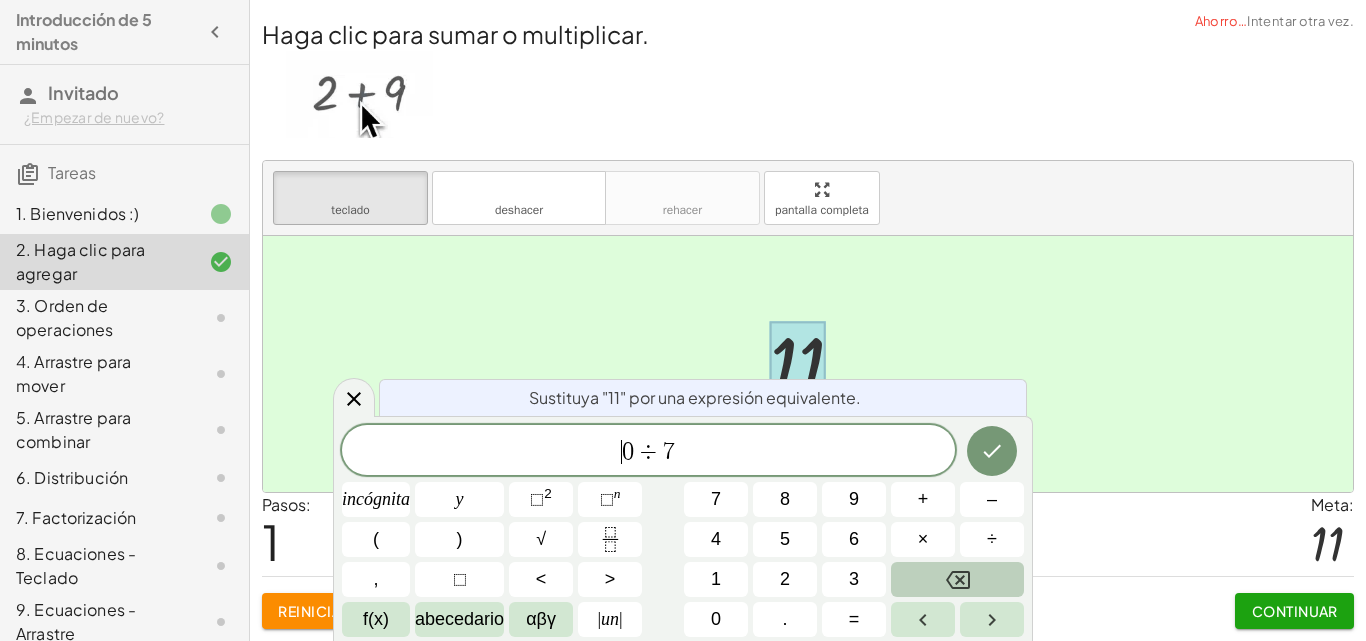 click 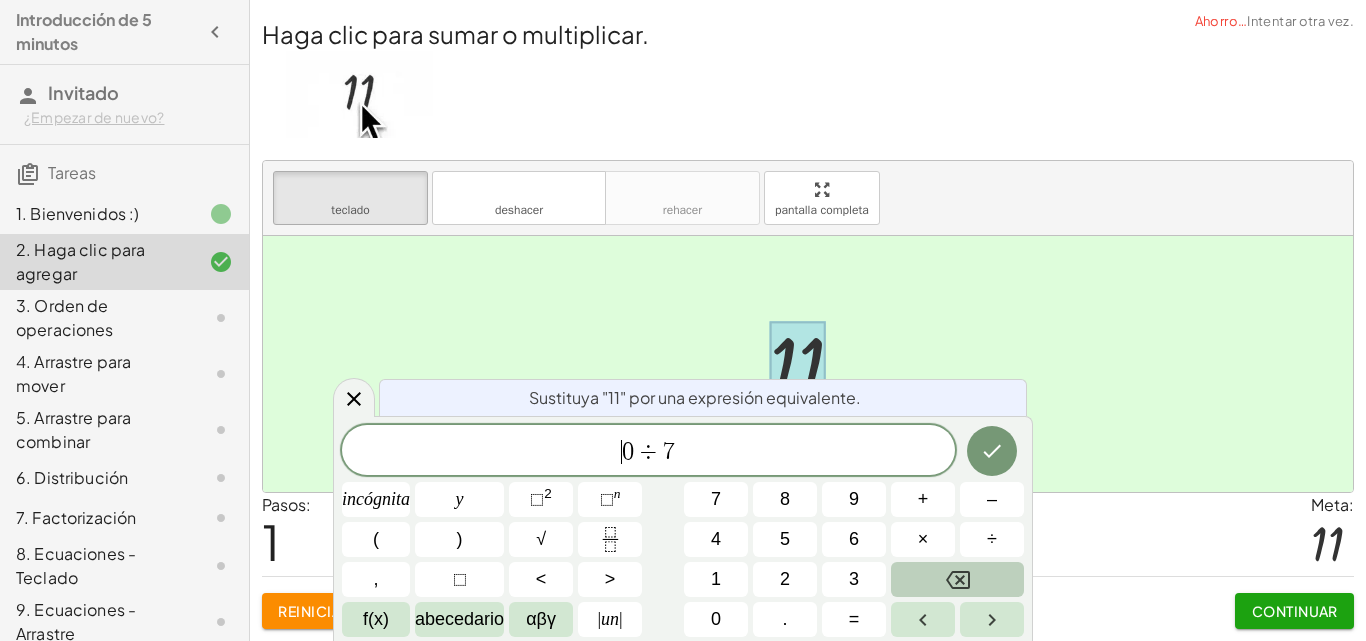 click 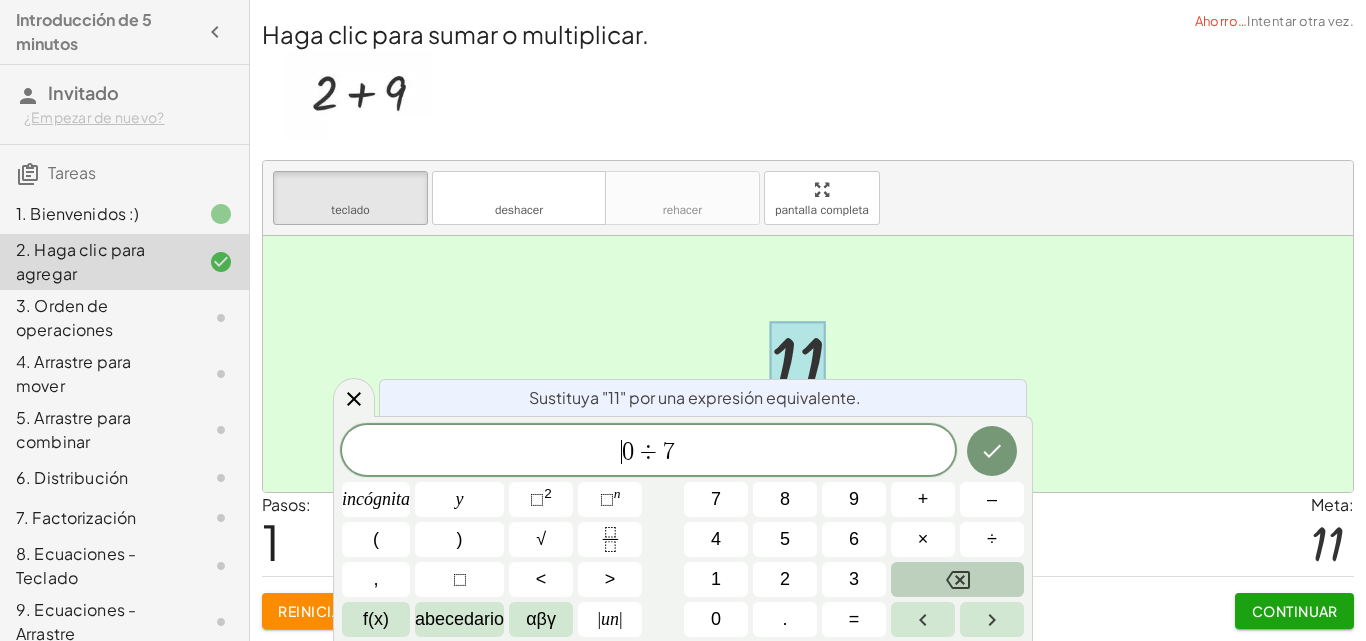 click 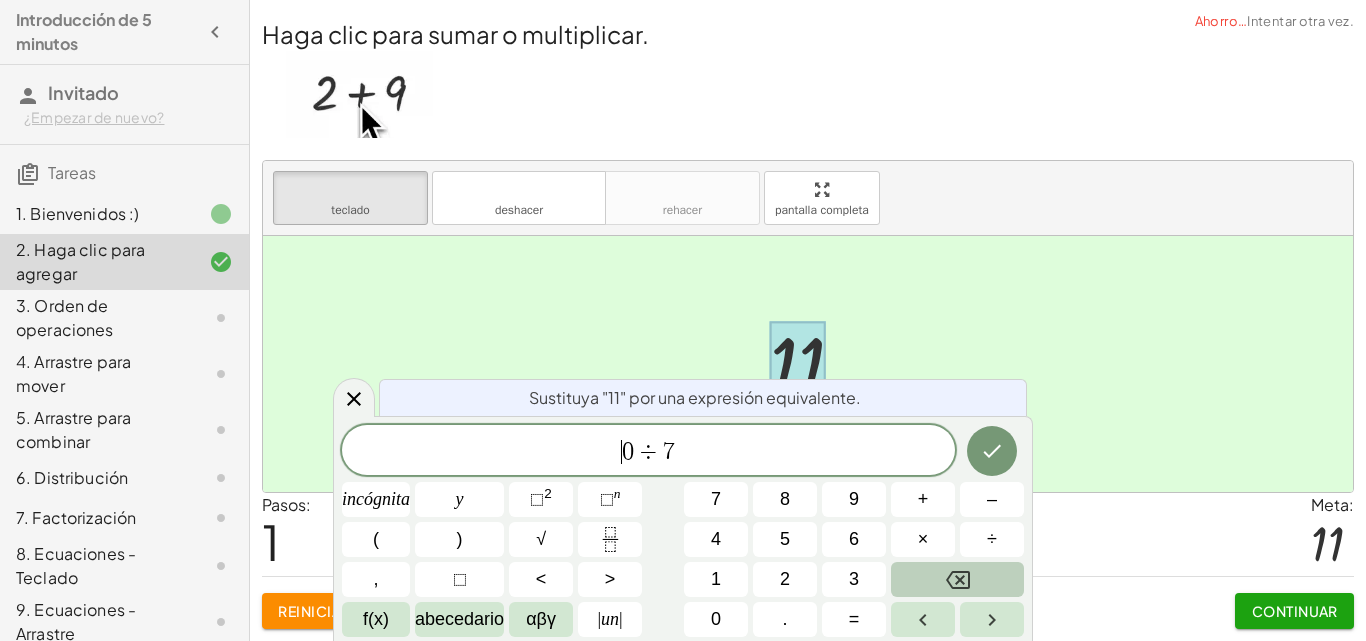 click at bounding box center (957, 579) 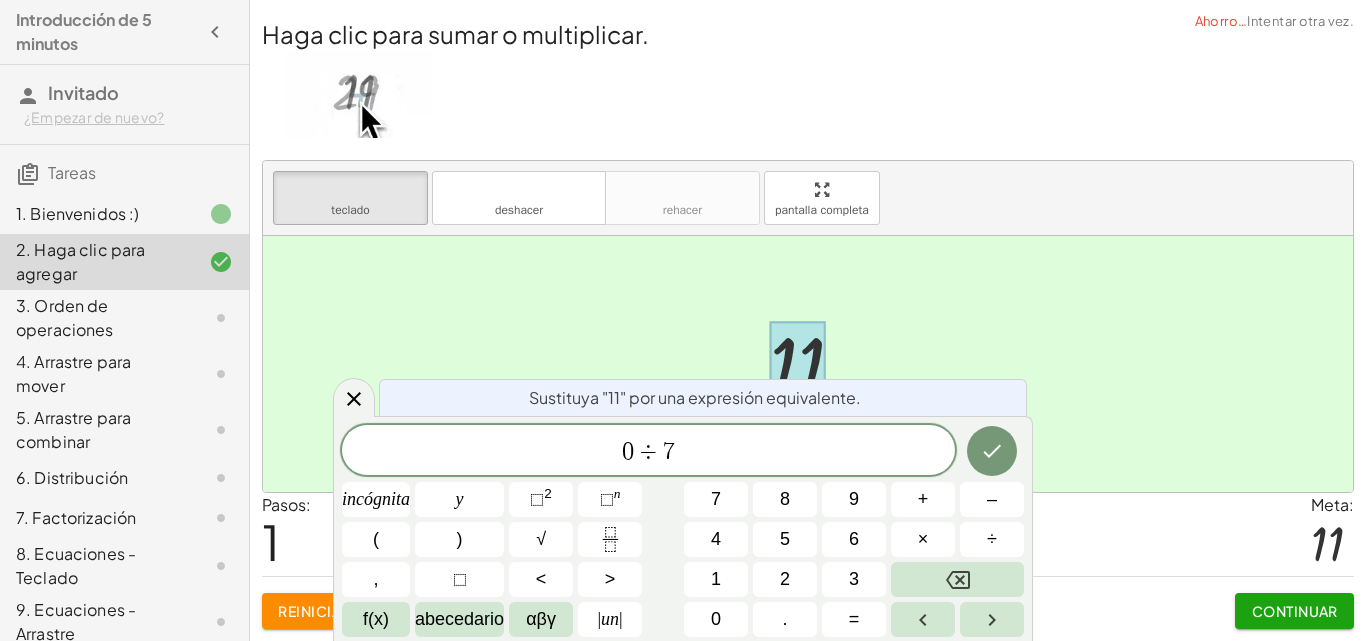 click 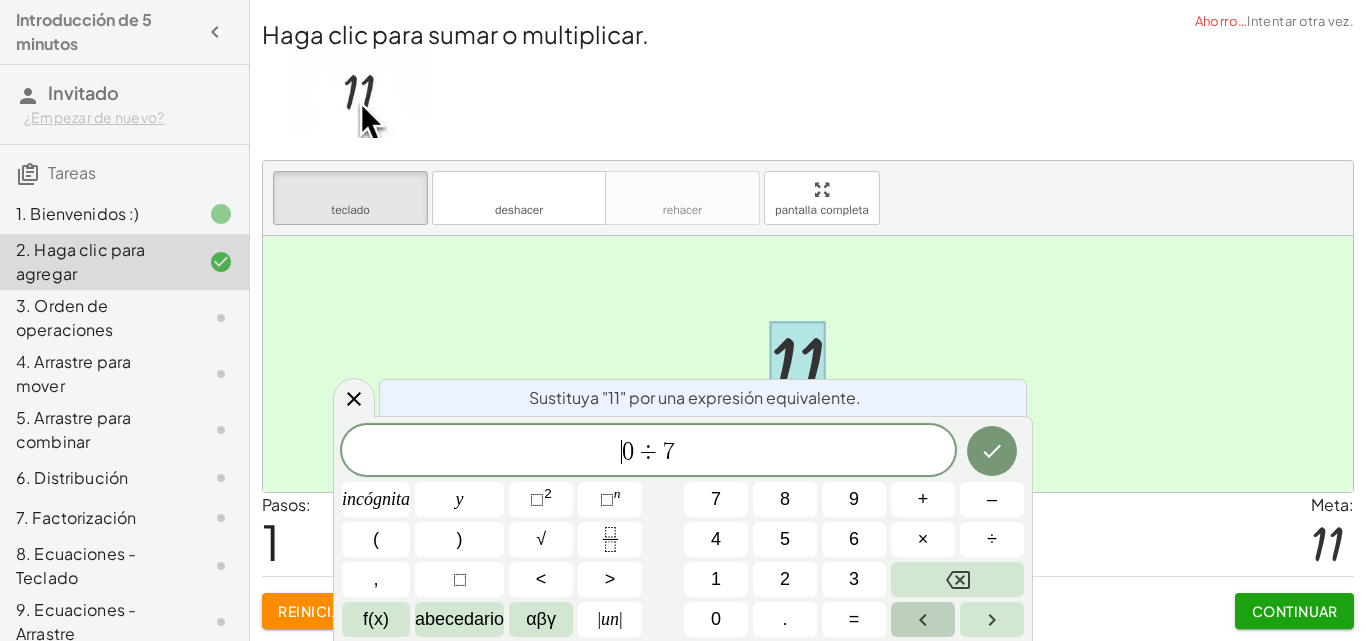 click 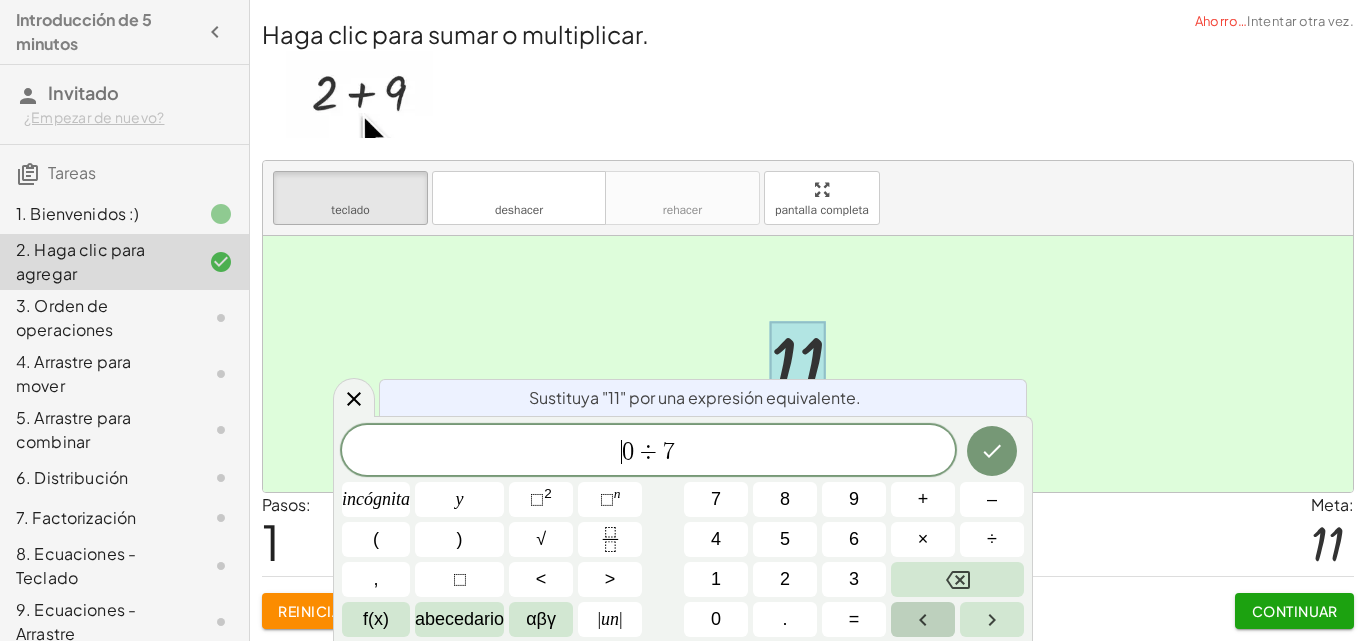 click 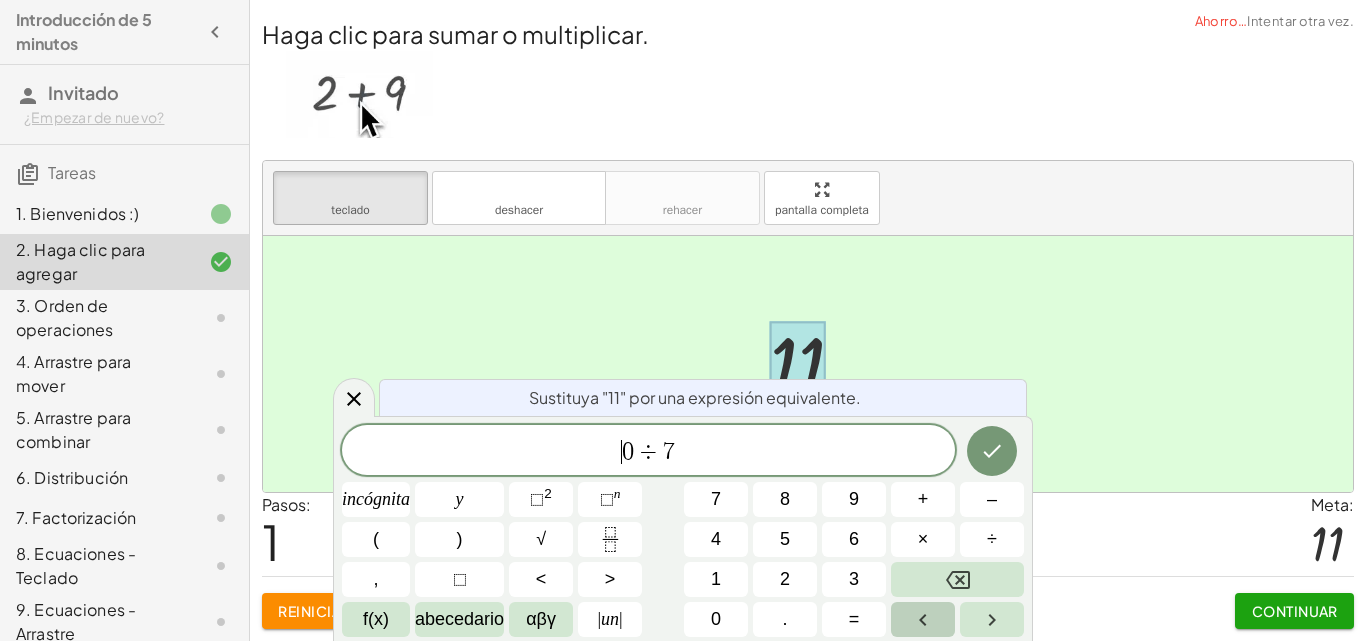 click 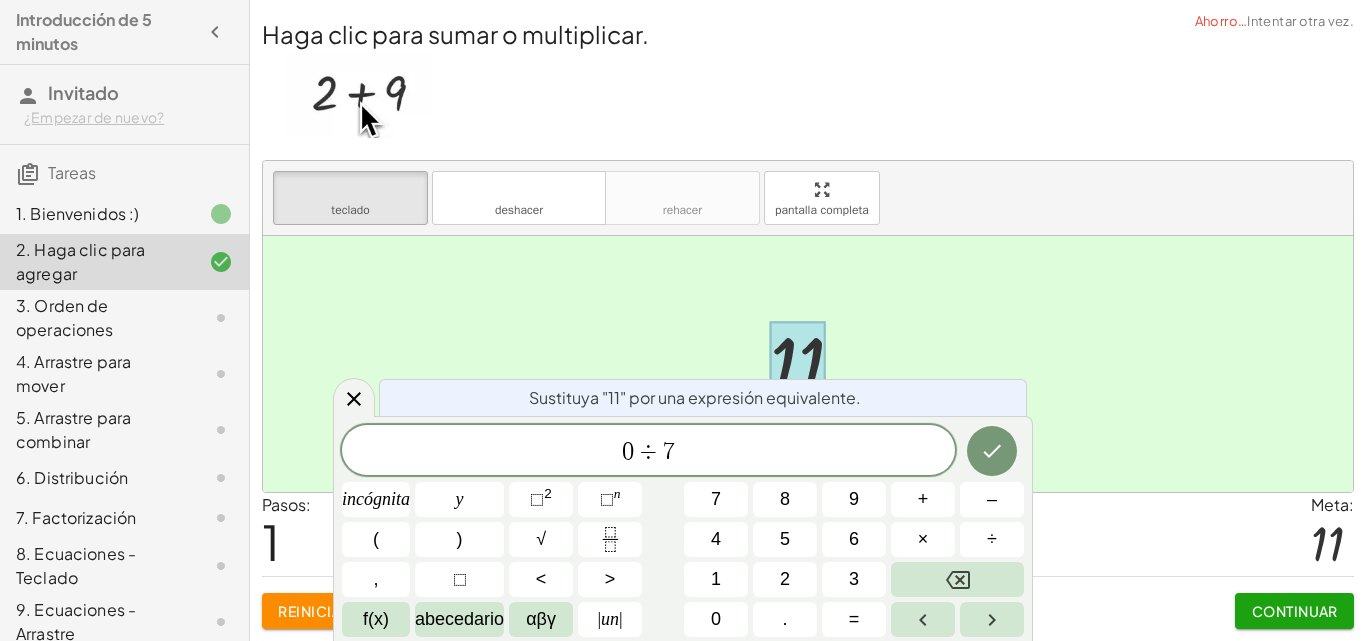 click on "​ 0 ÷ 7" at bounding box center (648, 452) 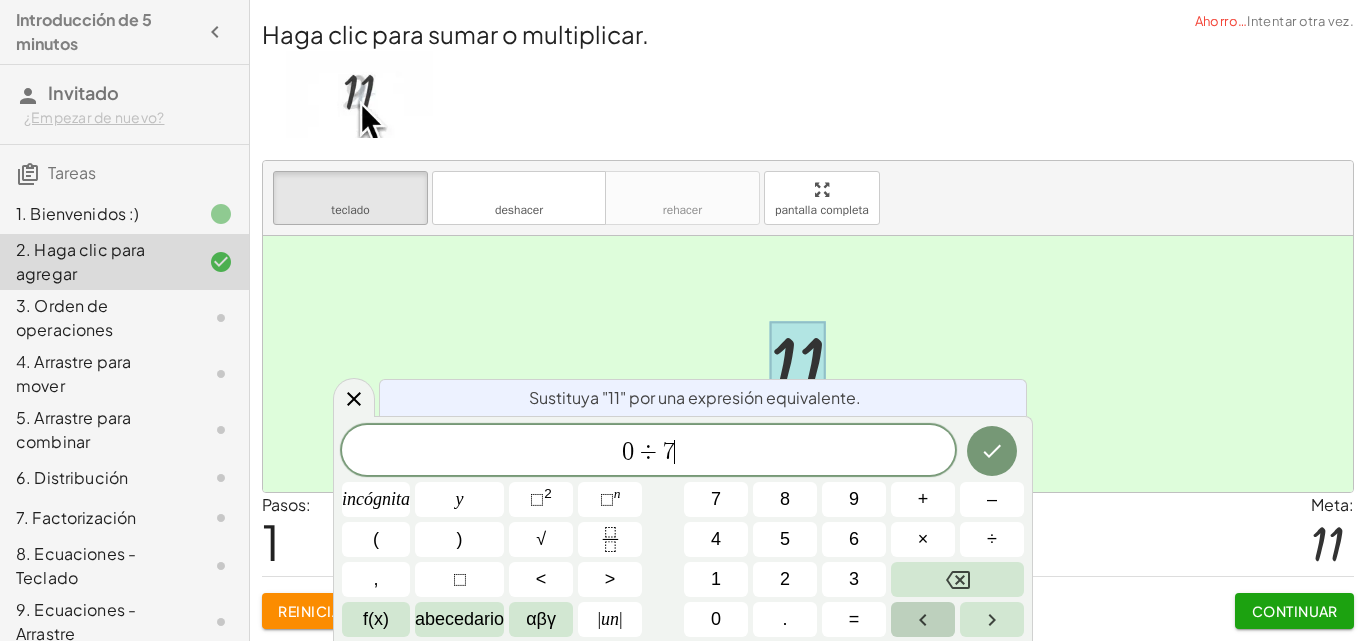 click 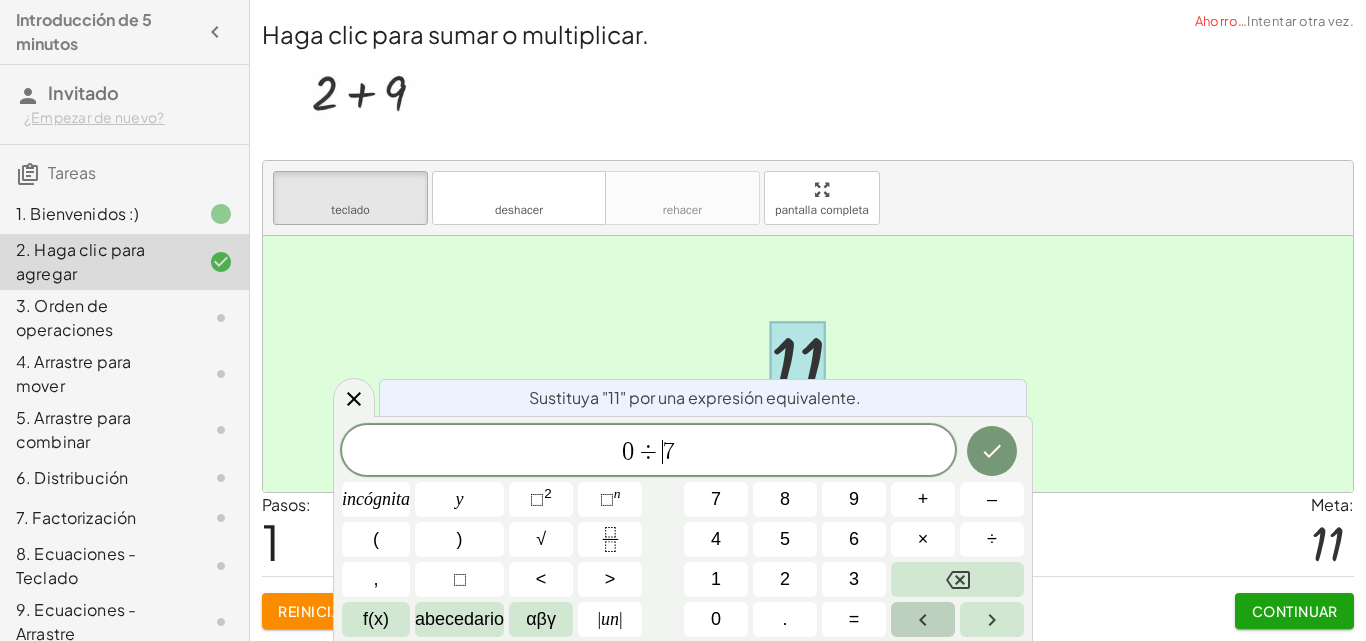 click 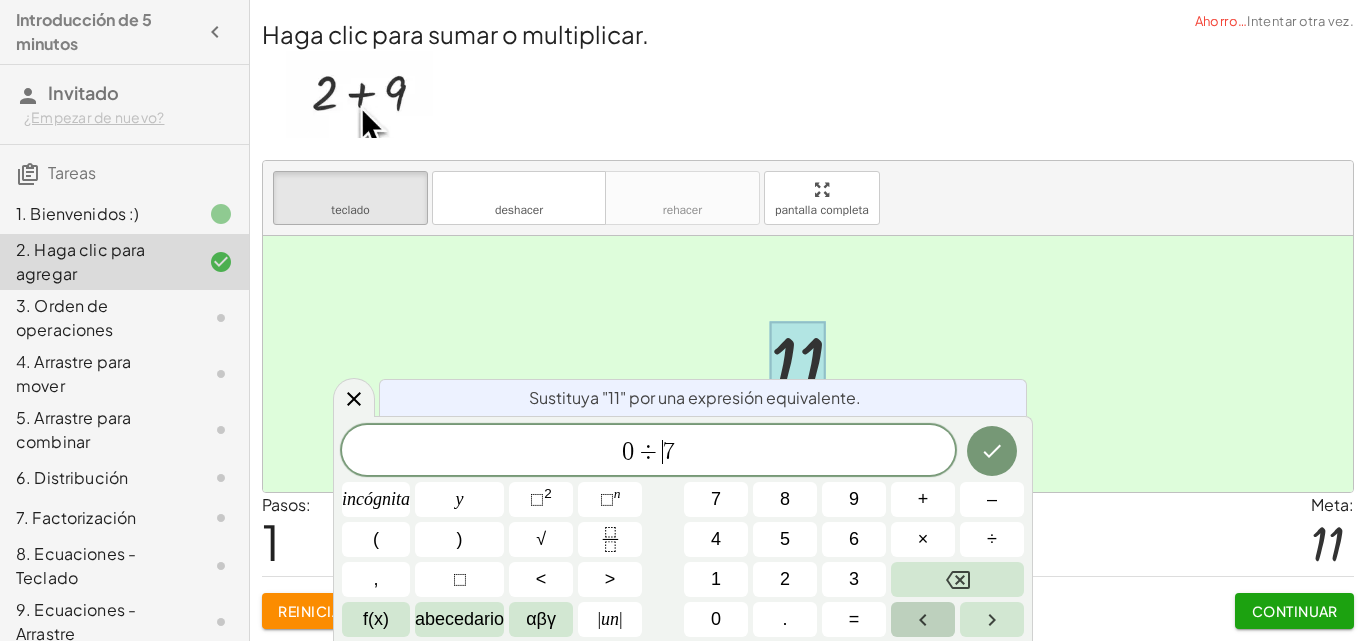 click 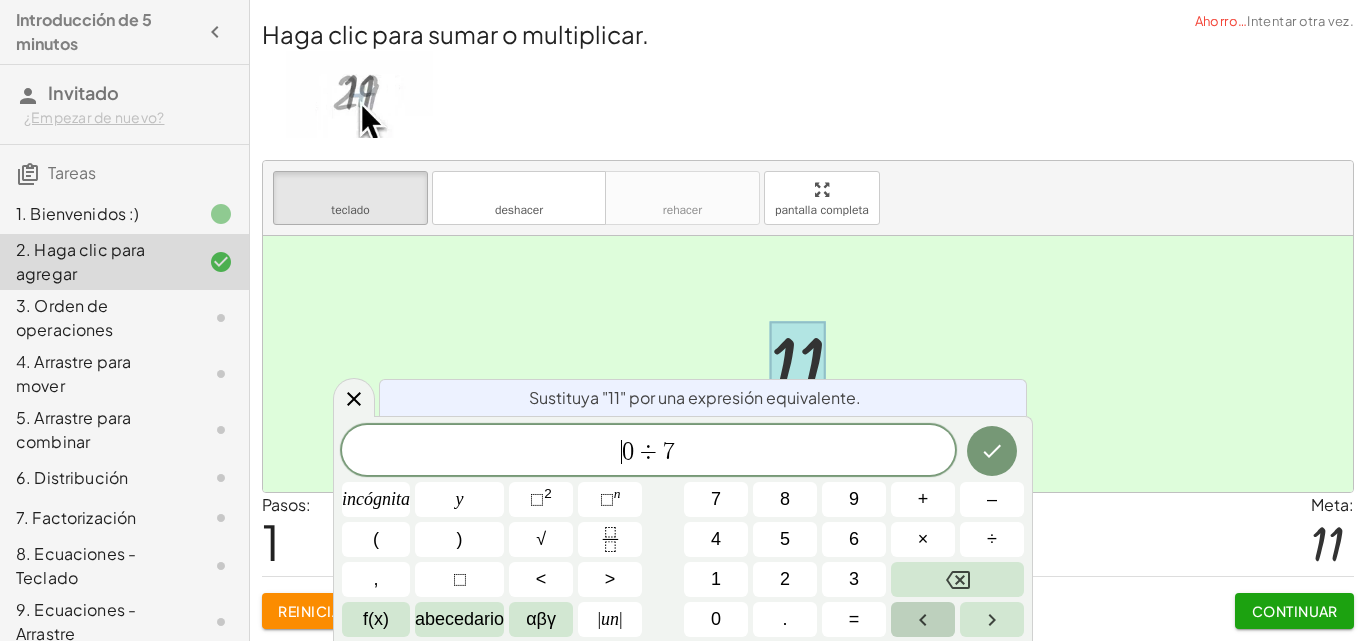 click 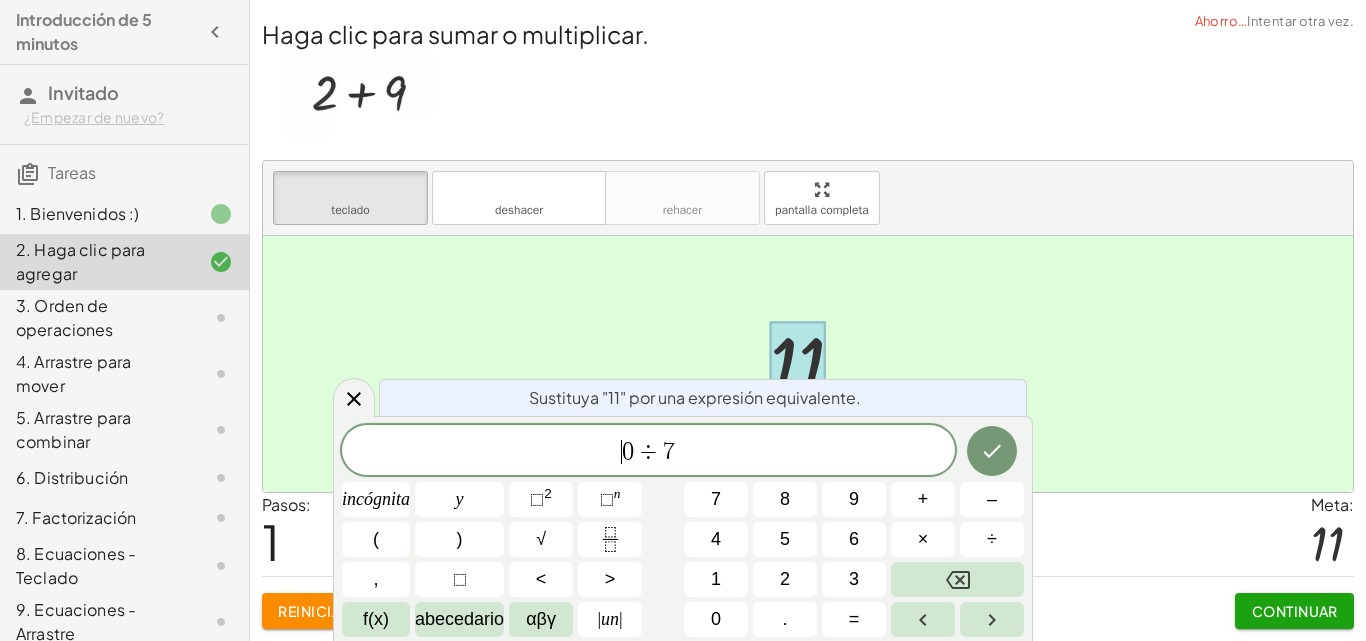 click 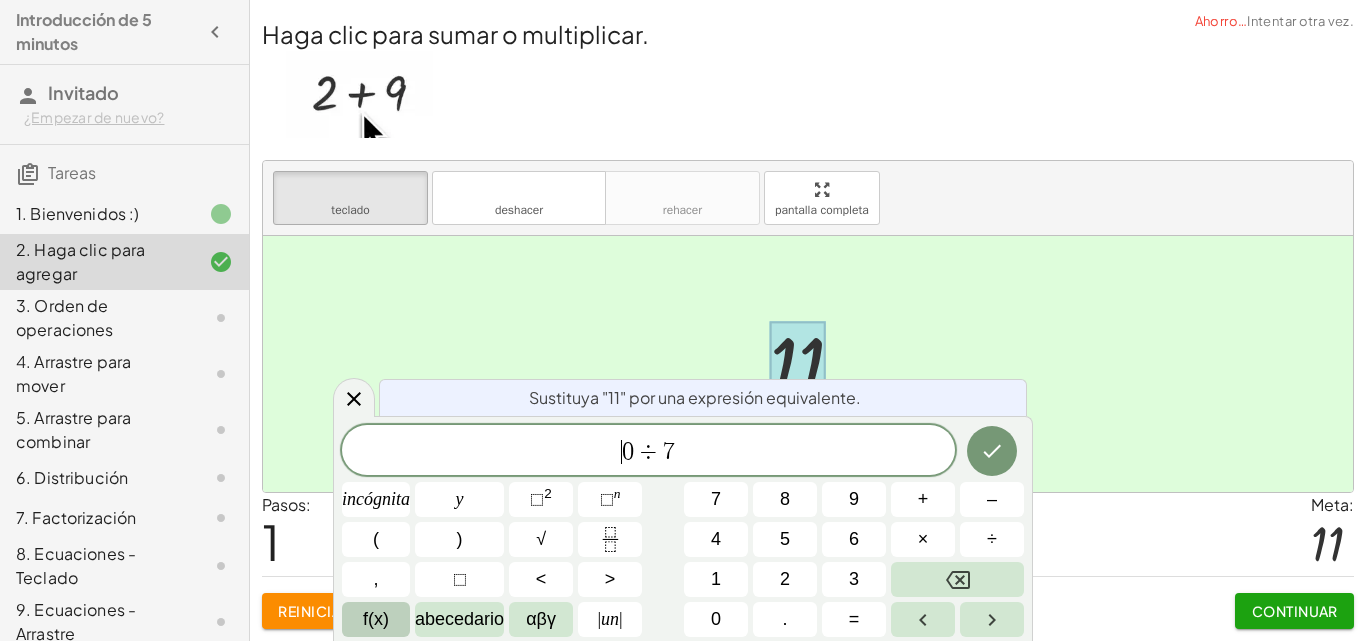 click on "f(x)" at bounding box center (376, 619) 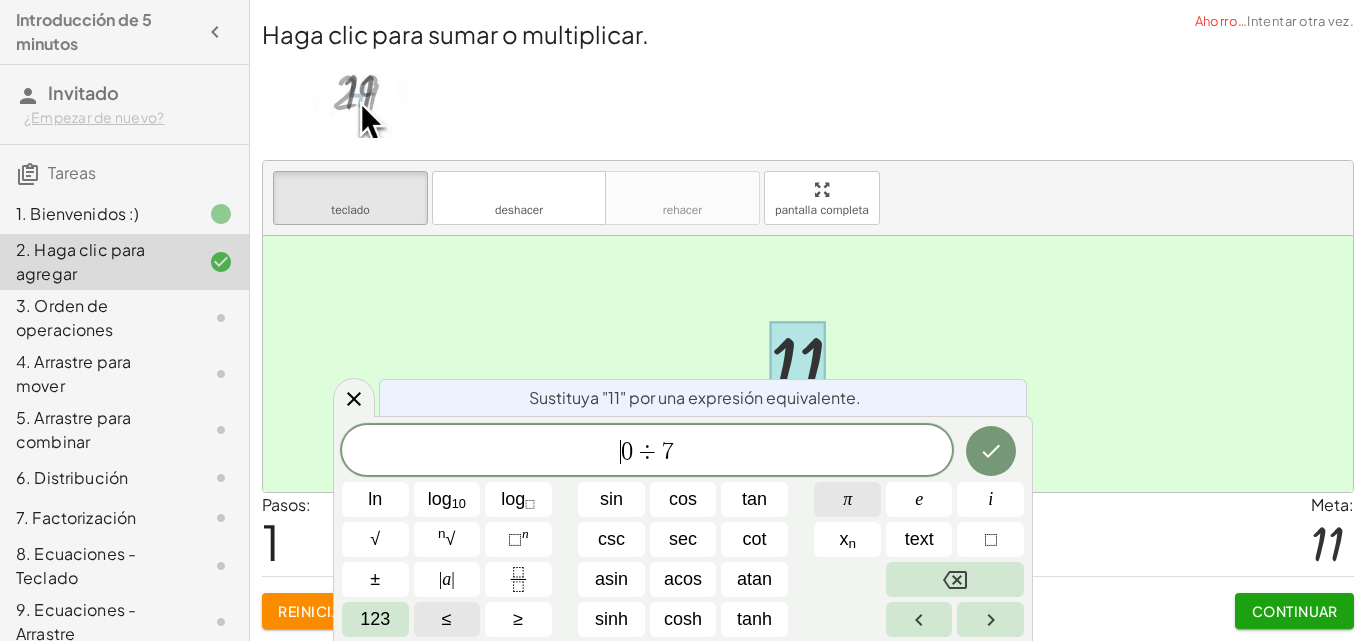 click on "π" at bounding box center (847, 499) 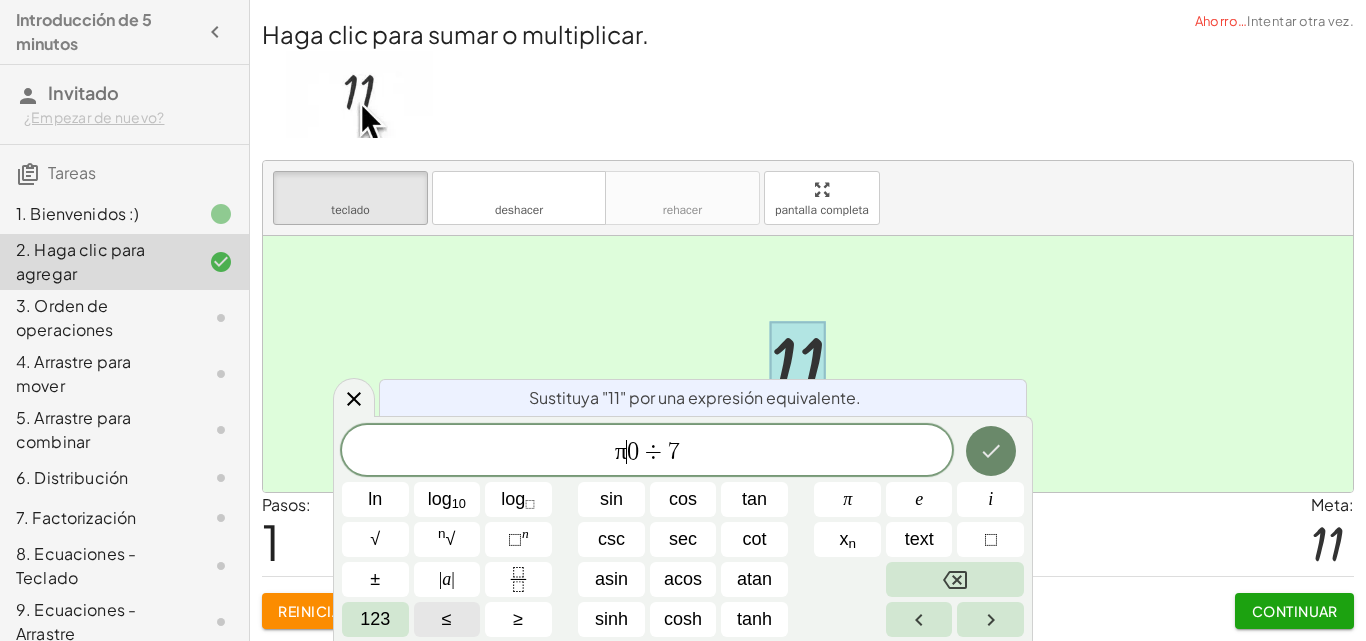 click 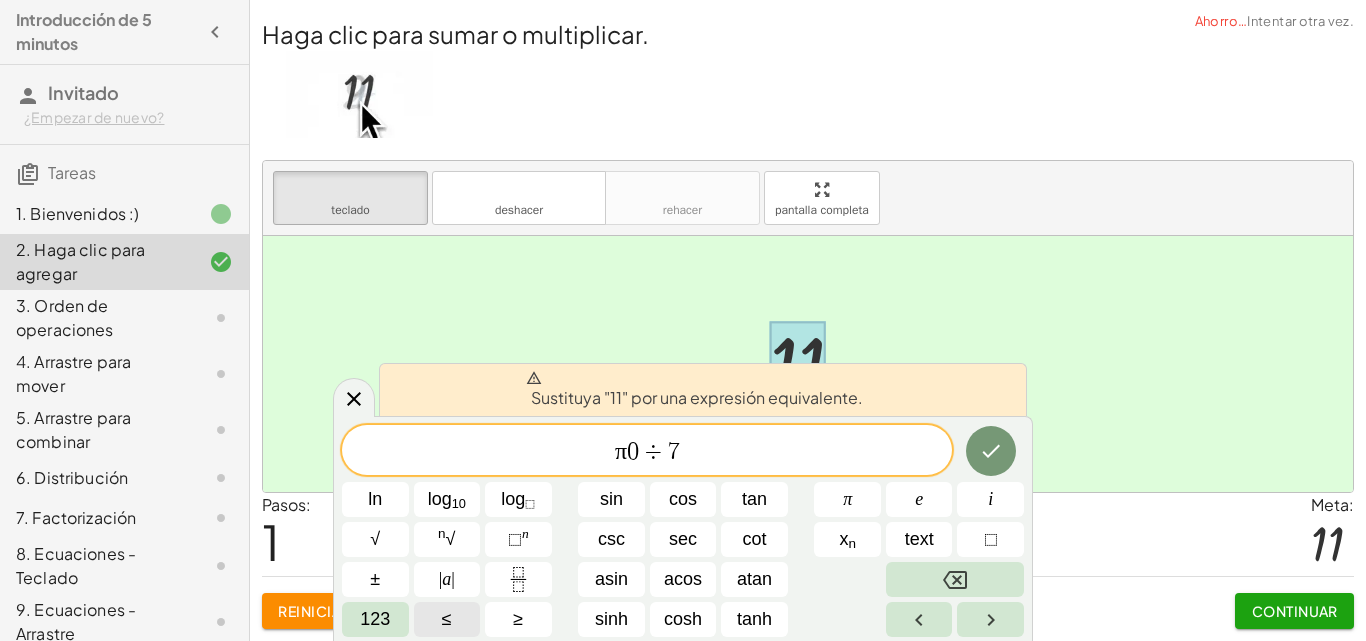 click 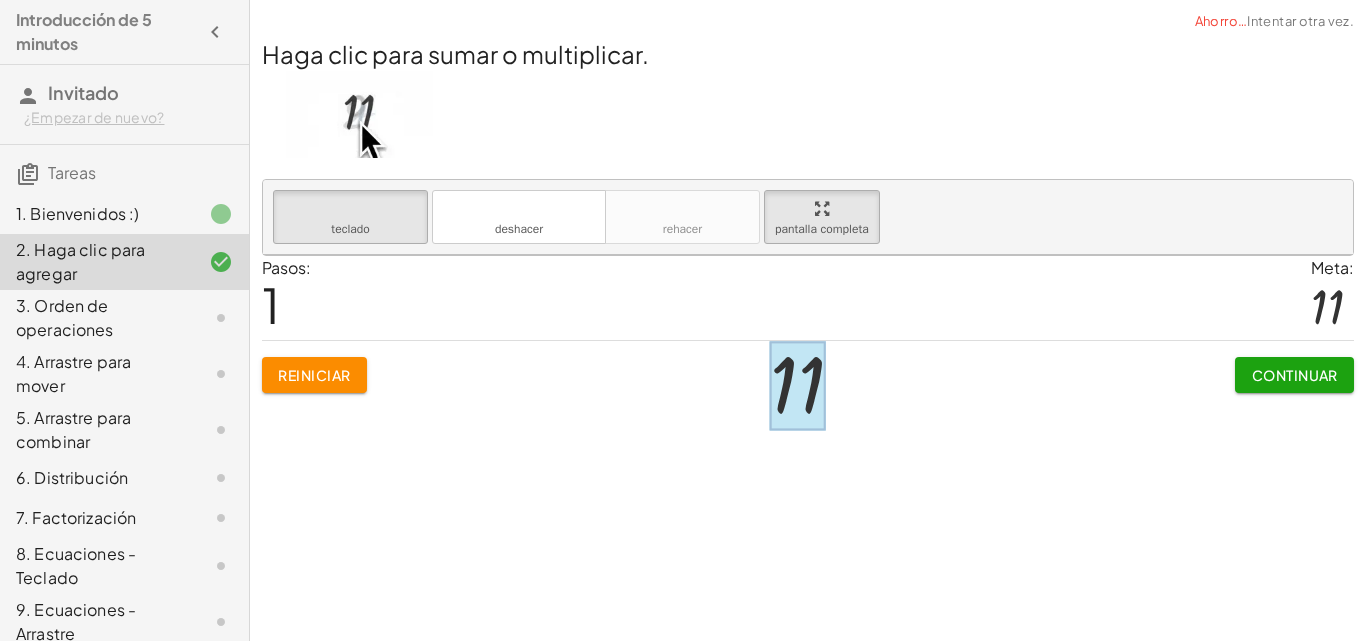 click on "Reiniciar" at bounding box center [314, 375] 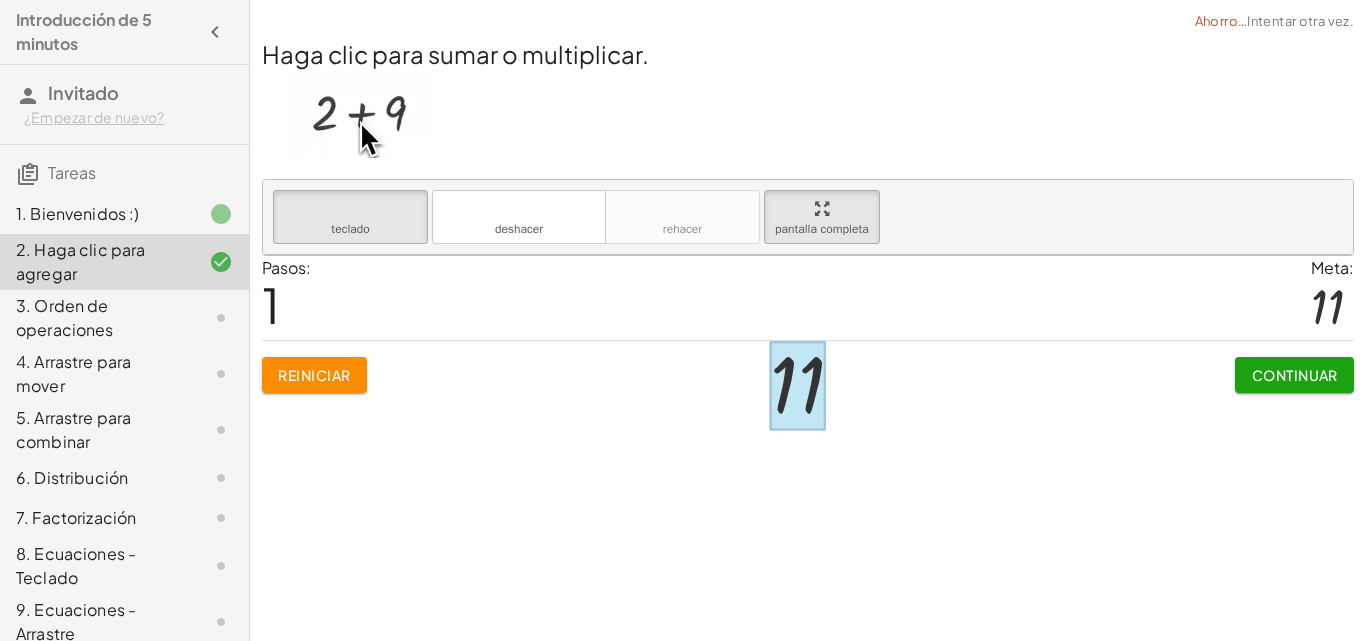 click at bounding box center (797, 385) 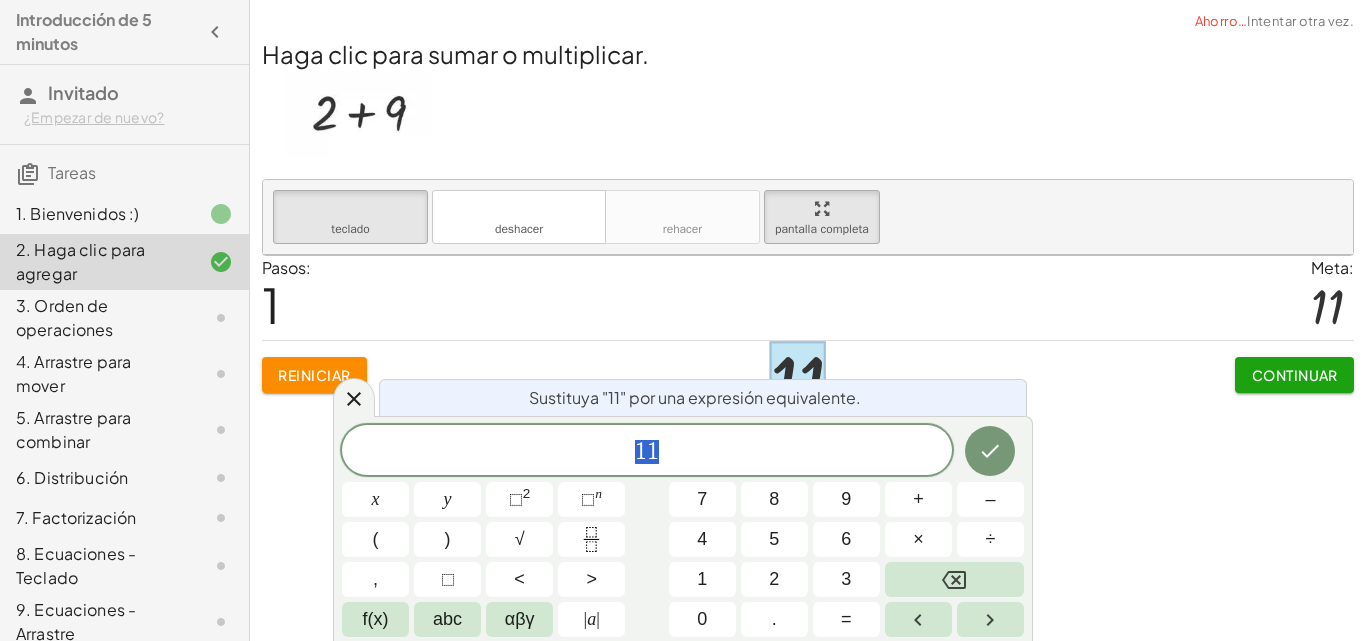 click at bounding box center [990, 451] 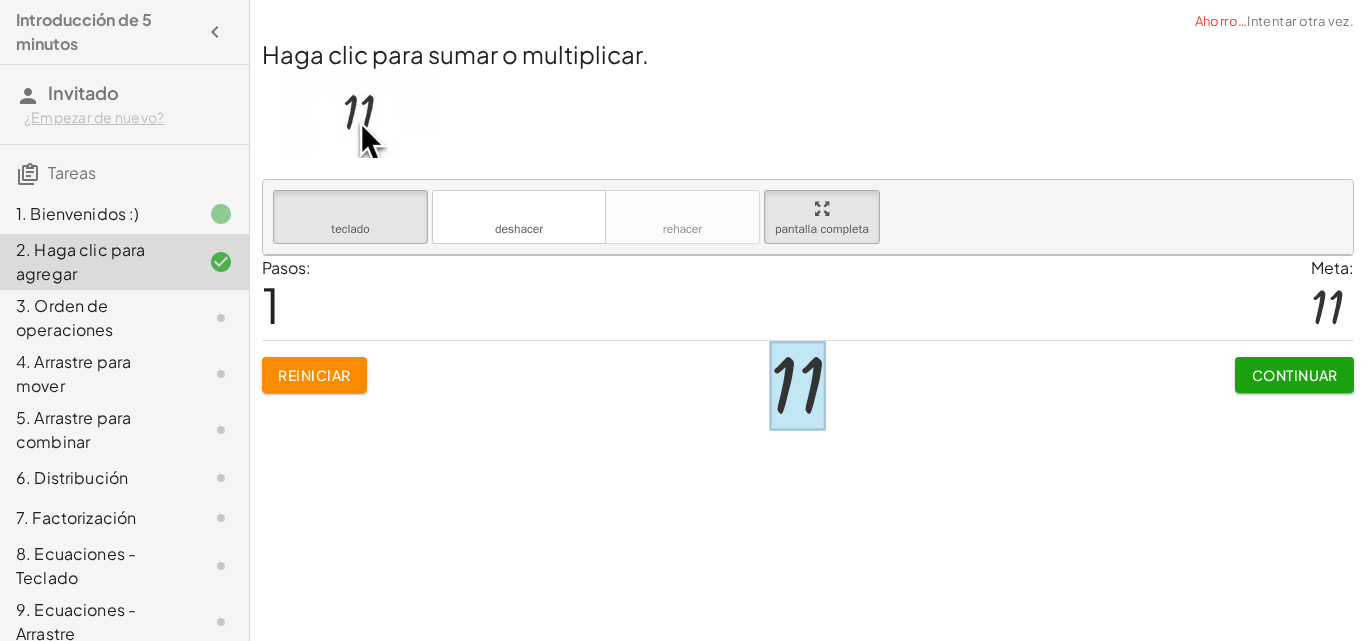 click at bounding box center [797, 385] 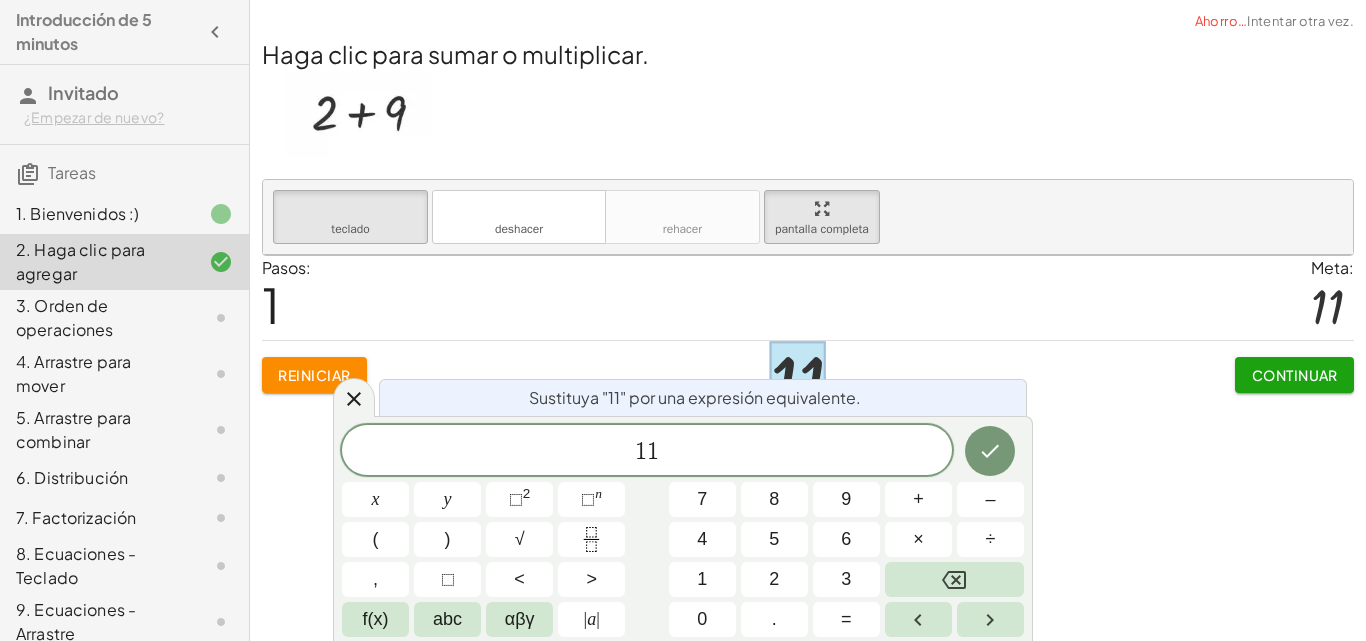 click on "Sustituya "11" por una expresión equivalente." at bounding box center (695, 397) 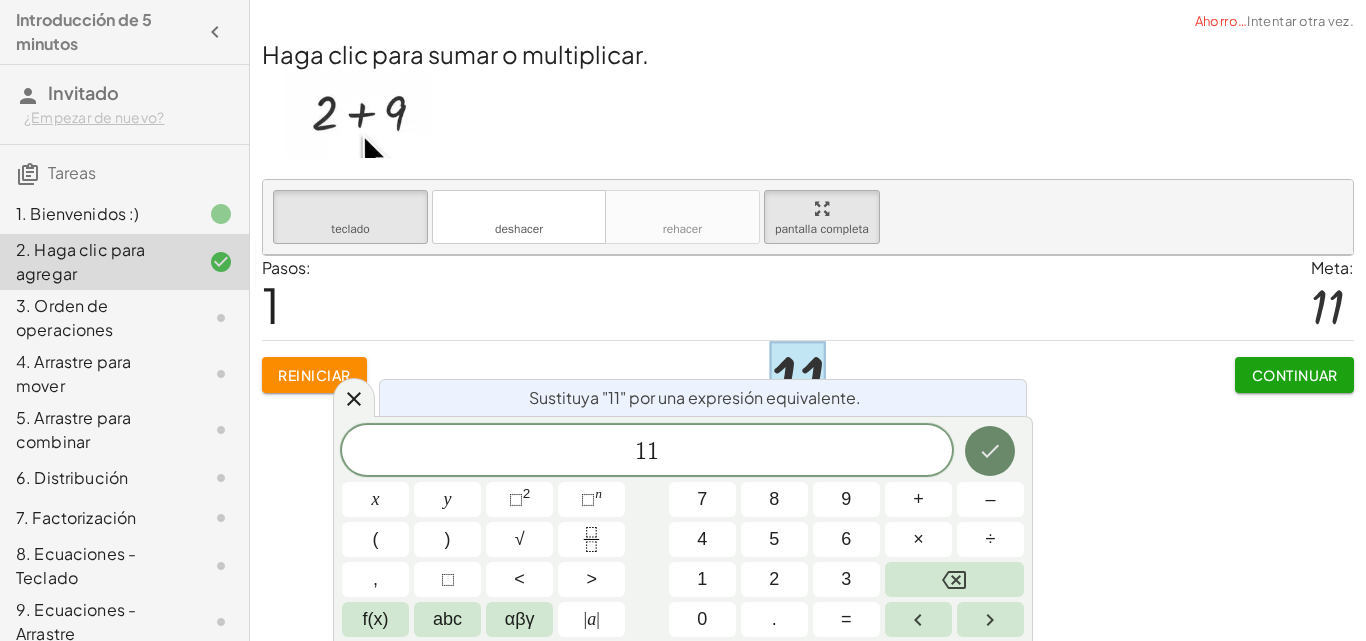 click 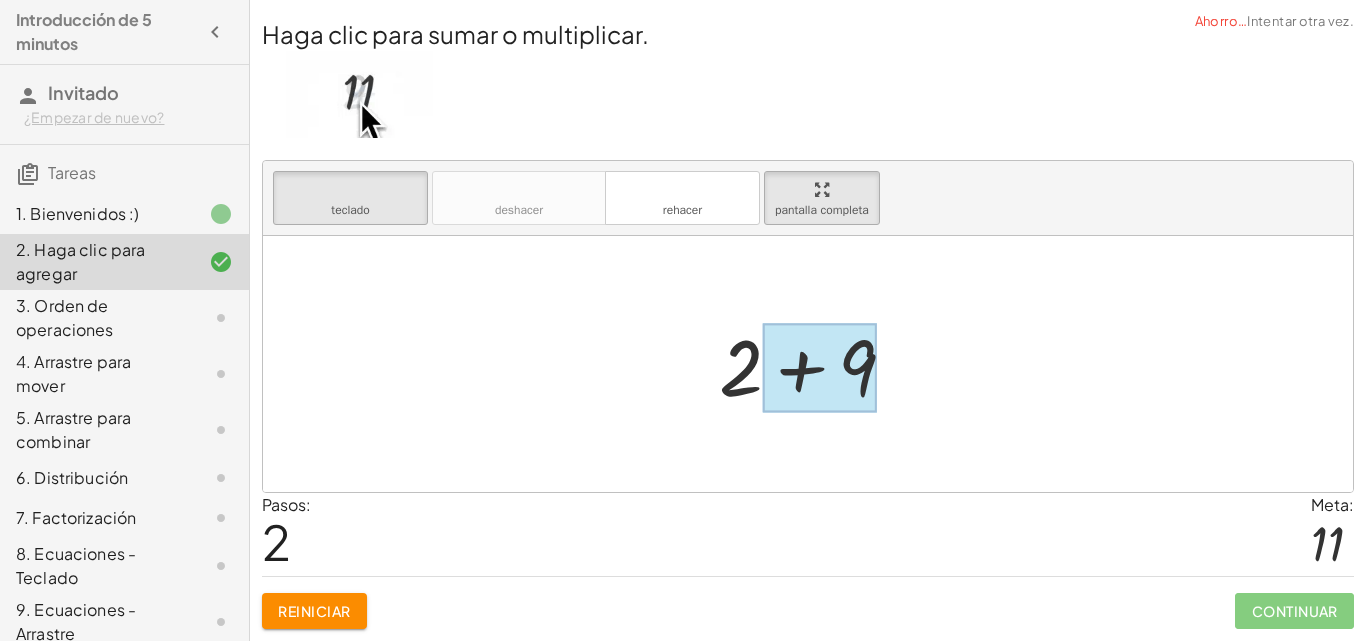 click on "1. Bienvenidos :)" at bounding box center [78, 213] 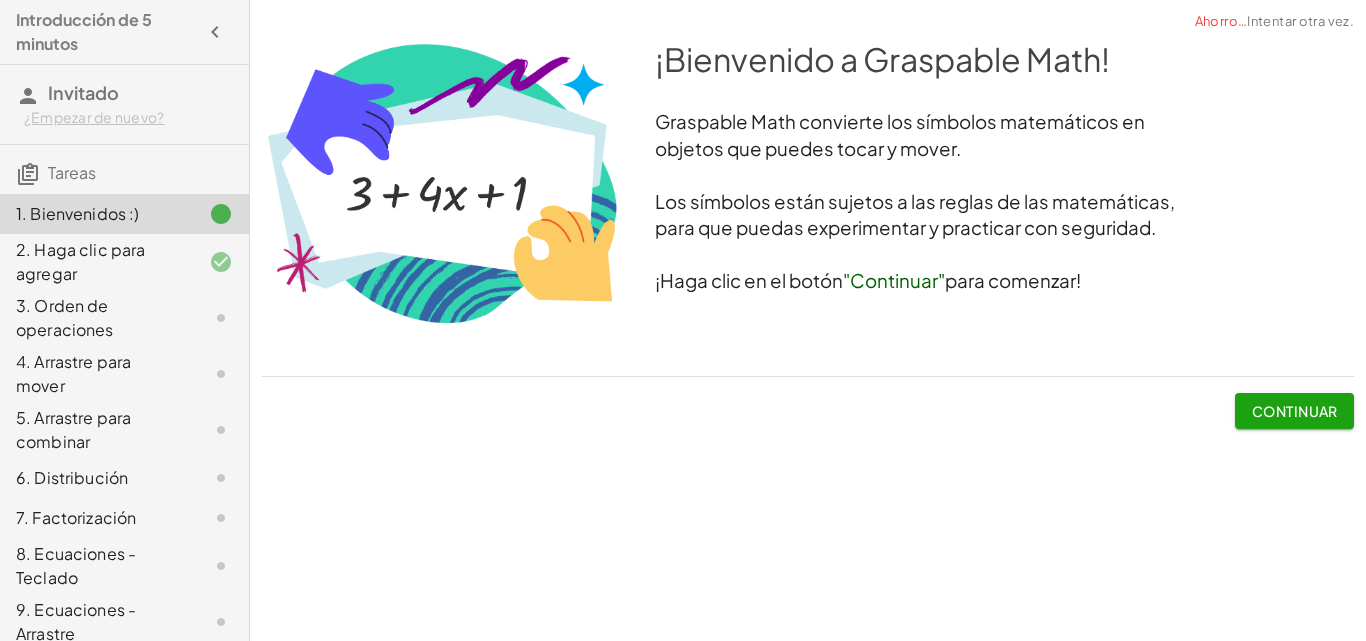 click on "Continuar" at bounding box center (1295, 411) 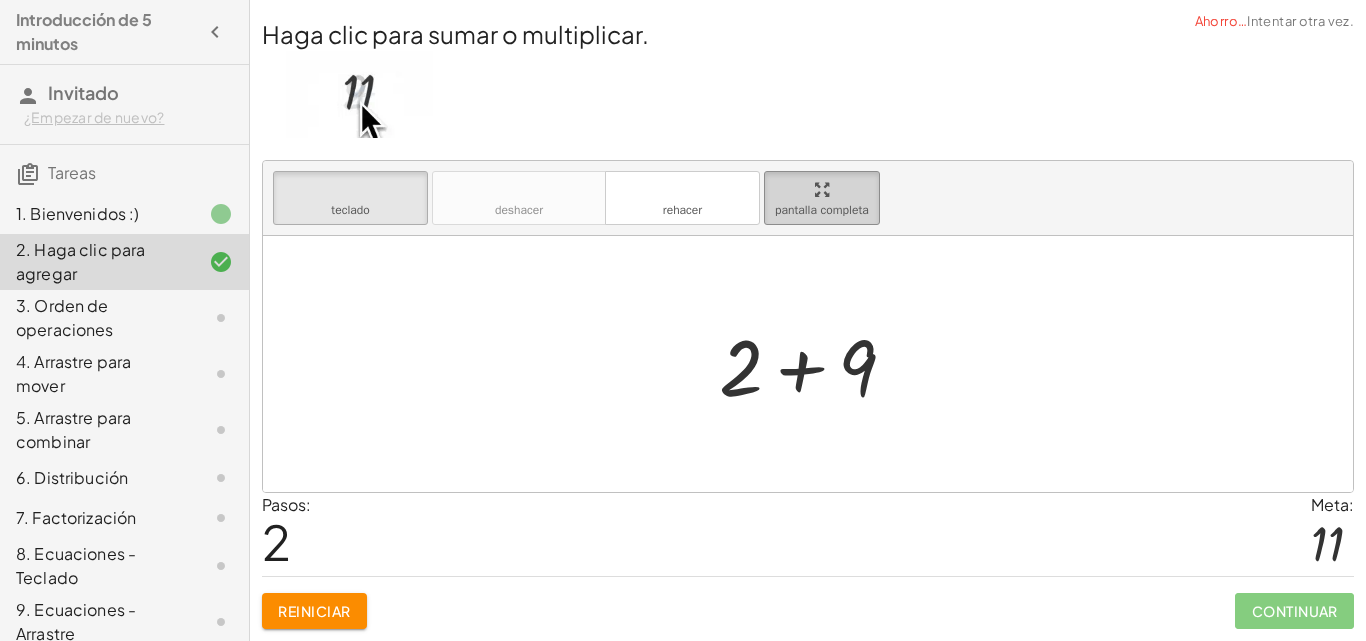 click at bounding box center (822, 190) 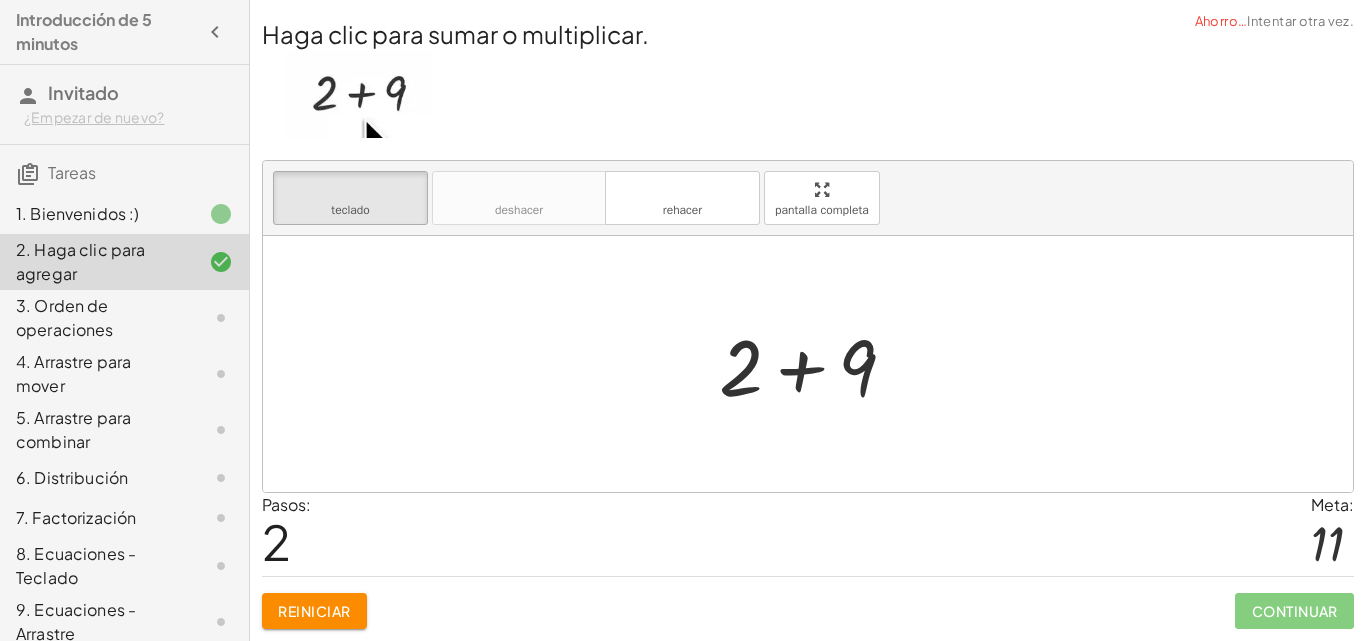 drag, startPoint x: 858, startPoint y: 196, endPoint x: 858, endPoint y: 283, distance: 87 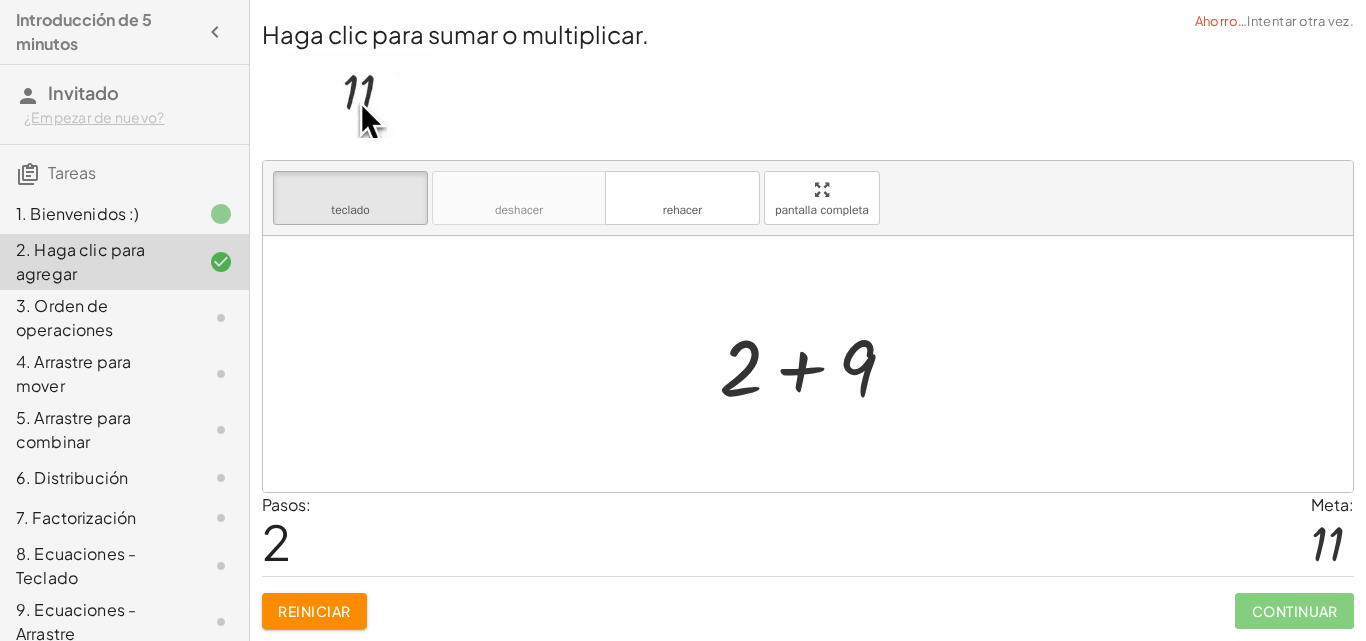 click on "teclado teclado deshacer deshacer rehacer rehacer pantalla completa + 2 + 9 ×" at bounding box center [808, 326] 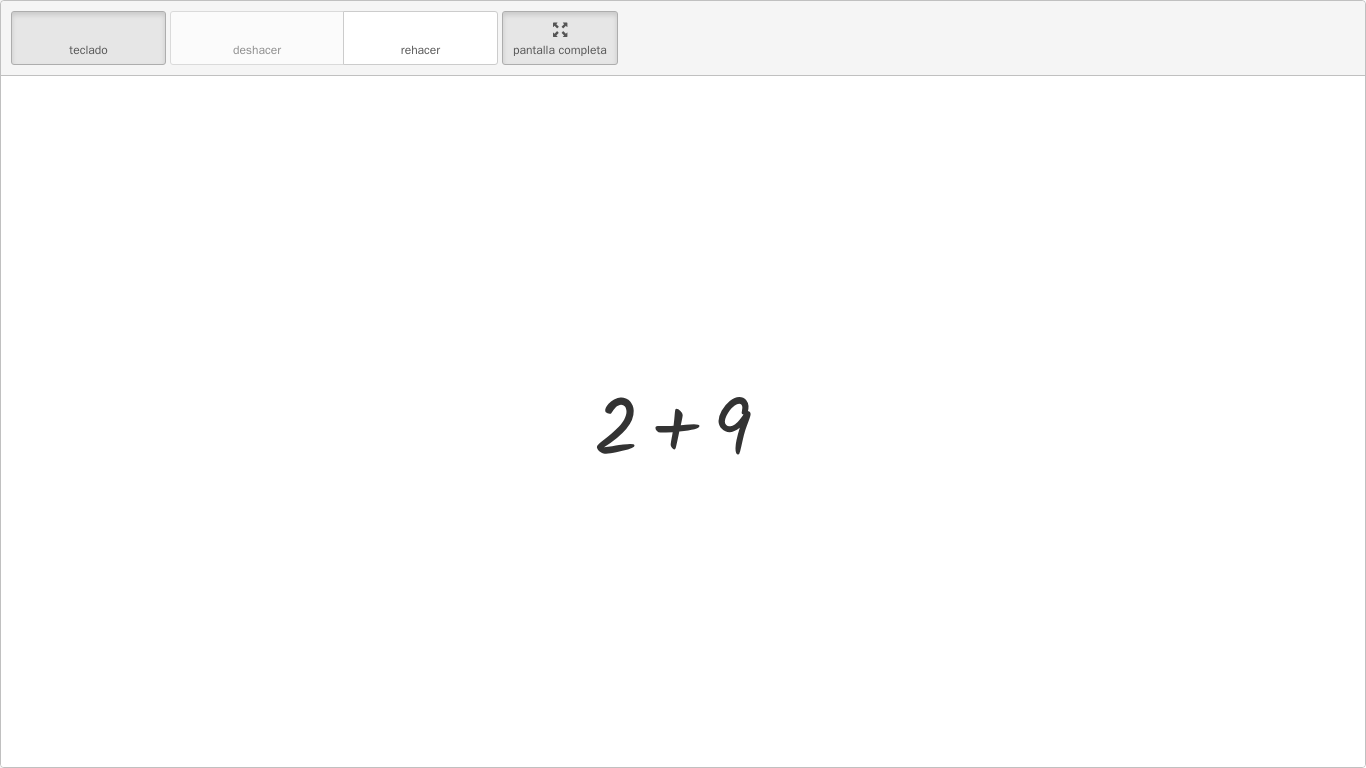 drag, startPoint x: 1365, startPoint y: 193, endPoint x: 460, endPoint y: 486, distance: 951.24866 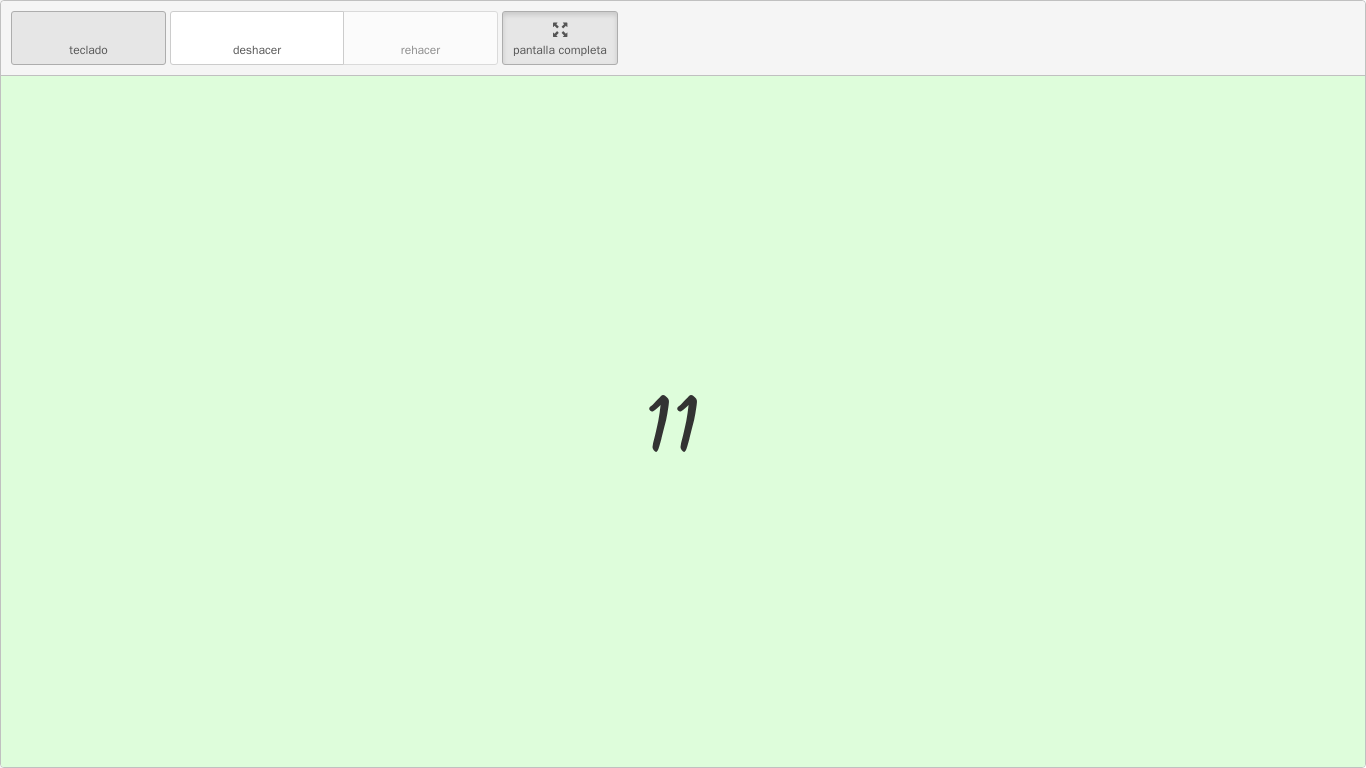 click on "teclado teclado" at bounding box center [88, 38] 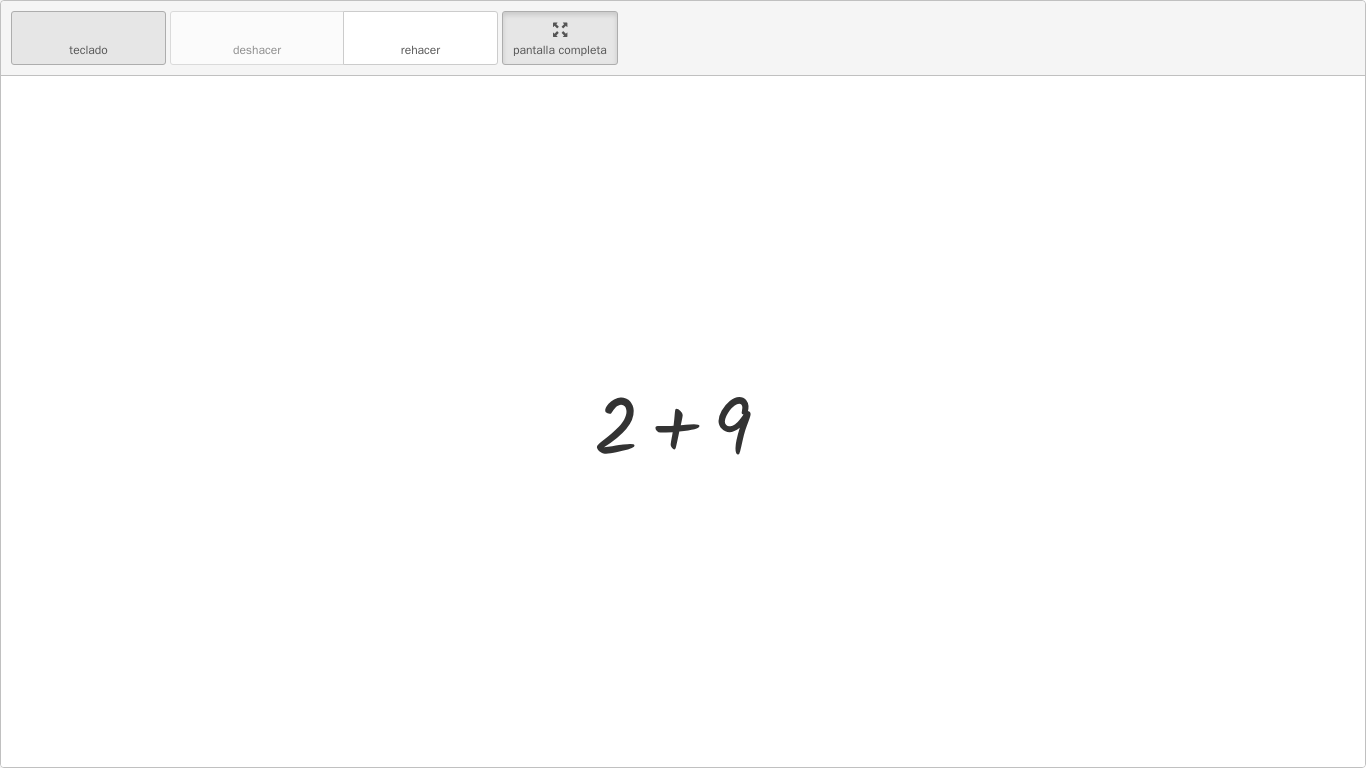 click on "teclado" at bounding box center [88, 50] 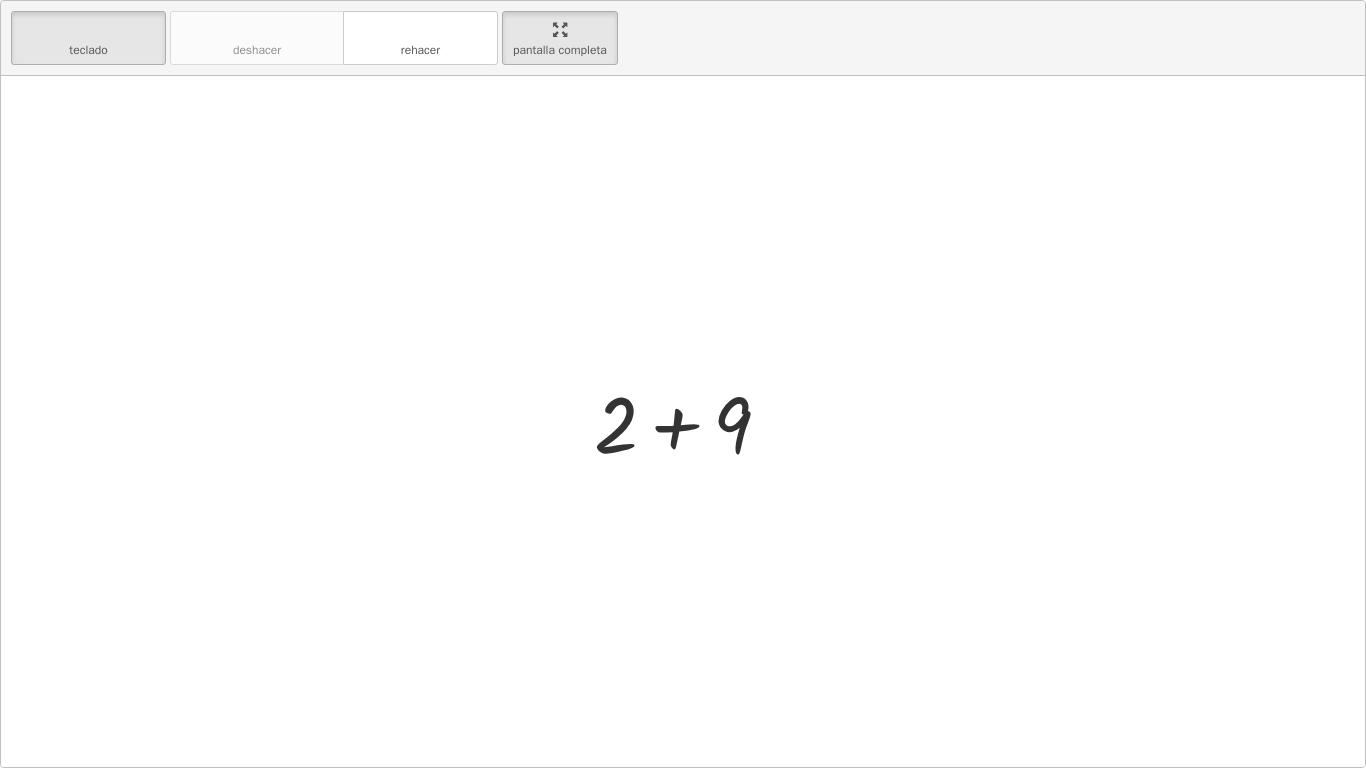 drag, startPoint x: 575, startPoint y: 51, endPoint x: 575, endPoint y: -36, distance: 87 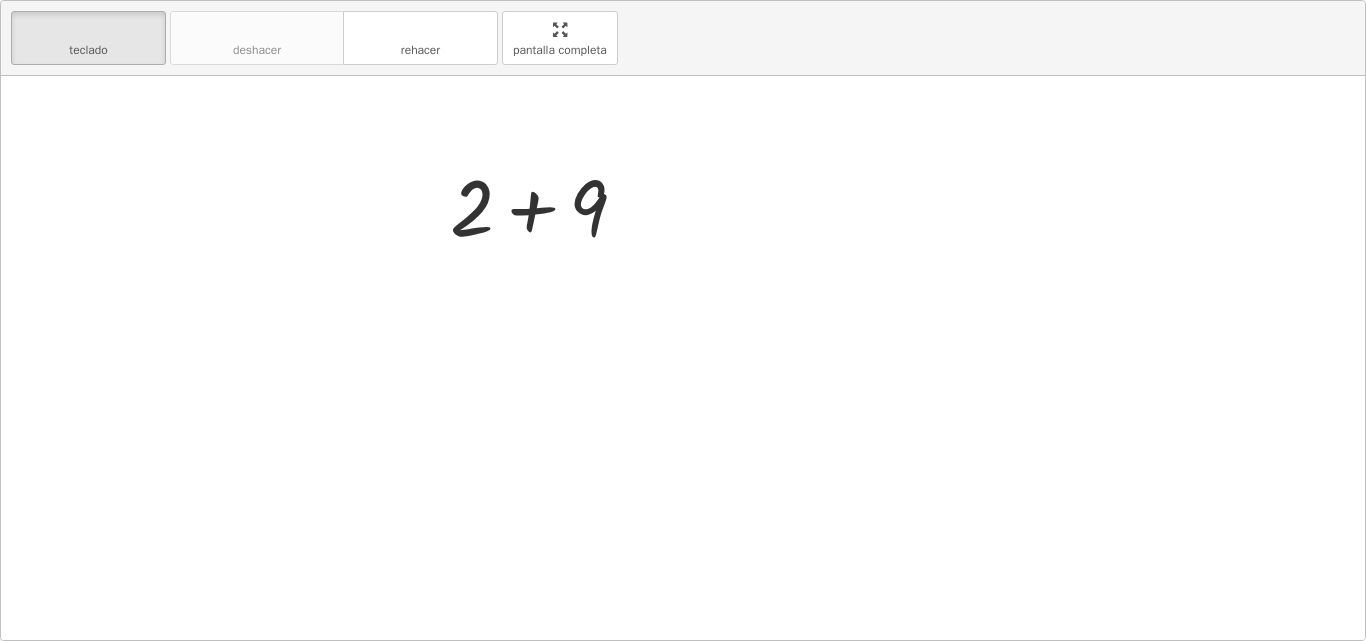 scroll, scrollTop: 265, scrollLeft: 0, axis: vertical 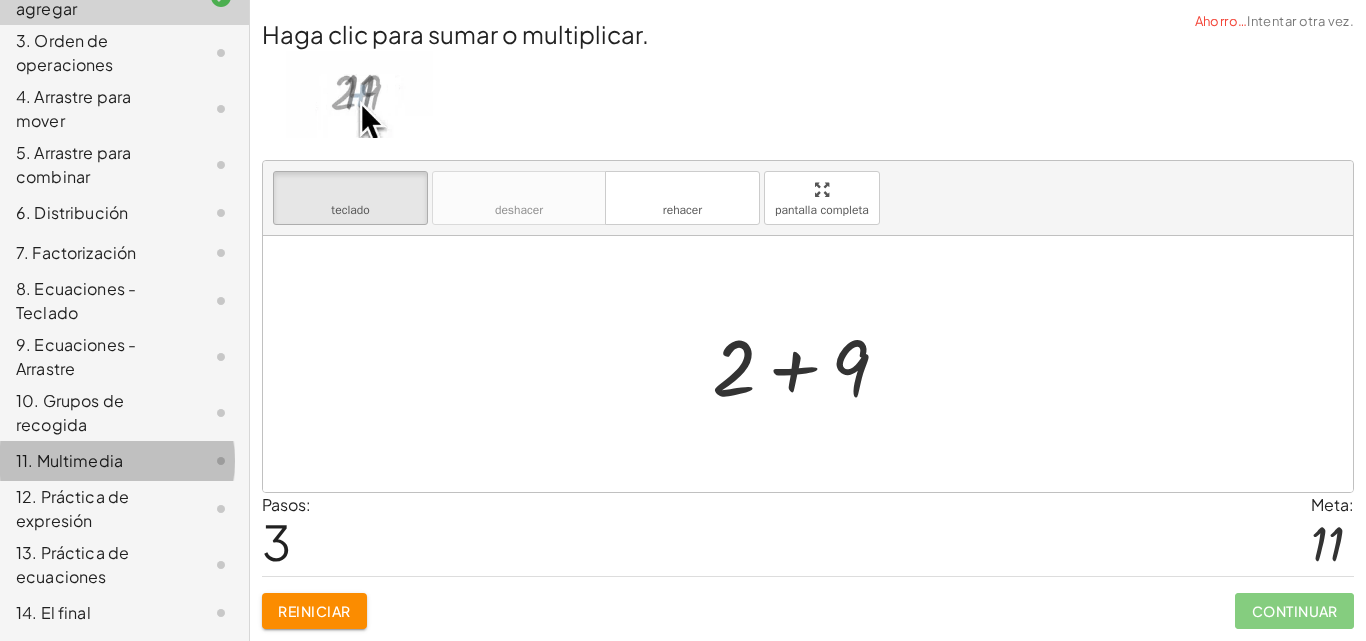 click on "11. Multimedia" 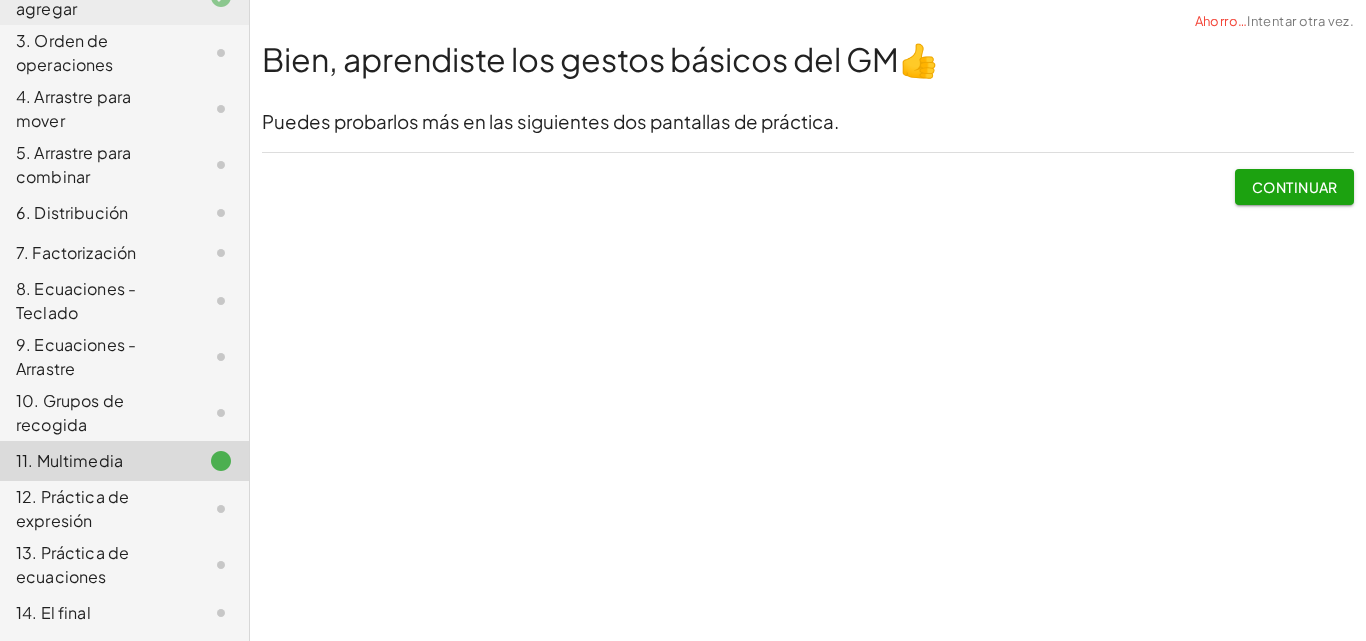 drag, startPoint x: 558, startPoint y: 369, endPoint x: 697, endPoint y: 391, distance: 140.73024 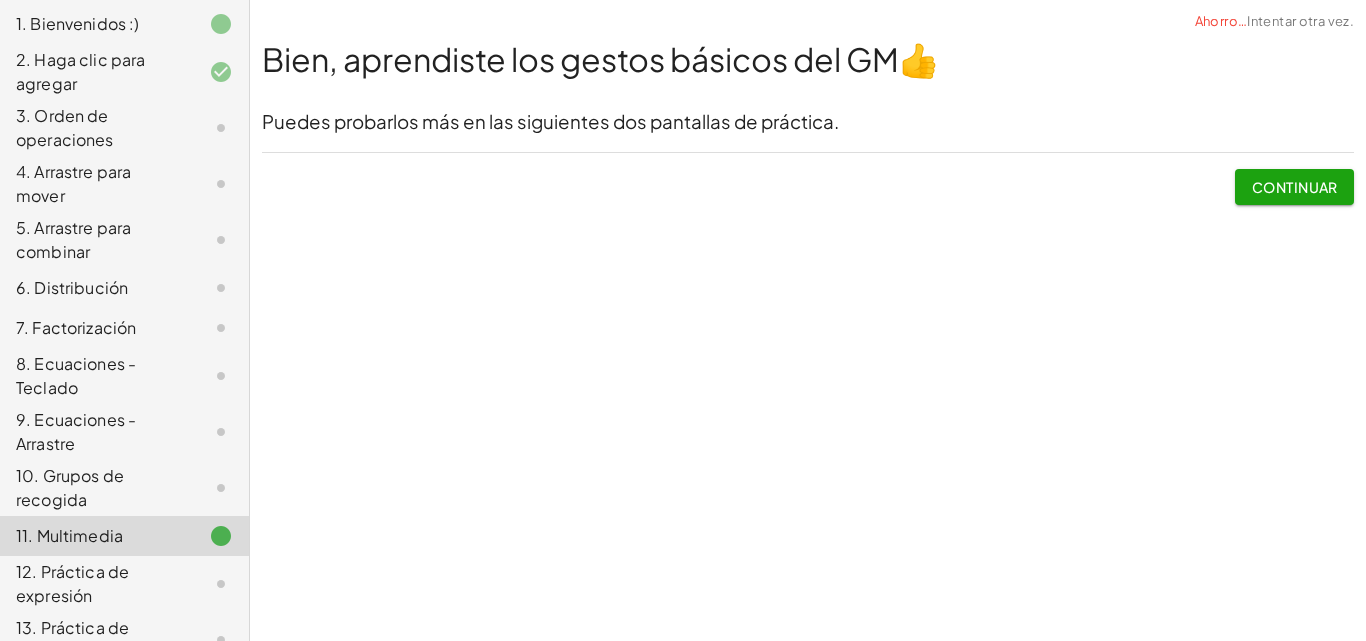 scroll, scrollTop: 0, scrollLeft: 0, axis: both 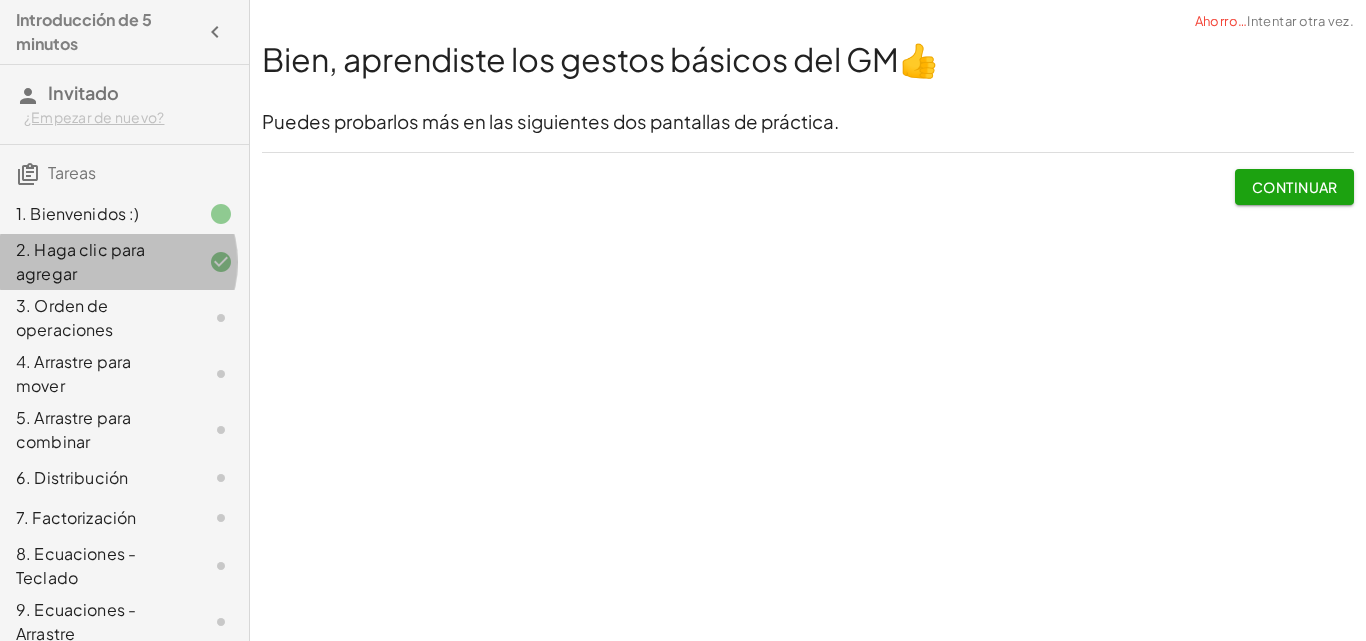 click on "2. Haga clic para agregar" 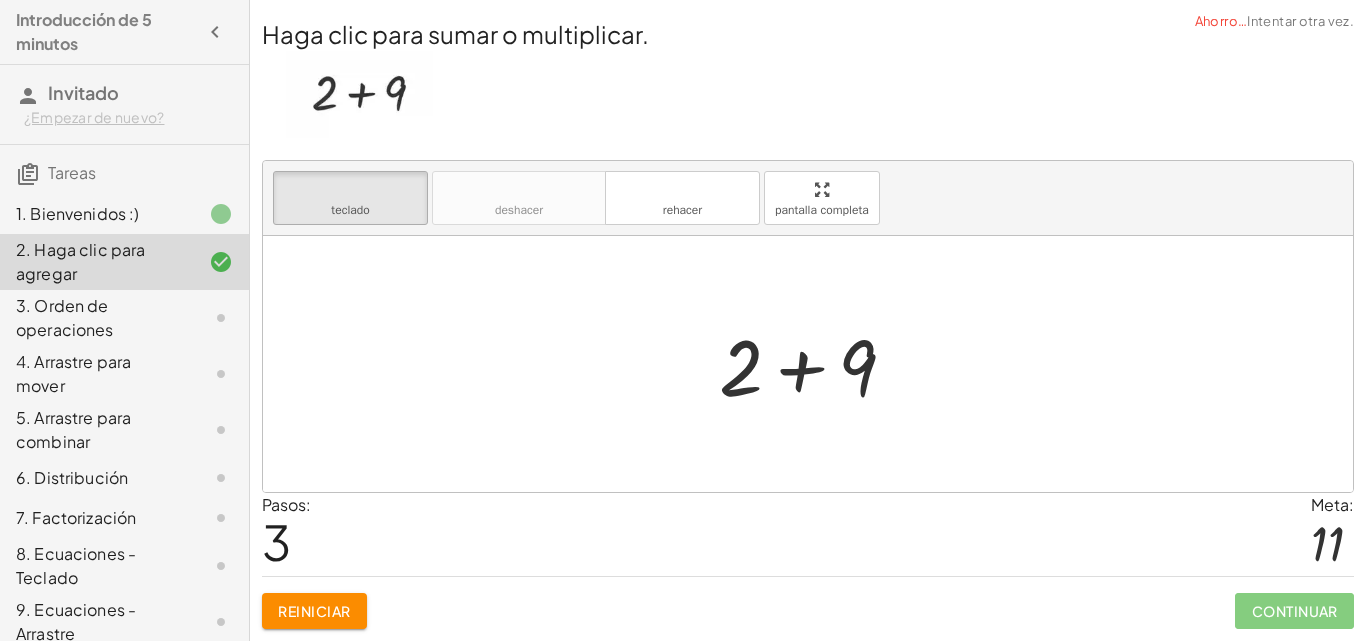 click at bounding box center (808, 364) 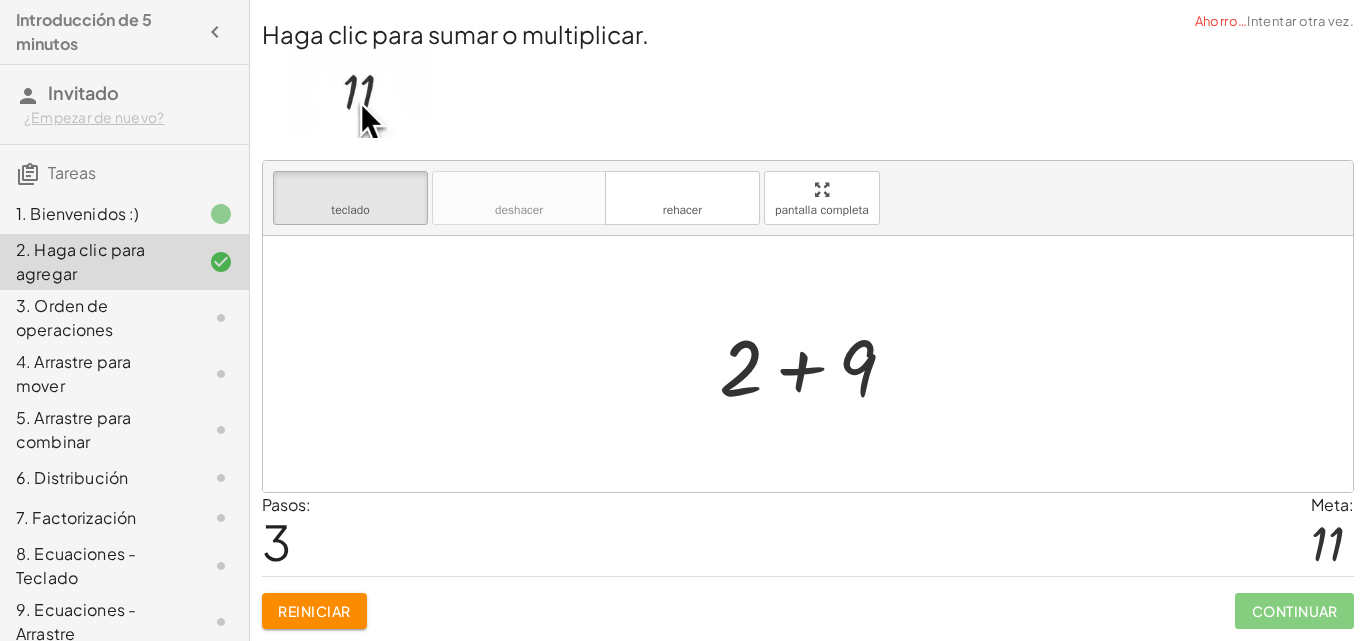 click at bounding box center (815, 364) 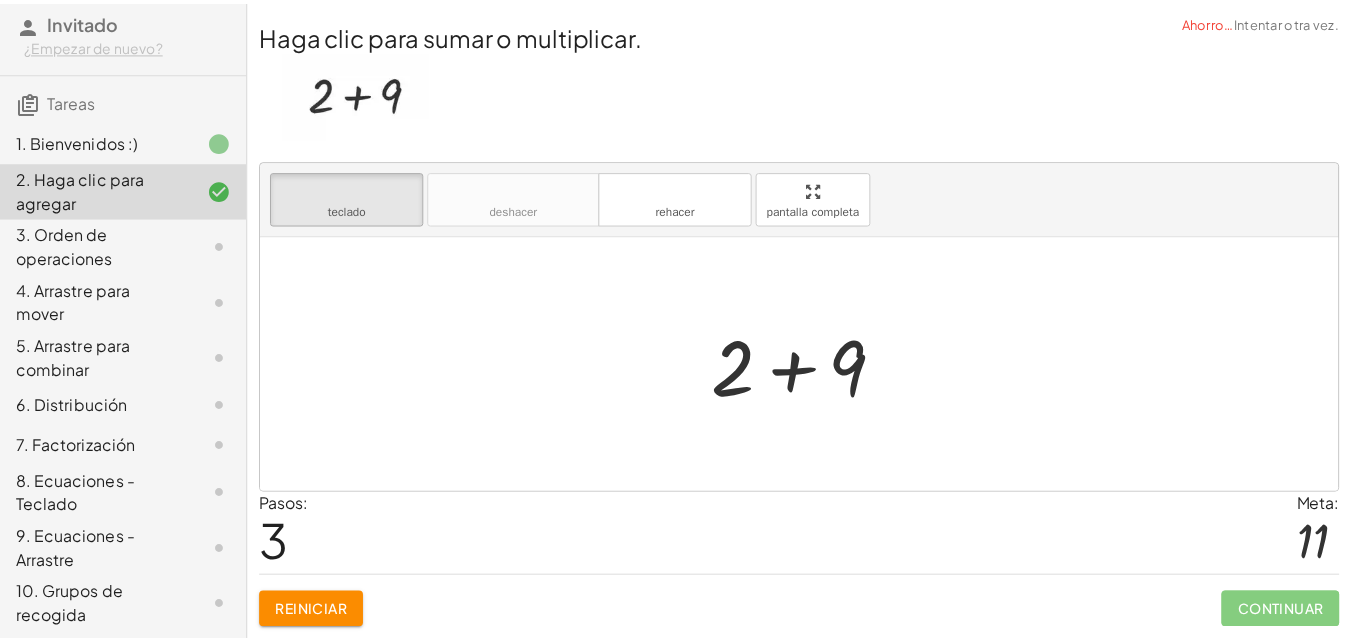 scroll, scrollTop: 100, scrollLeft: 0, axis: vertical 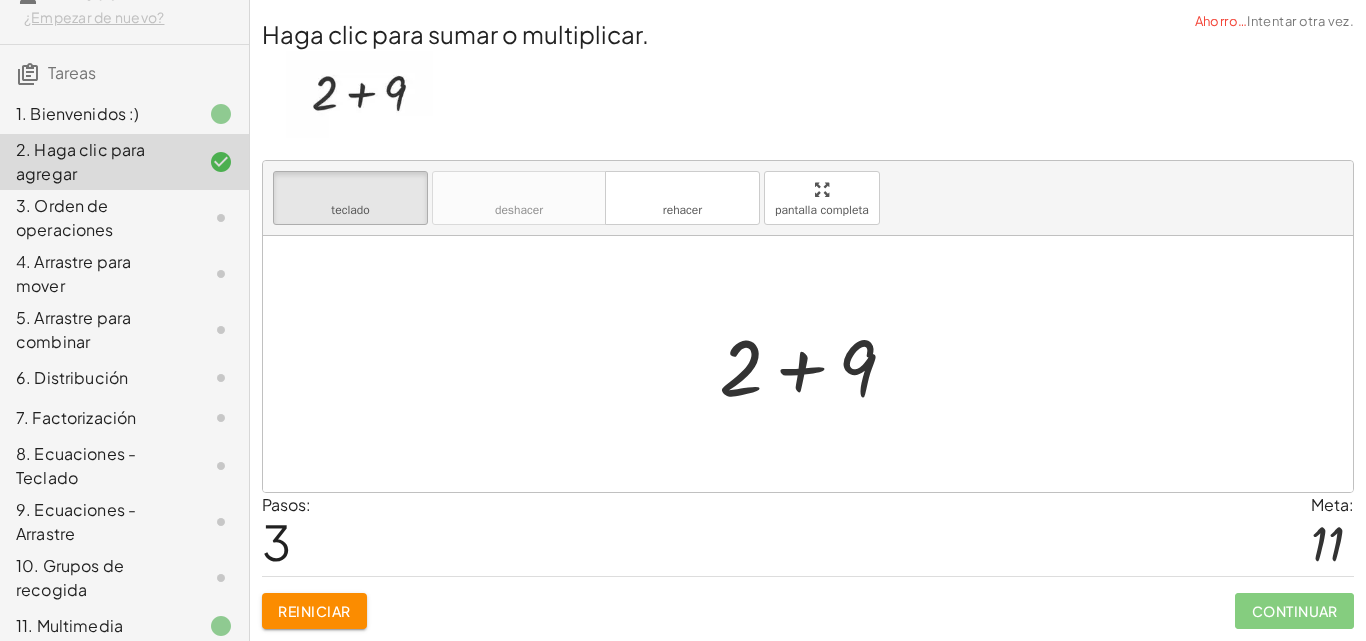 click on "4. Arrastre para mover" 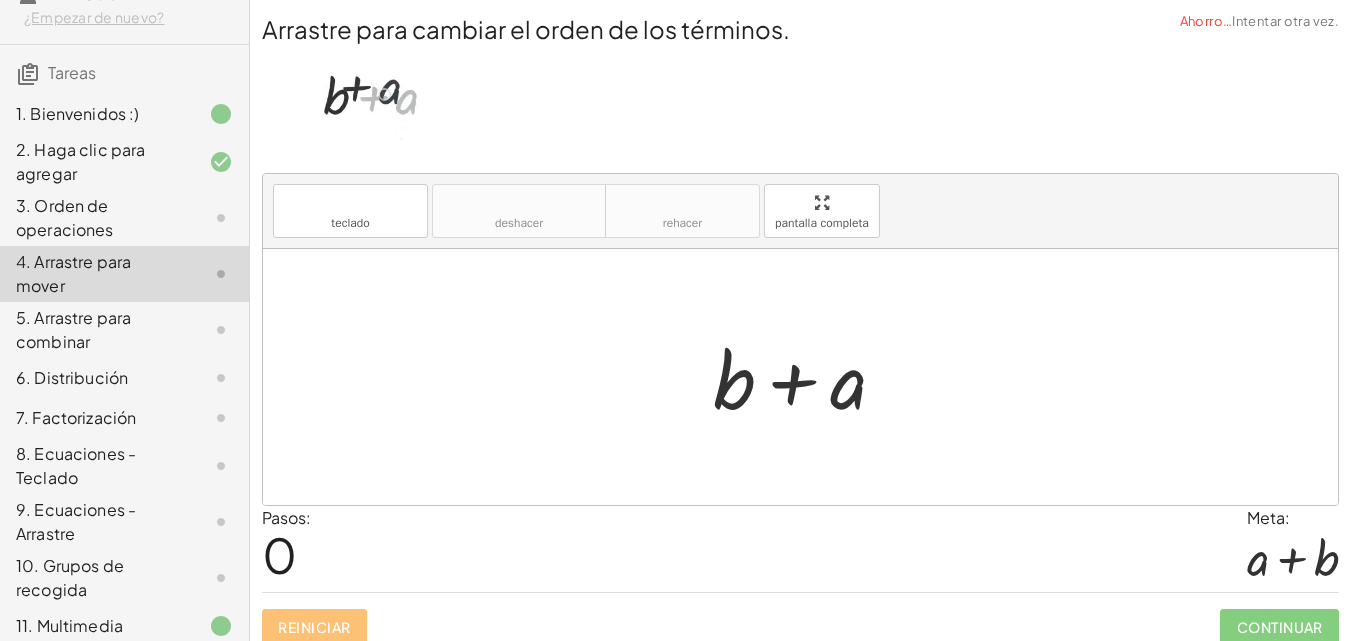 click at bounding box center [807, 377] 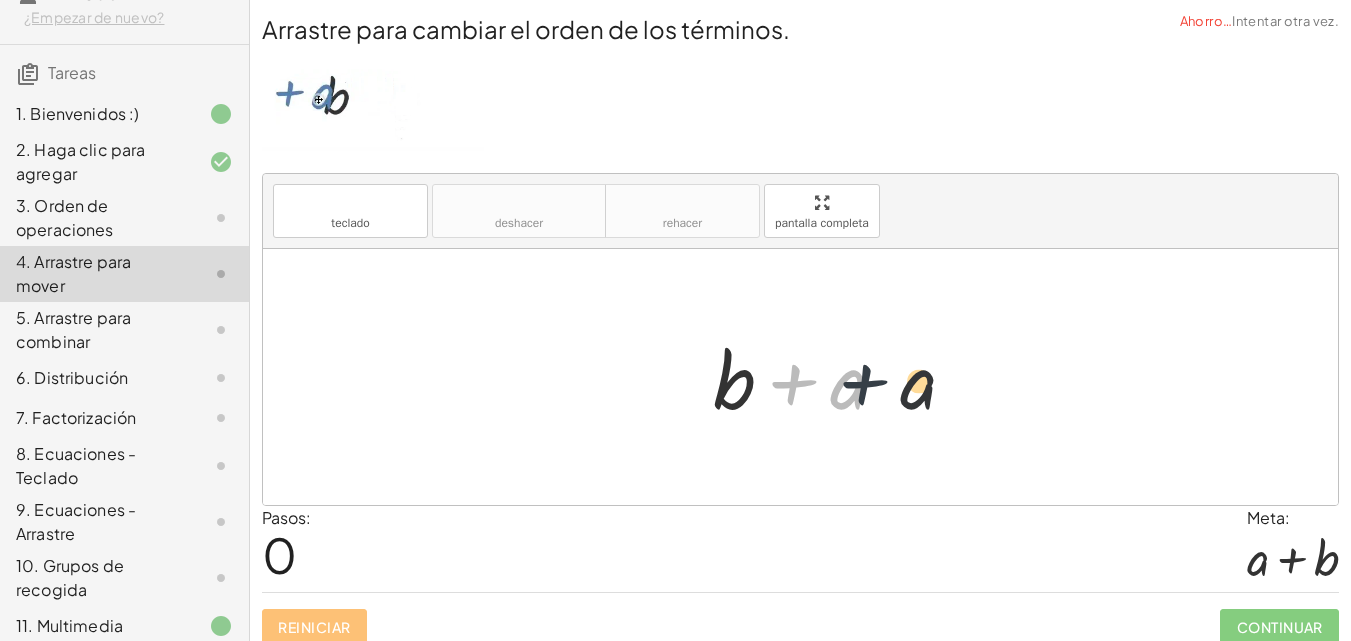 drag, startPoint x: 792, startPoint y: 387, endPoint x: 875, endPoint y: 387, distance: 83 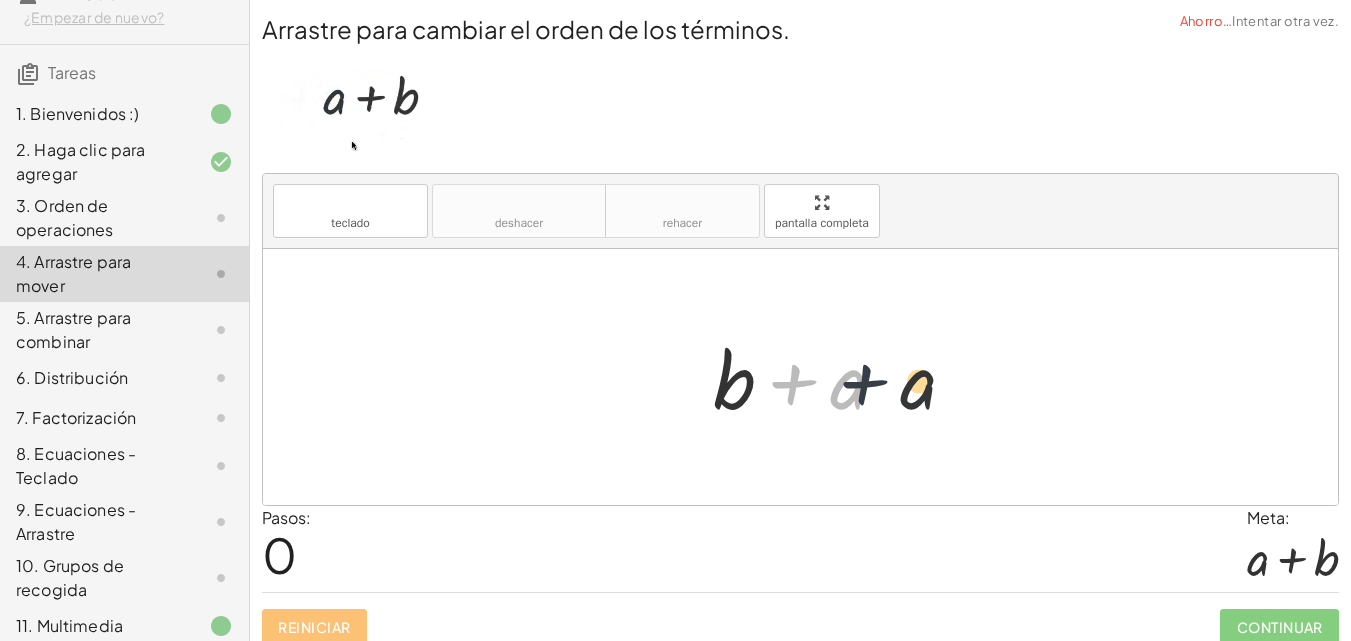 click at bounding box center (807, 377) 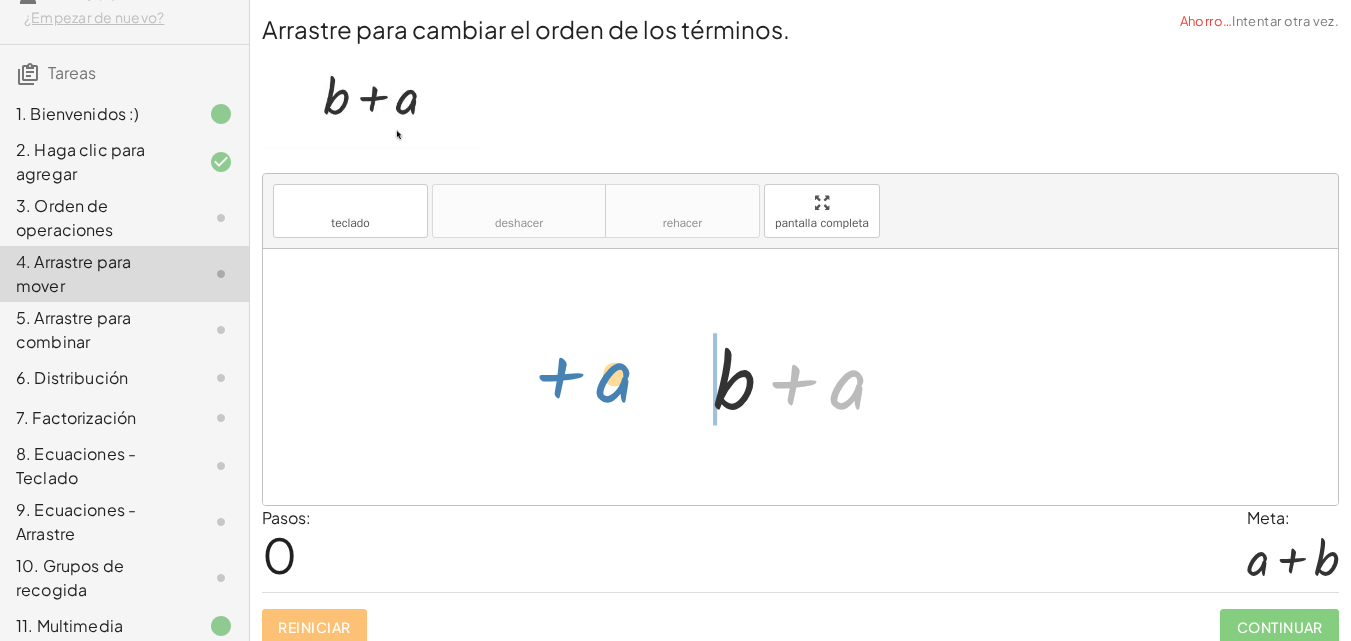 drag, startPoint x: 846, startPoint y: 390, endPoint x: 613, endPoint y: 388, distance: 233.00859 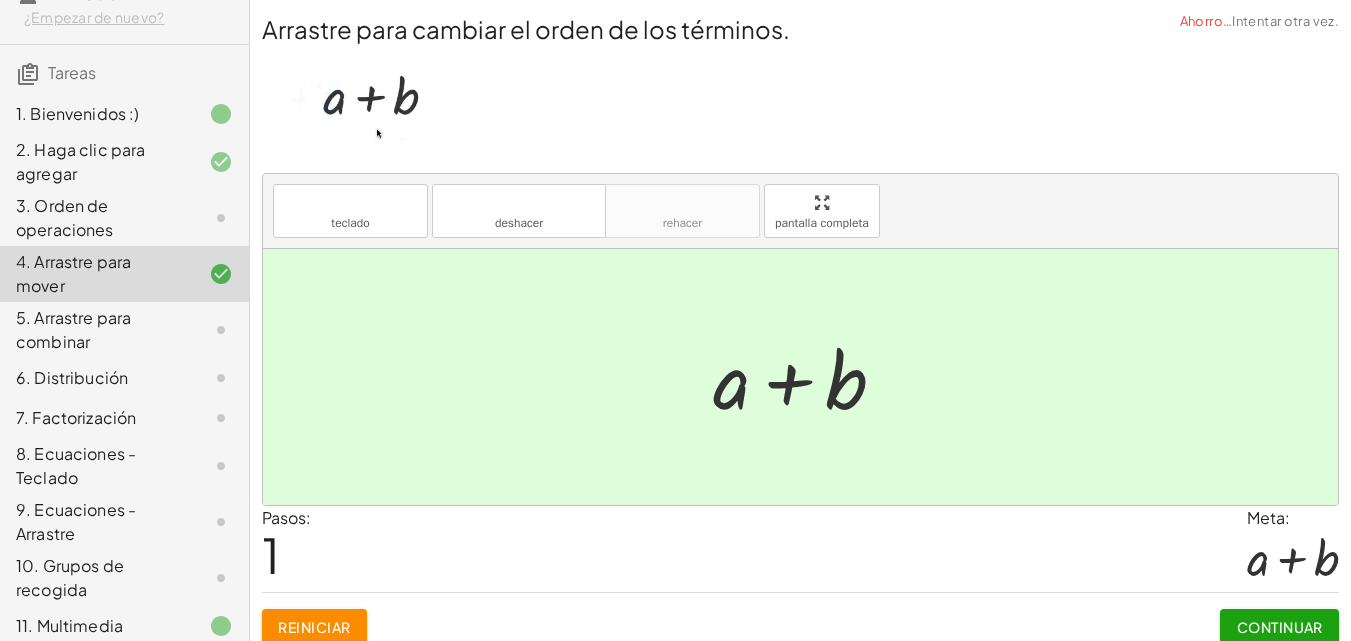 click 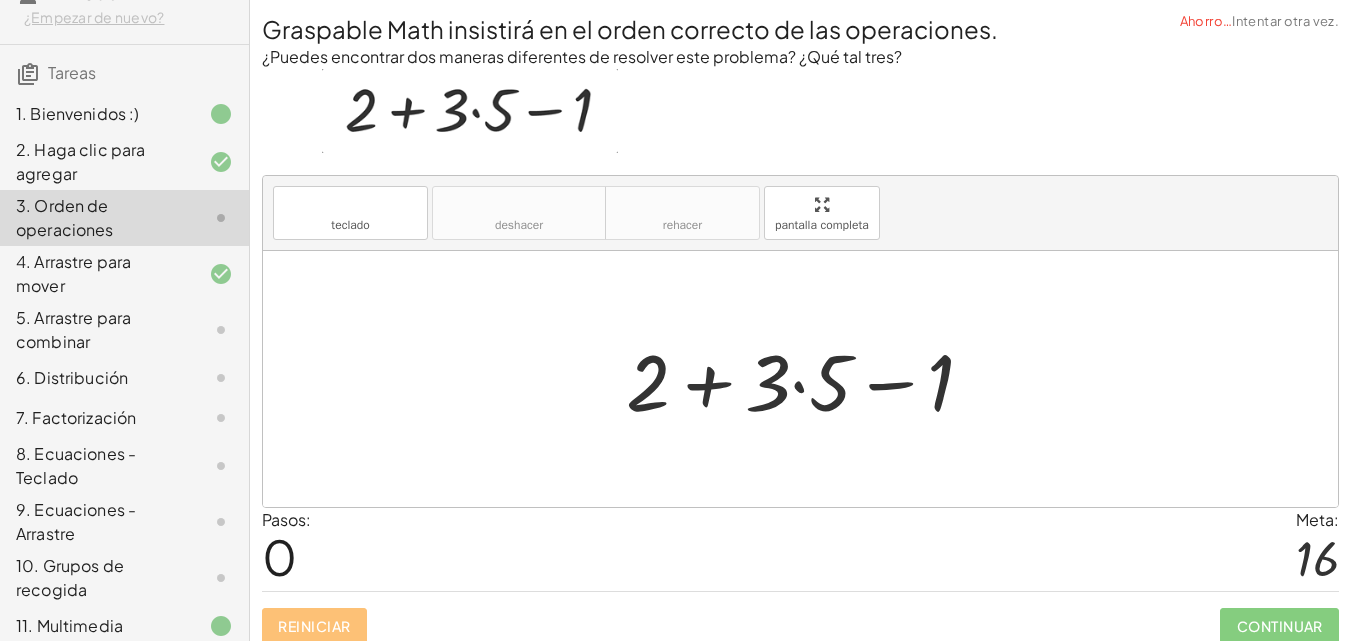 click at bounding box center (808, 379) 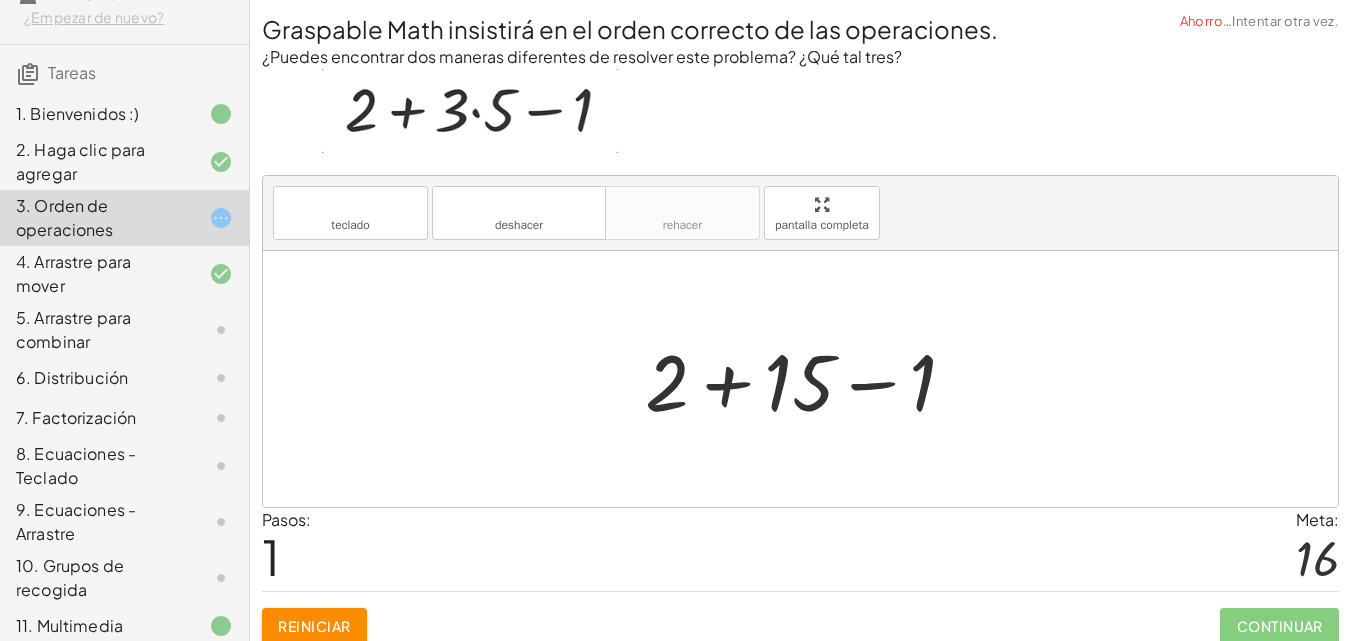 click at bounding box center [808, 379] 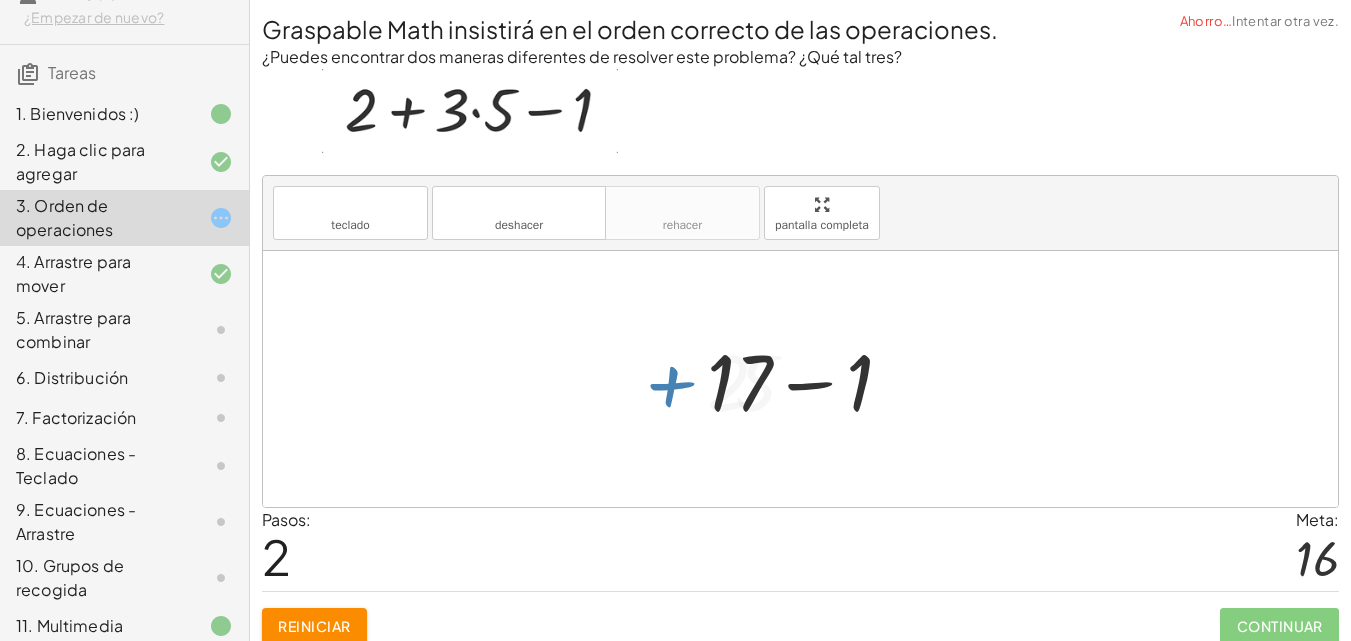 click at bounding box center (808, 379) 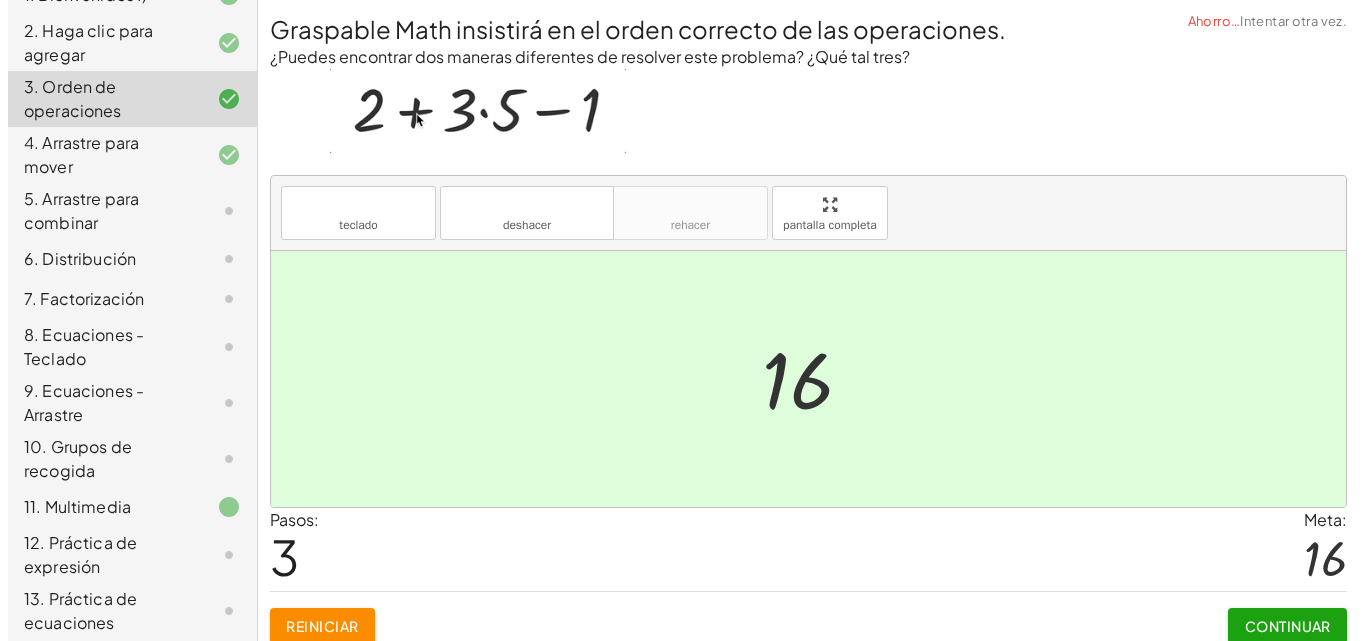 scroll, scrollTop: 265, scrollLeft: 0, axis: vertical 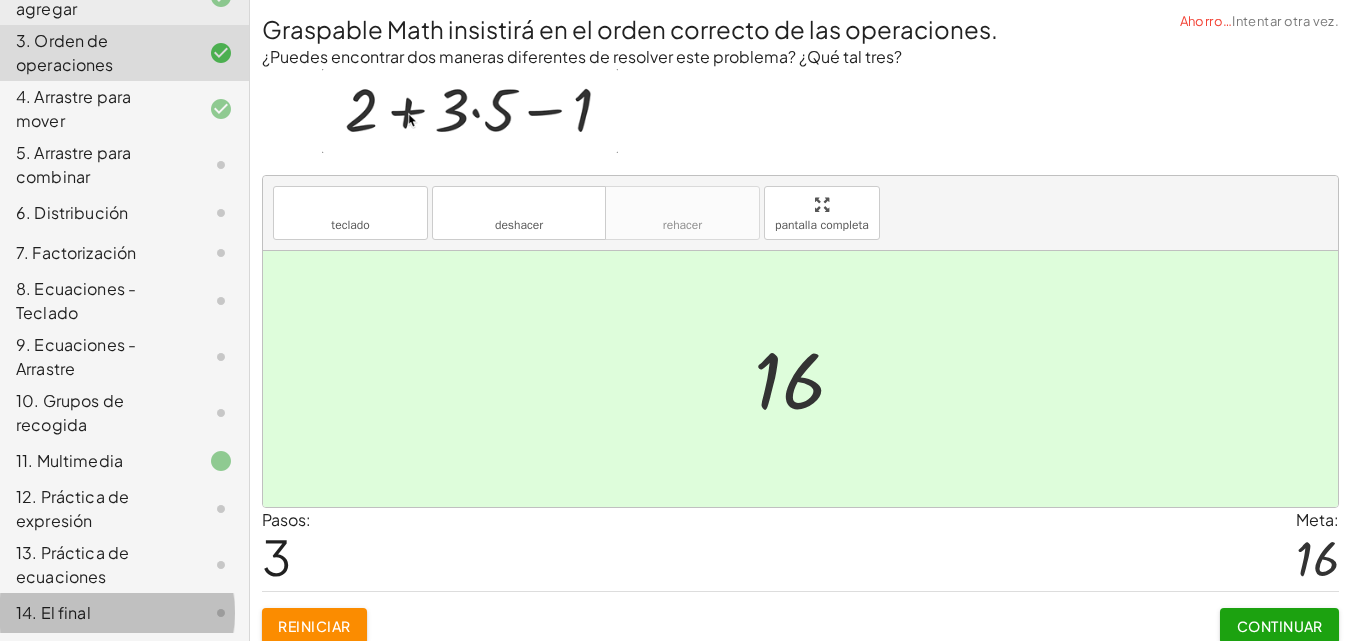 click on "14. El final" 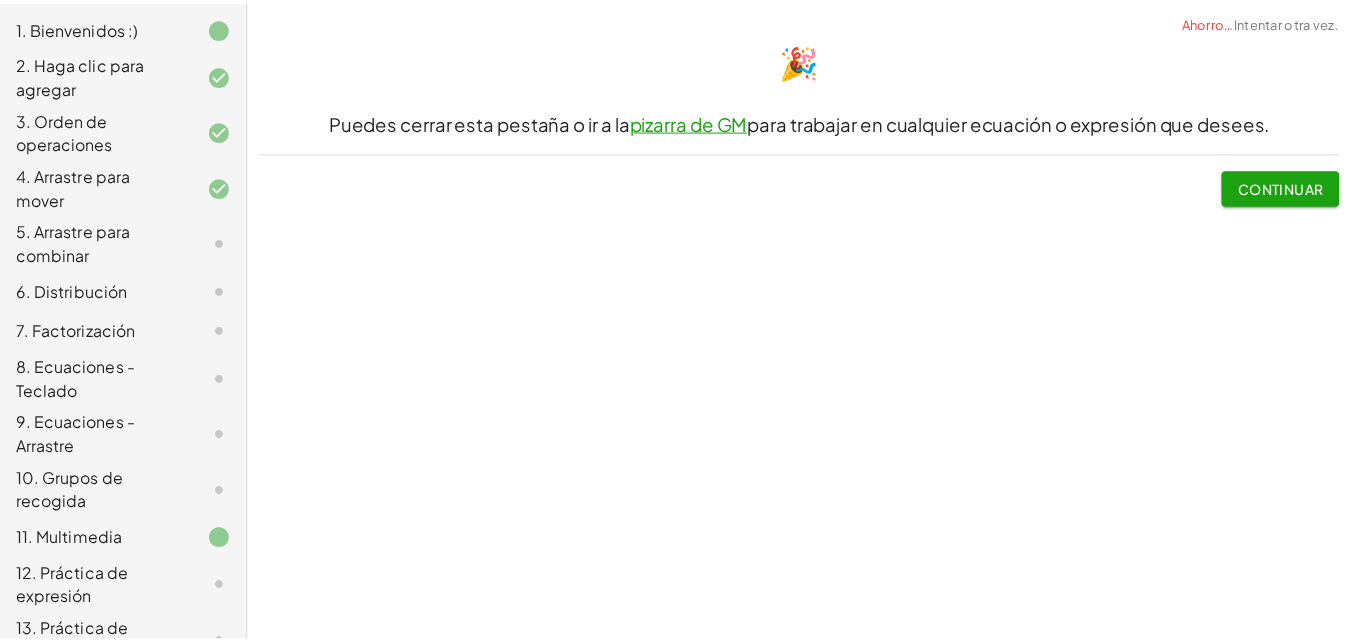 scroll, scrollTop: 65, scrollLeft: 0, axis: vertical 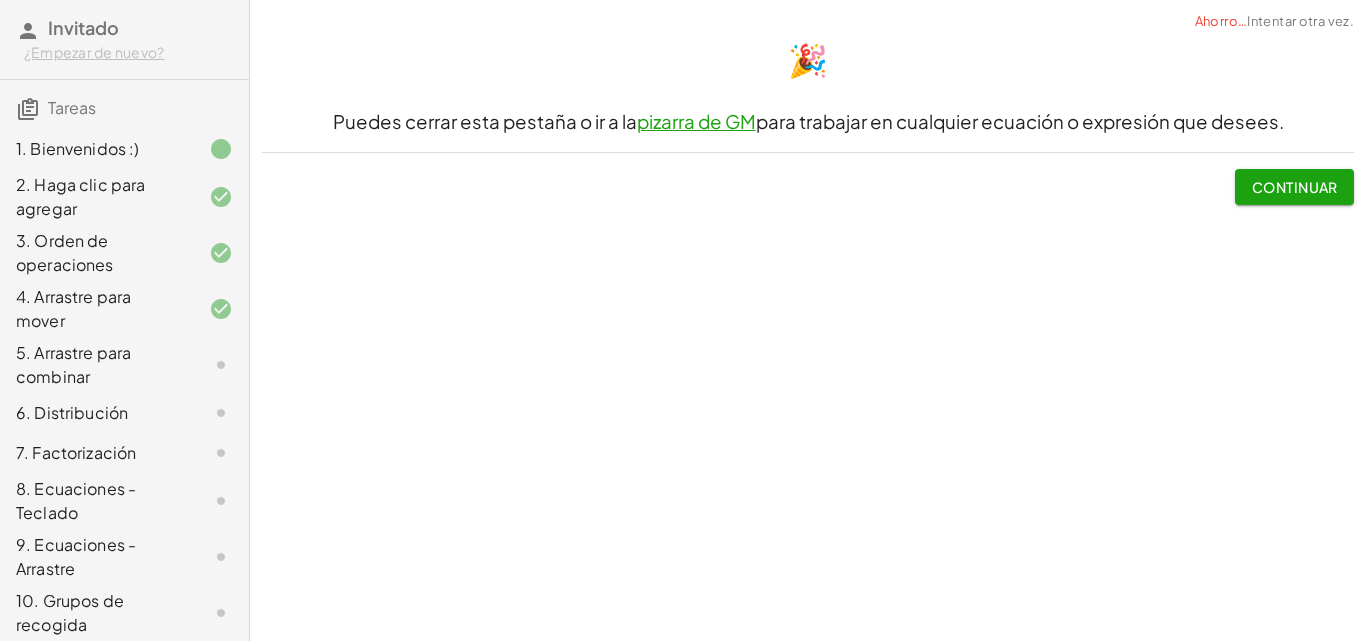 click on "5. Arrastre para combinar" 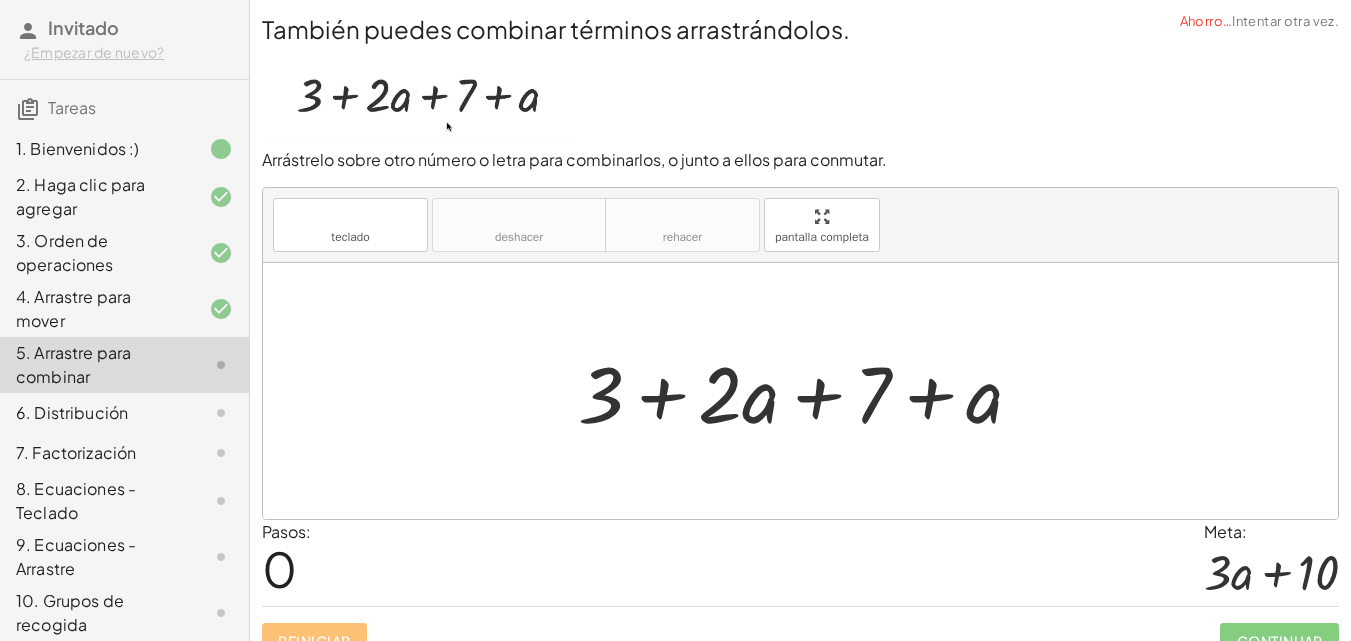click at bounding box center [808, 391] 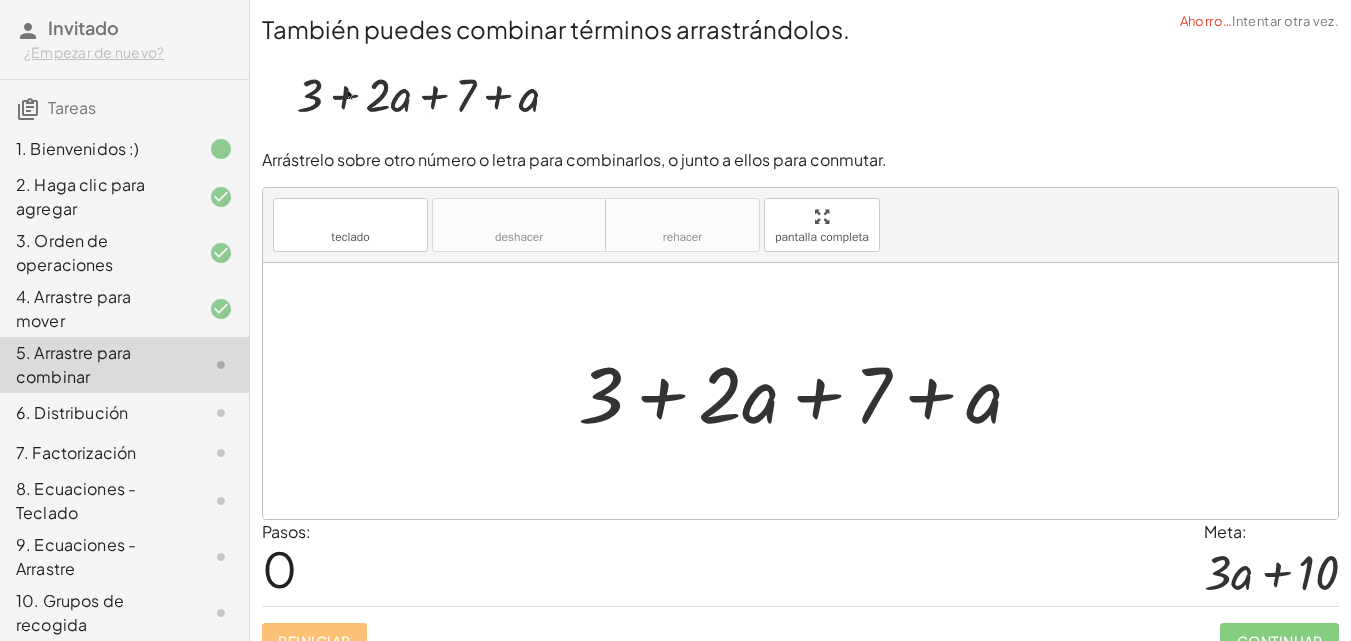 click at bounding box center [808, 391] 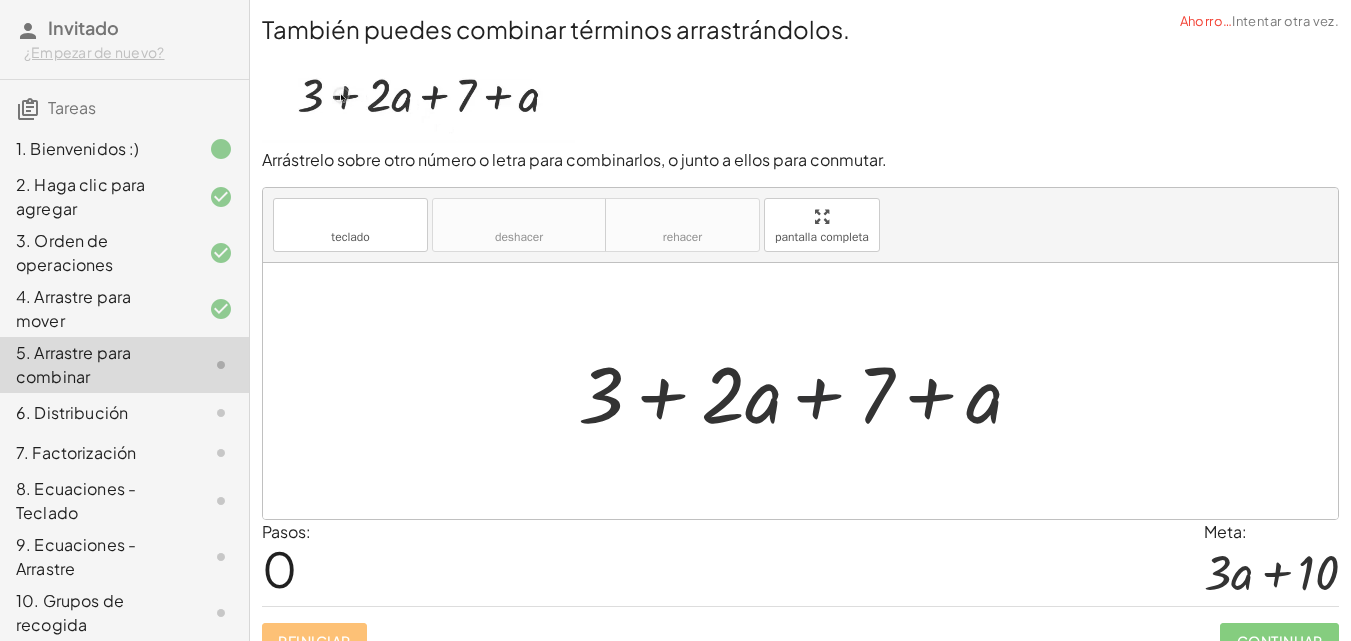 click at bounding box center [808, 391] 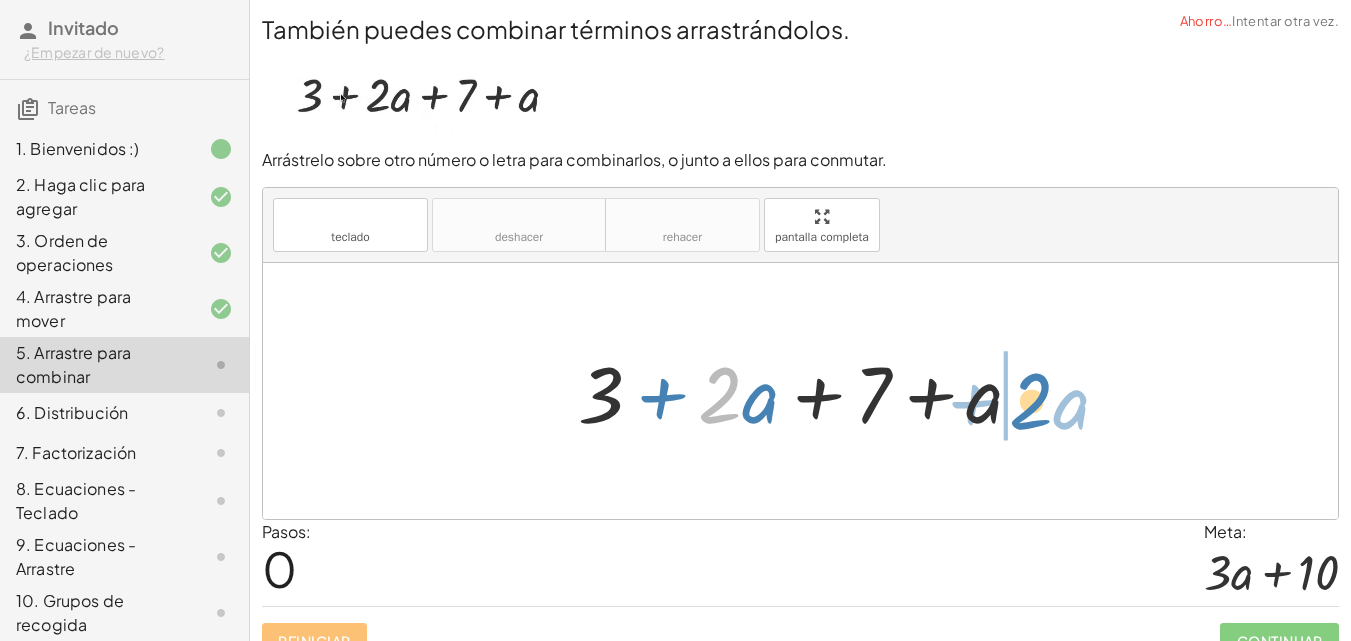drag, startPoint x: 734, startPoint y: 406, endPoint x: 1045, endPoint y: 412, distance: 311.05786 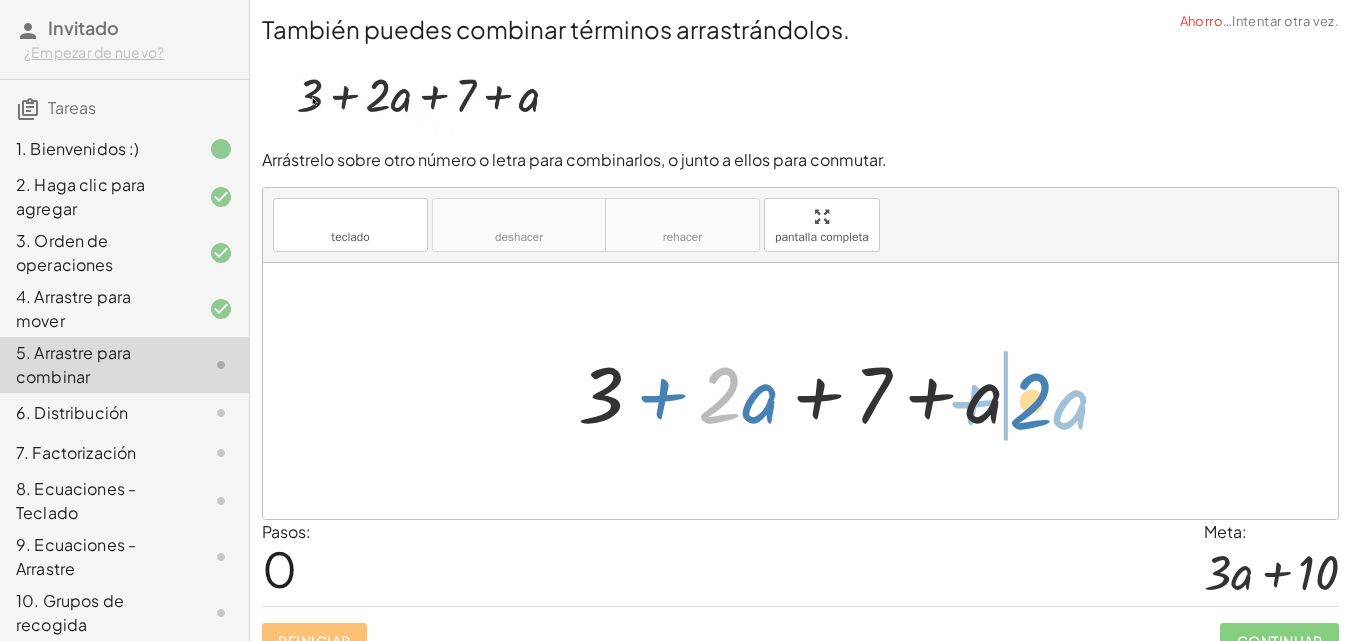 click at bounding box center [808, 391] 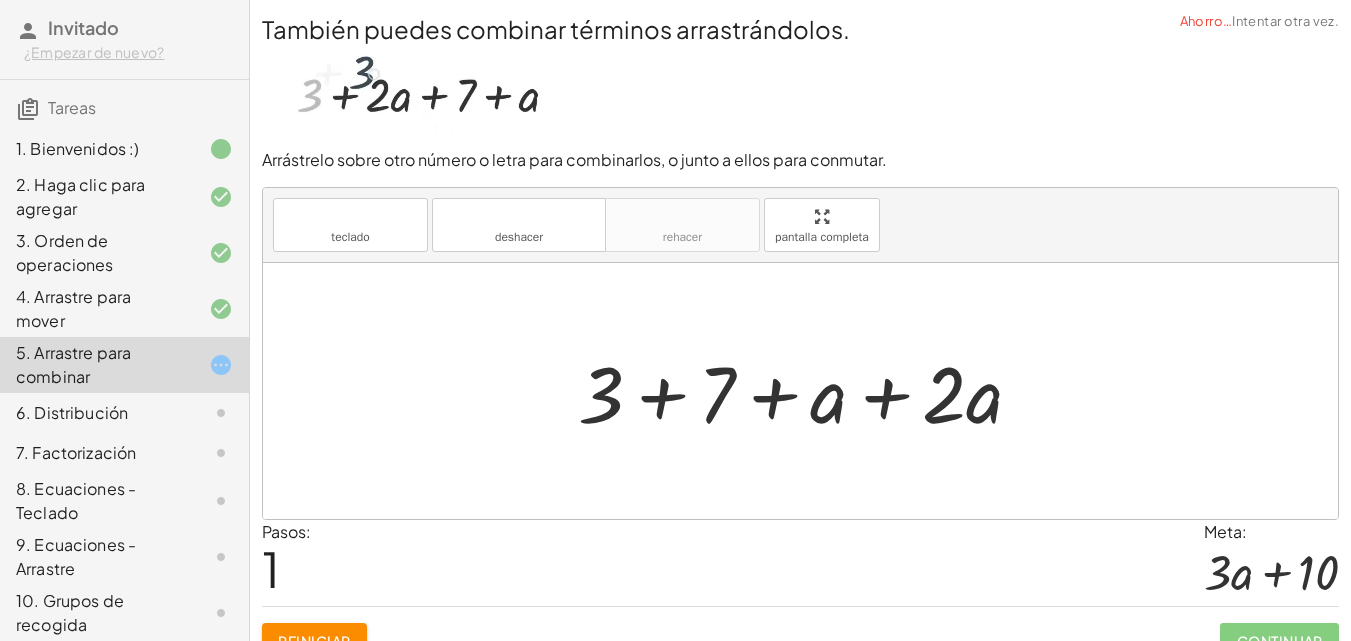 click at bounding box center [808, 391] 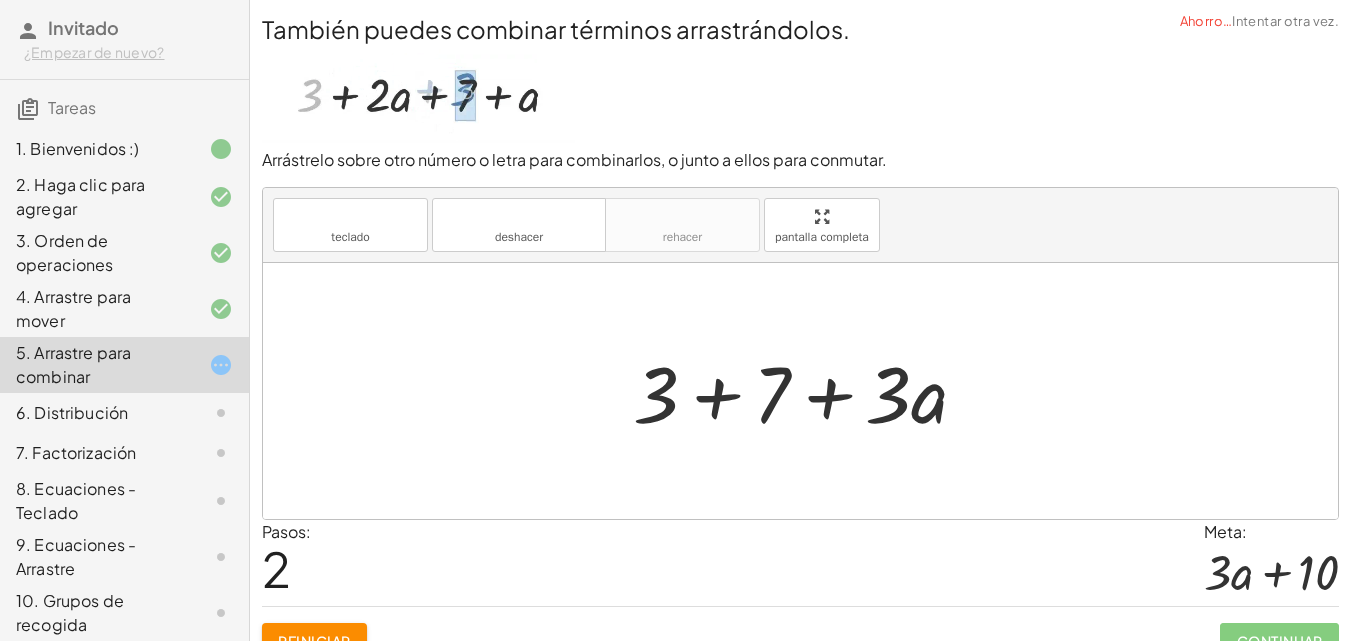 click at bounding box center [808, 391] 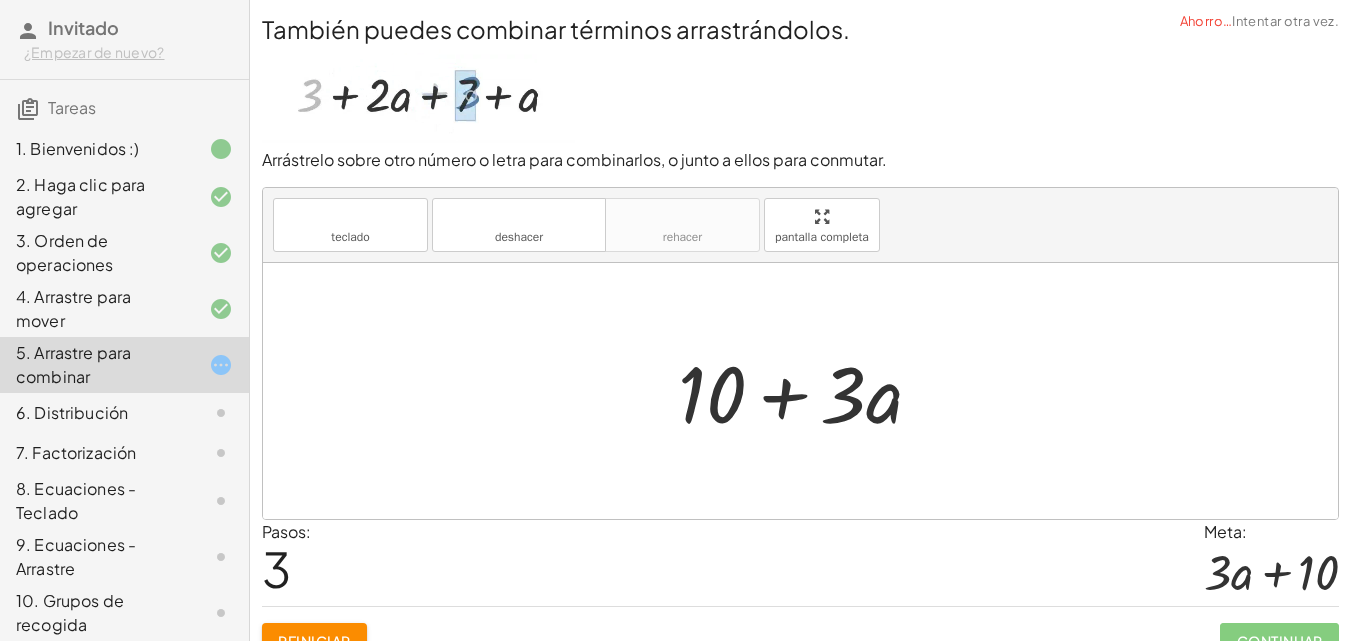 click at bounding box center (808, 391) 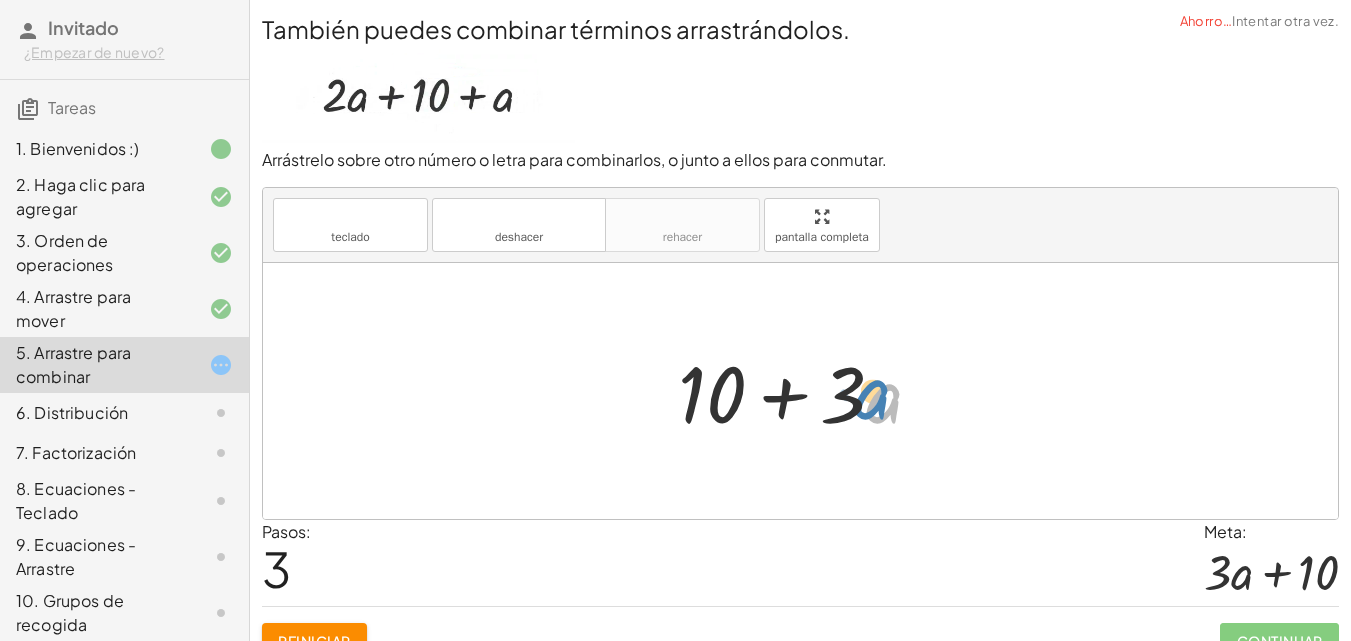drag, startPoint x: 872, startPoint y: 405, endPoint x: 859, endPoint y: 401, distance: 13.601471 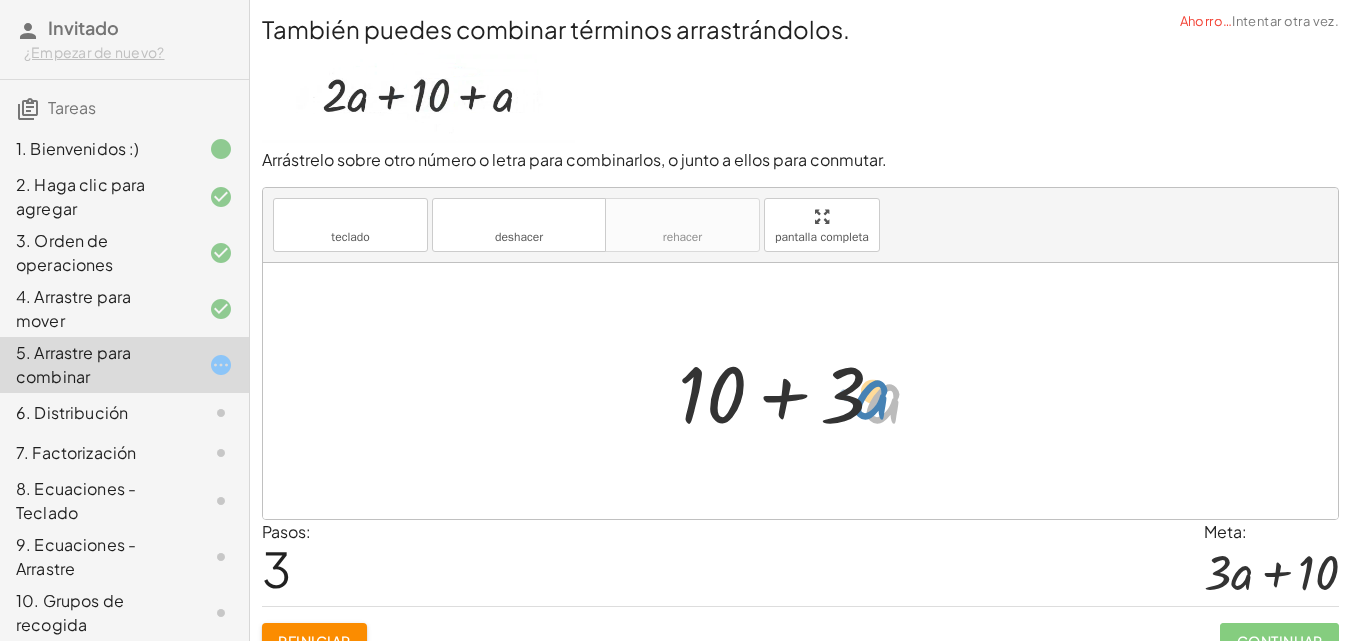 click at bounding box center [808, 391] 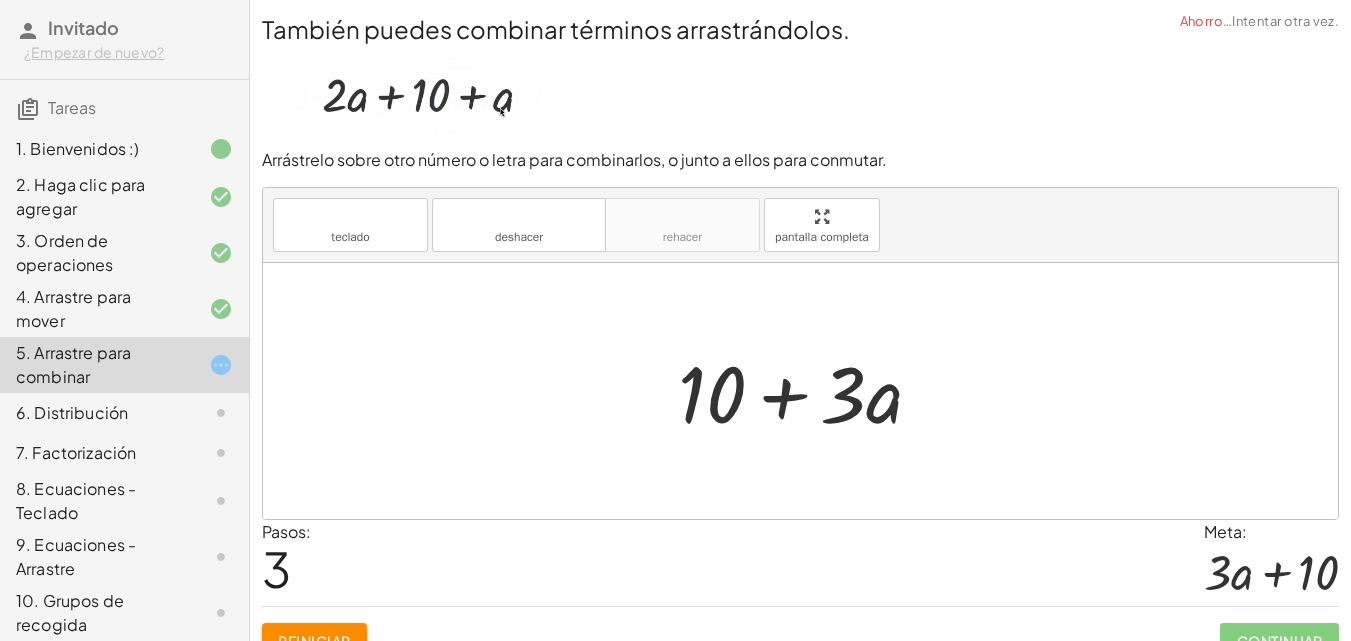 click at bounding box center (808, 391) 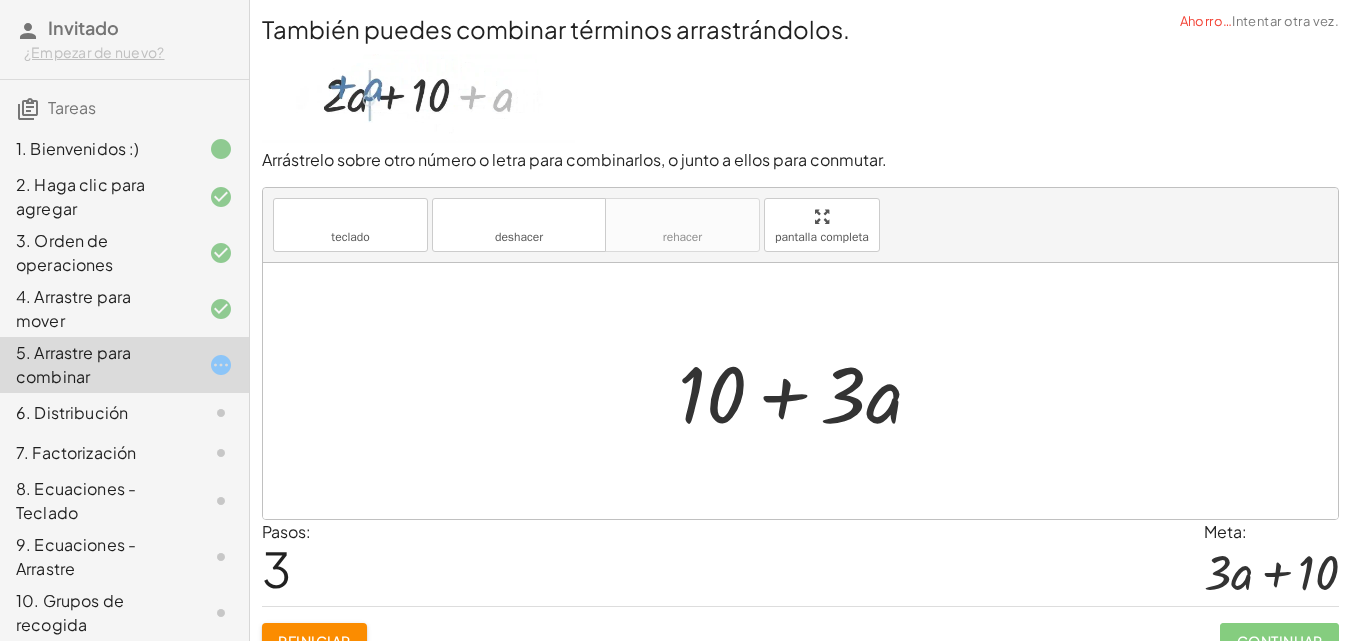 click 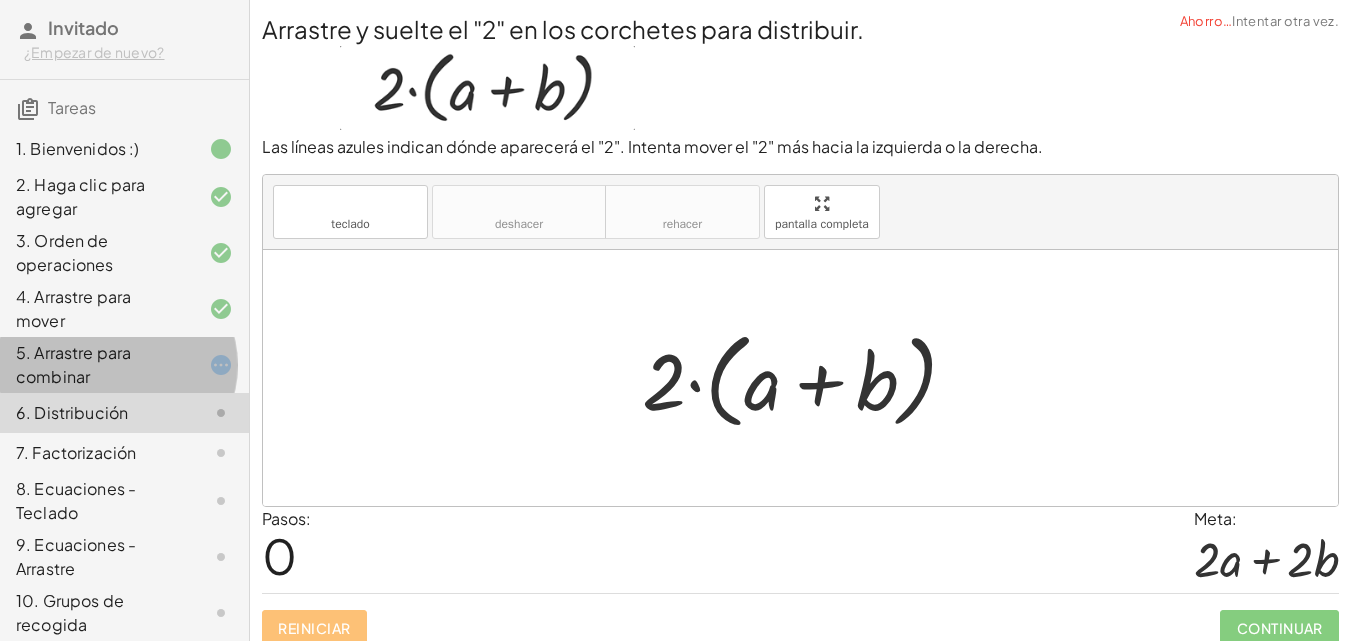 click 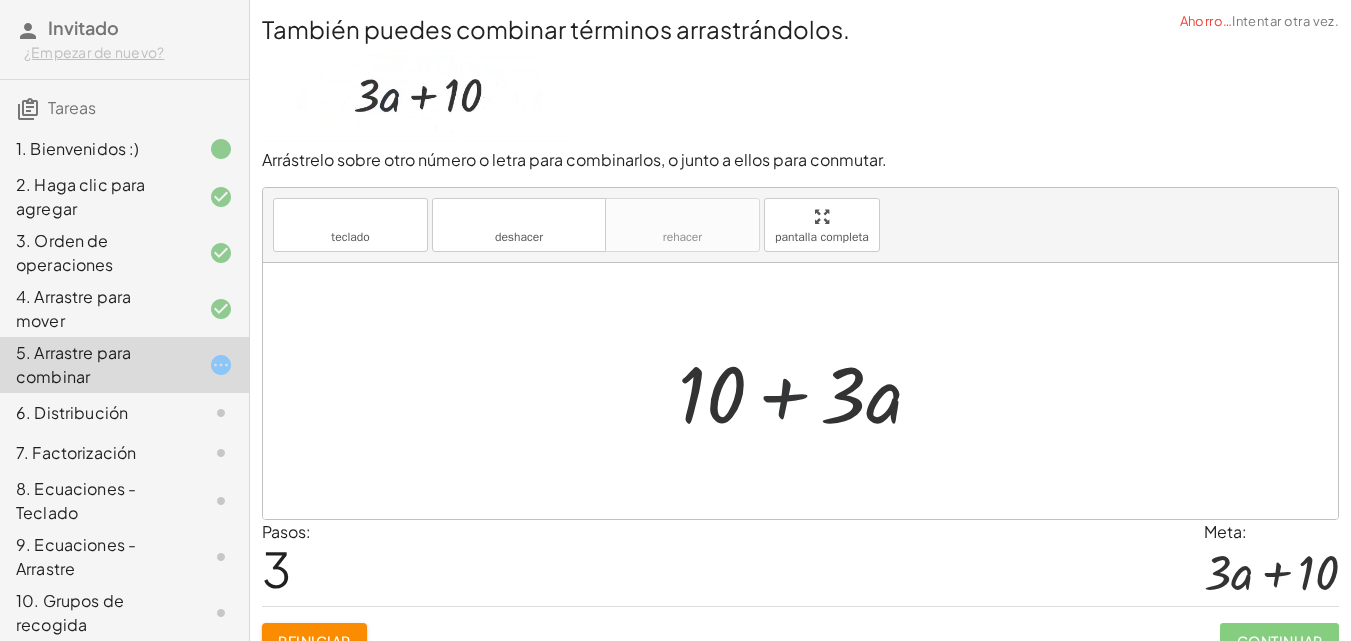 click at bounding box center [808, 391] 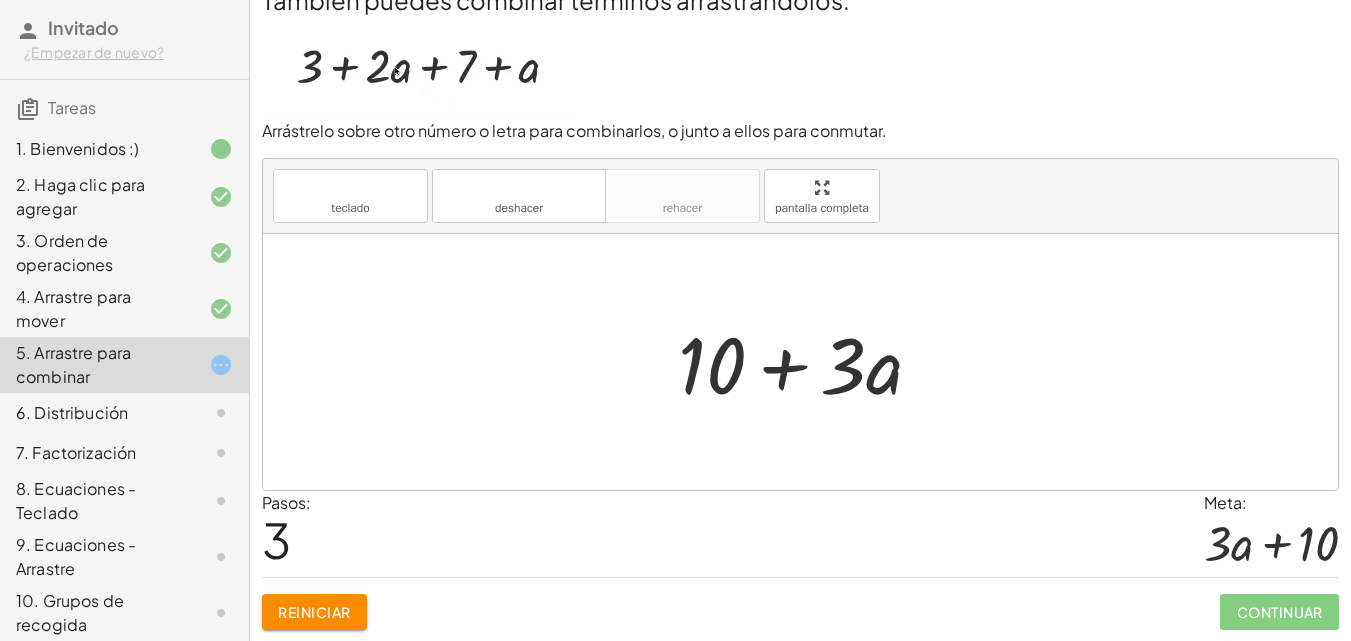 scroll, scrollTop: 30, scrollLeft: 0, axis: vertical 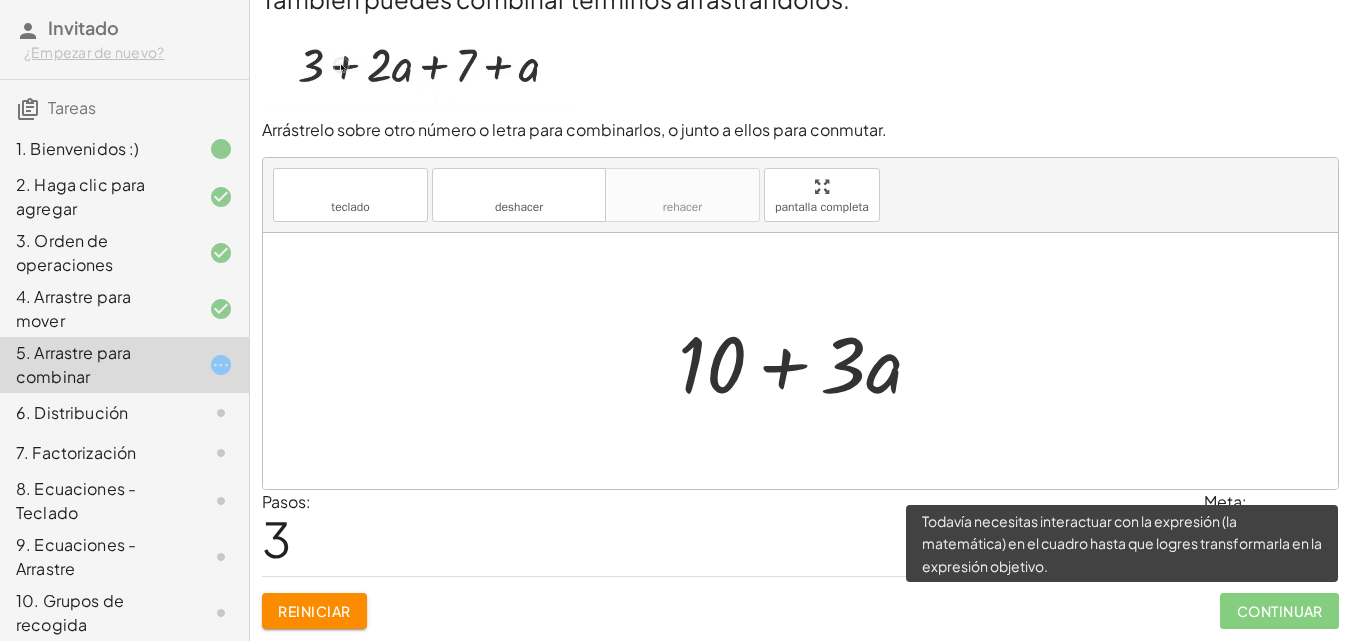 click on "Continuar" 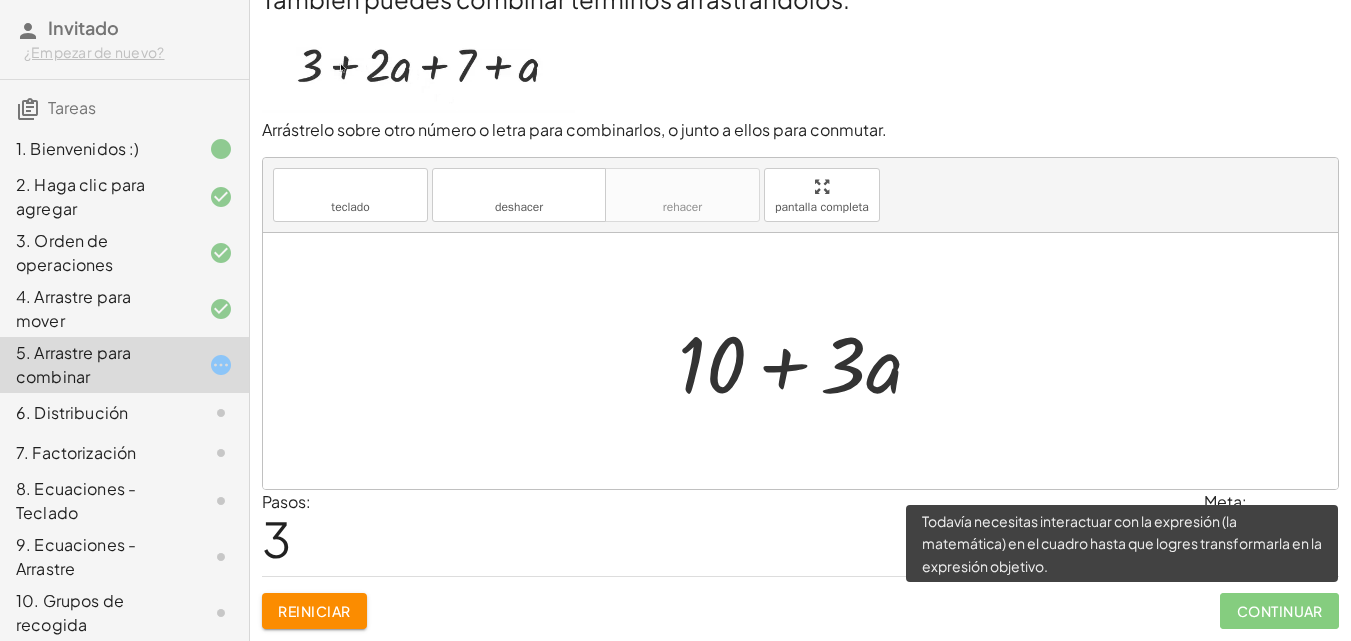 click on "Continuar" 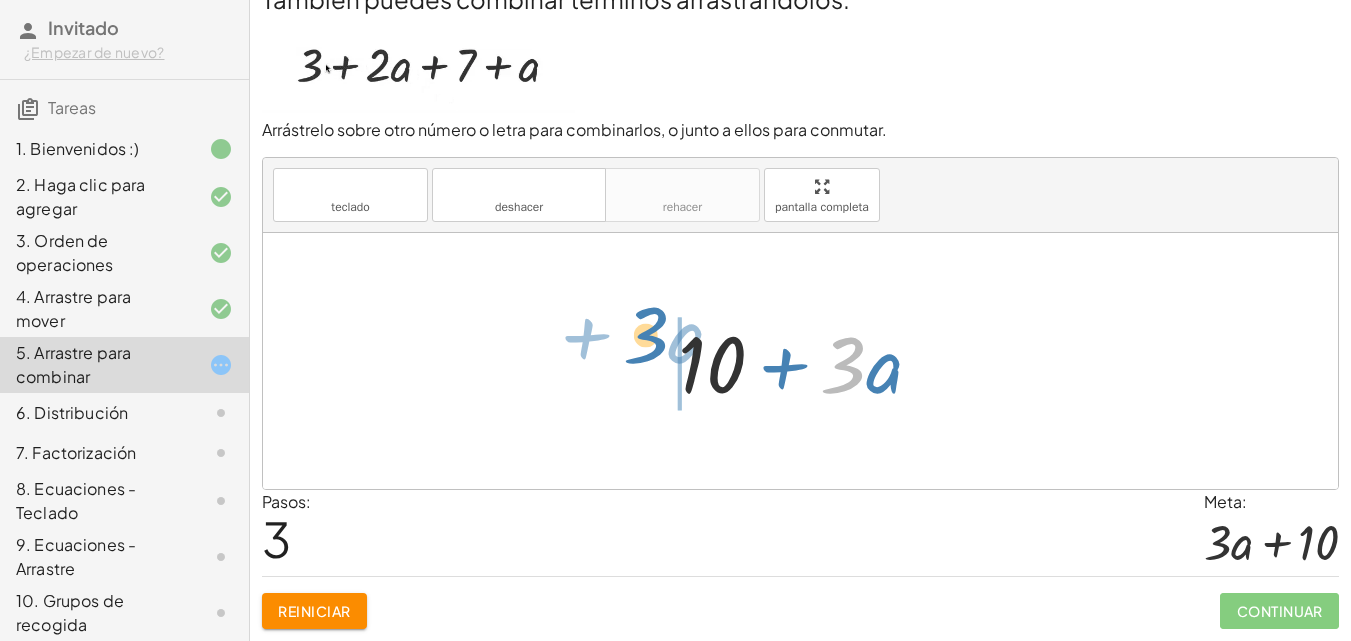 drag, startPoint x: 850, startPoint y: 362, endPoint x: 646, endPoint y: 345, distance: 204.7071 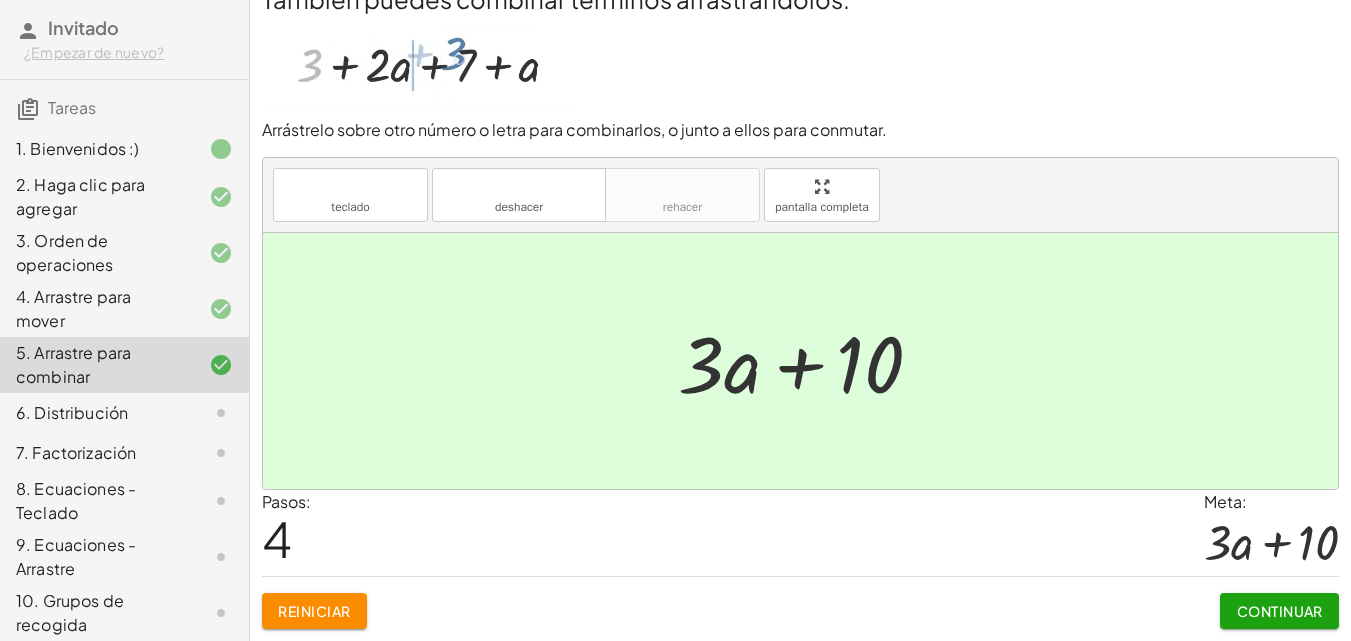 click on "Continuar" at bounding box center (1280, 611) 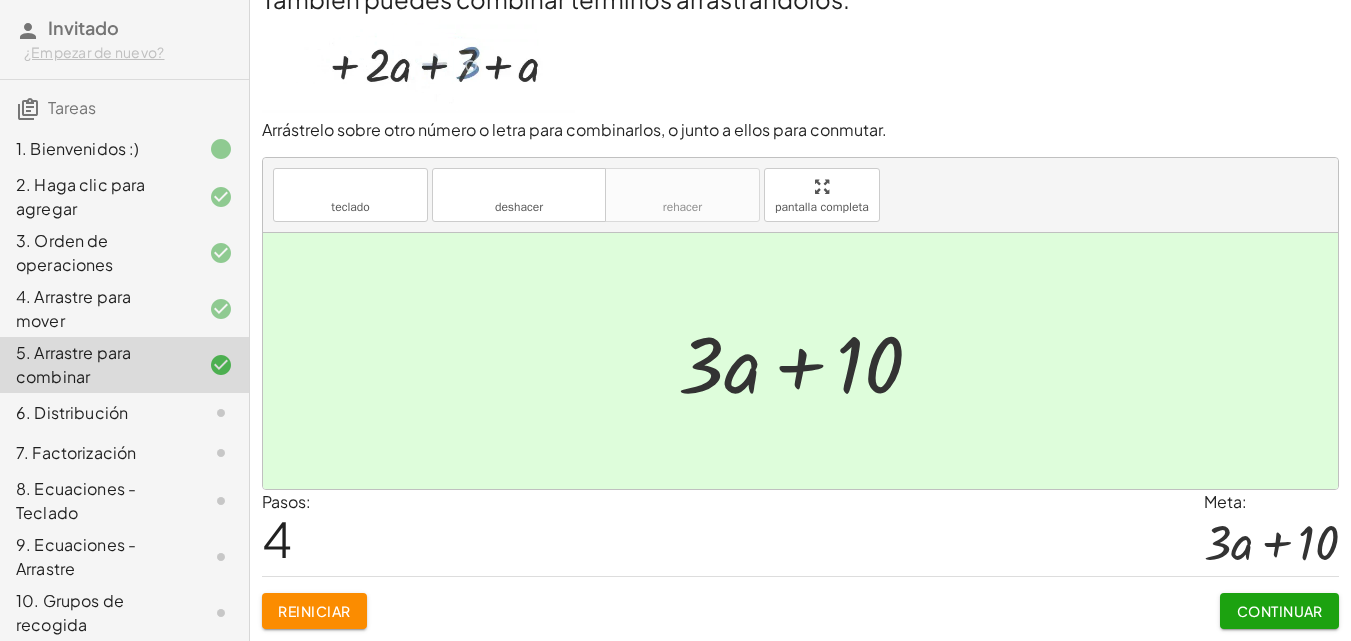 scroll, scrollTop: 17, scrollLeft: 0, axis: vertical 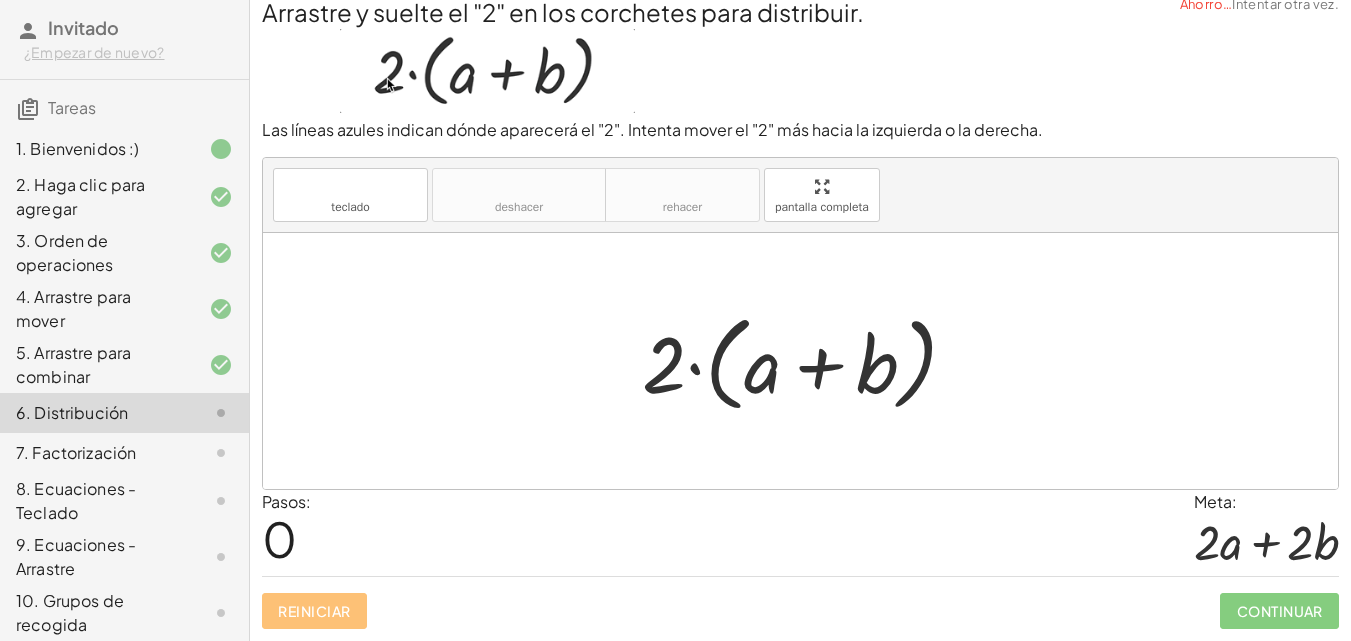 click at bounding box center (807, 361) 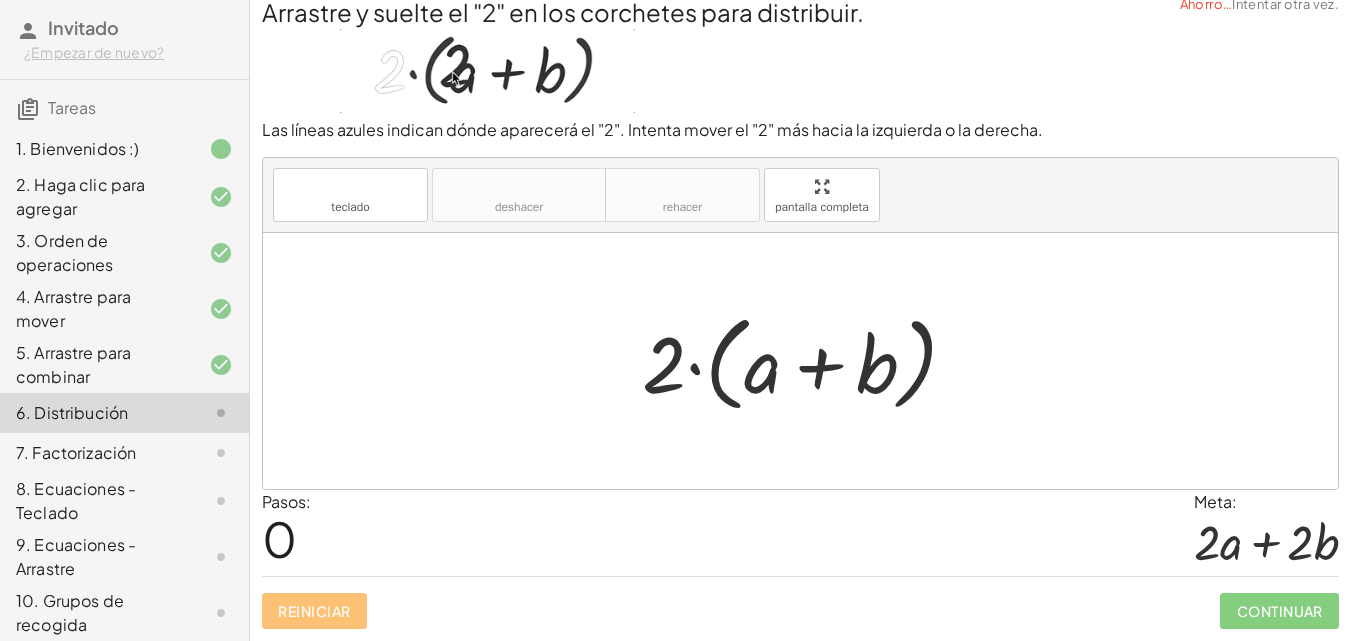 click at bounding box center (807, 361) 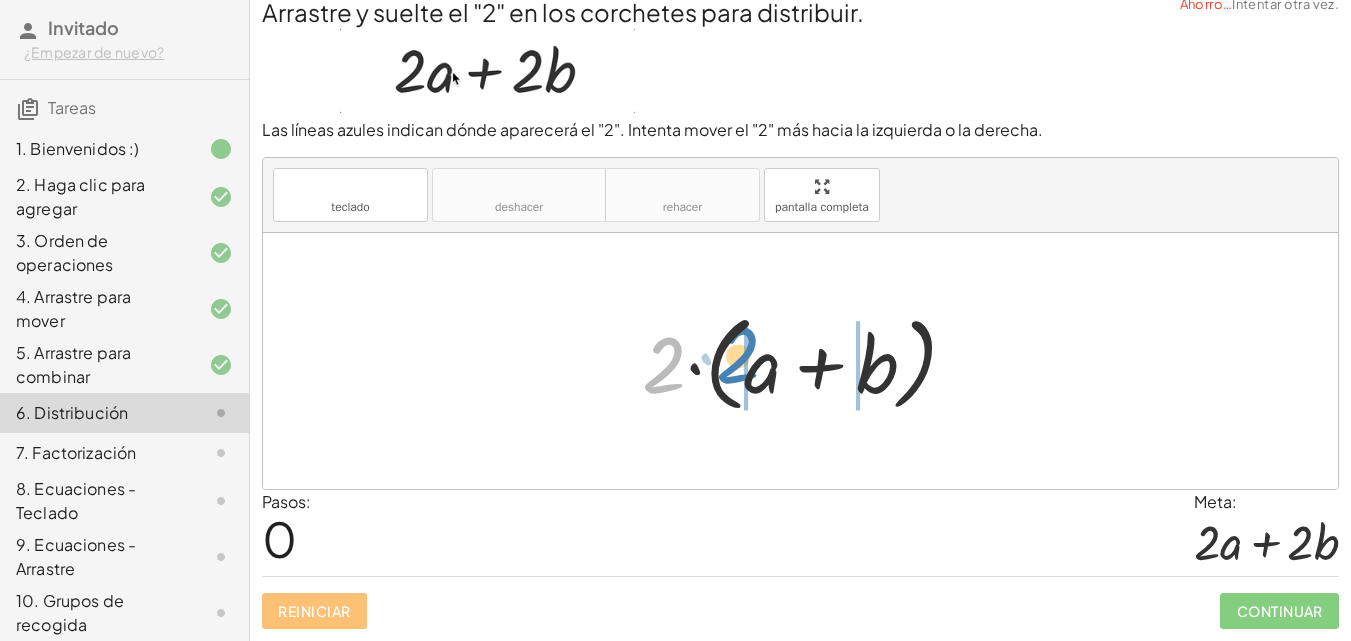 drag, startPoint x: 670, startPoint y: 372, endPoint x: 744, endPoint y: 362, distance: 74.672615 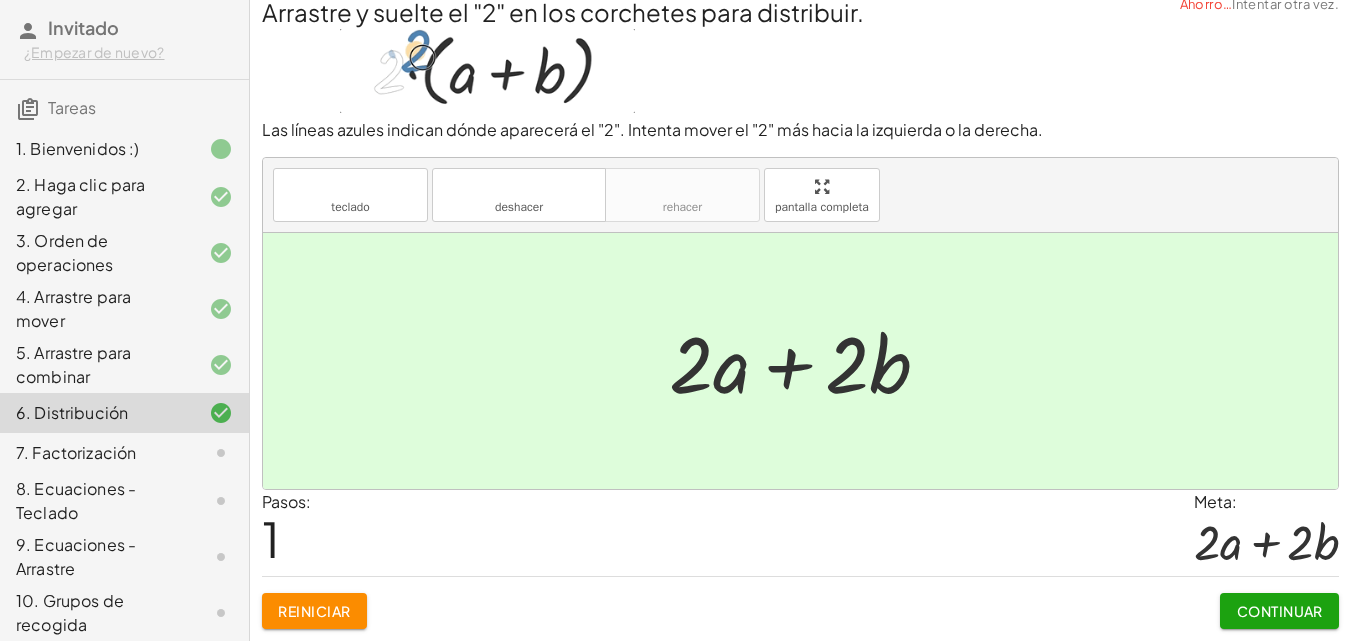 click at bounding box center (807, 361) 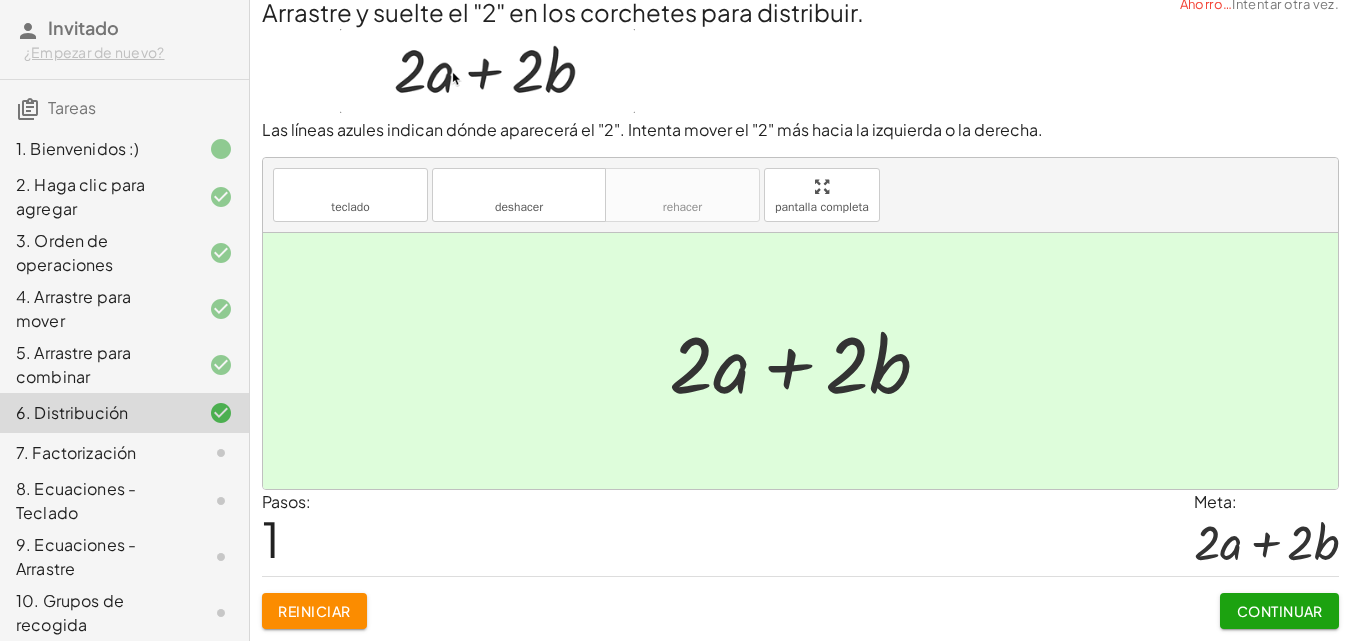 click on "Continuar" at bounding box center (1280, 611) 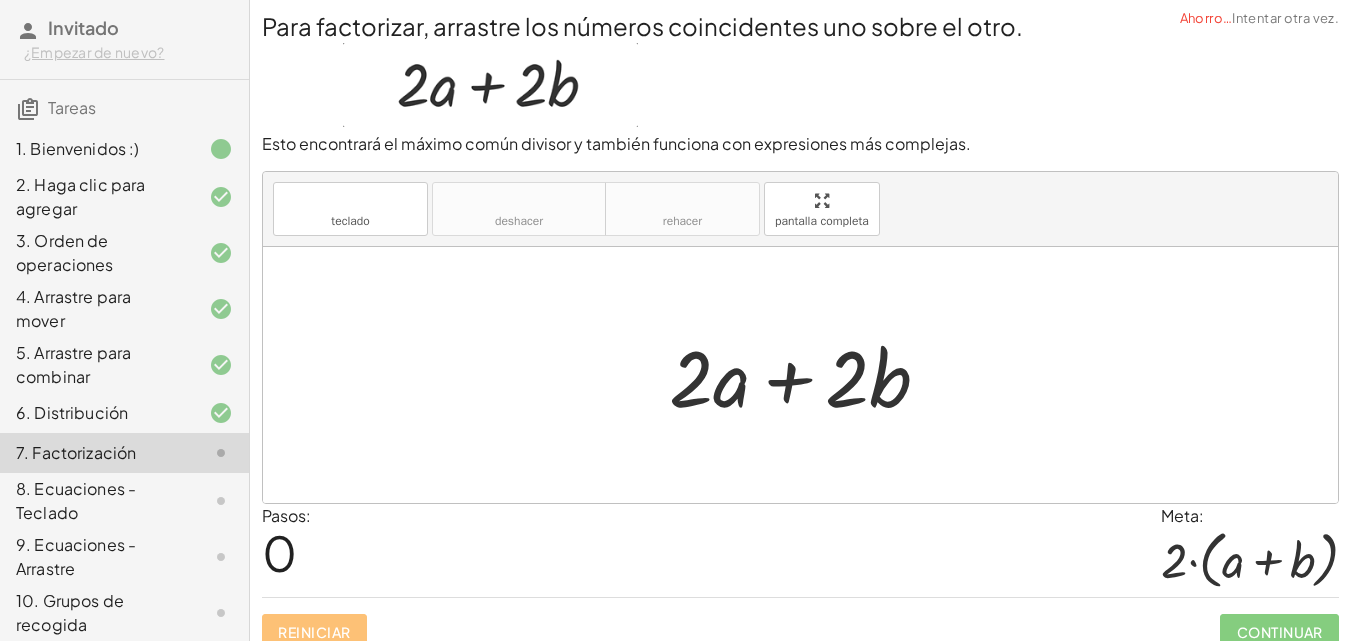 scroll, scrollTop: 0, scrollLeft: 0, axis: both 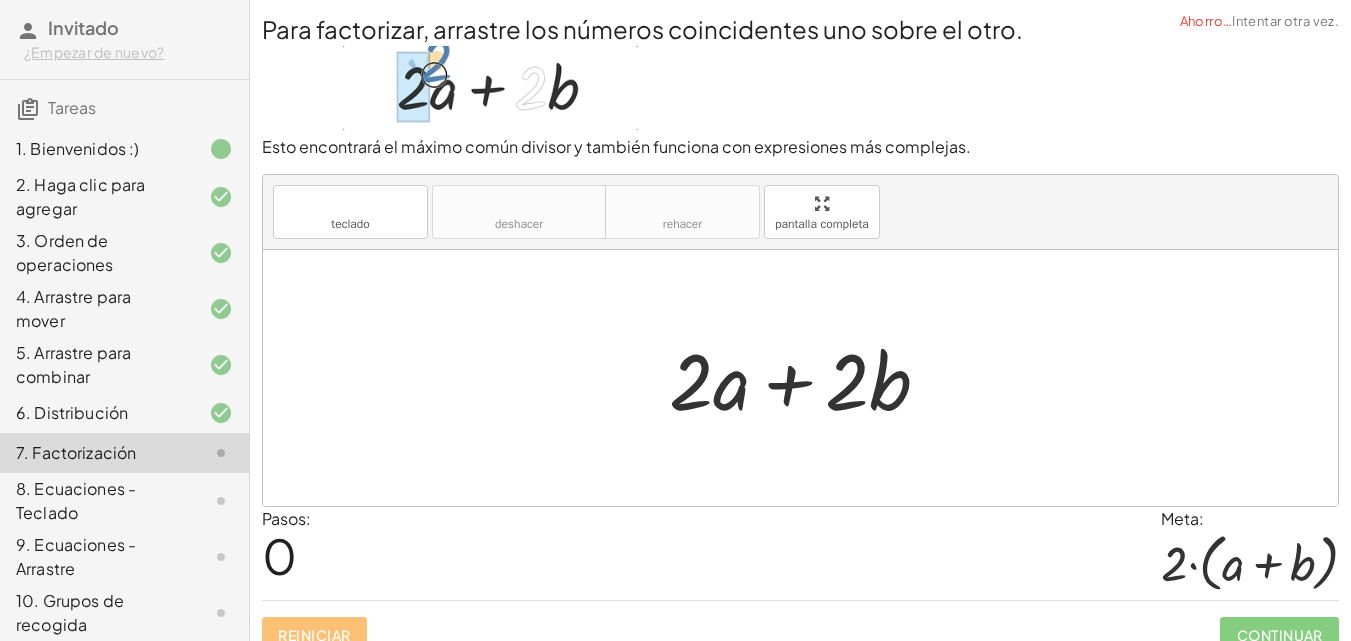 click at bounding box center (807, 378) 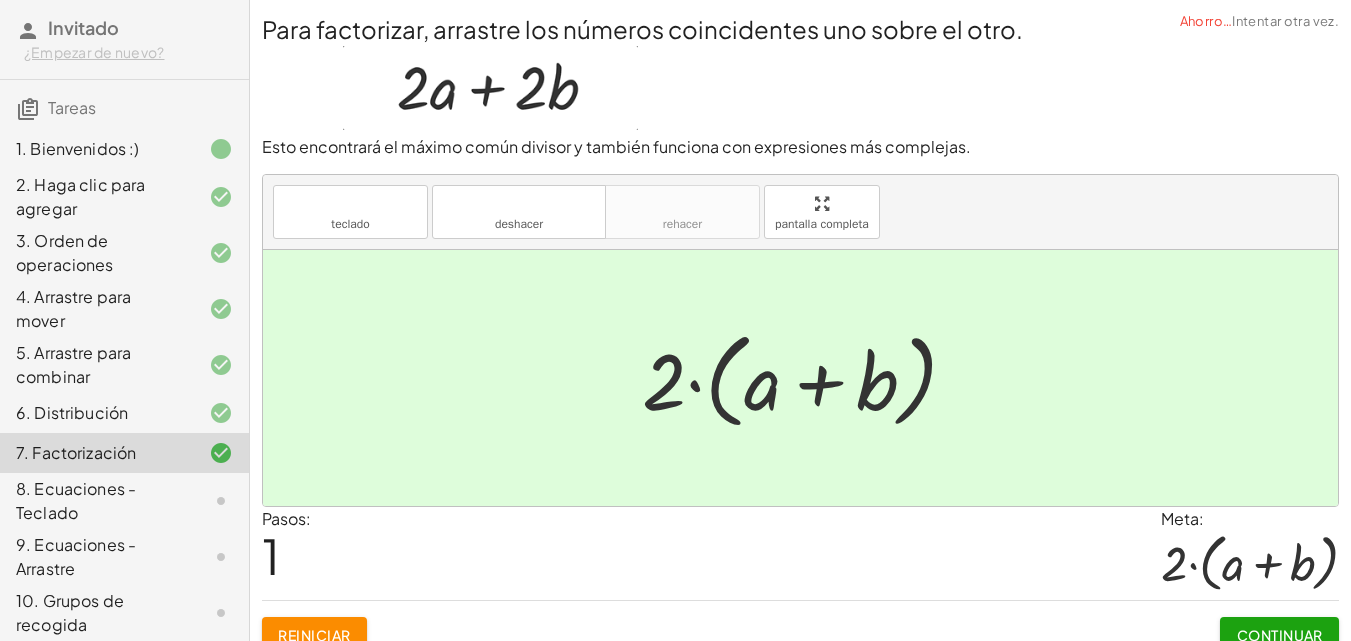 click on "Continuar" at bounding box center (1279, 635) 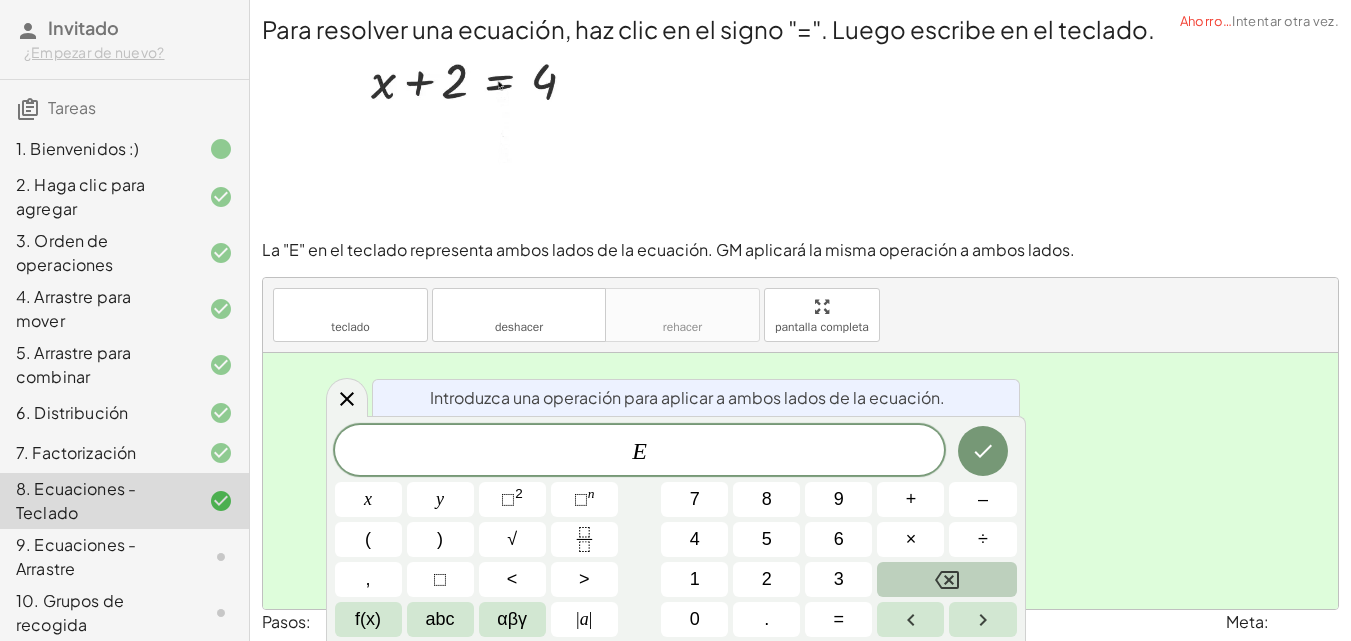 click at bounding box center (946, 579) 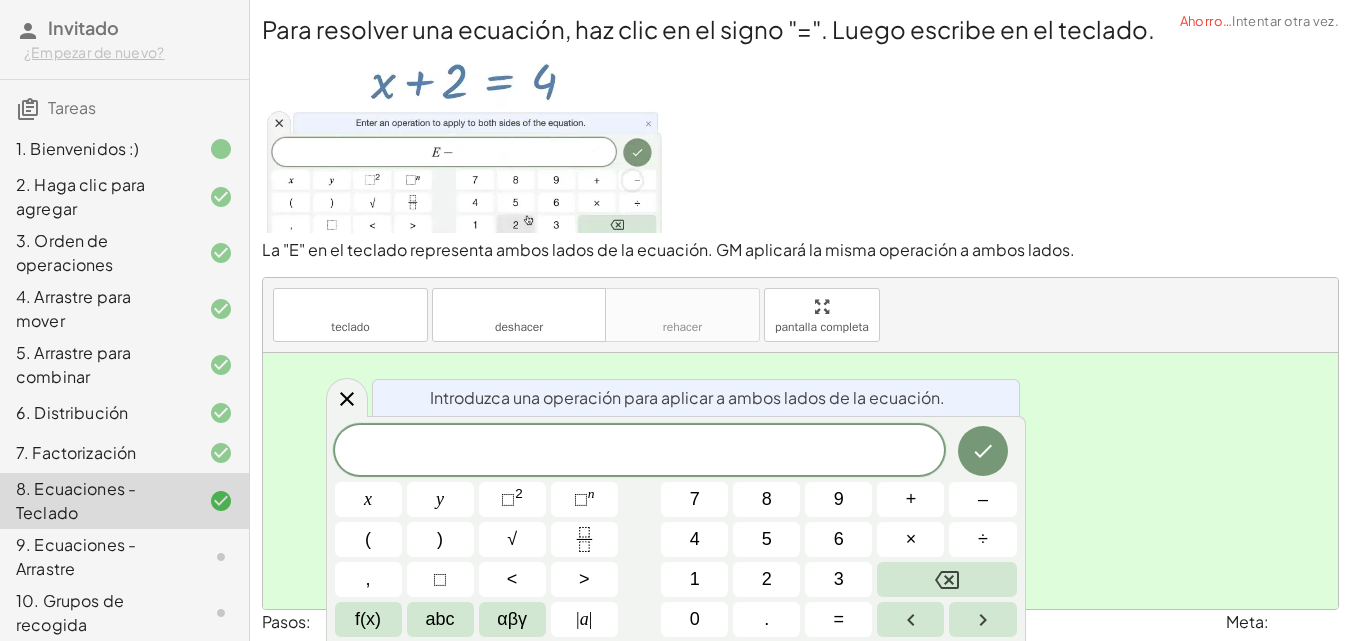 click at bounding box center [347, 397] 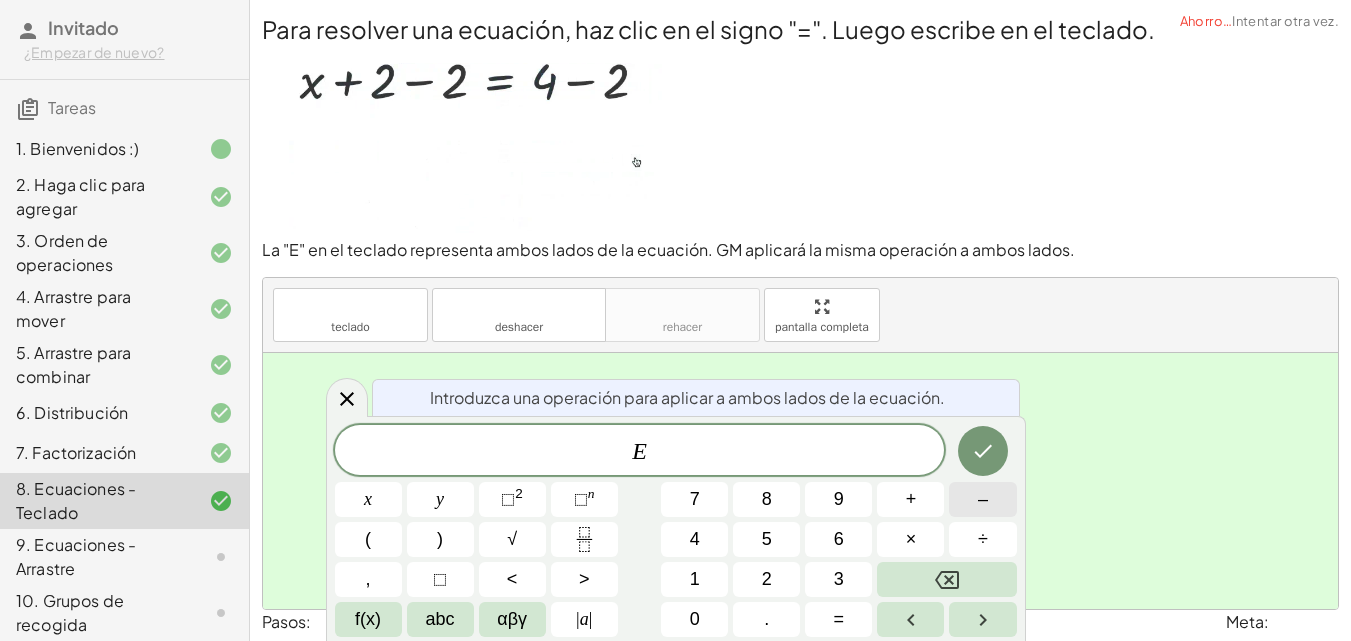 click on "–" at bounding box center (982, 499) 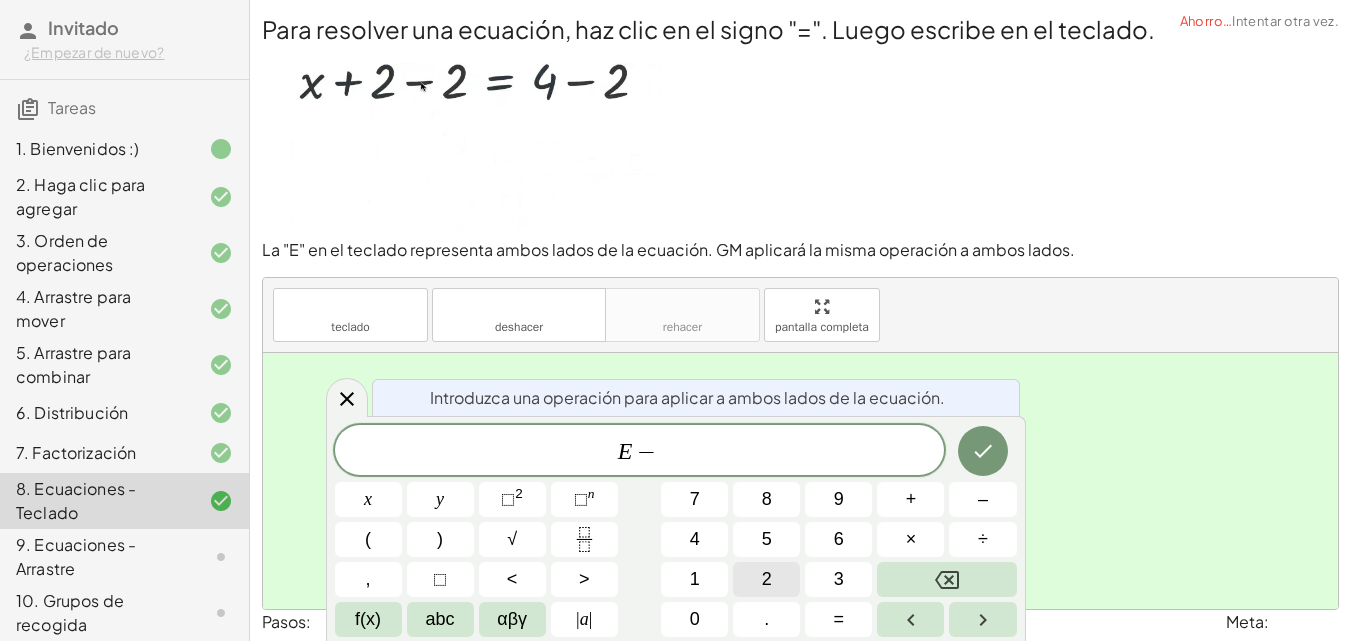 click on "2" at bounding box center [766, 579] 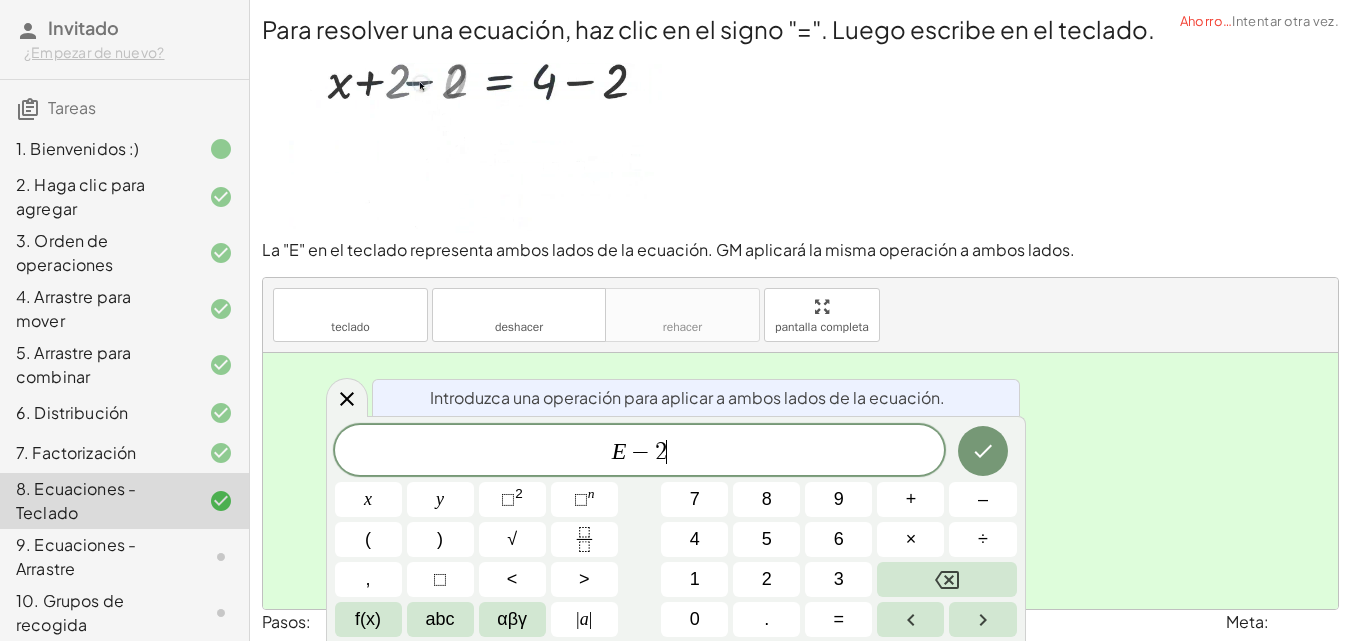 click 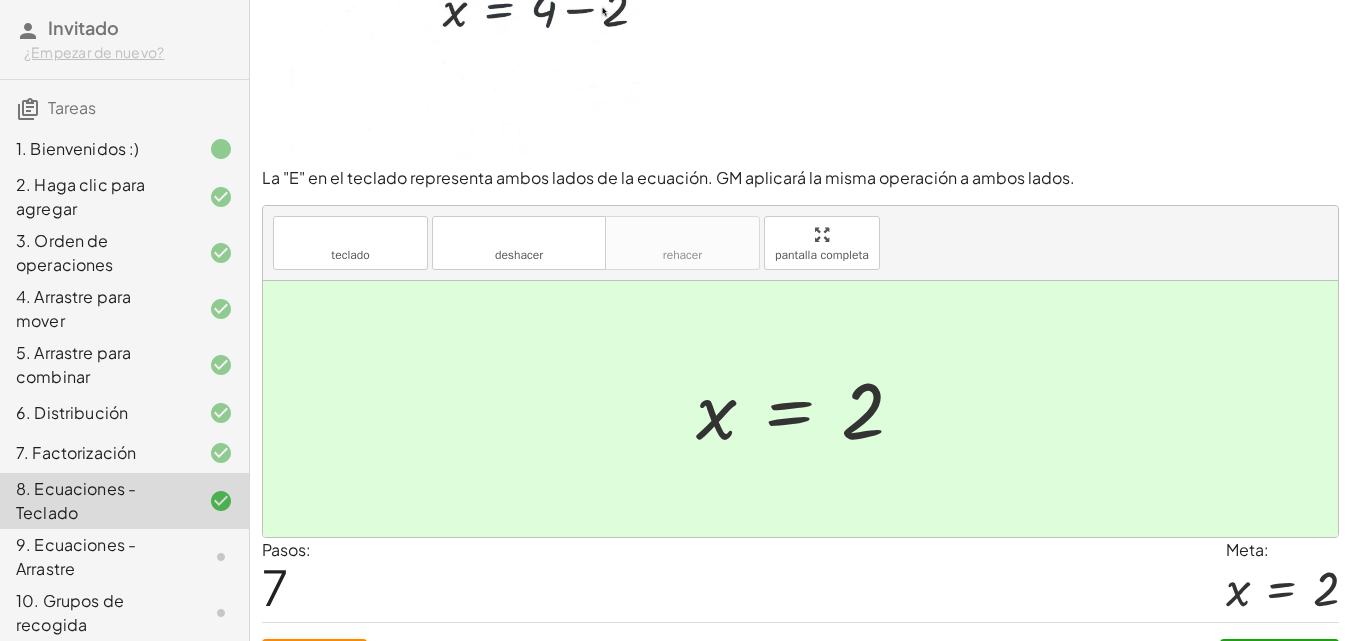 scroll, scrollTop: 118, scrollLeft: 0, axis: vertical 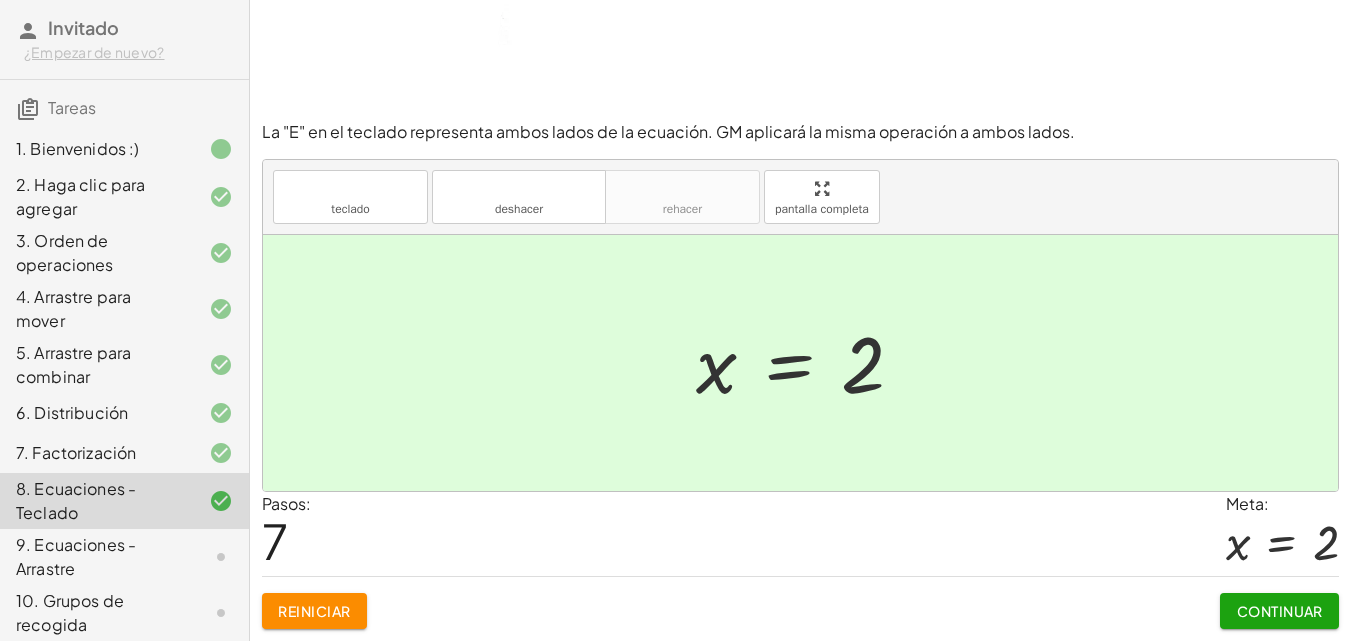 click on "Continuar" at bounding box center [1279, 603] 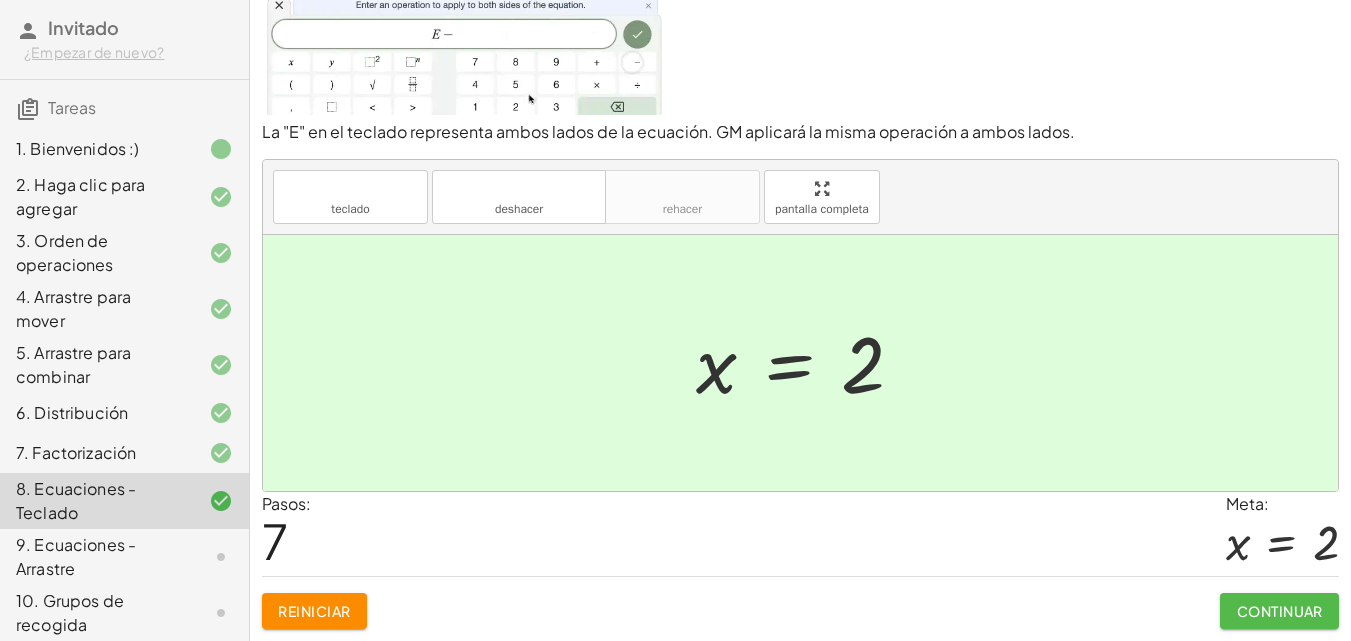 click on "Continuar" at bounding box center (1279, 603) 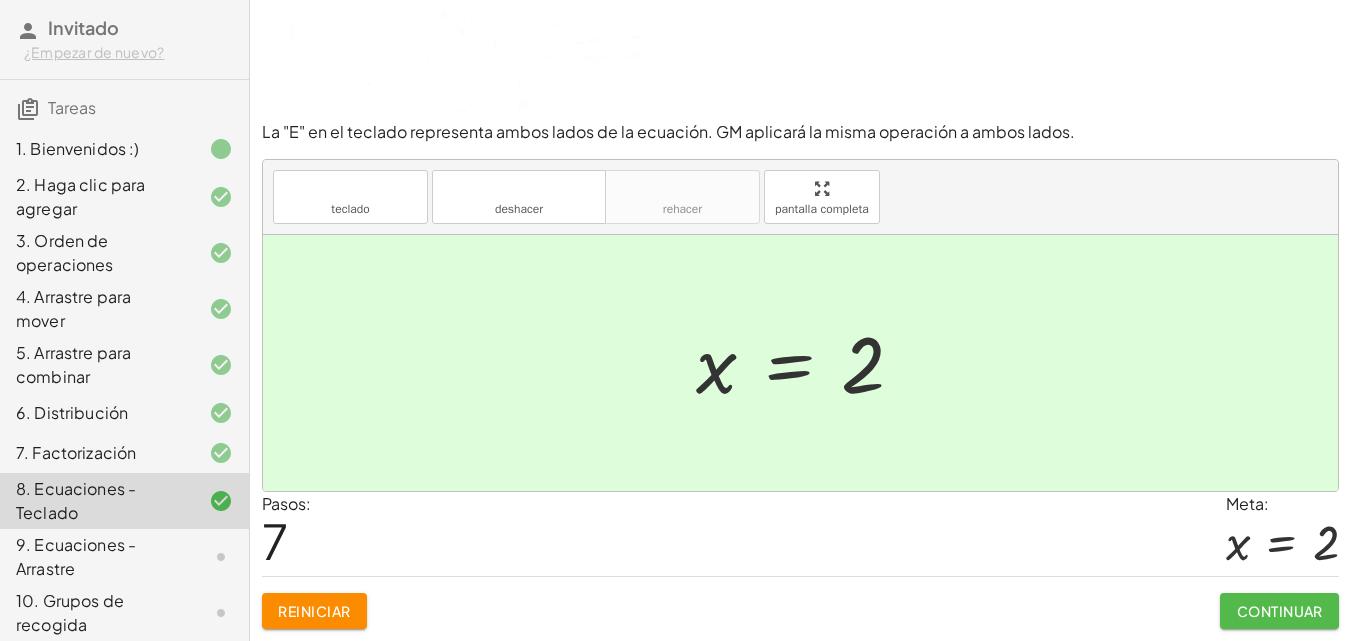 click on "Continuar" at bounding box center (1280, 611) 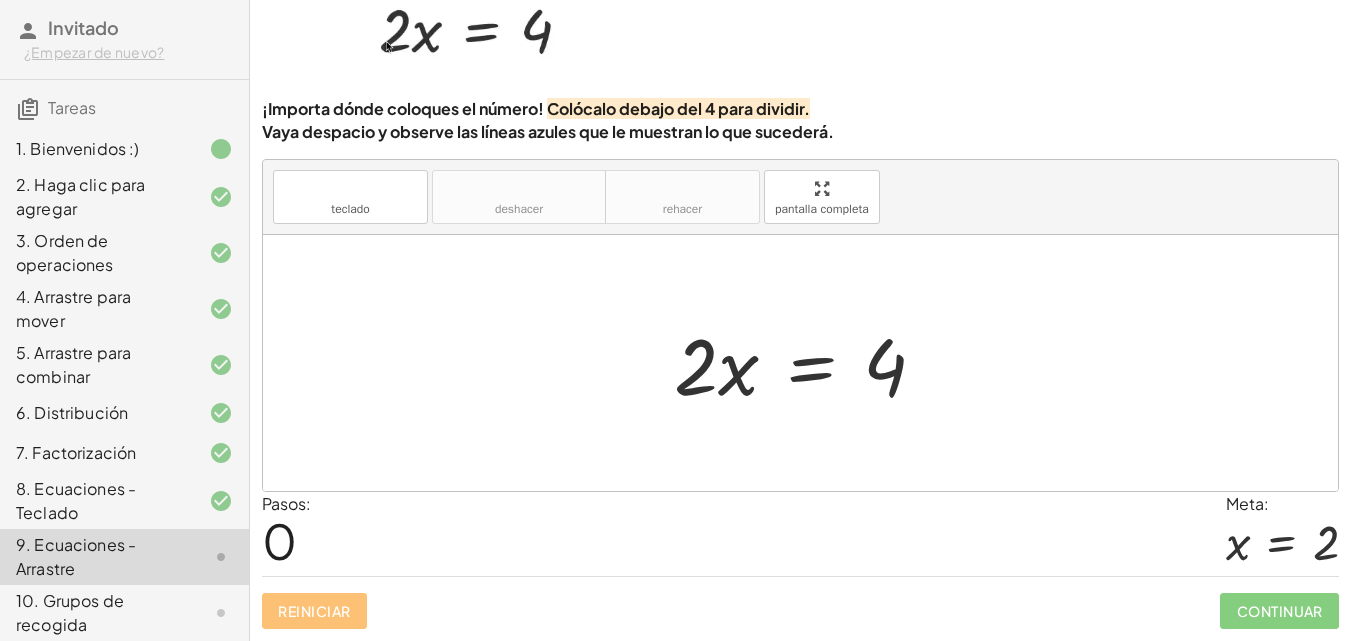 scroll, scrollTop: 106, scrollLeft: 0, axis: vertical 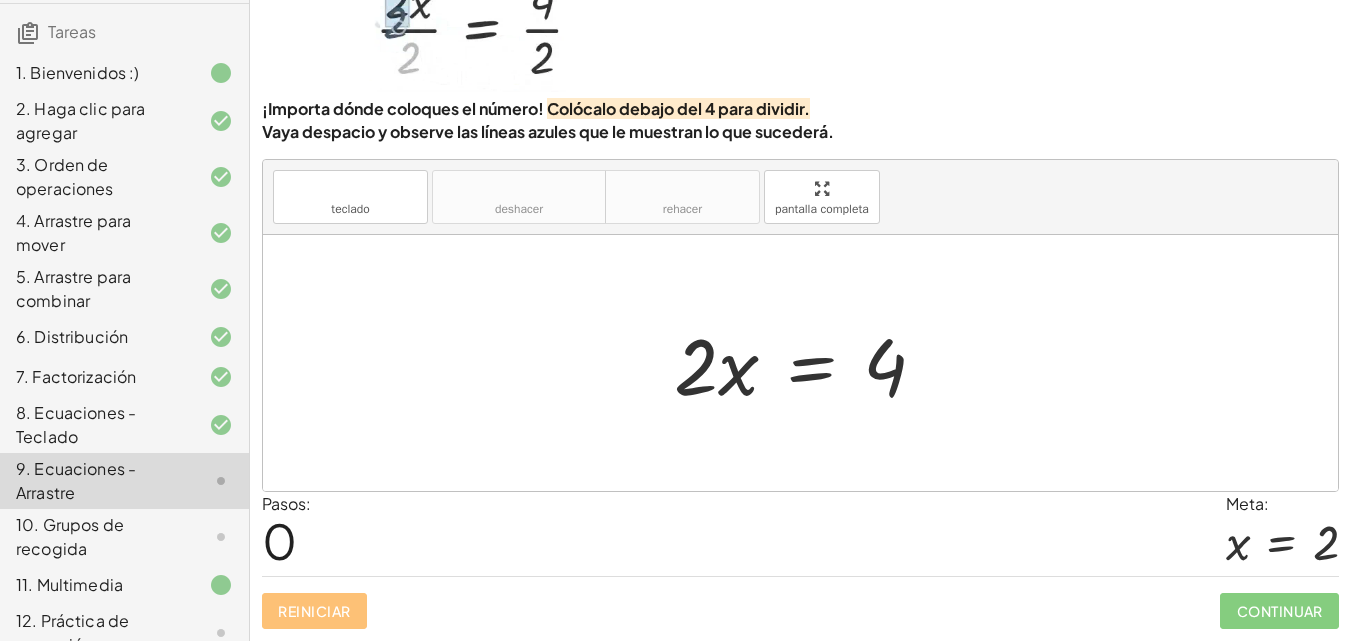 click 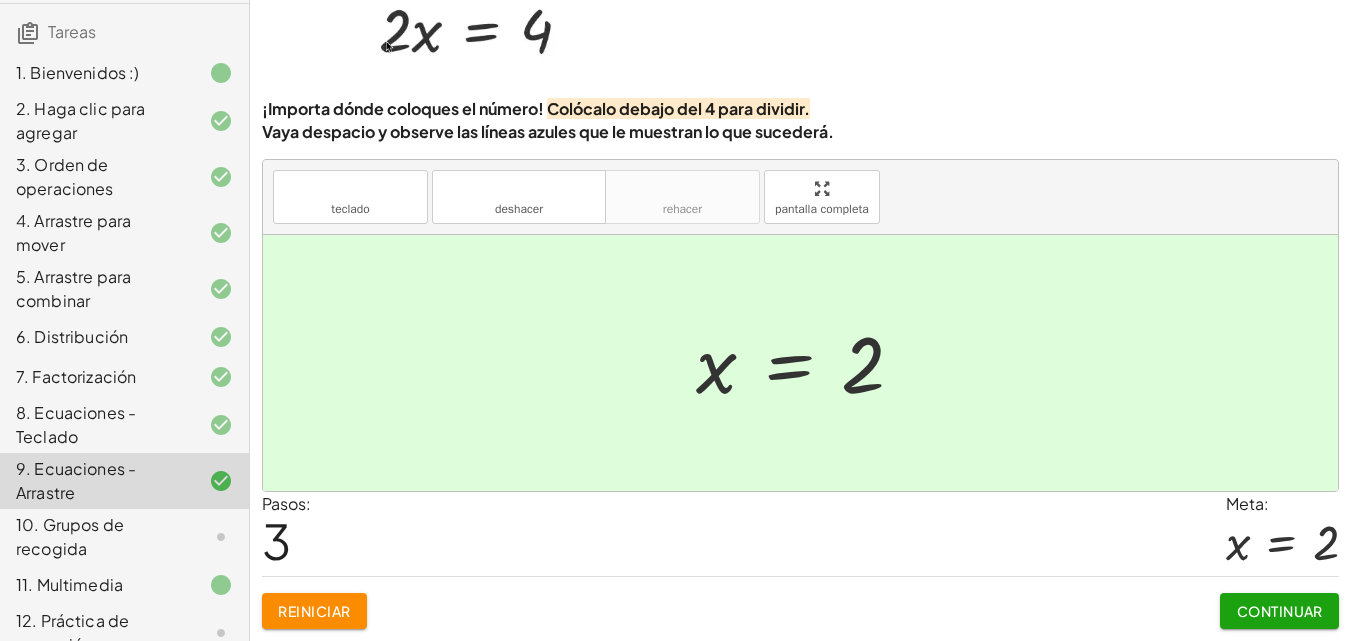 click on "Continuar" at bounding box center (1279, 611) 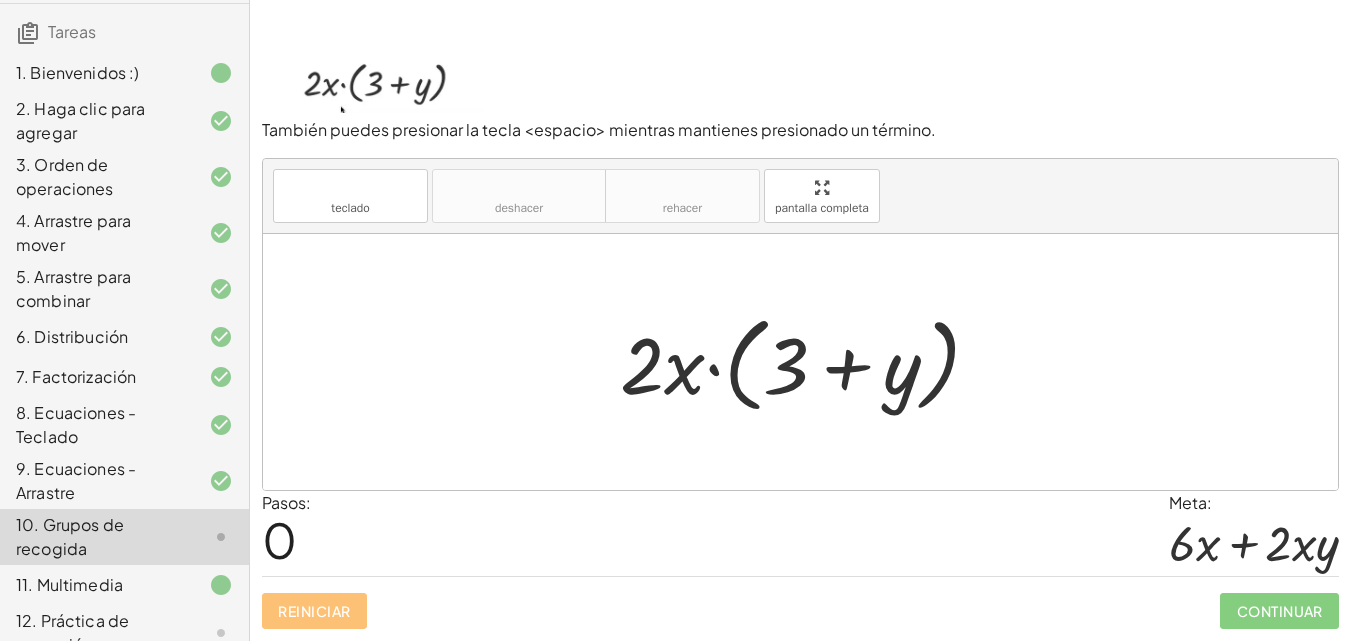 scroll, scrollTop: 103, scrollLeft: 0, axis: vertical 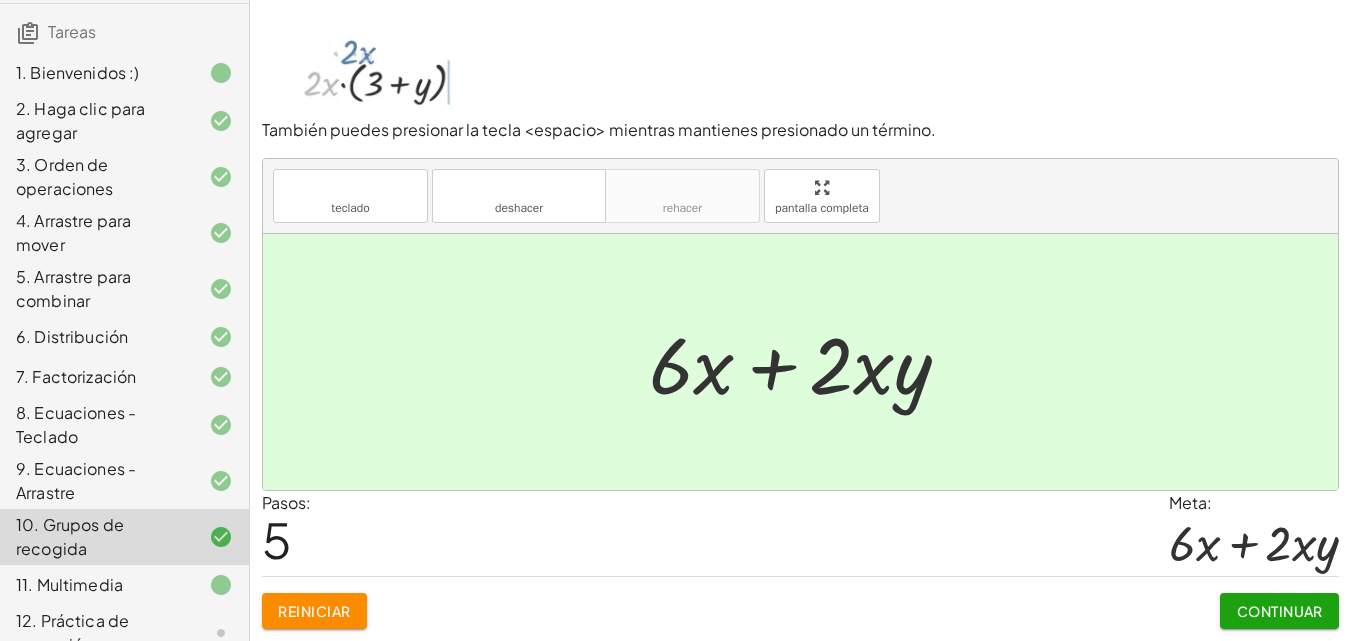 click on "Continuar" at bounding box center (1280, 611) 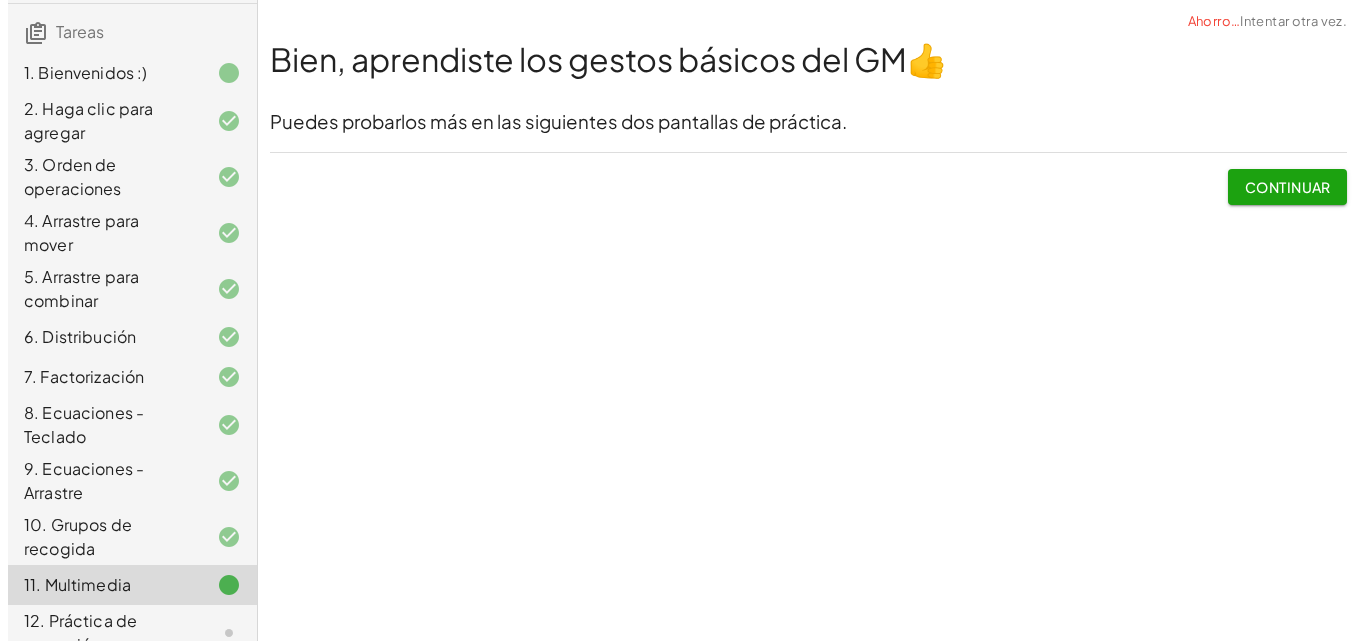 scroll, scrollTop: 0, scrollLeft: 0, axis: both 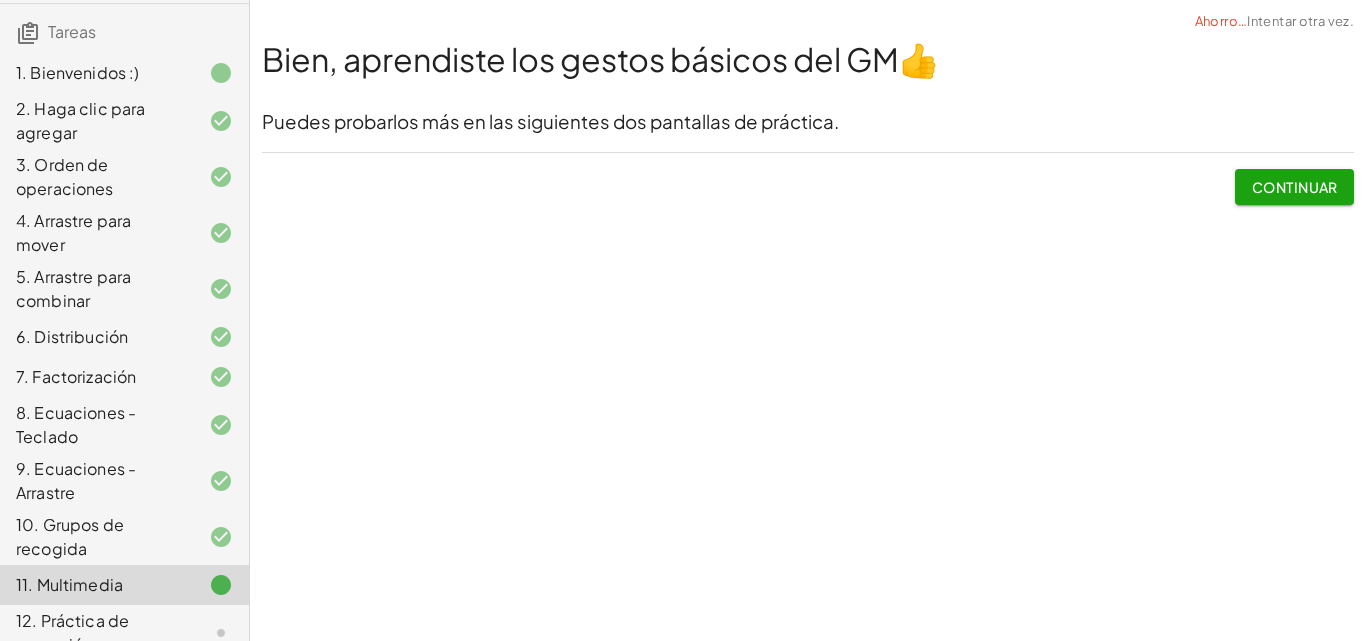 click on "12. Práctica de expresión" at bounding box center [72, 632] 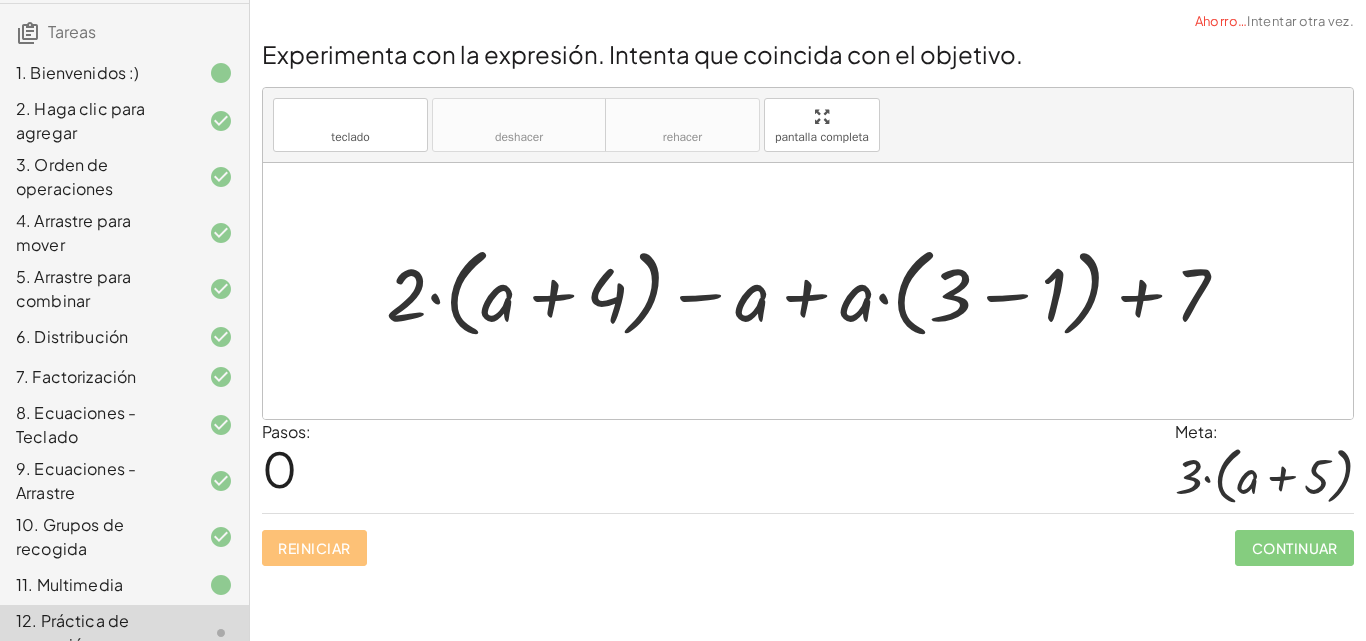scroll, scrollTop: 265, scrollLeft: 0, axis: vertical 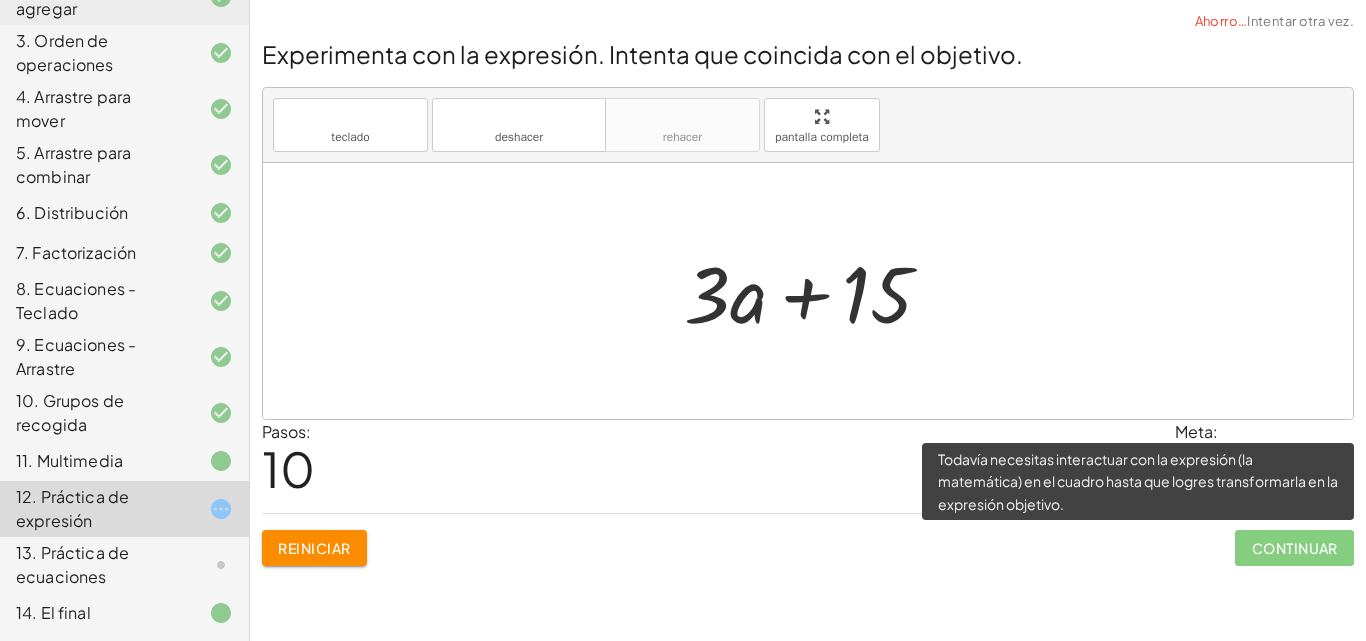 click on "Continuar" 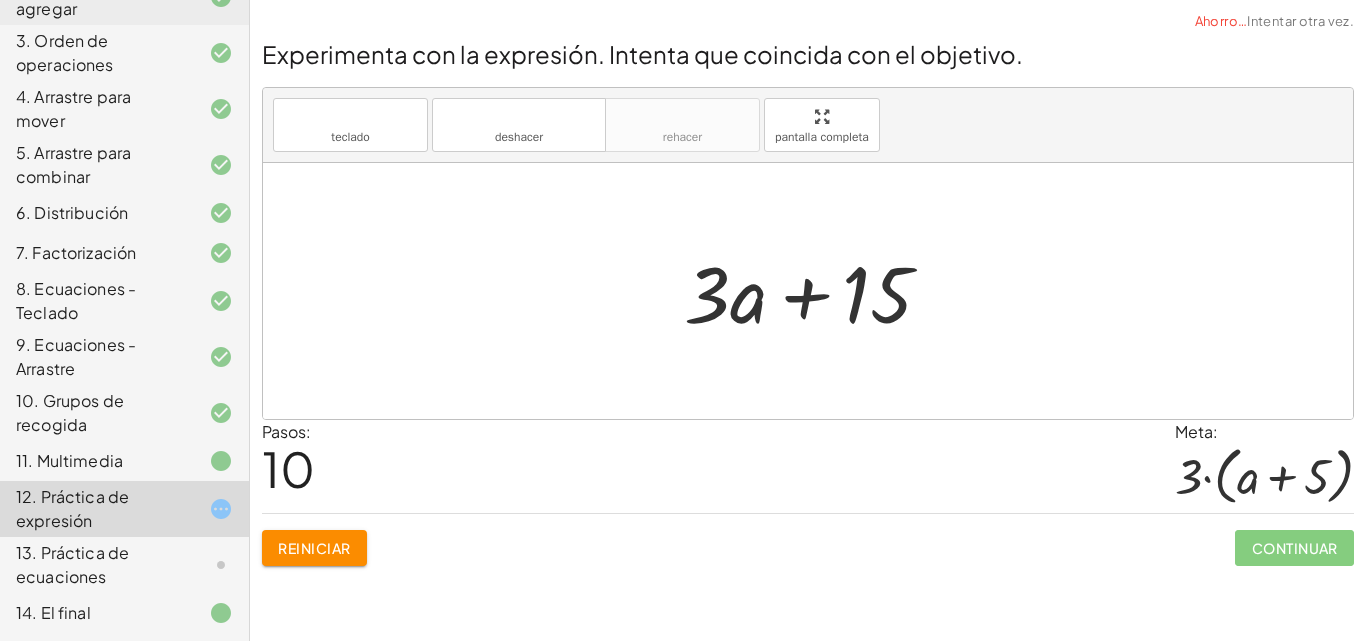 click on "Reiniciar" at bounding box center (314, 548) 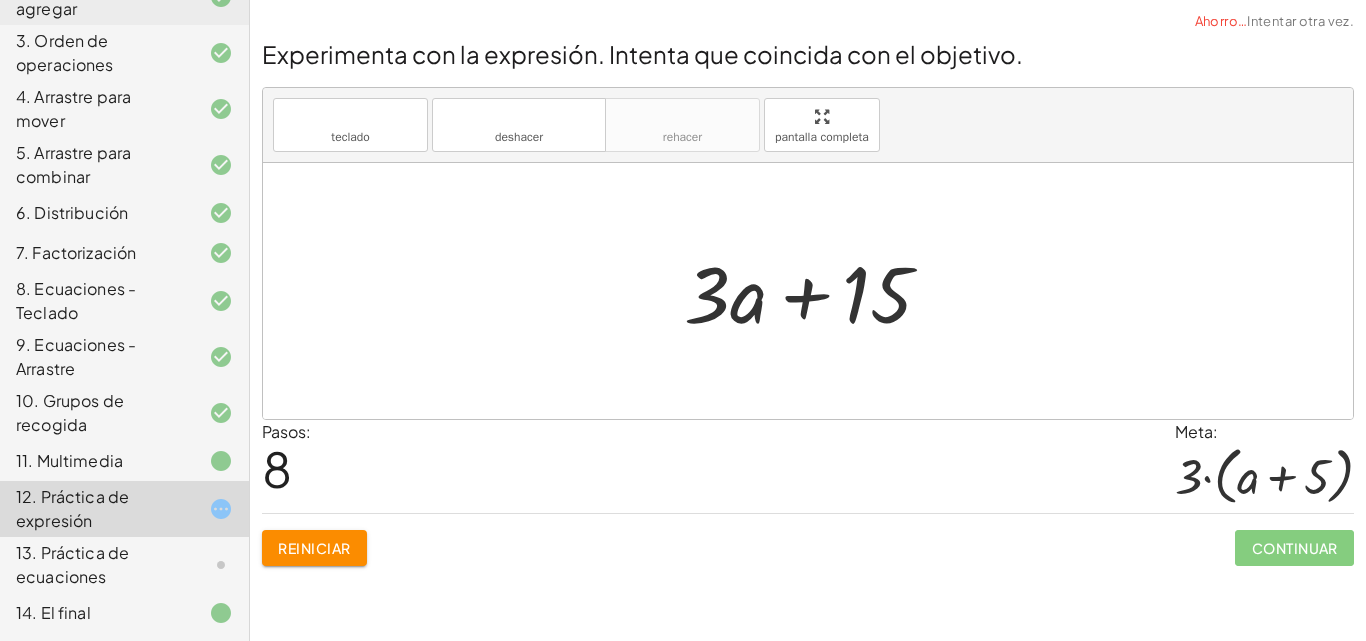 drag, startPoint x: 860, startPoint y: 285, endPoint x: 850, endPoint y: 278, distance: 12.206555 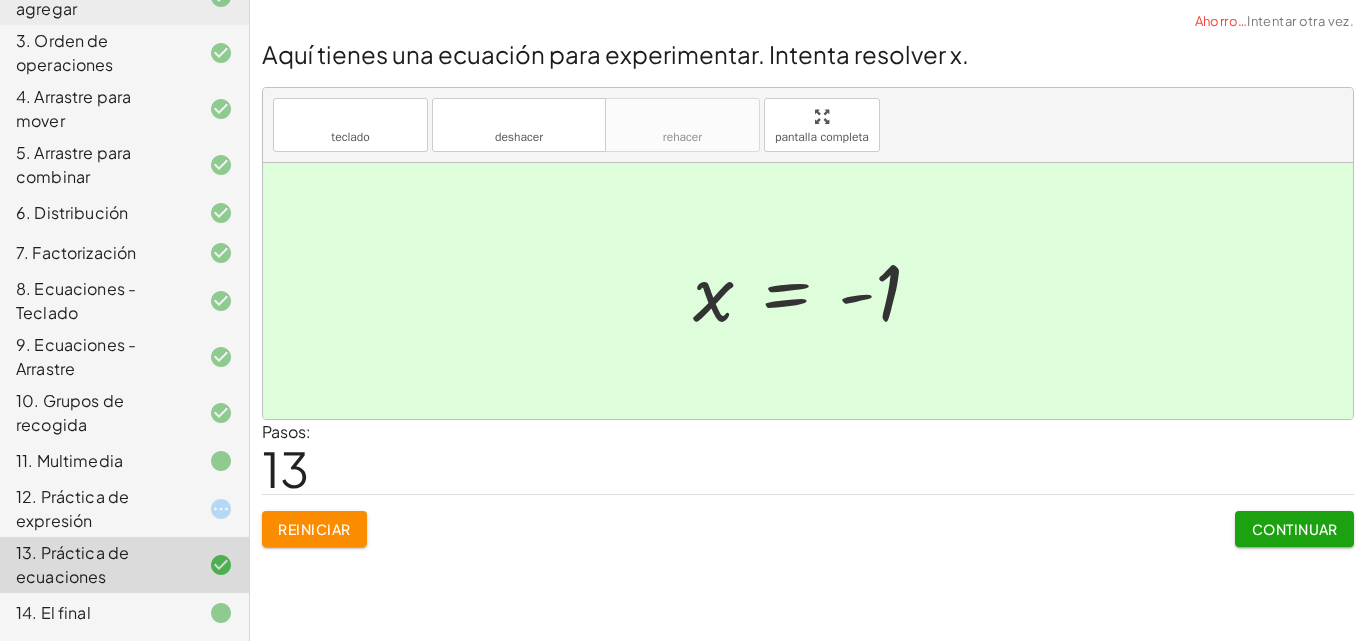 click on "Continuar" at bounding box center [1294, 529] 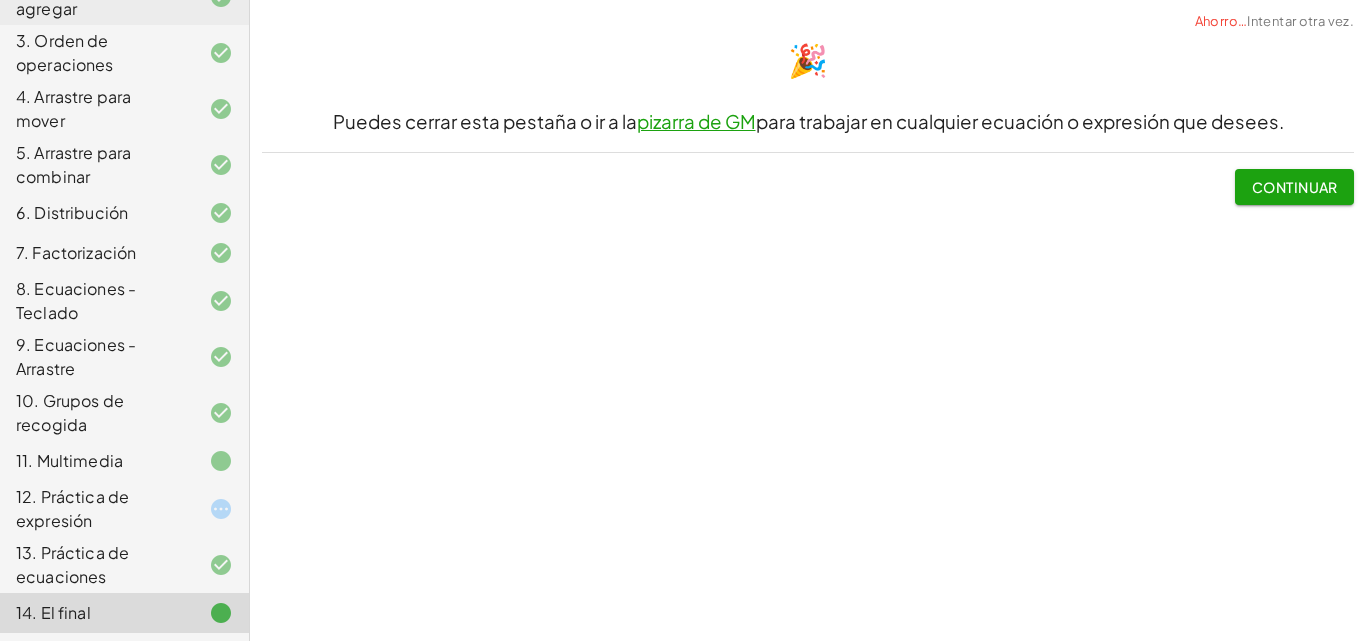 click 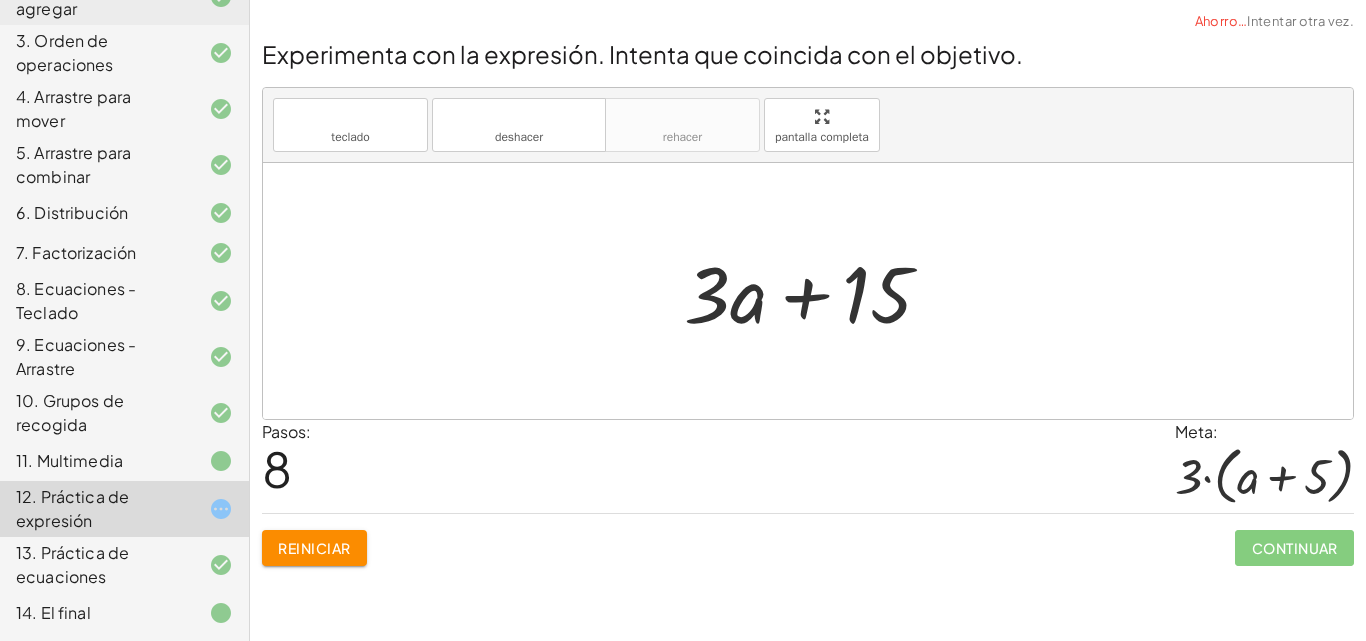click on "Reiniciar" at bounding box center [314, 548] 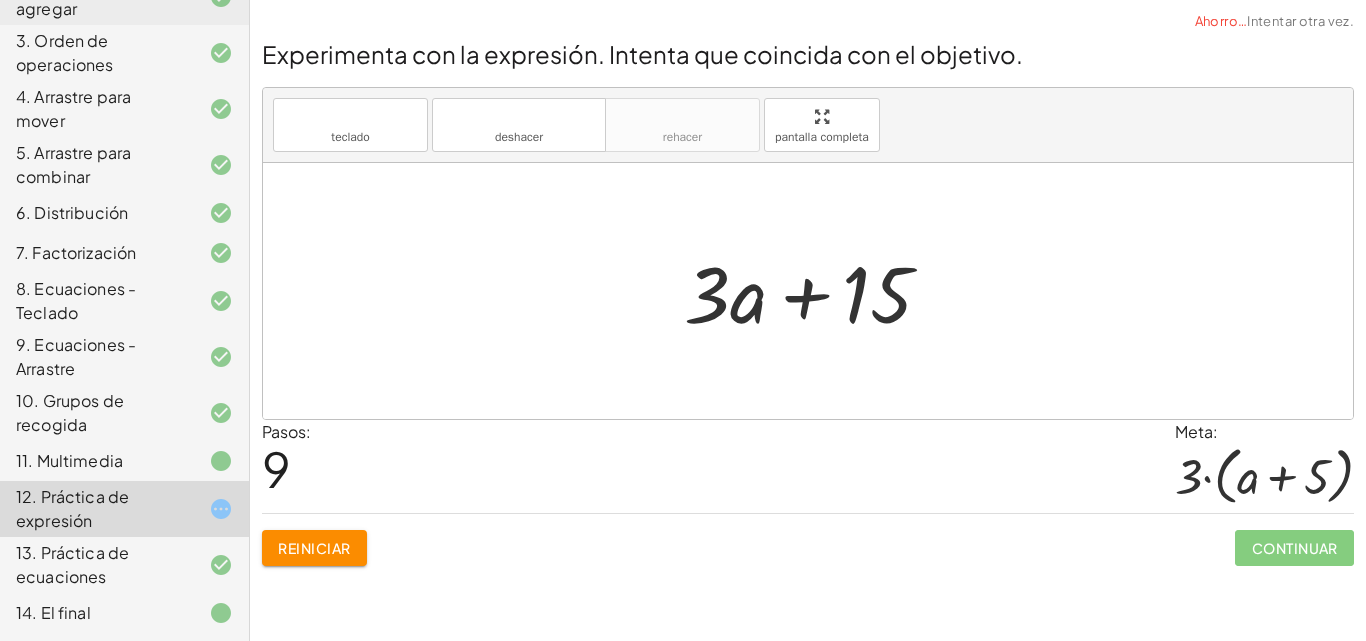 click on "Reiniciar Continuar" at bounding box center [808, 539] 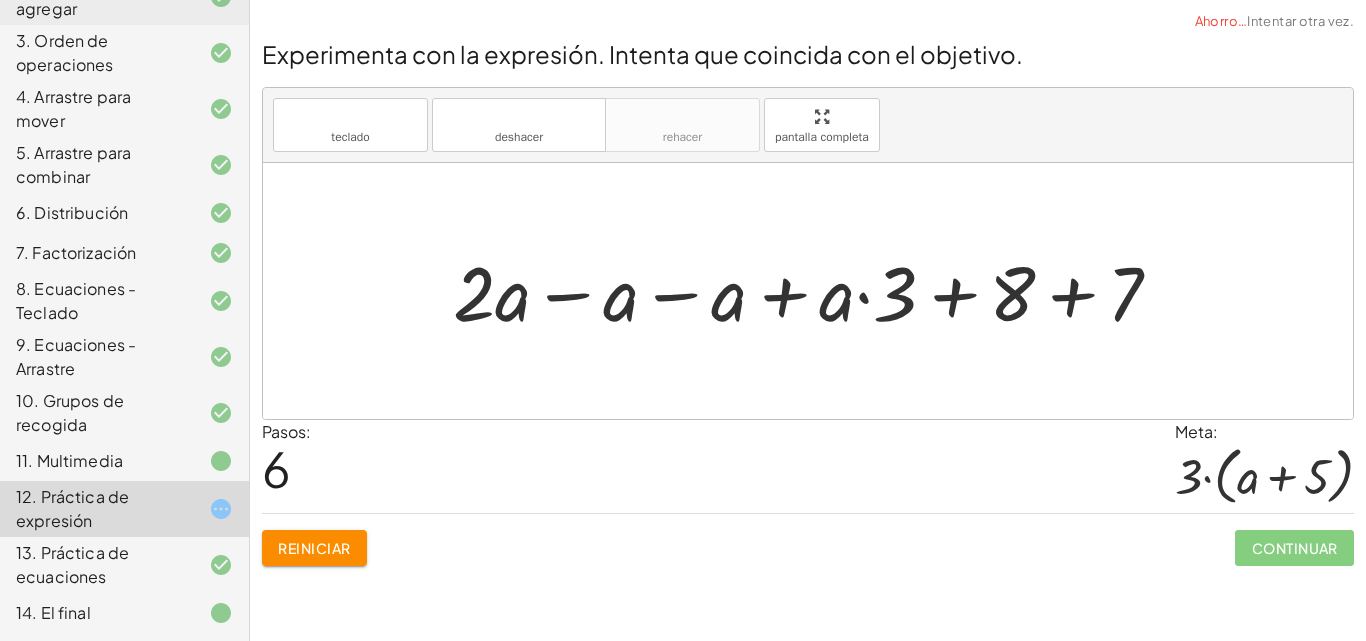 click on "Reiniciar" at bounding box center (314, 548) 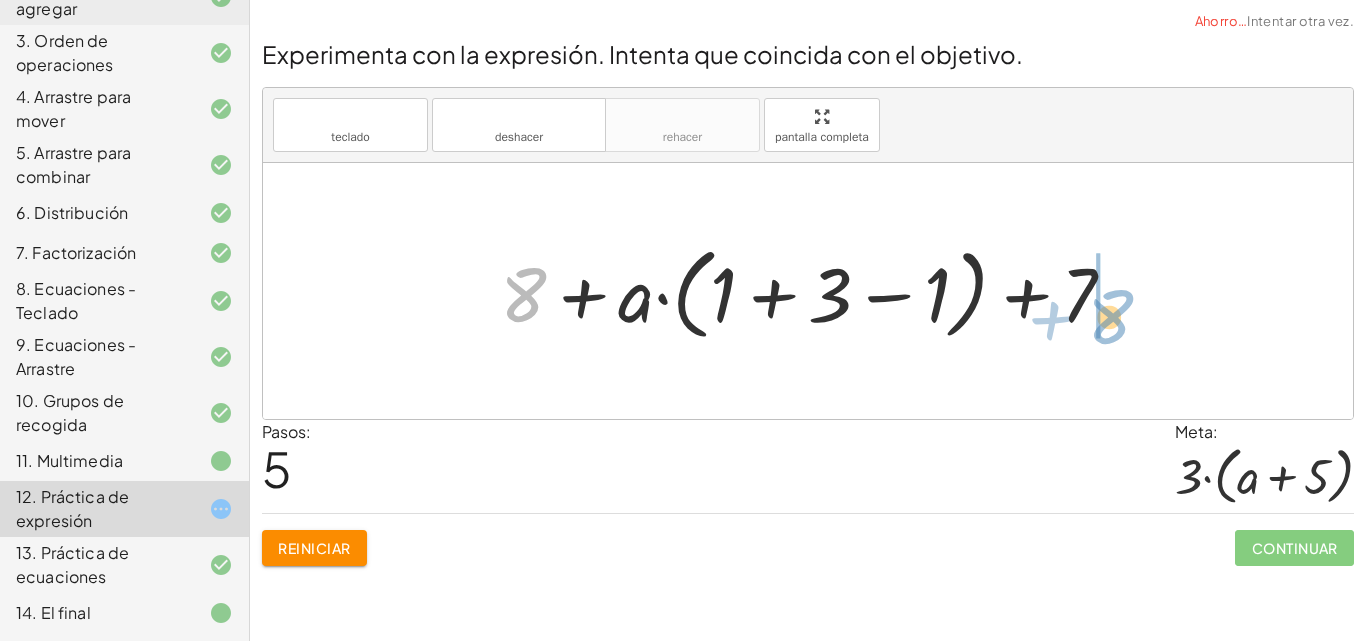 drag, startPoint x: 534, startPoint y: 327, endPoint x: 1106, endPoint y: 325, distance: 572.0035 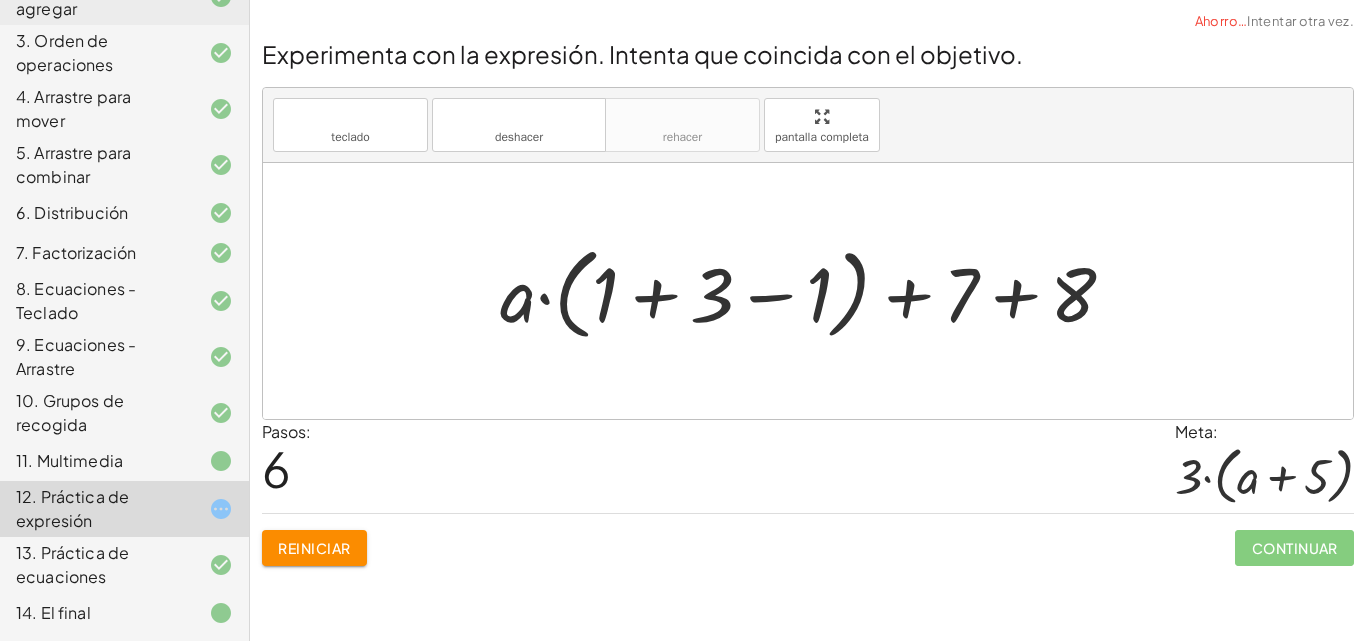 click at bounding box center (816, 291) 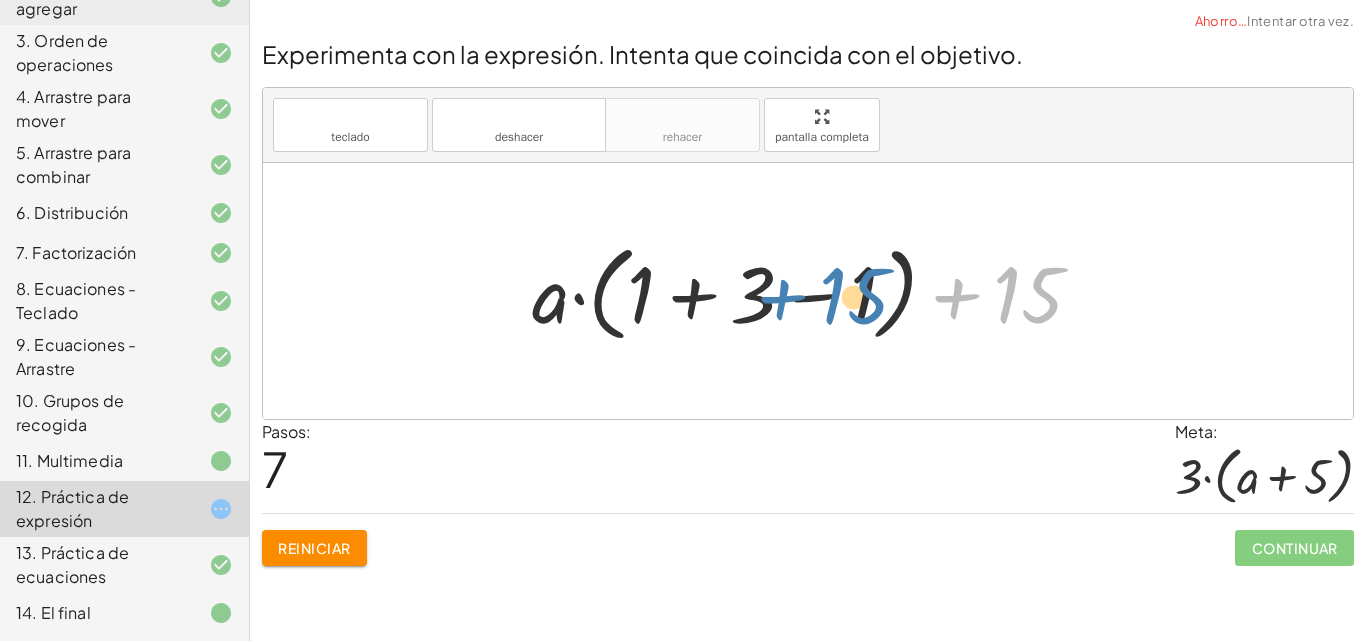 drag, startPoint x: 1036, startPoint y: 296, endPoint x: 862, endPoint y: 297, distance: 174.00287 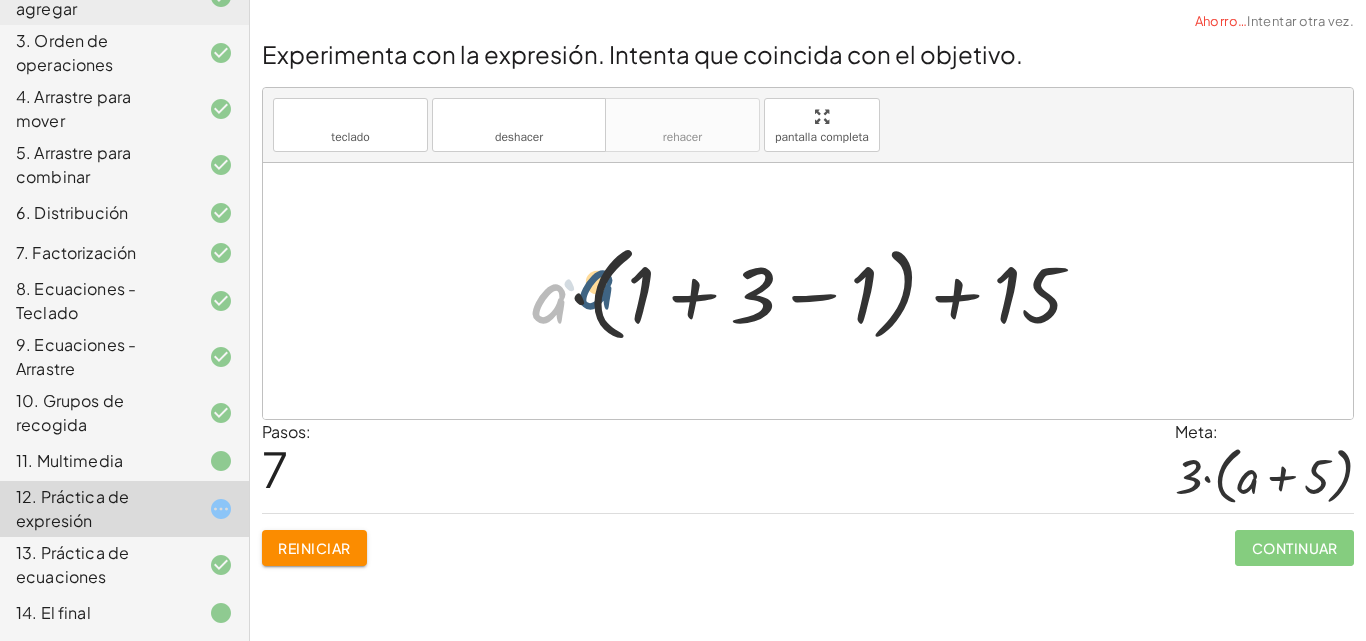 drag, startPoint x: 558, startPoint y: 311, endPoint x: 605, endPoint y: 297, distance: 49.0408 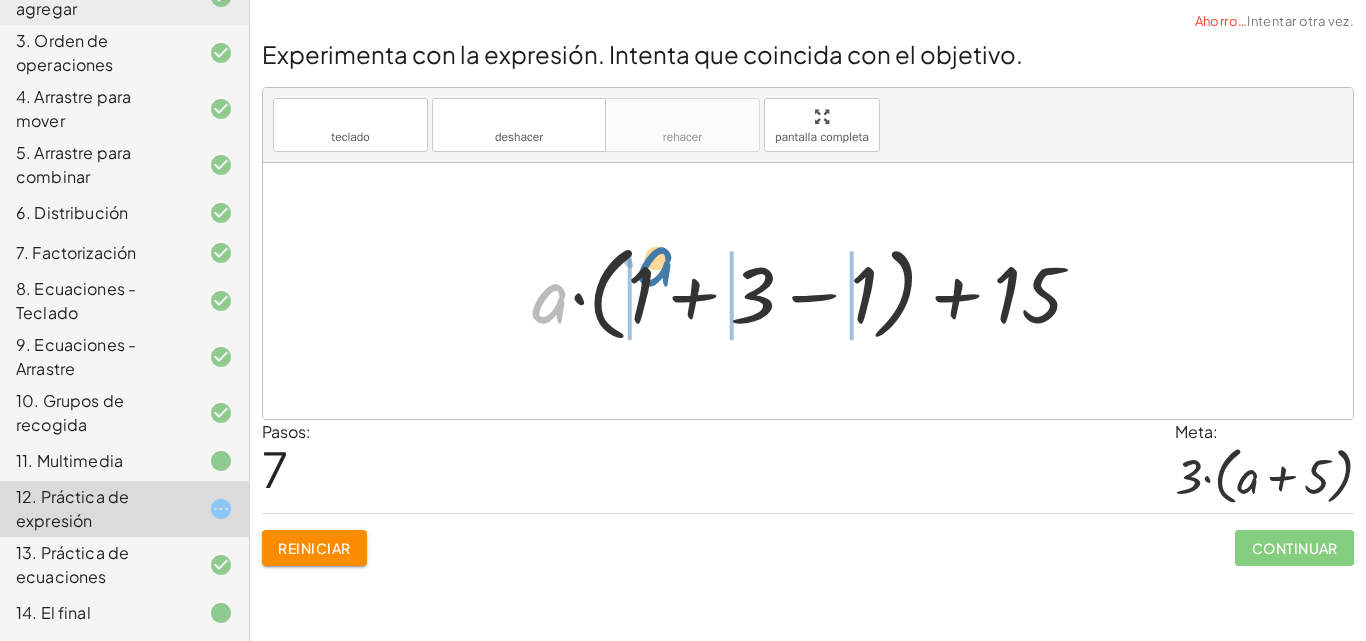 drag, startPoint x: 575, startPoint y: 274, endPoint x: 668, endPoint y: 267, distance: 93.26307 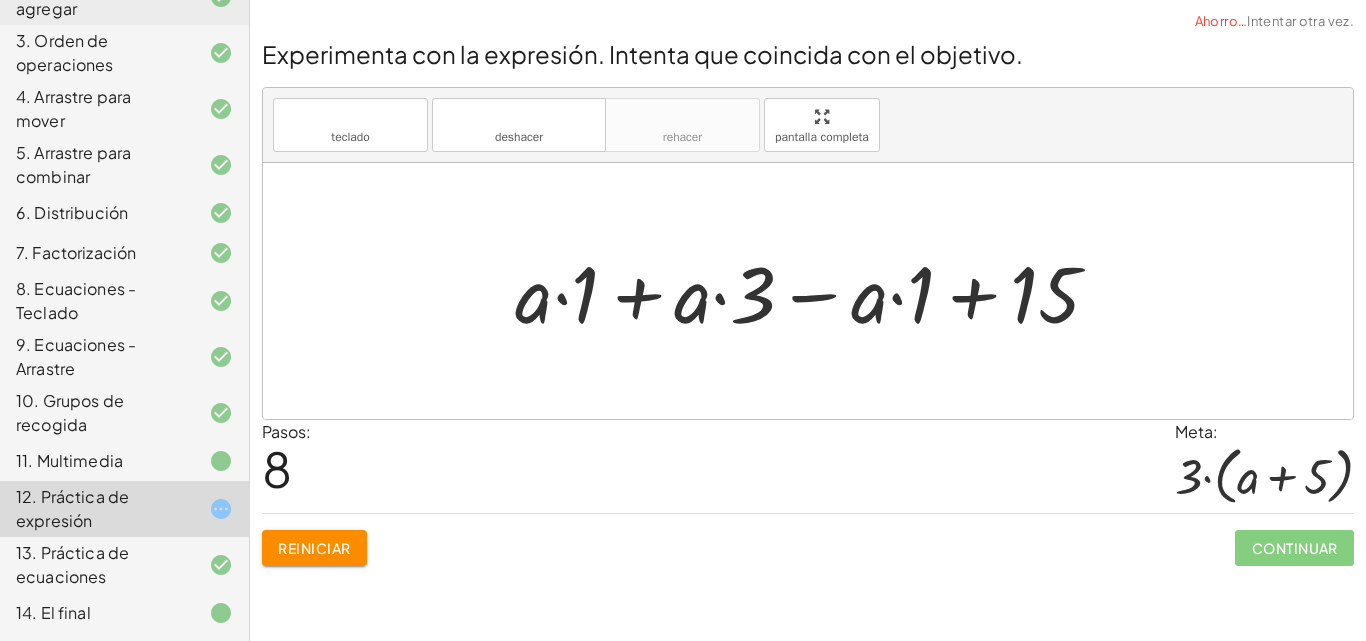 click at bounding box center [815, 291] 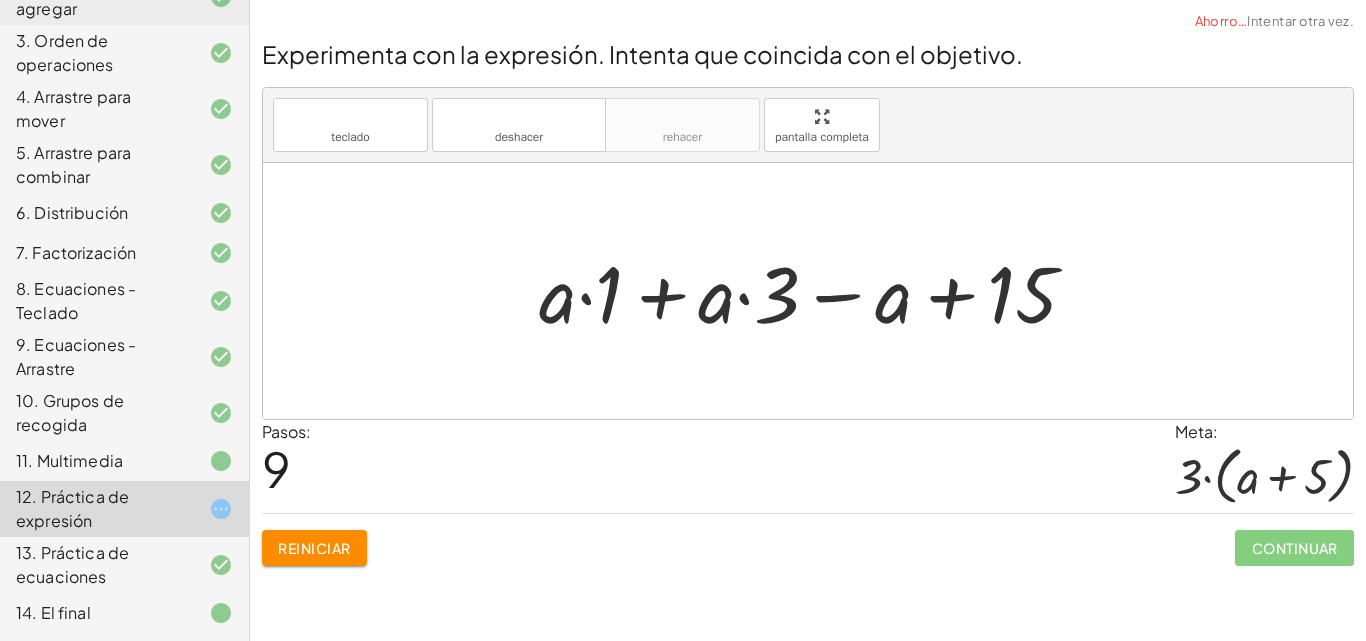 click at bounding box center (816, 291) 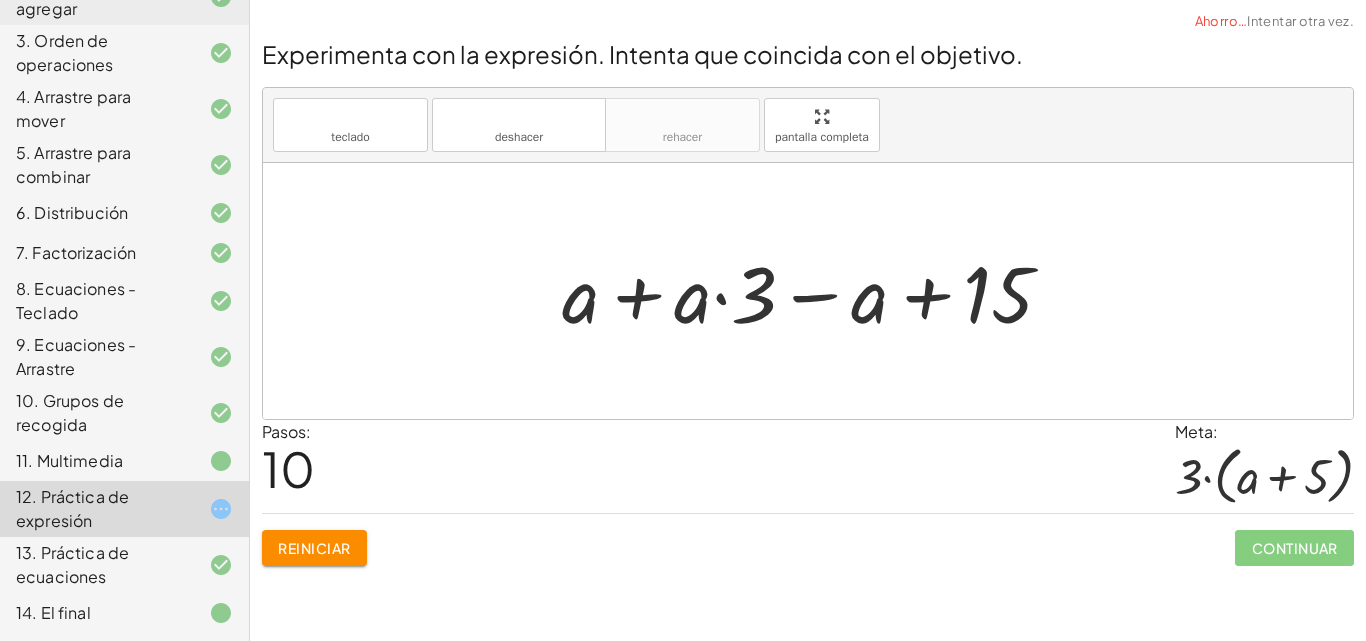 click at bounding box center [815, 291] 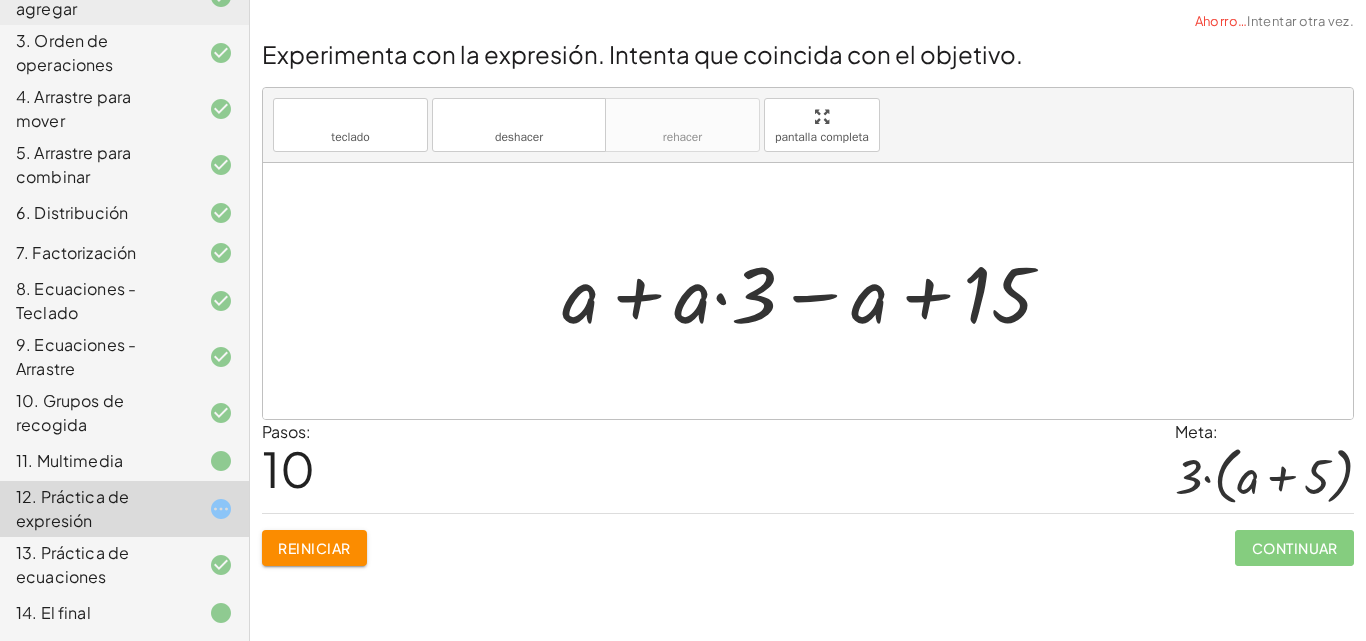 click at bounding box center [815, 291] 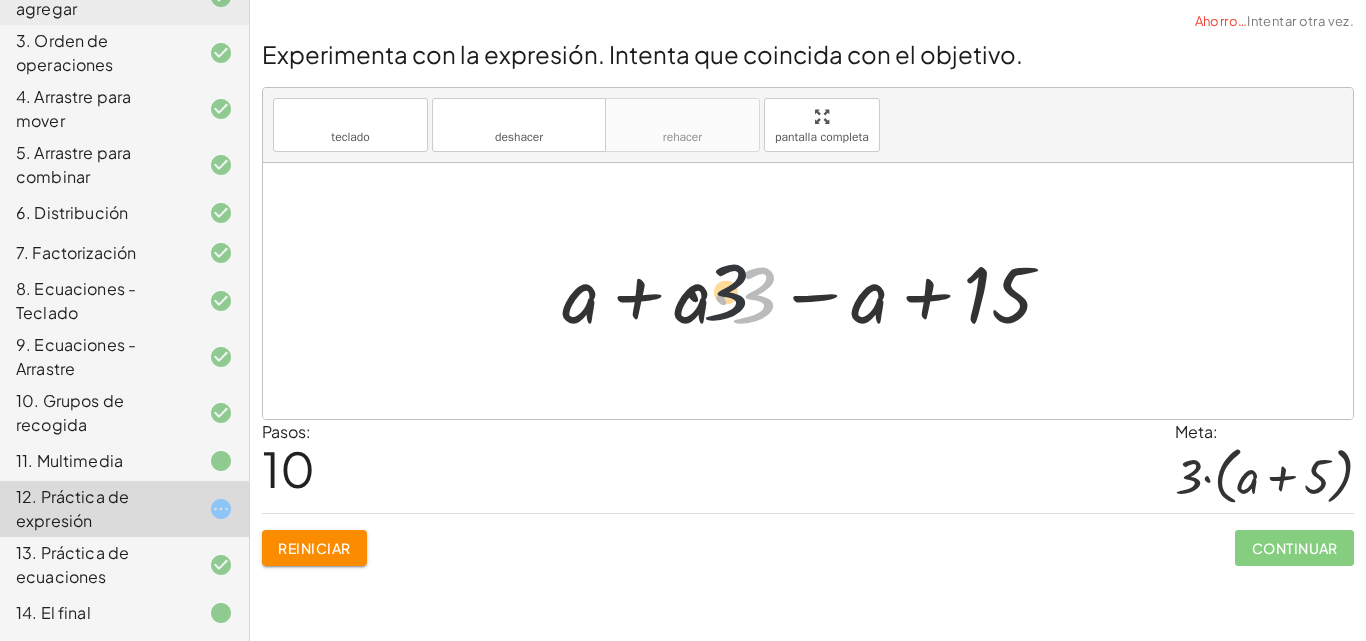 drag, startPoint x: 750, startPoint y: 298, endPoint x: 691, endPoint y: 294, distance: 59.135437 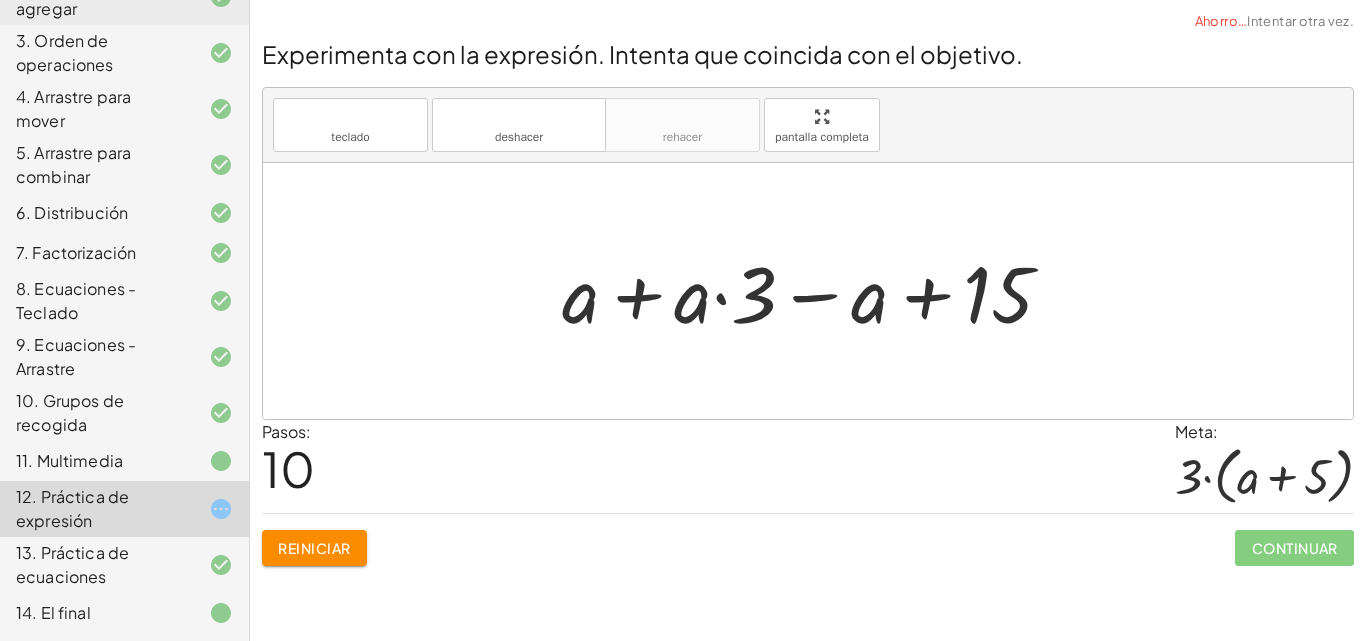 click at bounding box center [815, 291] 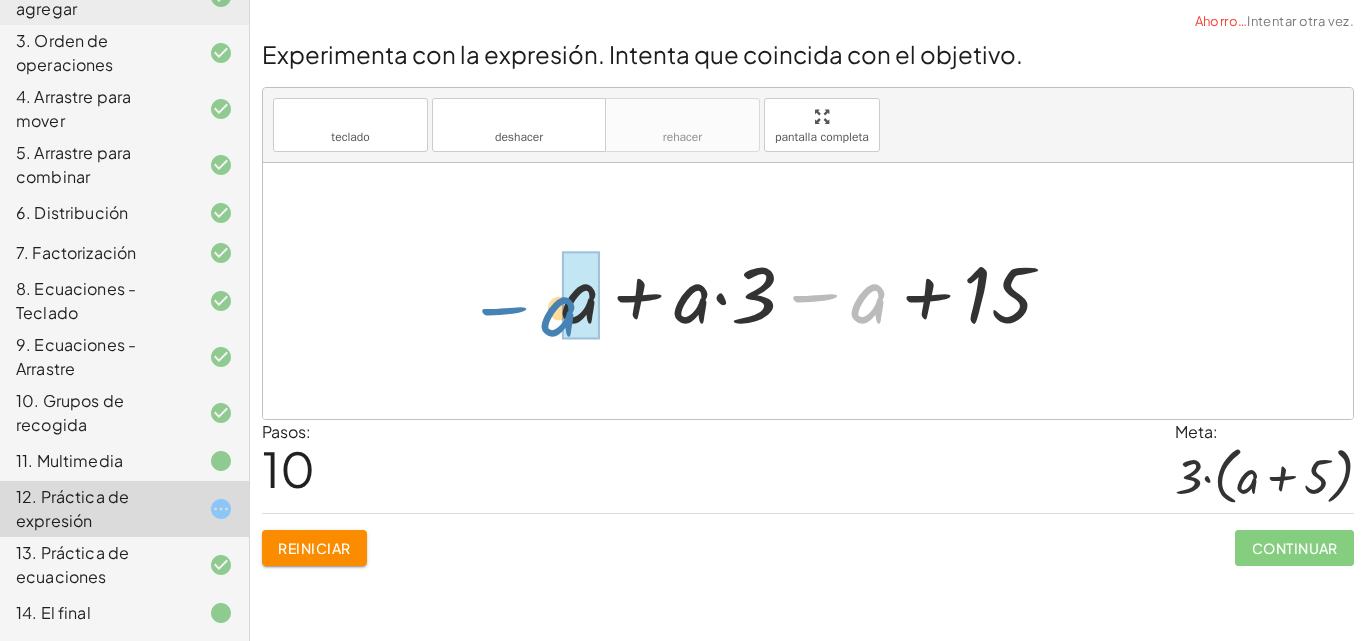 drag, startPoint x: 861, startPoint y: 299, endPoint x: 549, endPoint y: 312, distance: 312.27072 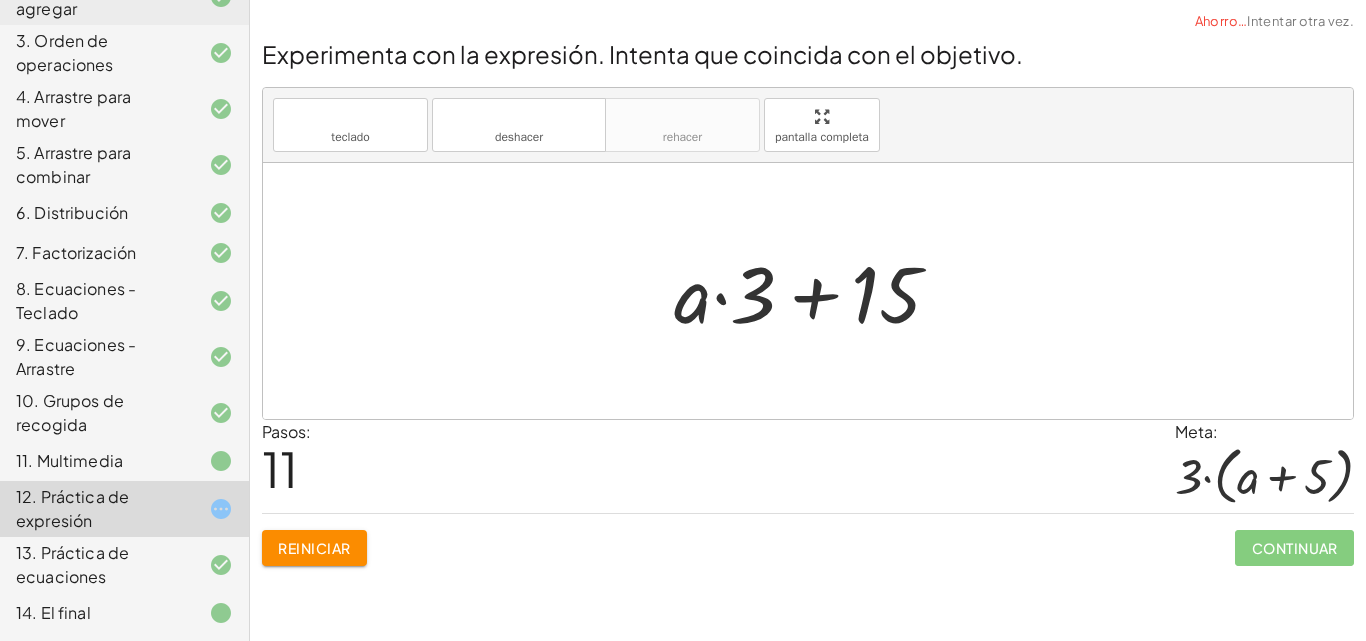 click at bounding box center [815, 291] 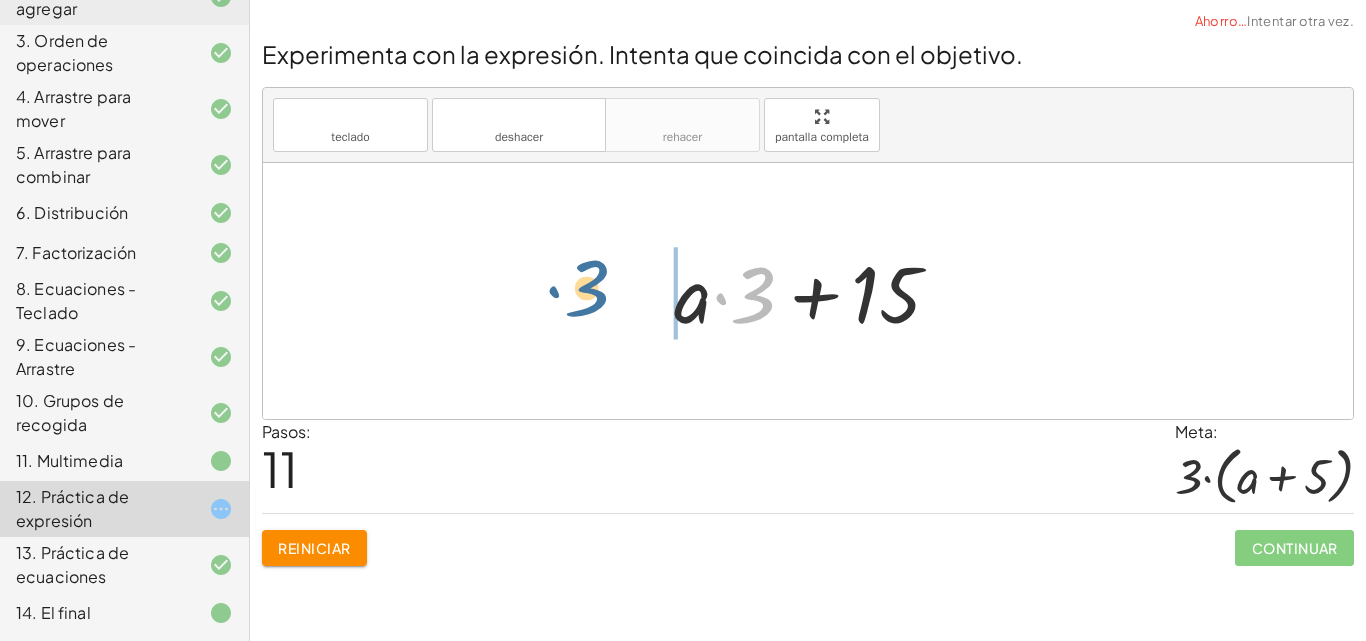 drag, startPoint x: 653, startPoint y: 298, endPoint x: 576, endPoint y: 300, distance: 77.02597 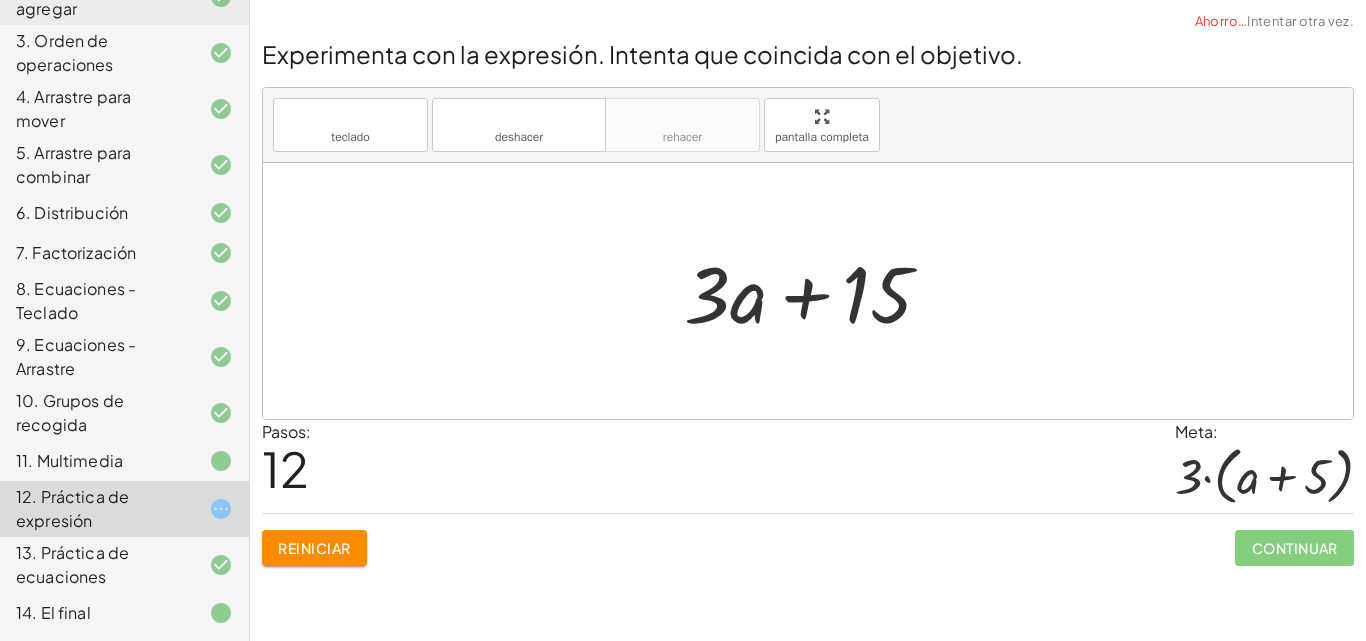 click at bounding box center [816, 291] 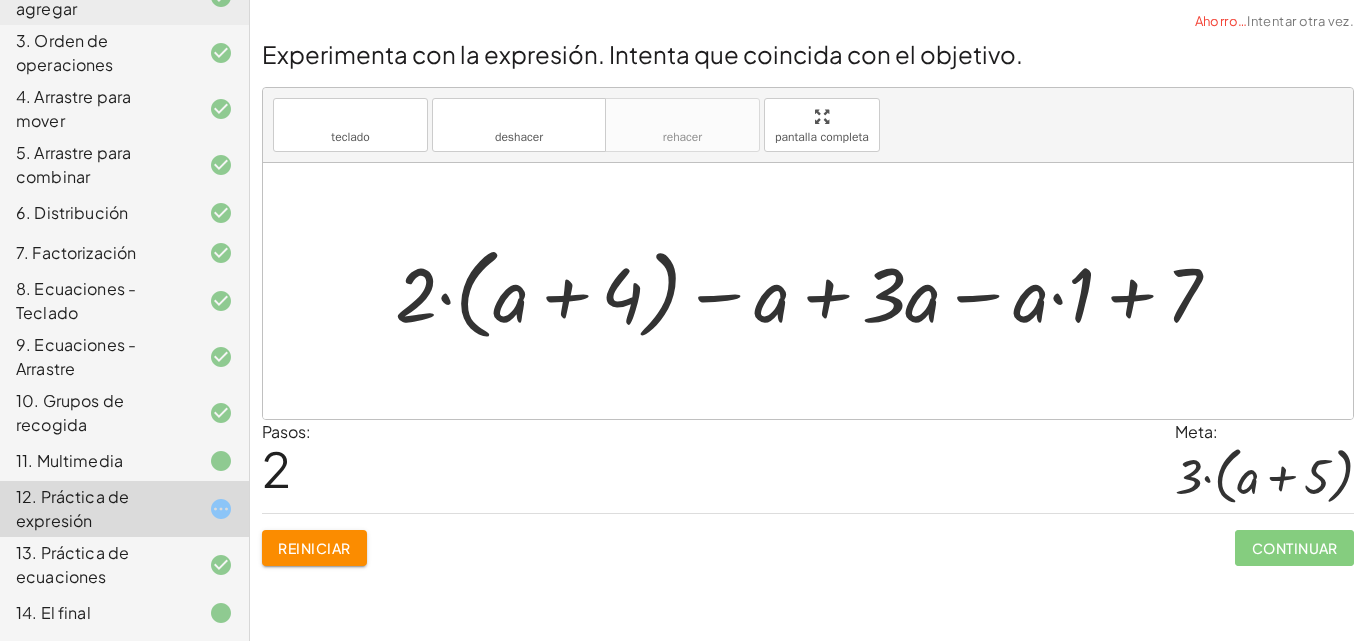 click on "Reiniciar" at bounding box center (314, 548) 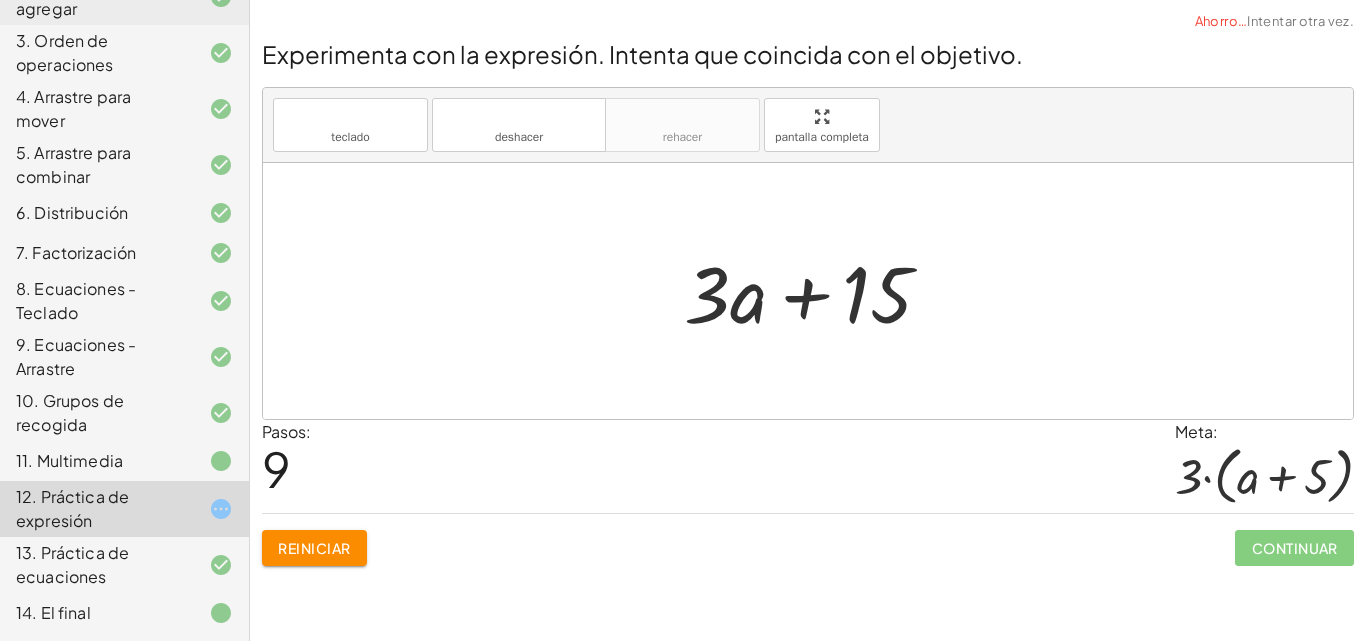 drag, startPoint x: 890, startPoint y: 305, endPoint x: 901, endPoint y: 301, distance: 11.7046995 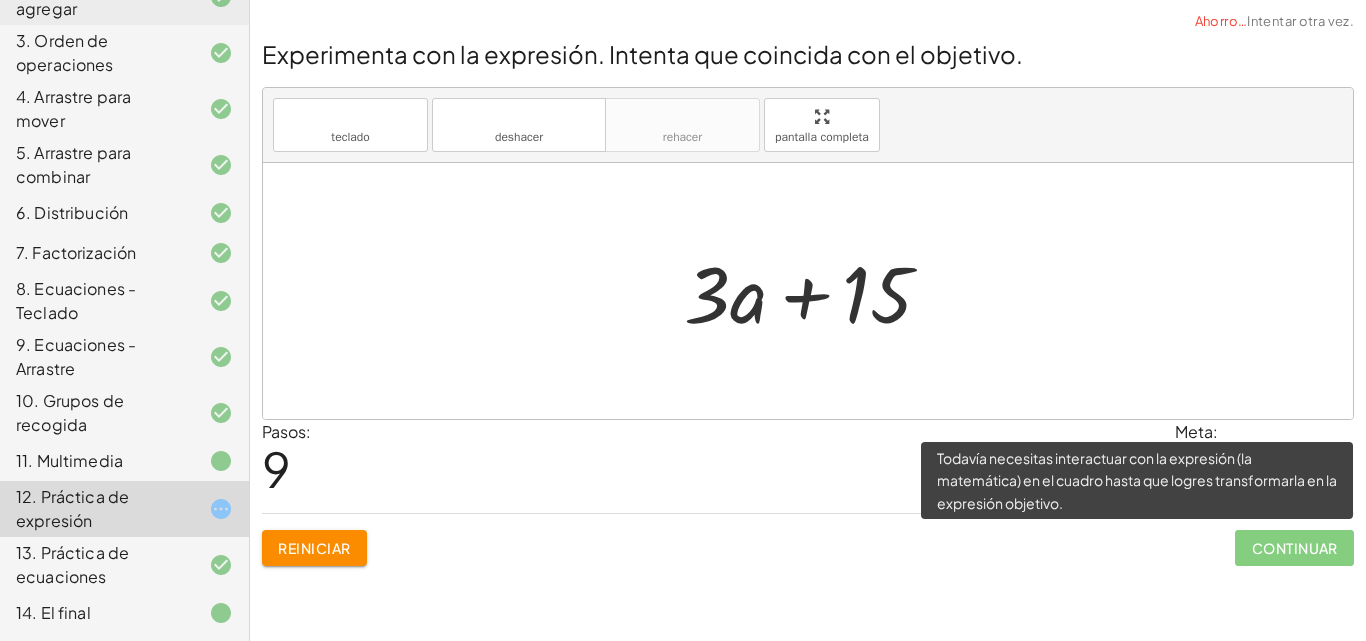 click on "Continuar" 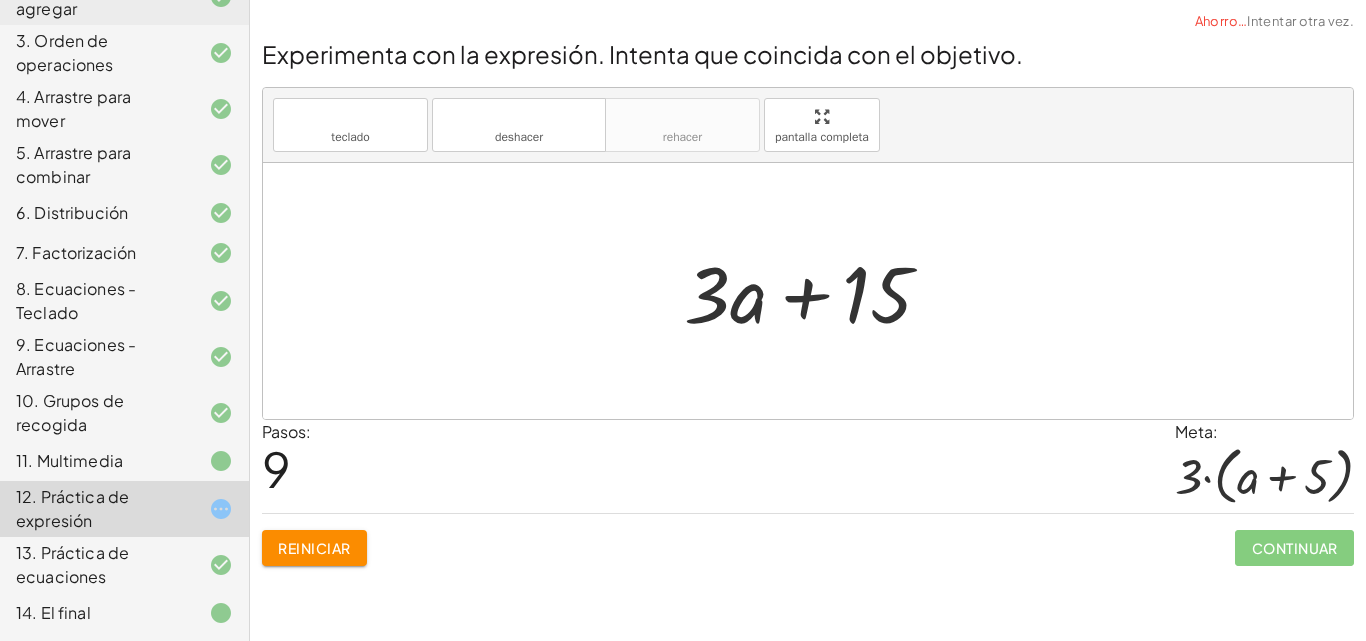click at bounding box center (1264, 475) 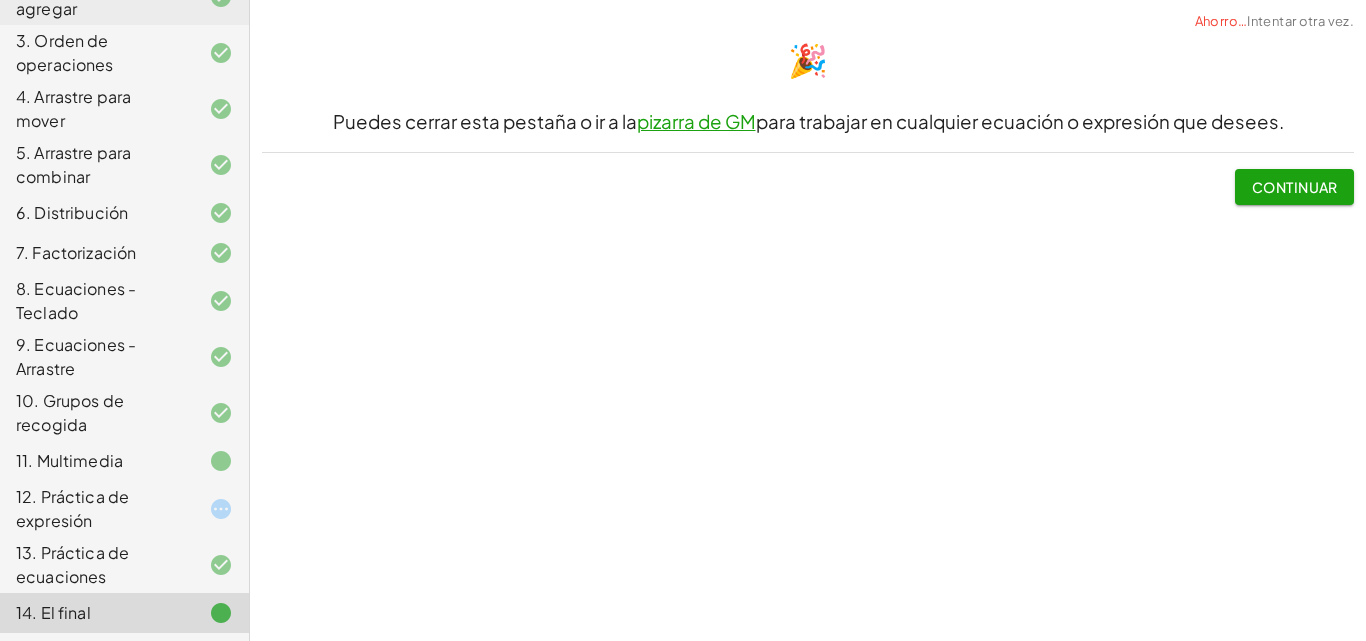 click on "Continuar" at bounding box center [1295, 187] 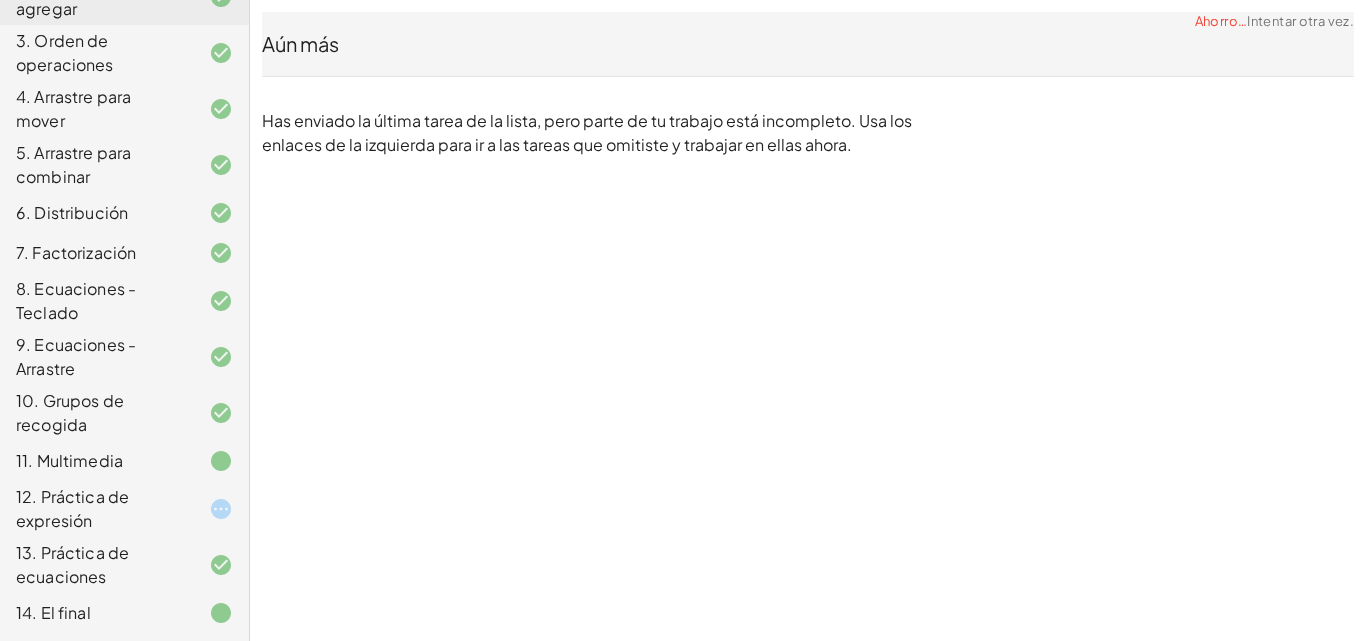 click on "Intentar otra vez." at bounding box center (1300, 21) 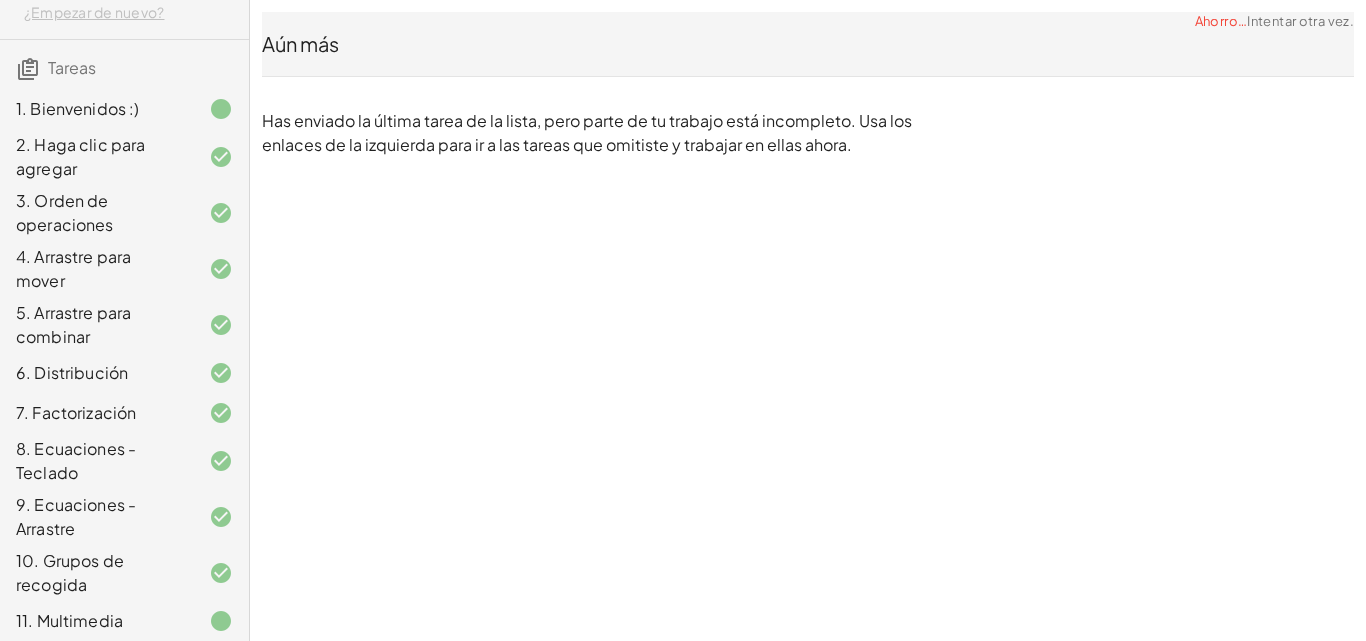 scroll, scrollTop: 0, scrollLeft: 0, axis: both 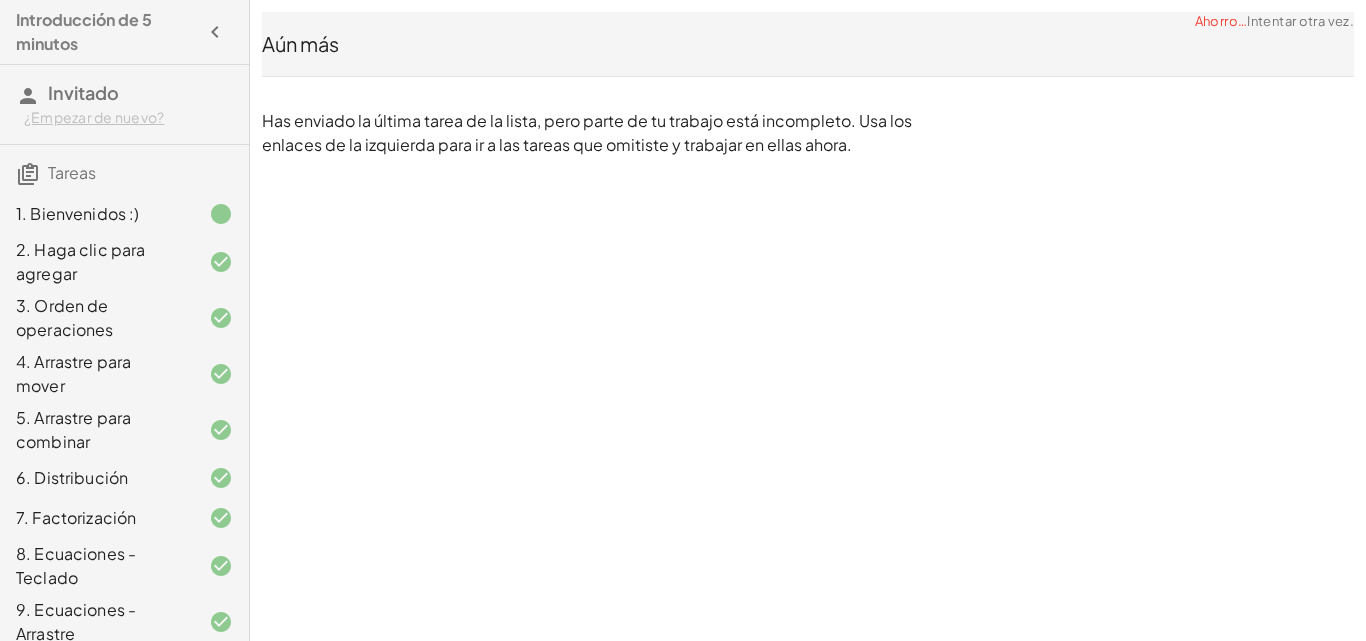 click on "Introducción de 5 minutos" at bounding box center (106, 32) 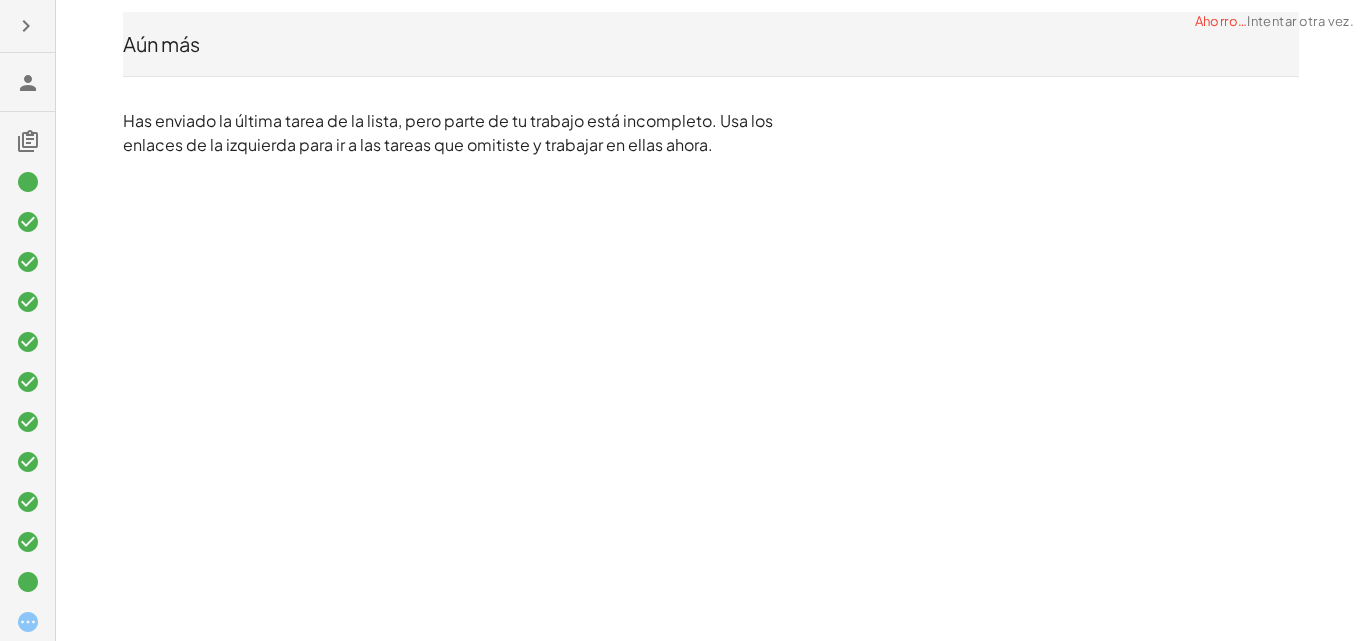 click at bounding box center (28, 83) 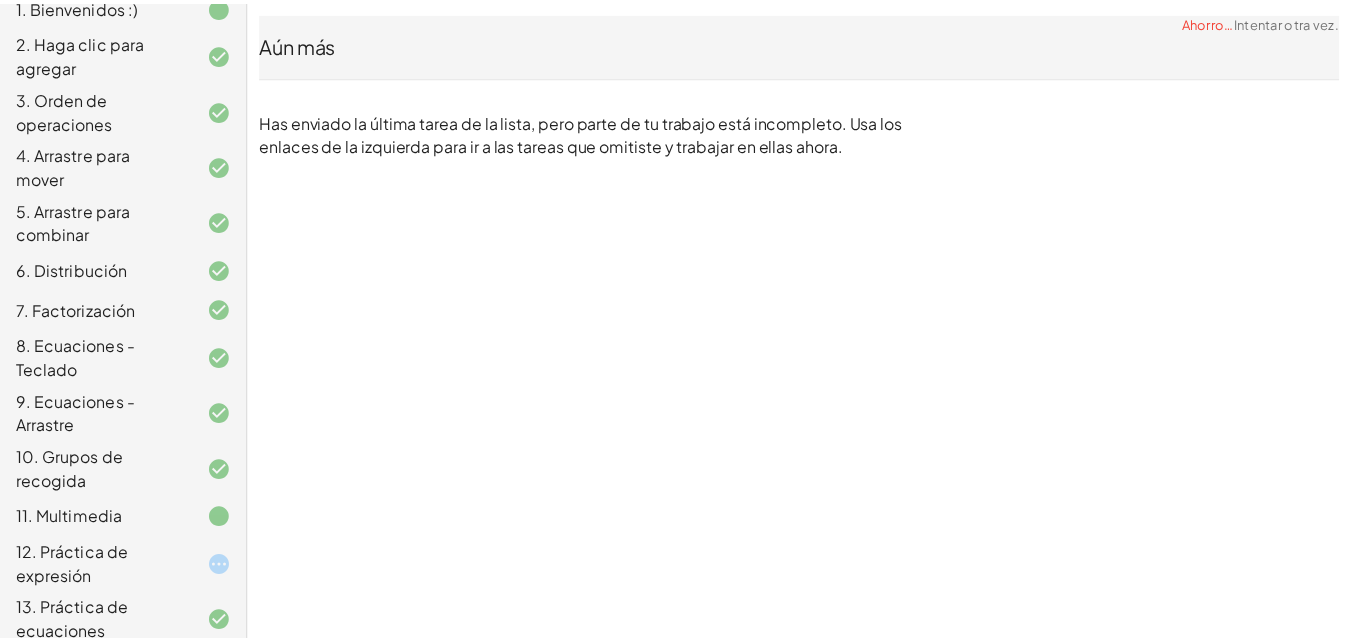 scroll, scrollTop: 265, scrollLeft: 0, axis: vertical 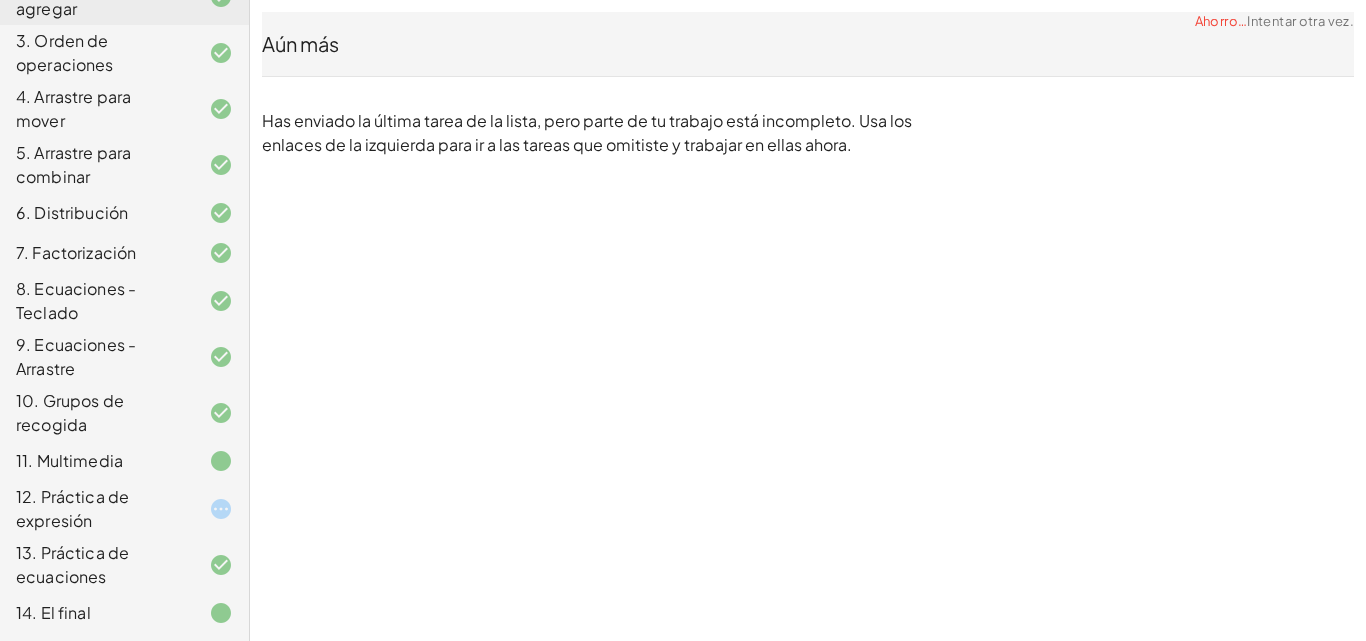 click on "14. El final" 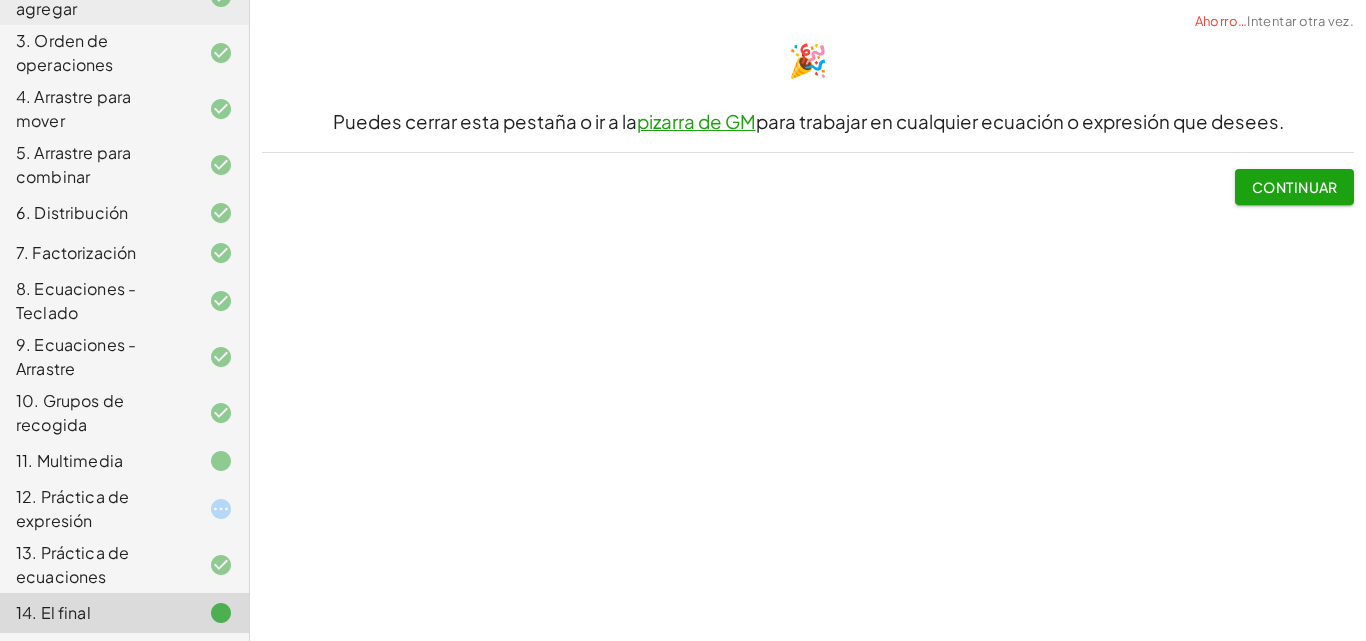 click on "Continuar" at bounding box center [1295, 187] 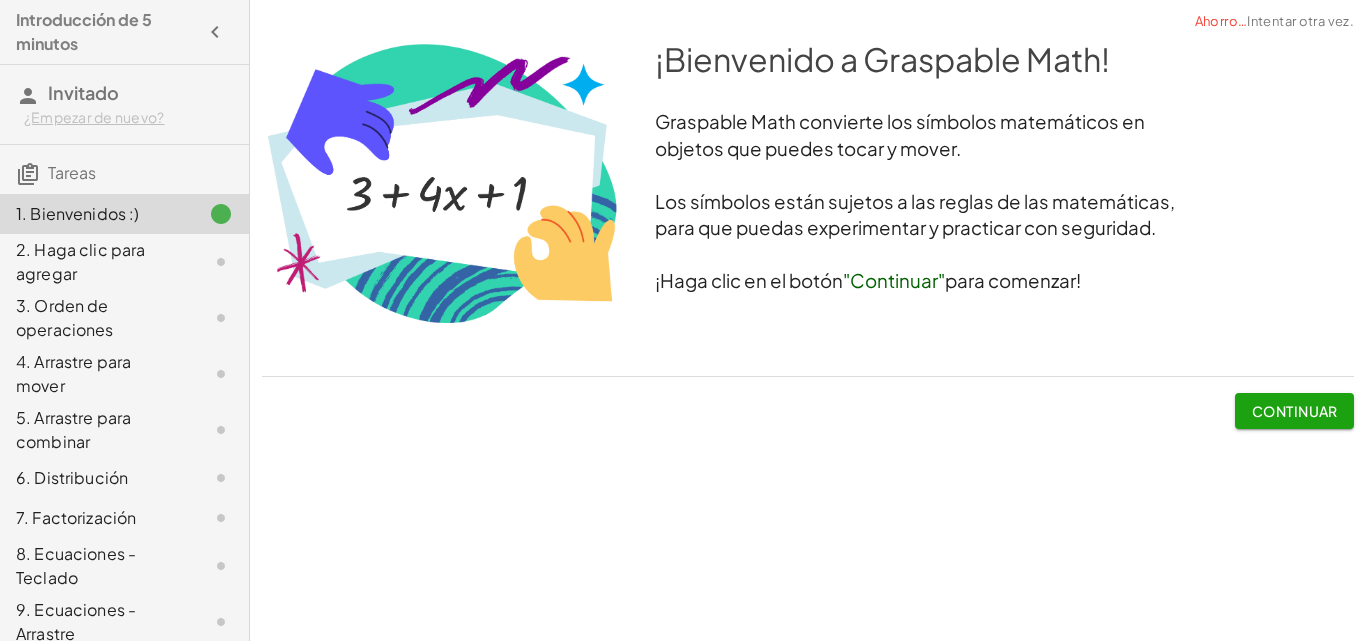 click on "Invitado" at bounding box center (83, 92) 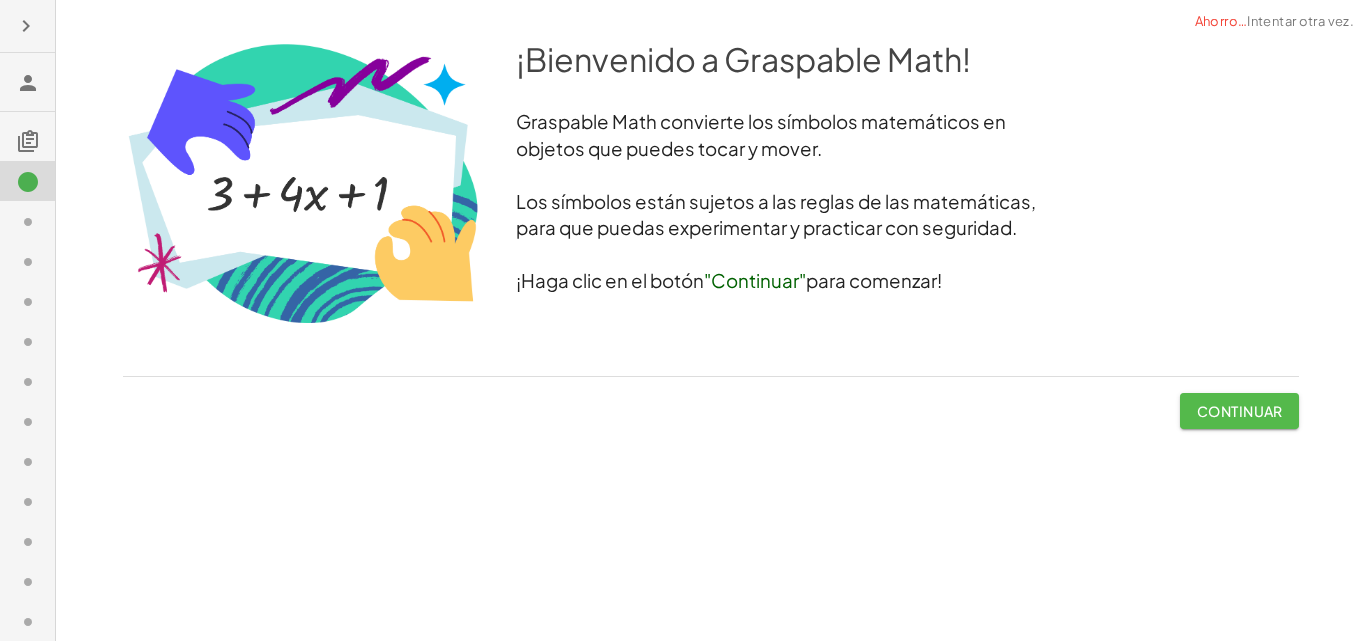 click on "Continuar" at bounding box center [1240, 411] 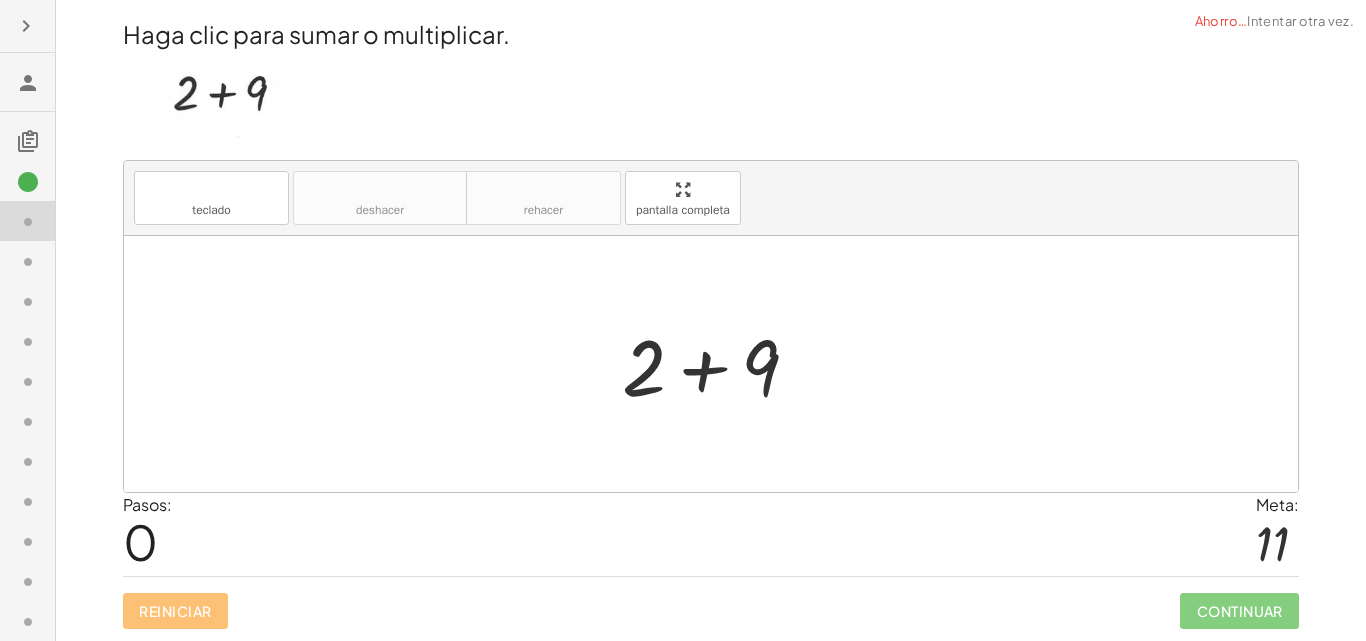 click at bounding box center [718, 364] 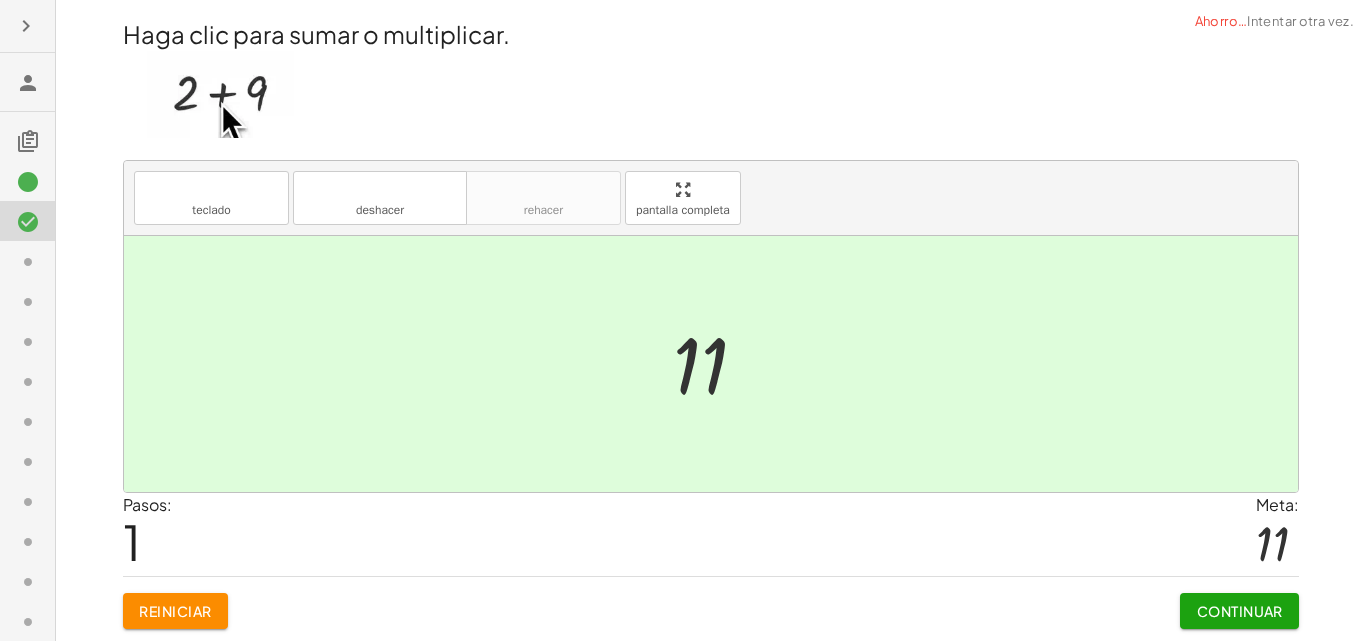 click on "Continuar" at bounding box center [1240, 611] 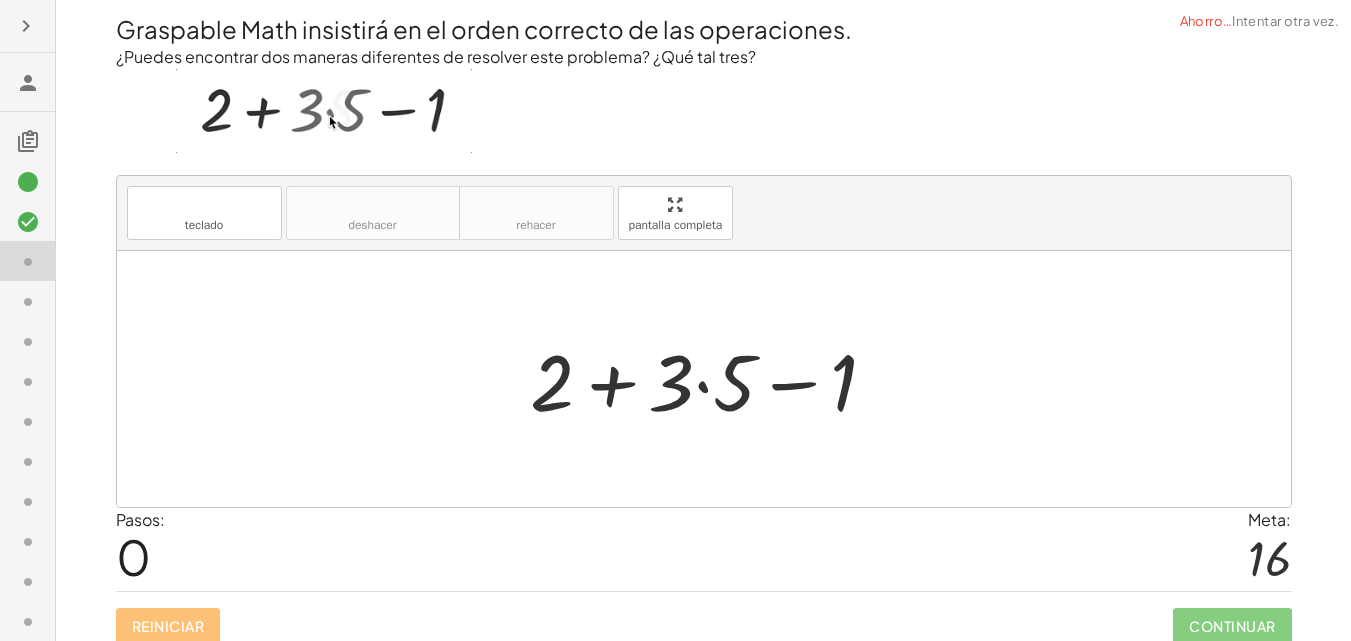 click at bounding box center (712, 379) 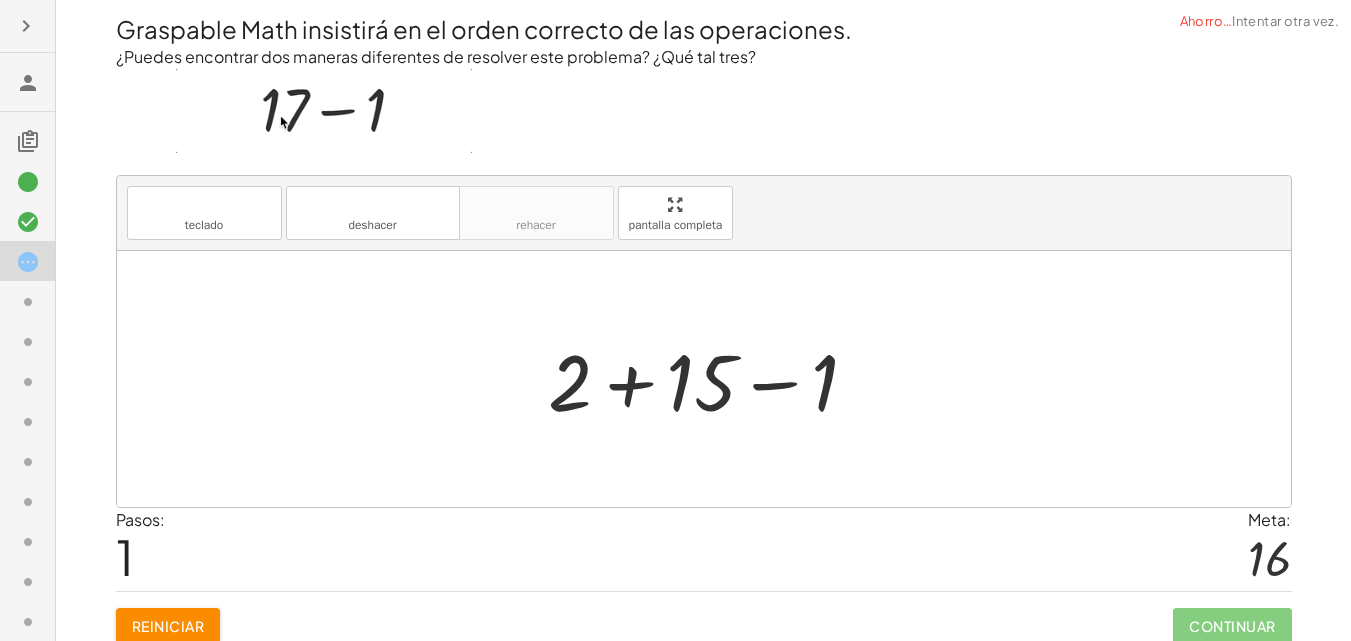 click at bounding box center [711, 379] 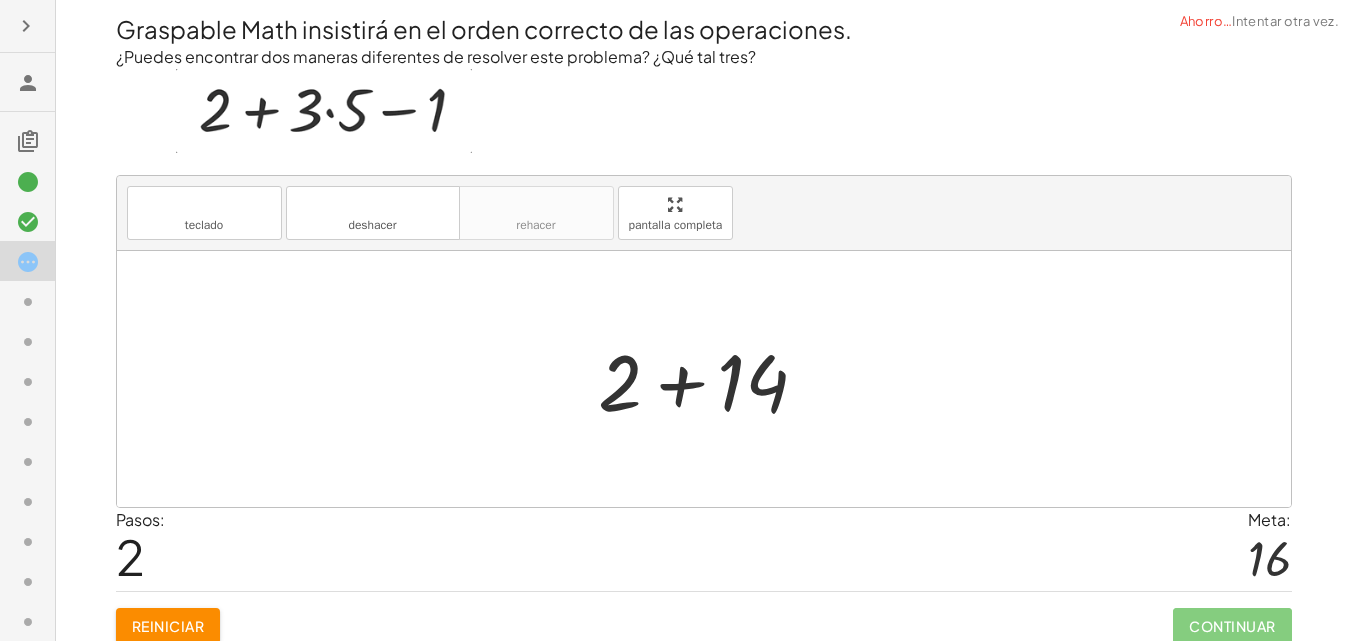 click at bounding box center [711, 379] 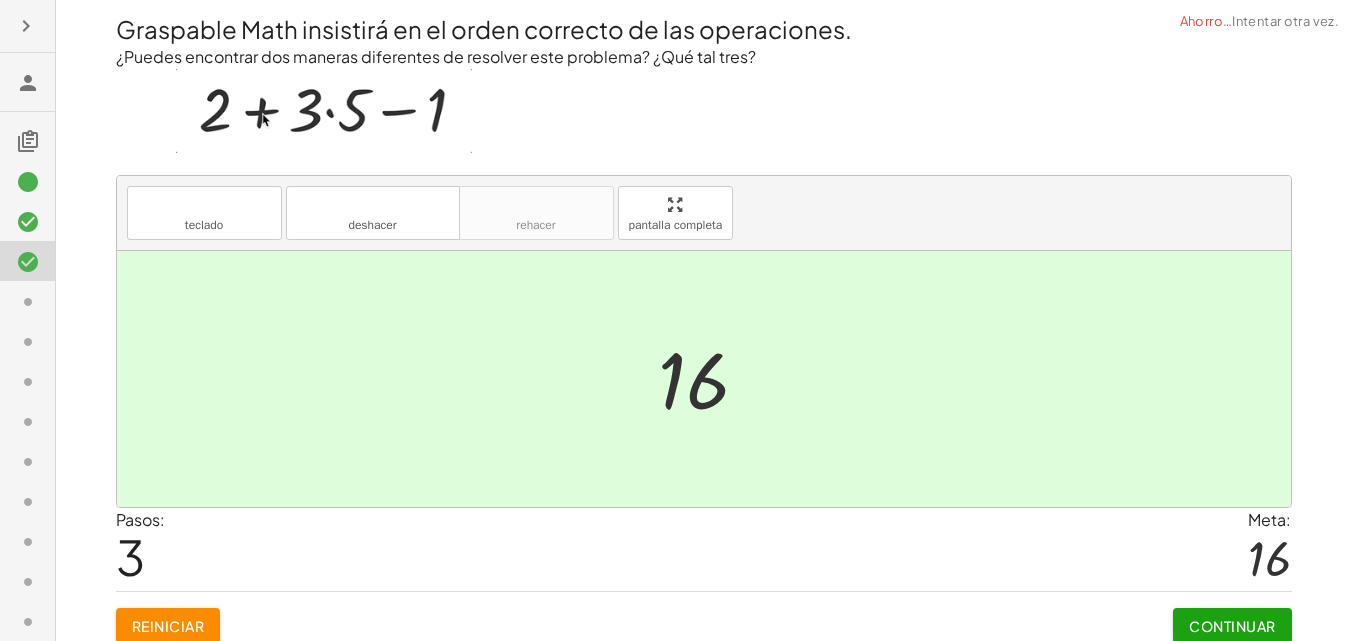 click on "Continuar" at bounding box center (1232, 626) 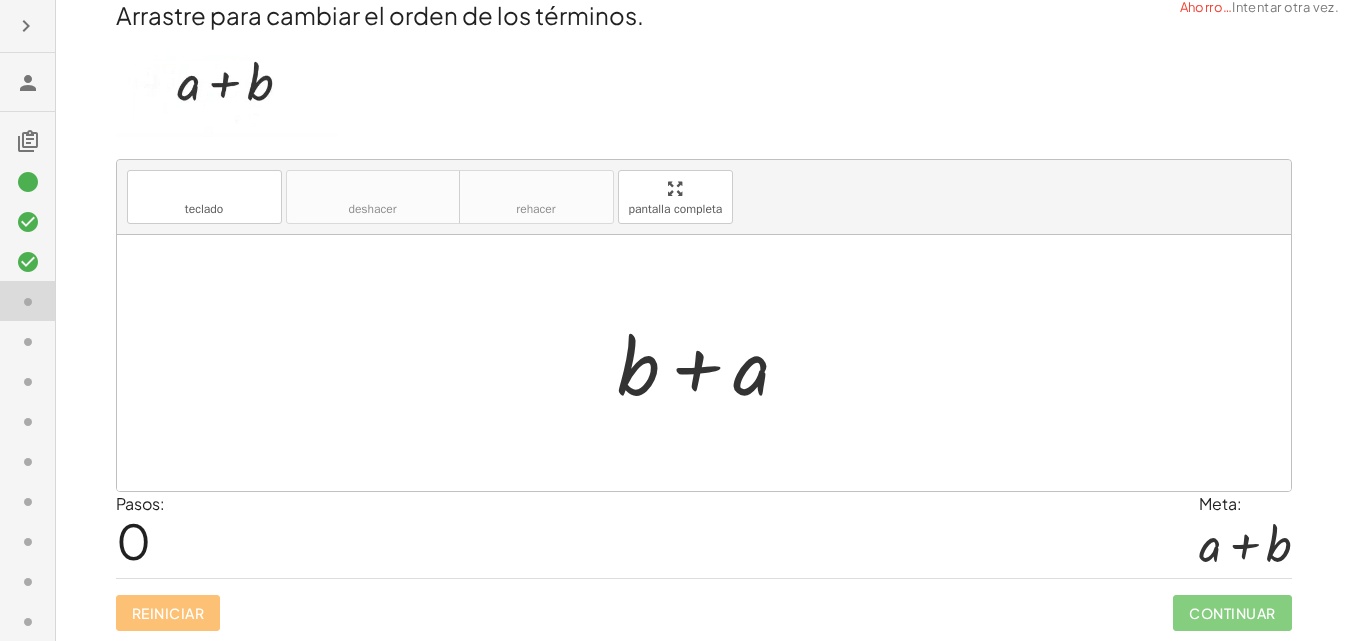 scroll, scrollTop: 16, scrollLeft: 0, axis: vertical 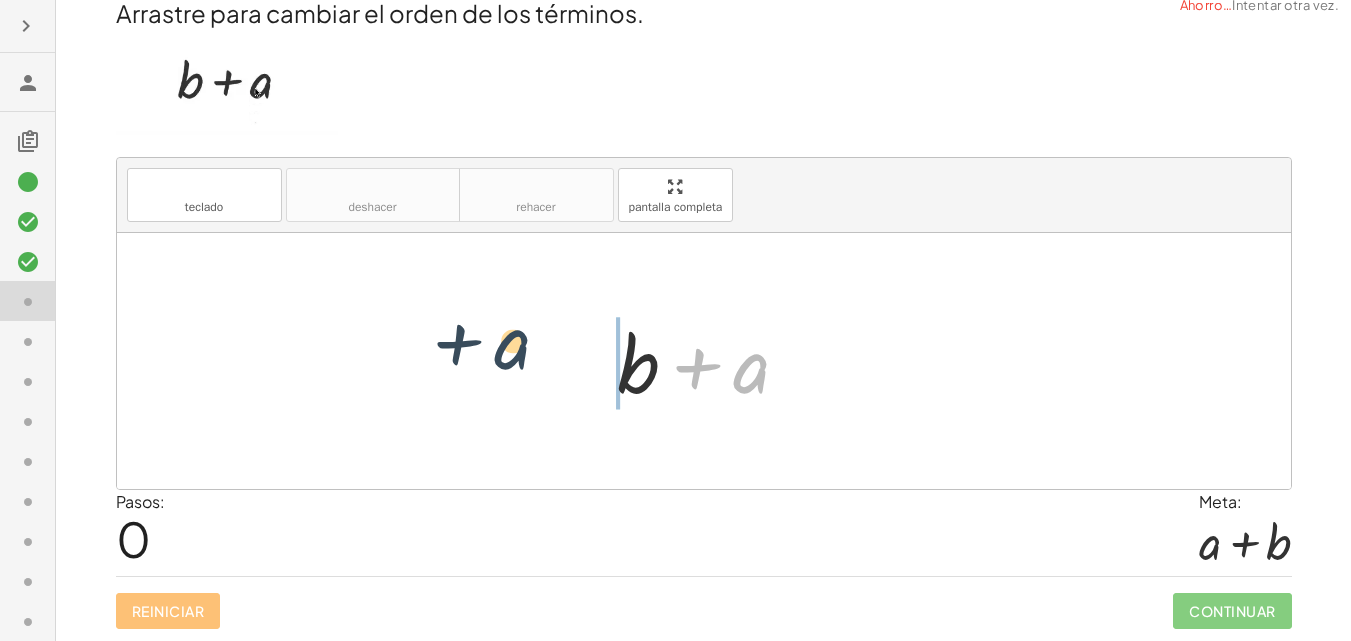 drag, startPoint x: 759, startPoint y: 376, endPoint x: 512, endPoint y: 351, distance: 248.26196 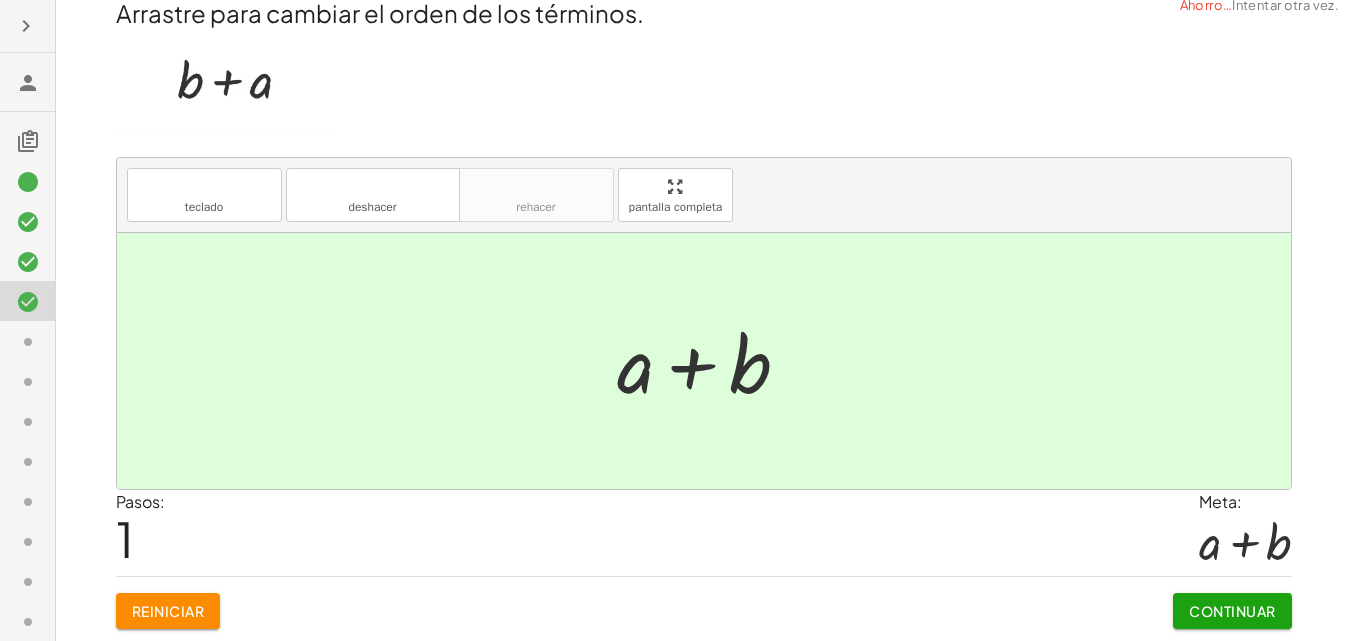 click on "Continuar" at bounding box center [1232, 611] 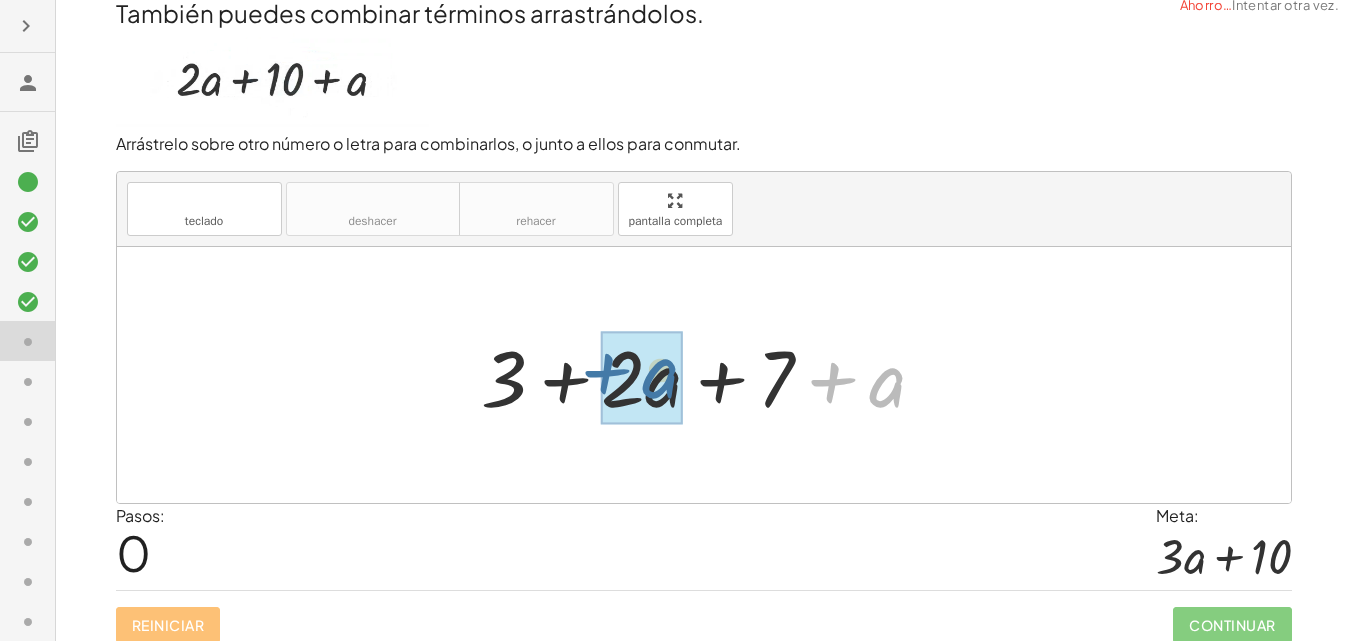 drag, startPoint x: 894, startPoint y: 393, endPoint x: 666, endPoint y: 384, distance: 228.17757 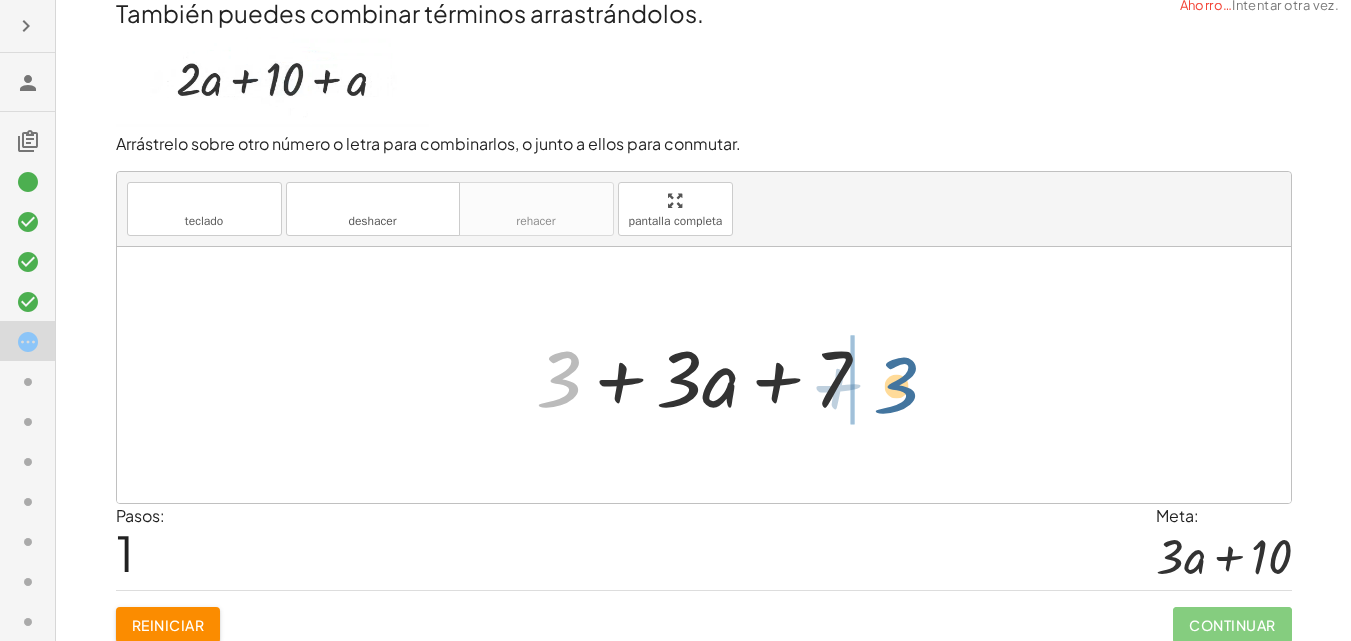 drag, startPoint x: 547, startPoint y: 389, endPoint x: 891, endPoint y: 397, distance: 344.09302 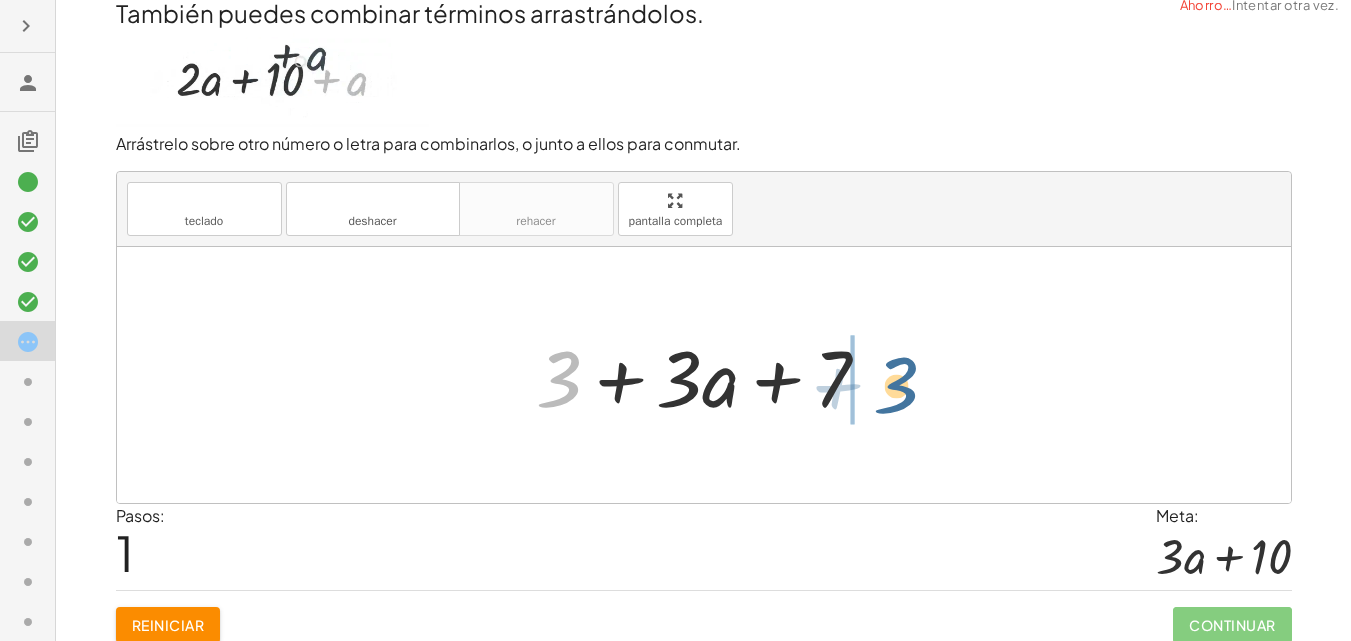 click at bounding box center [711, 375] 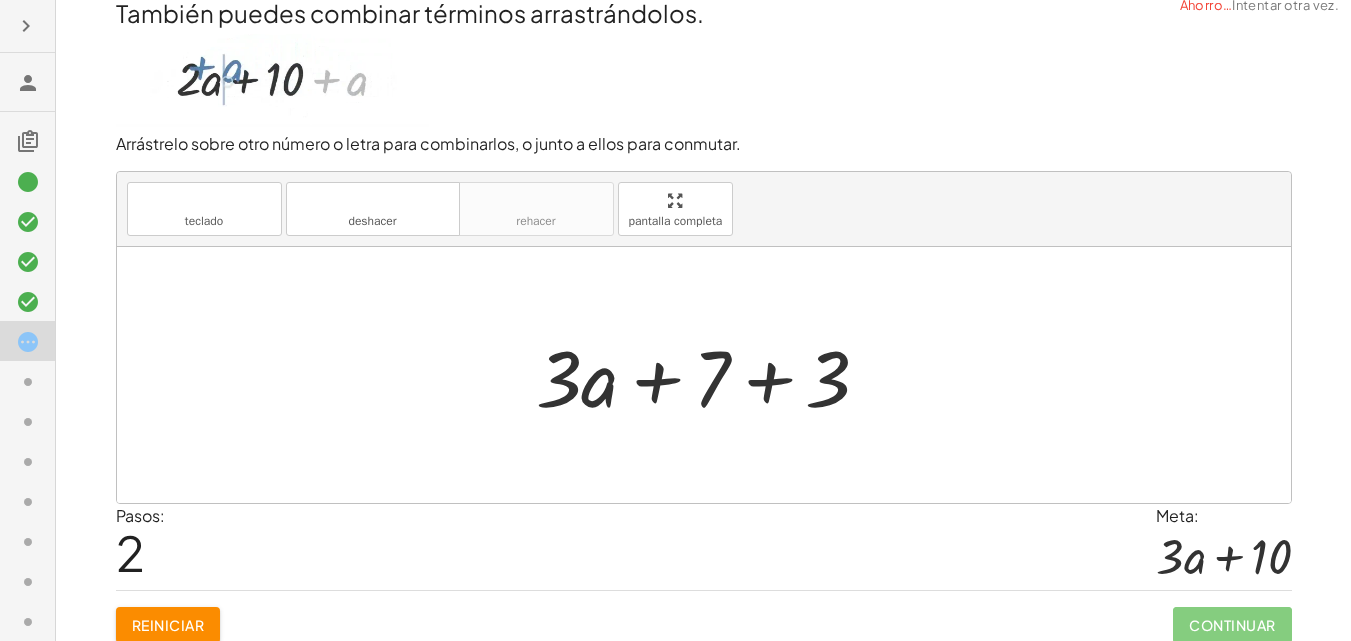 click at bounding box center (711, 375) 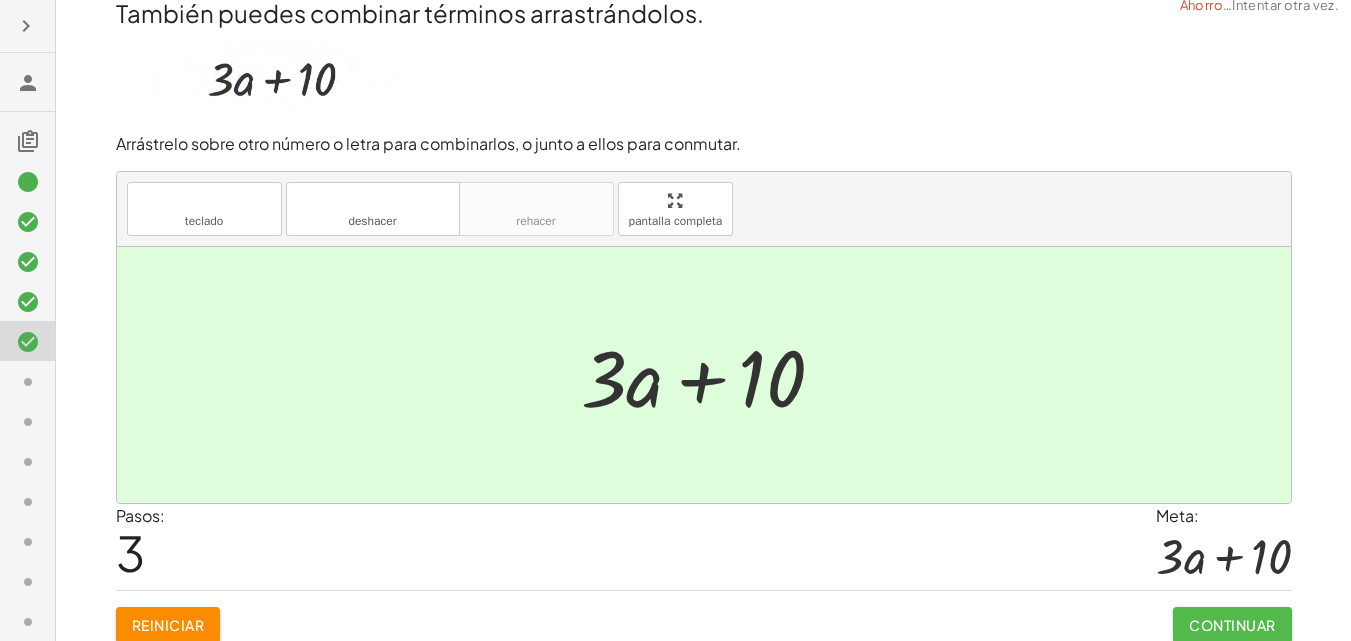 click on "Continuar" at bounding box center [1232, 625] 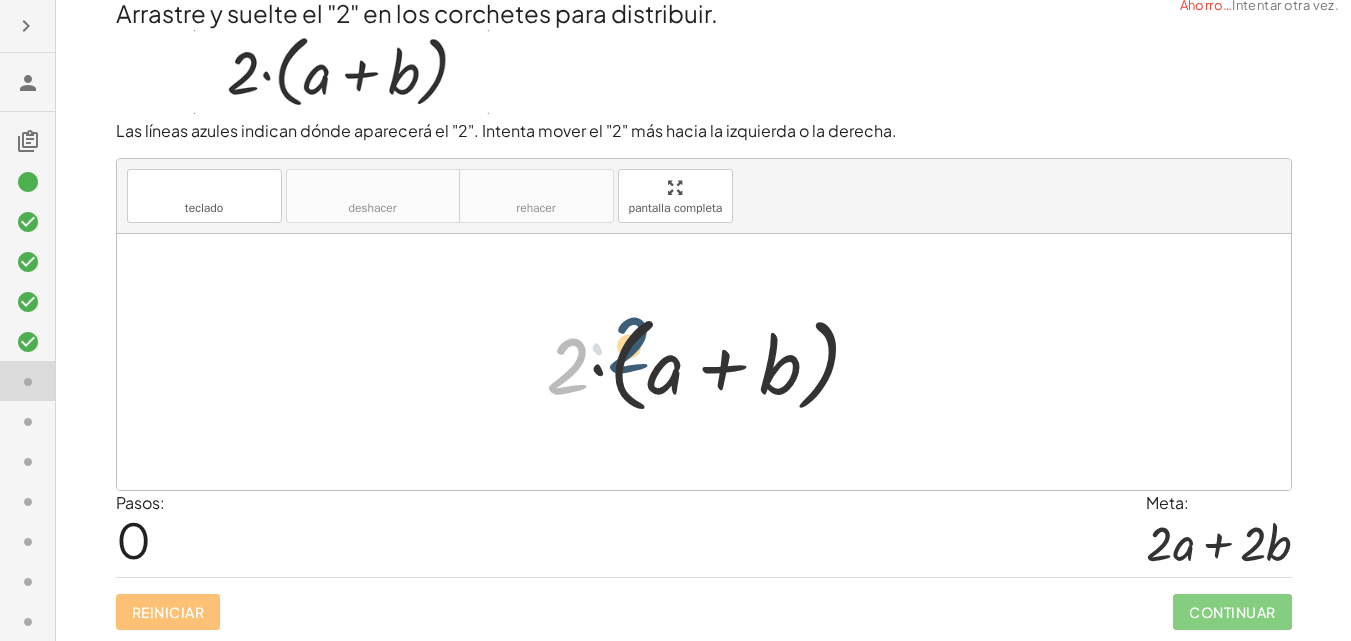 drag, startPoint x: 606, startPoint y: 362, endPoint x: 628, endPoint y: 363, distance: 22.022715 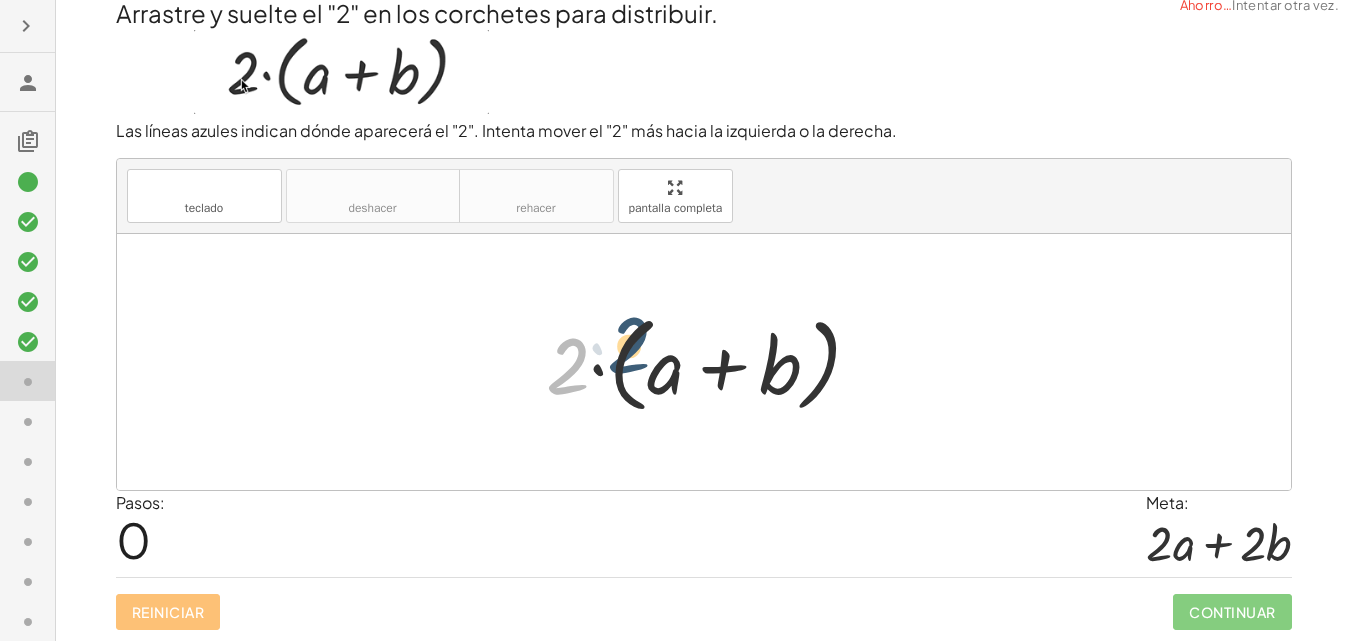 click at bounding box center [711, 362] 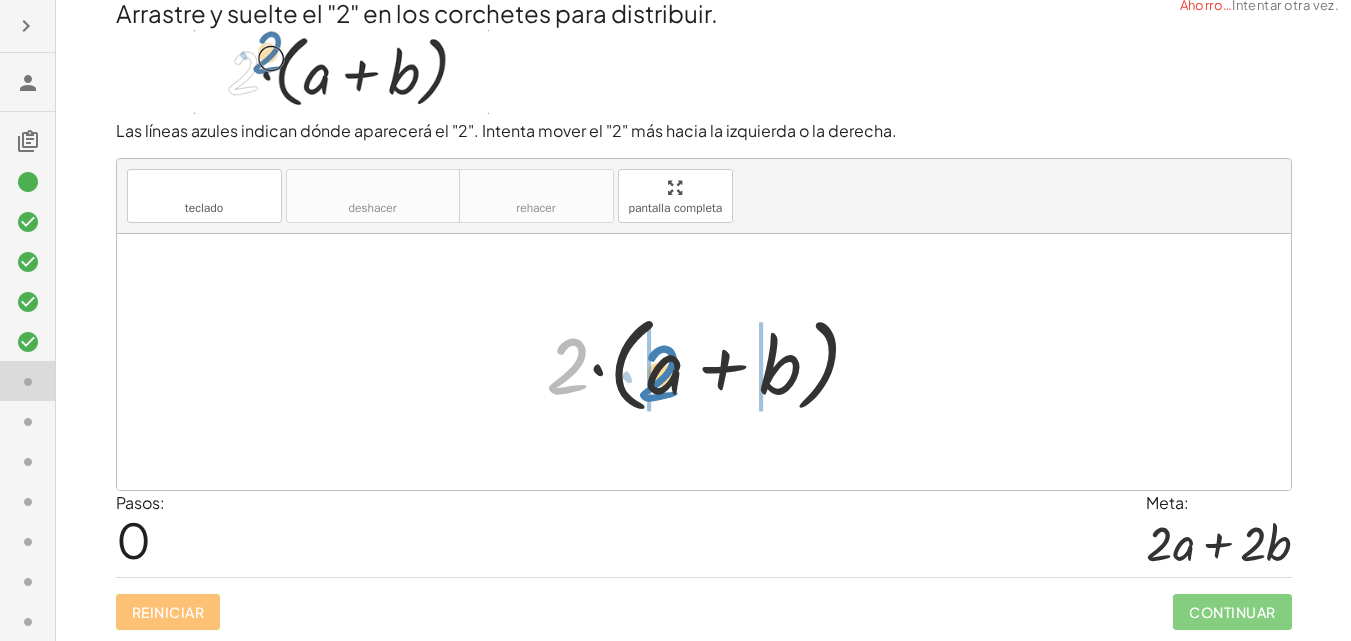 drag, startPoint x: 568, startPoint y: 363, endPoint x: 660, endPoint y: 372, distance: 92.43917 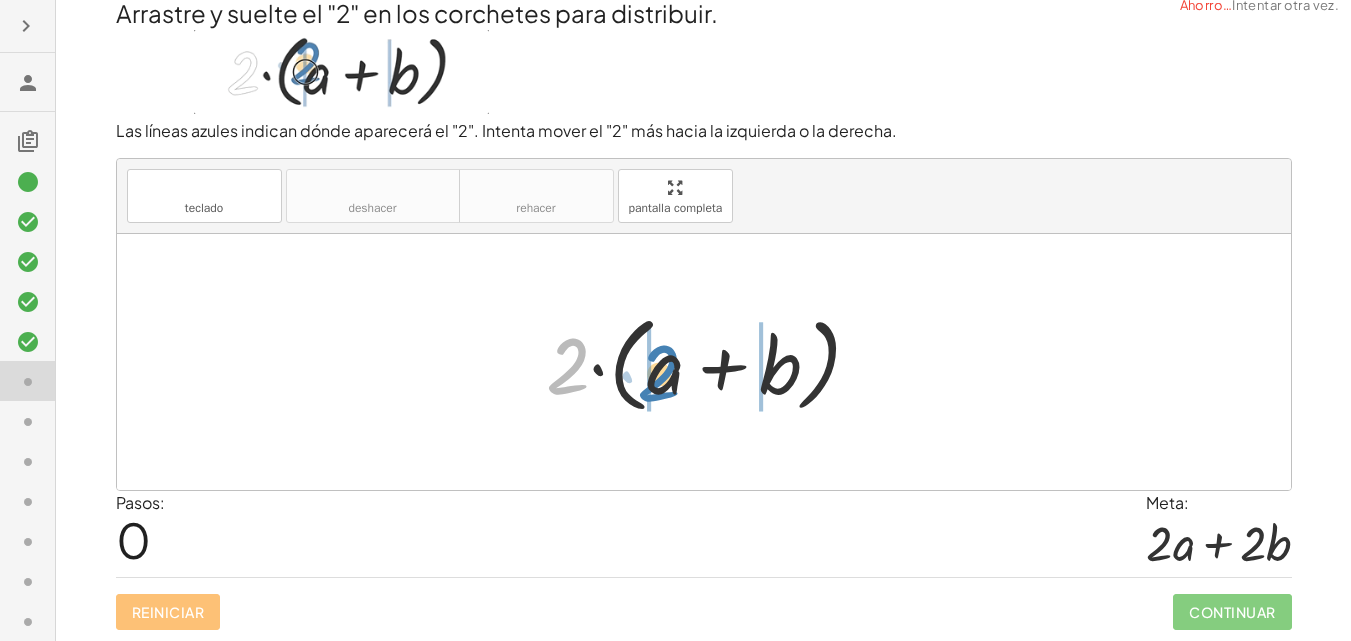 click at bounding box center (711, 362) 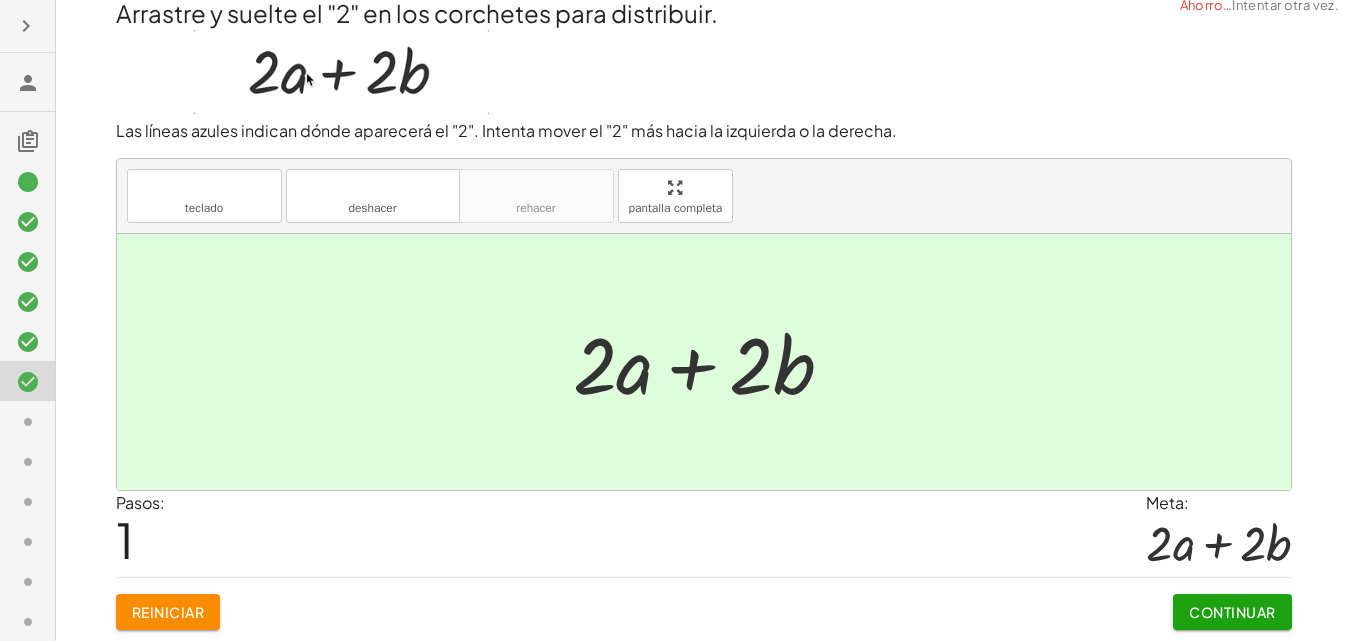 click on "Continuar" at bounding box center [1232, 612] 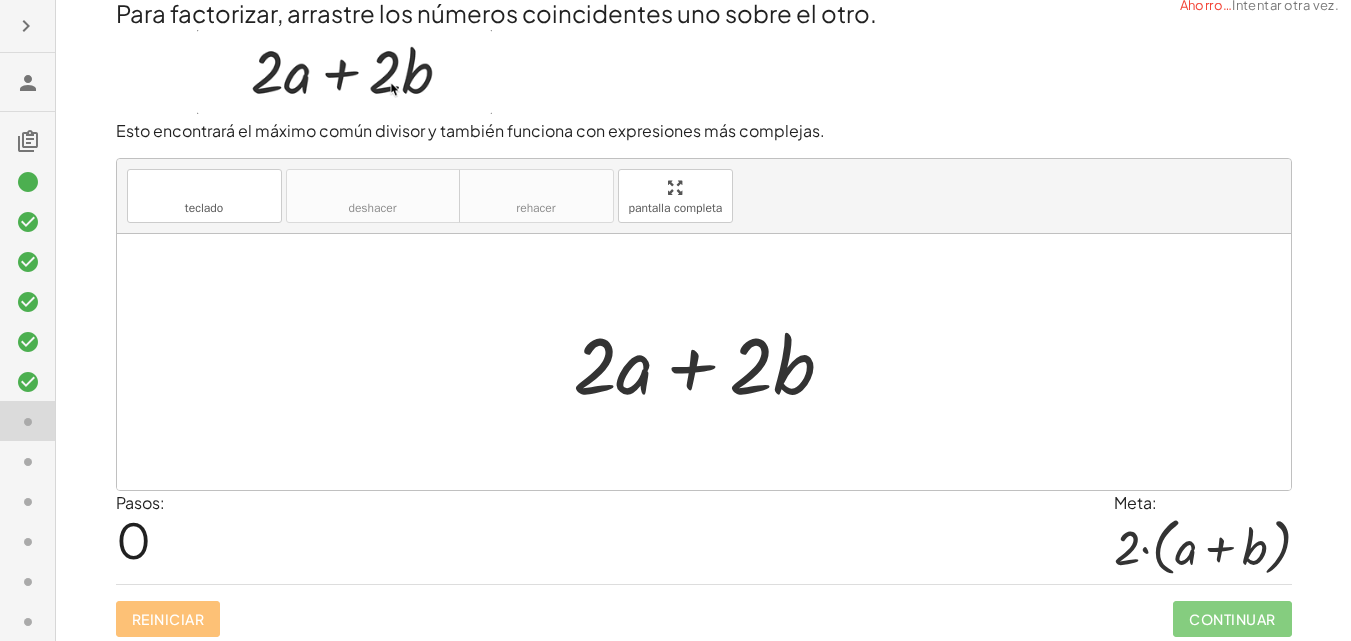 click at bounding box center [711, 362] 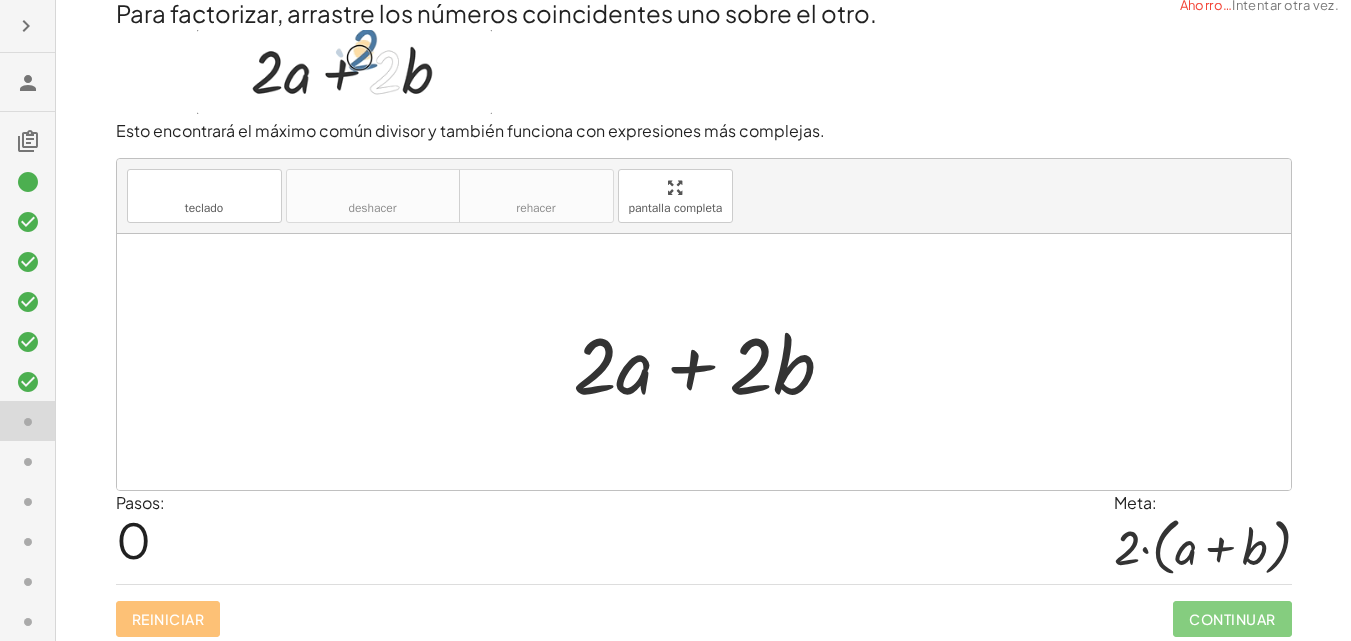click at bounding box center [711, 362] 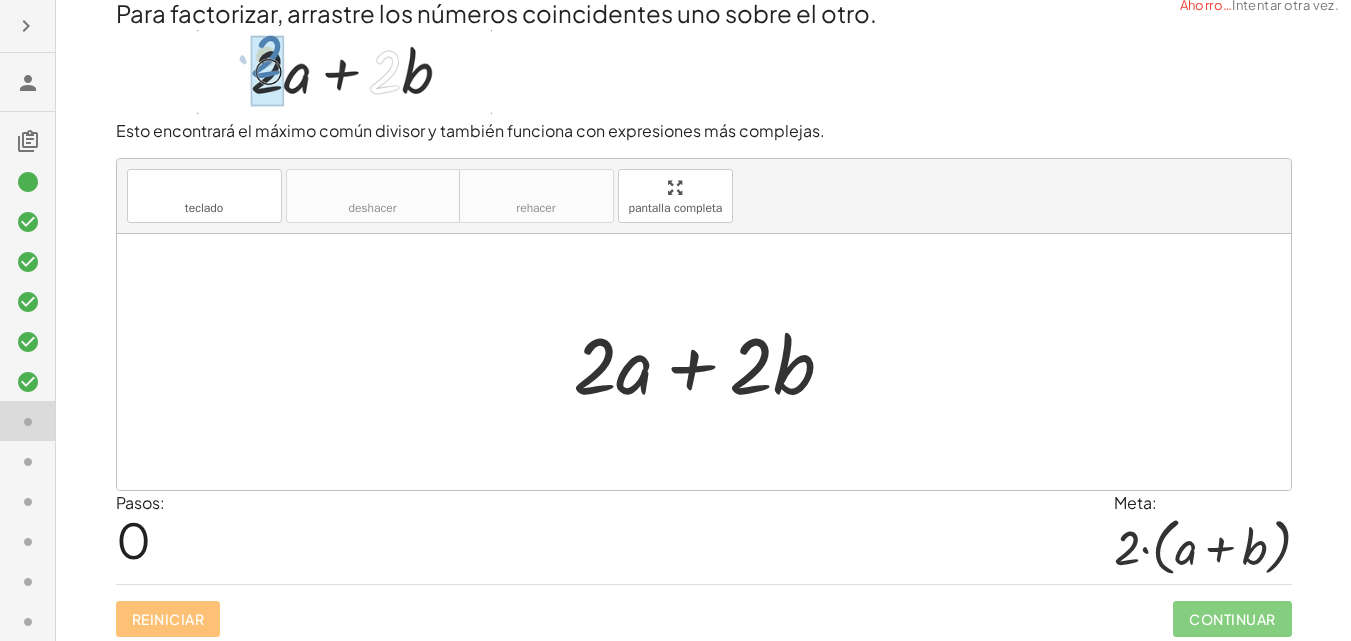 click on "Reiniciar Continuar" at bounding box center (704, 610) 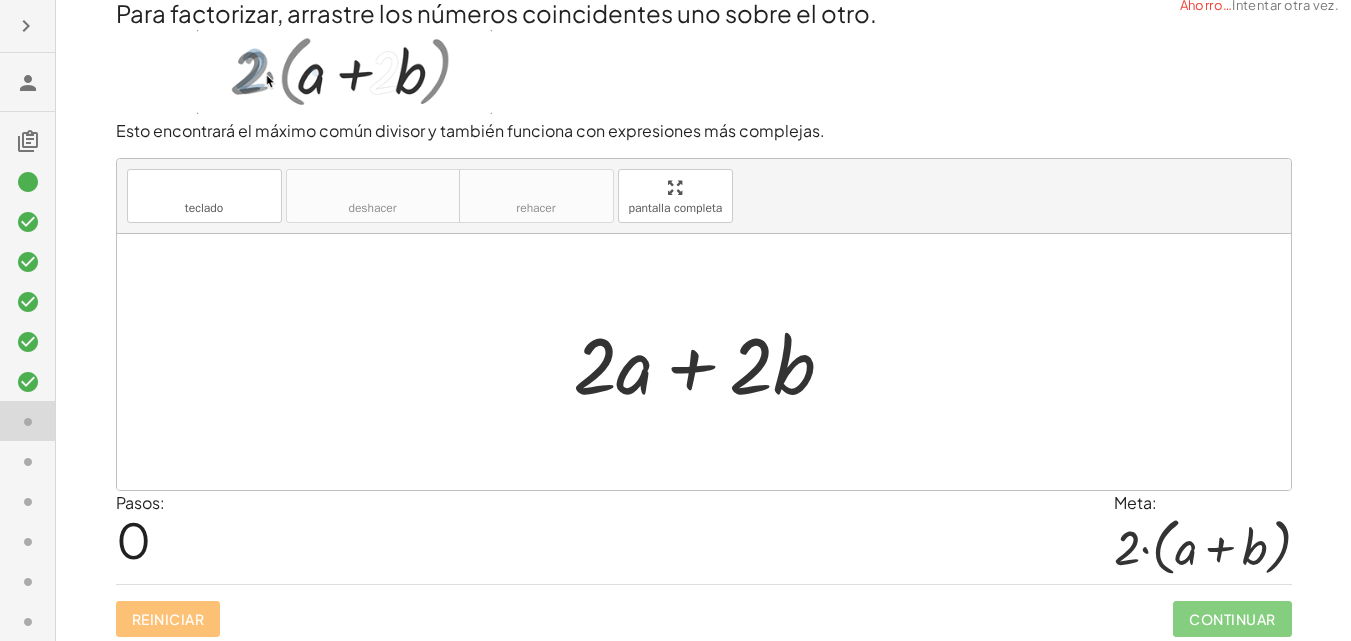 click on "Pasos:   0 Meta: · 2 · ( + a + b )" at bounding box center (704, 537) 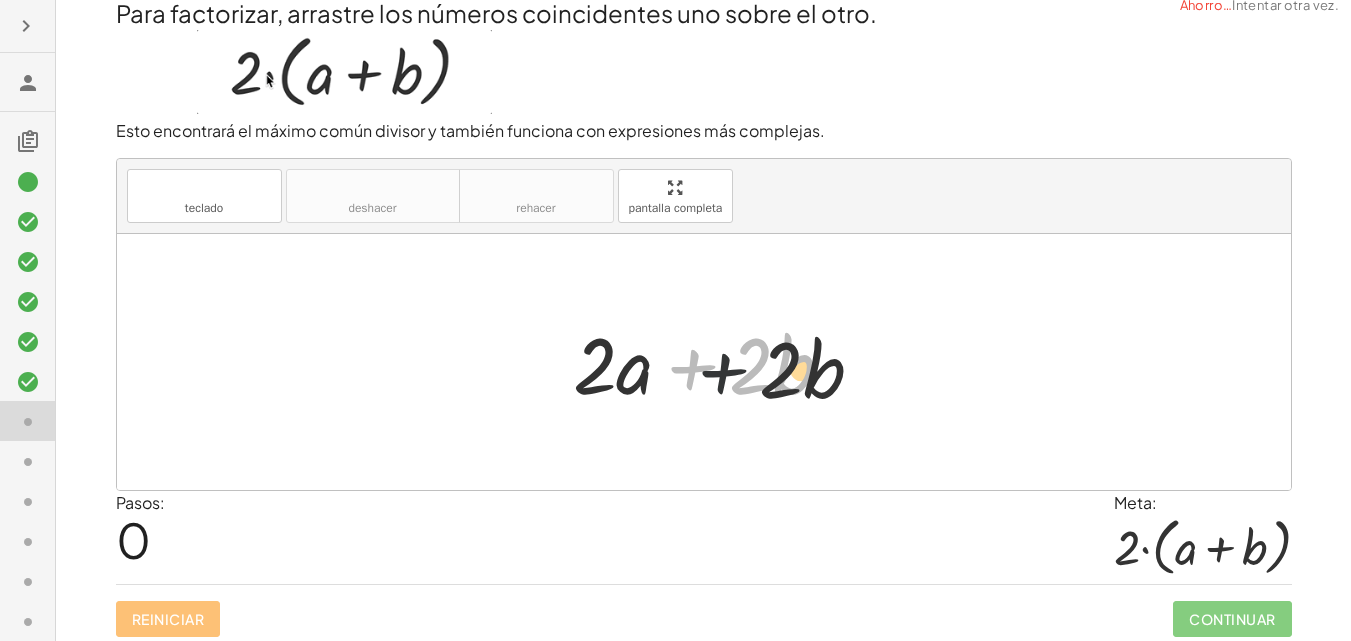 drag, startPoint x: 690, startPoint y: 370, endPoint x: 745, endPoint y: 377, distance: 55.443665 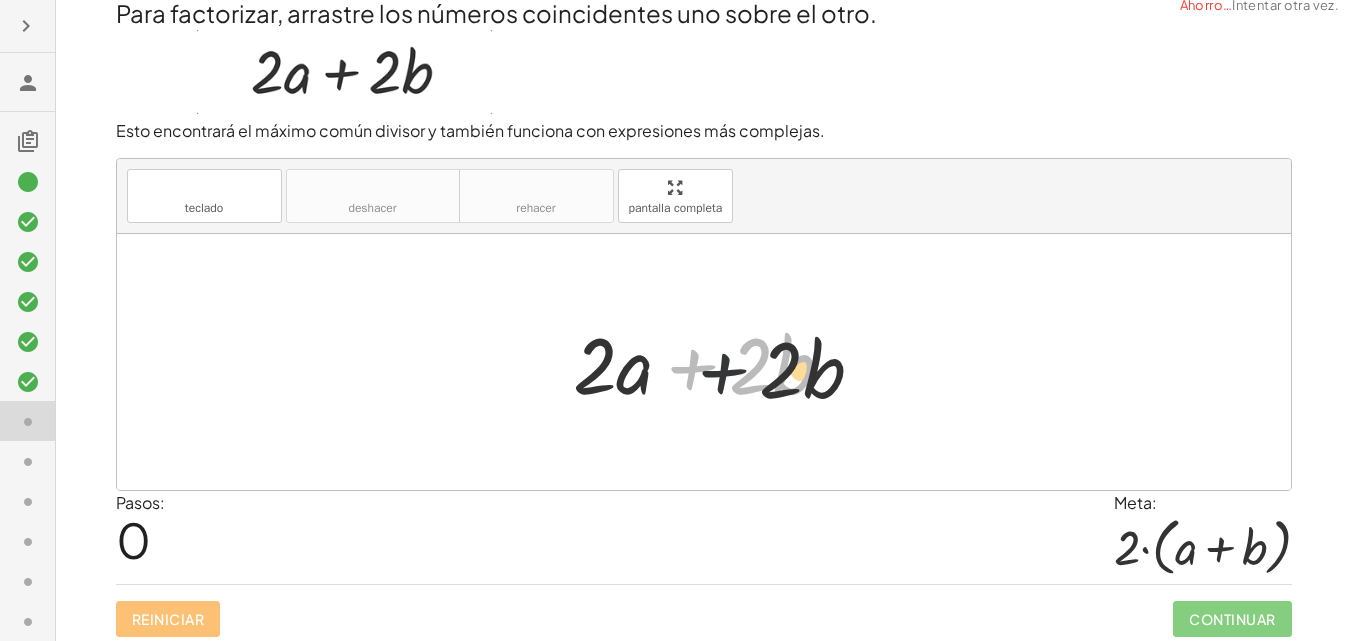 click at bounding box center (711, 362) 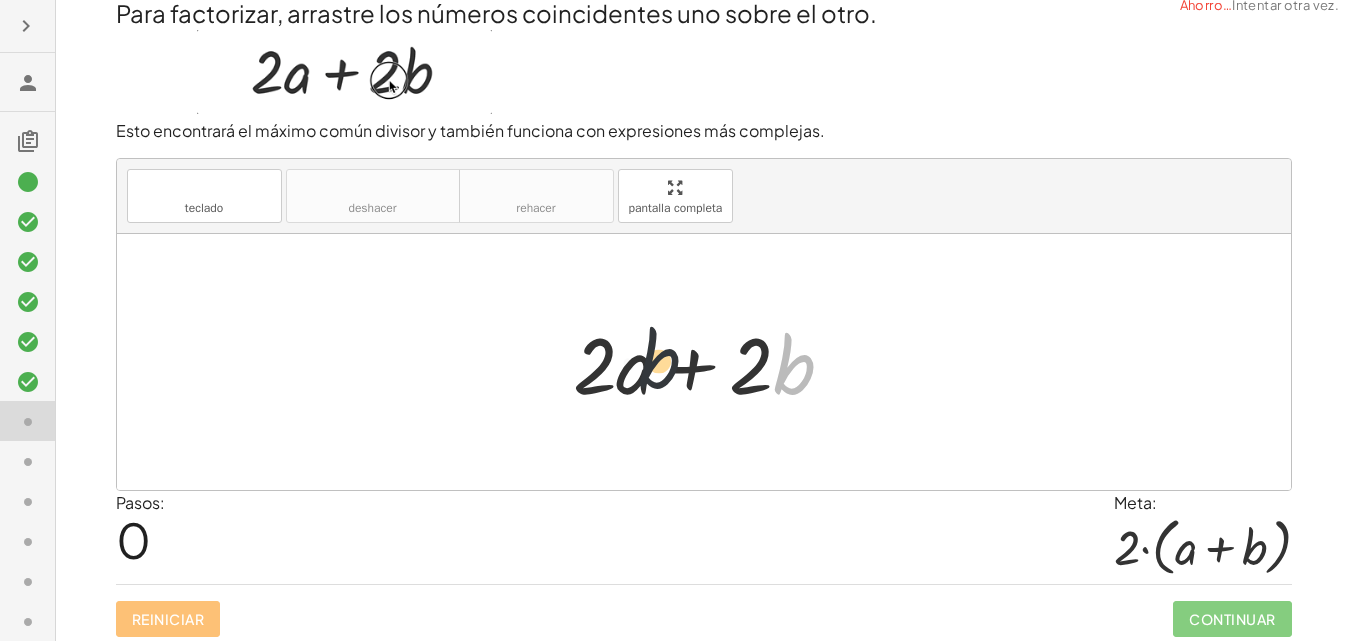 drag, startPoint x: 795, startPoint y: 375, endPoint x: 632, endPoint y: 371, distance: 163.04907 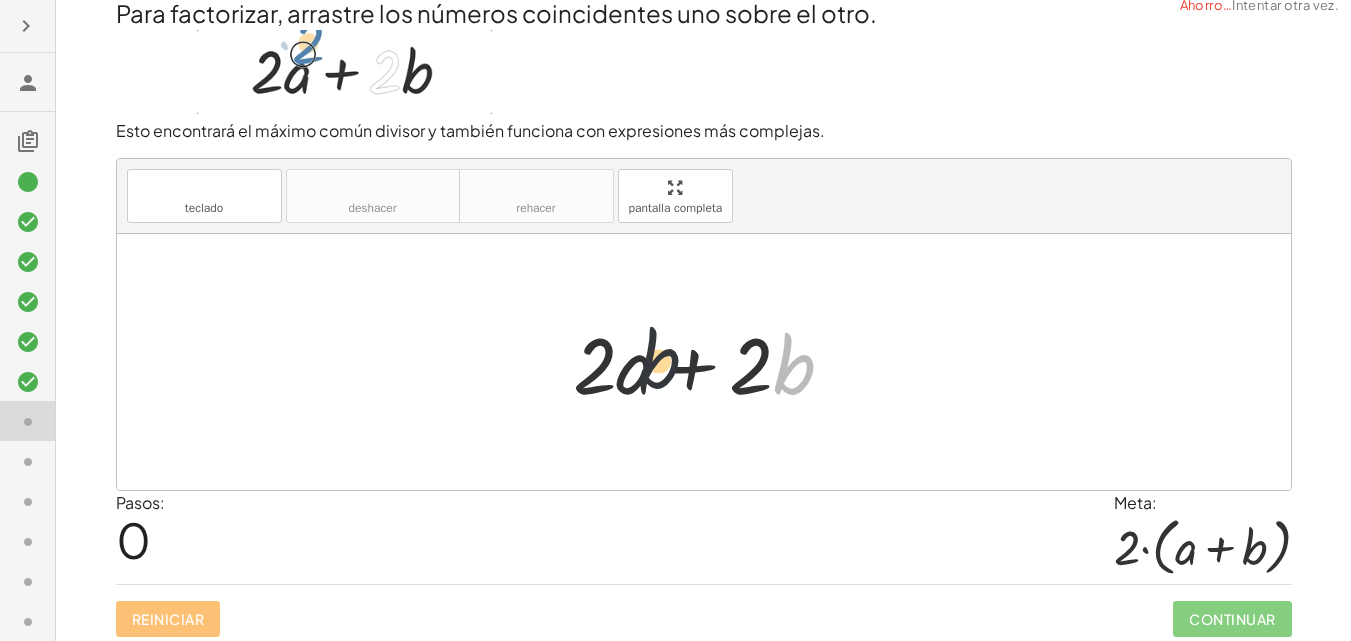 click at bounding box center [711, 362] 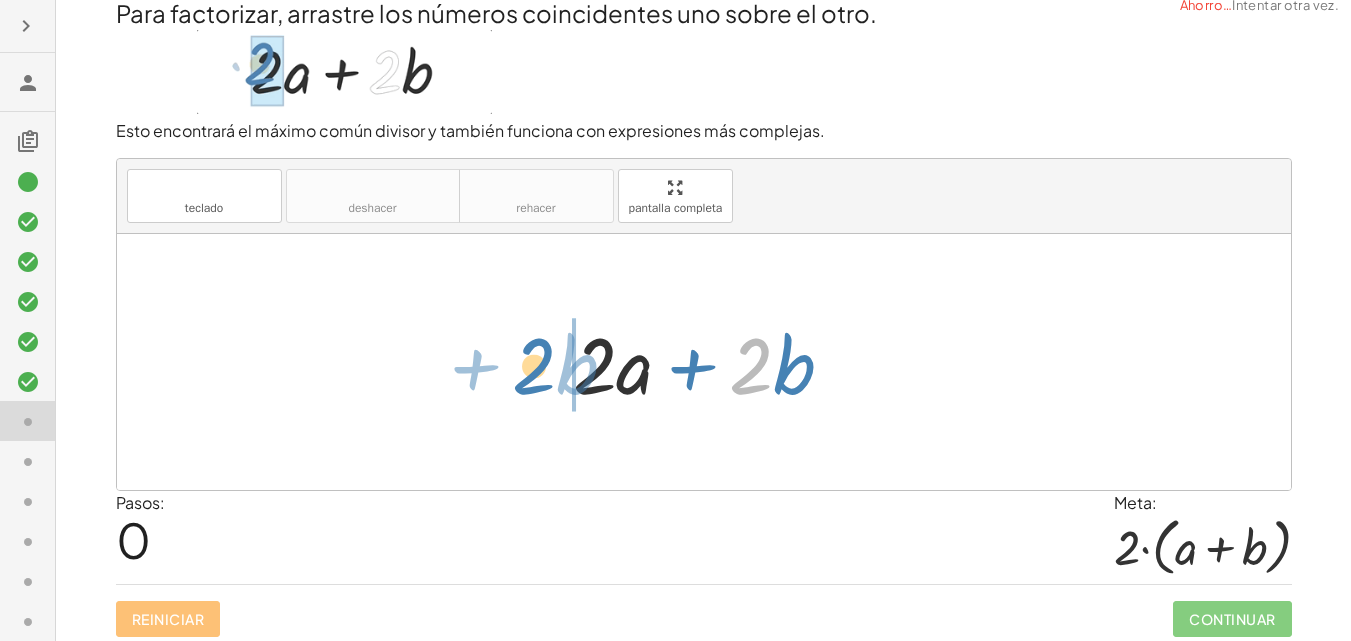 drag, startPoint x: 750, startPoint y: 379, endPoint x: 533, endPoint y: 379, distance: 217 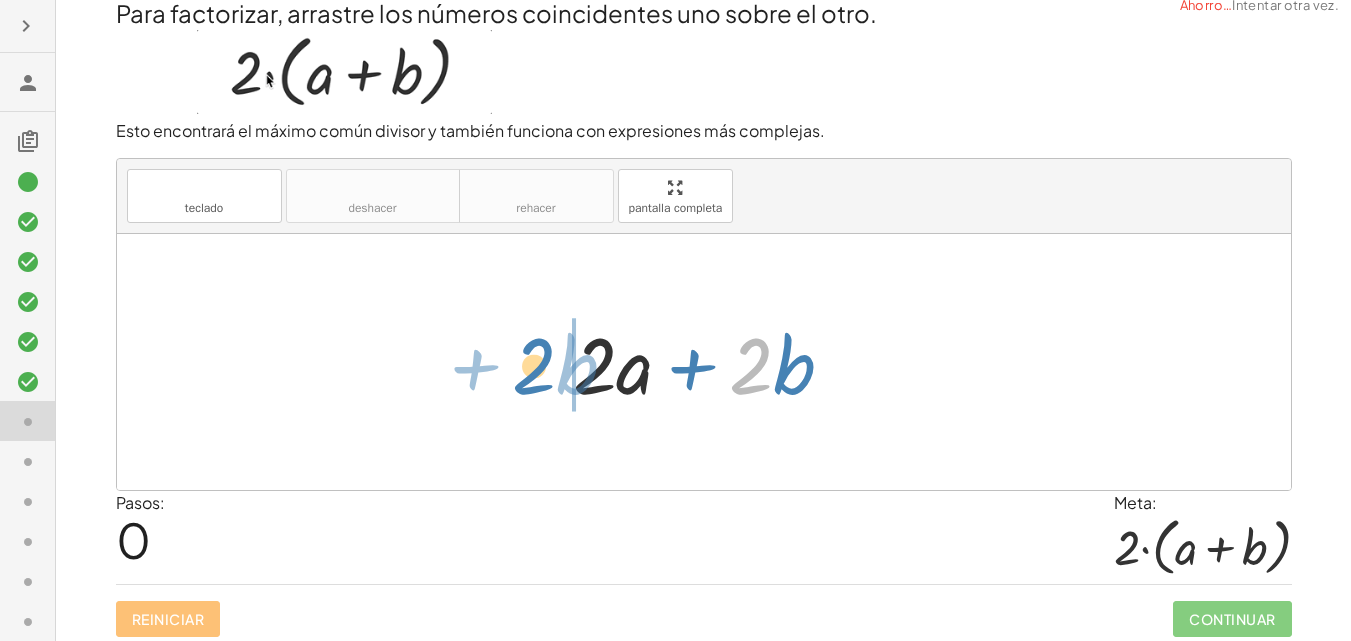 click on "· 2 + · b + · 2 · a + · 2 · b" at bounding box center [704, 362] 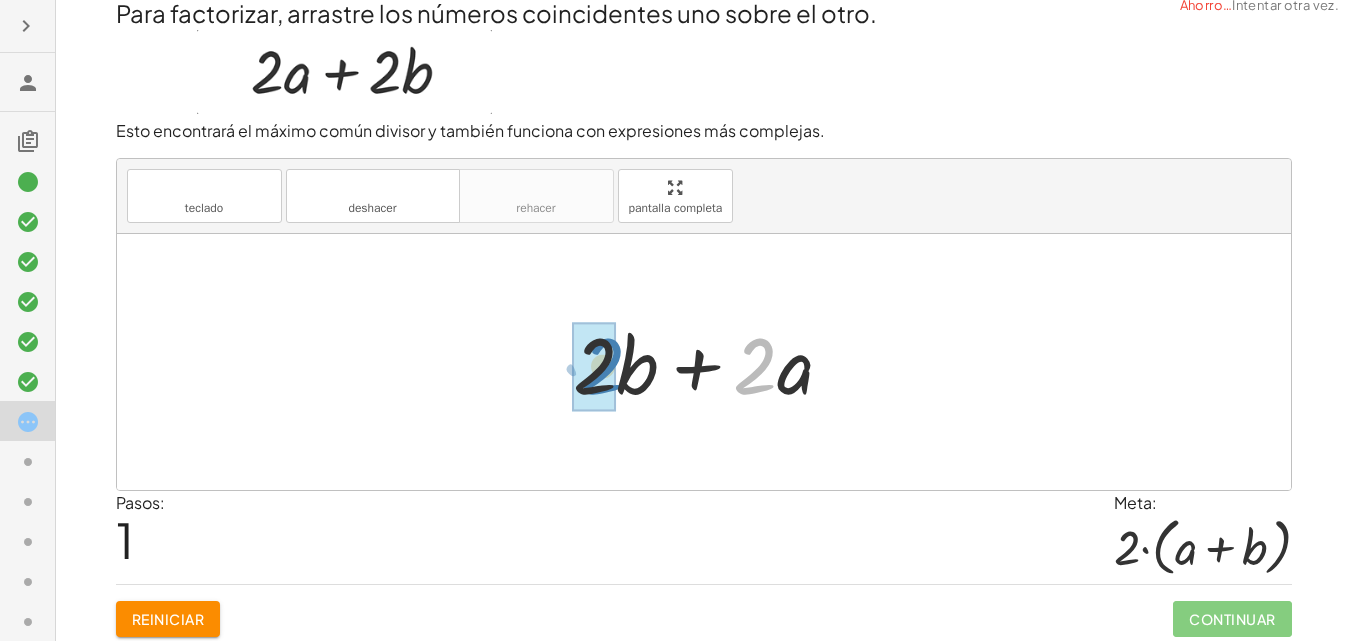 drag, startPoint x: 760, startPoint y: 383, endPoint x: 608, endPoint y: 383, distance: 152 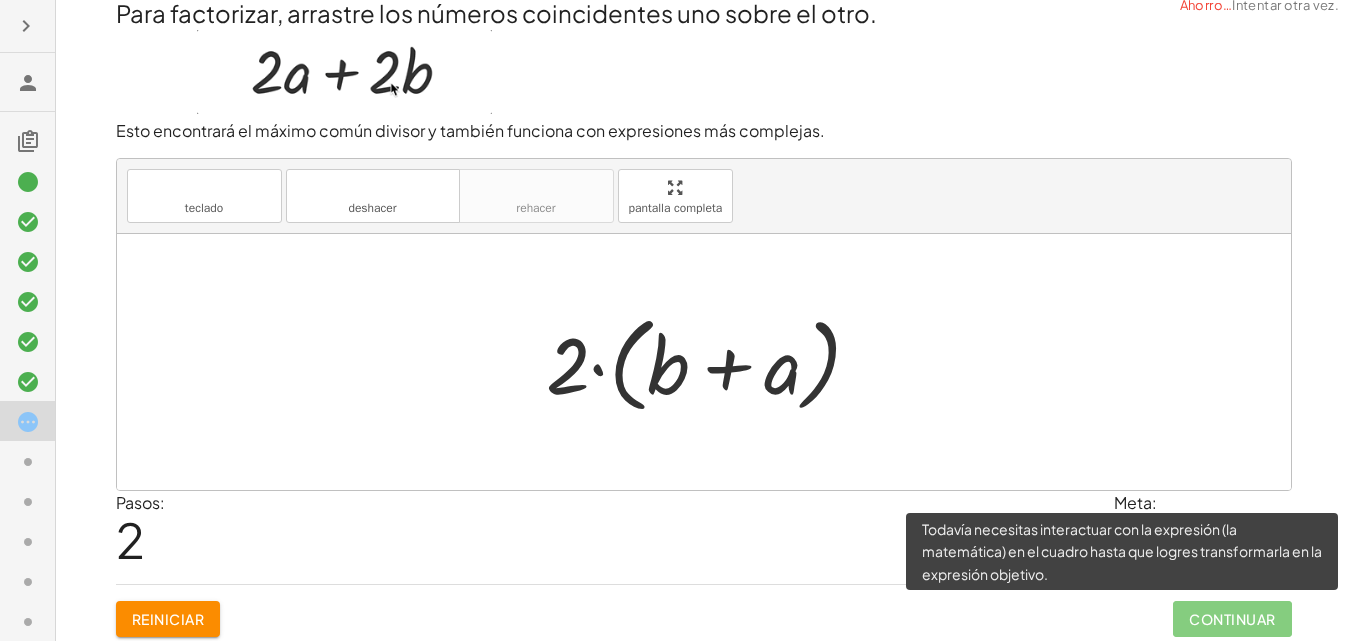 click on "Continuar" 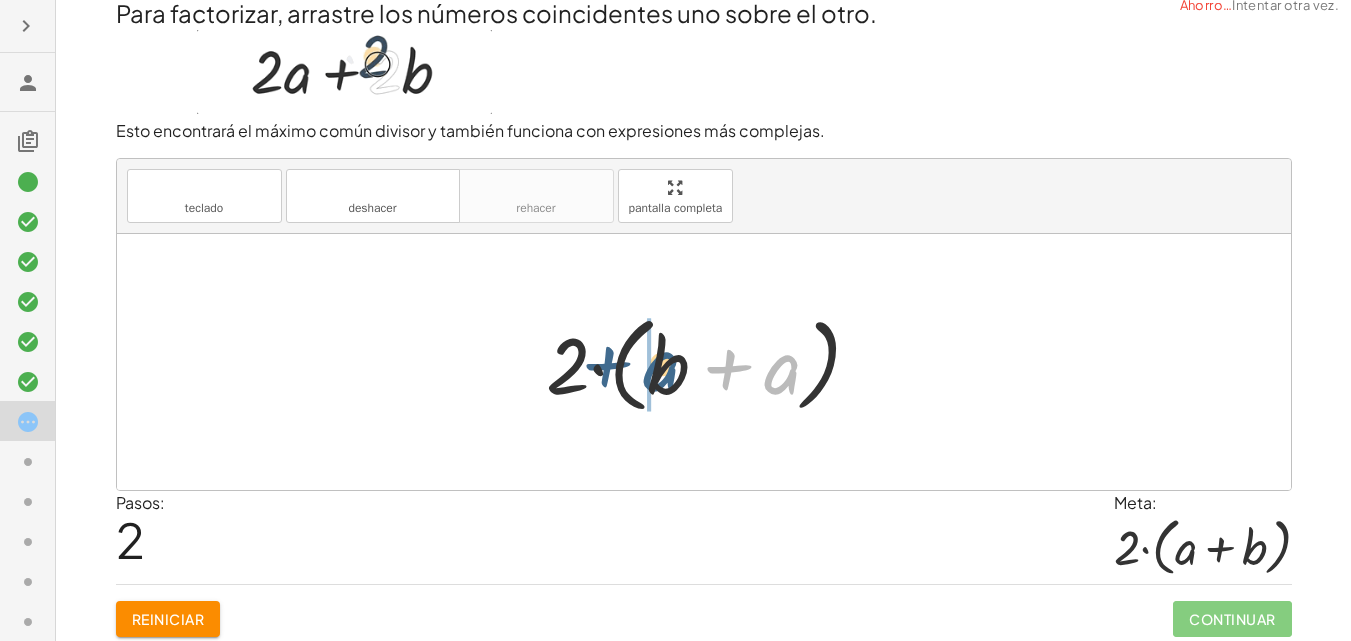 drag, startPoint x: 784, startPoint y: 387, endPoint x: 663, endPoint y: 384, distance: 121.037186 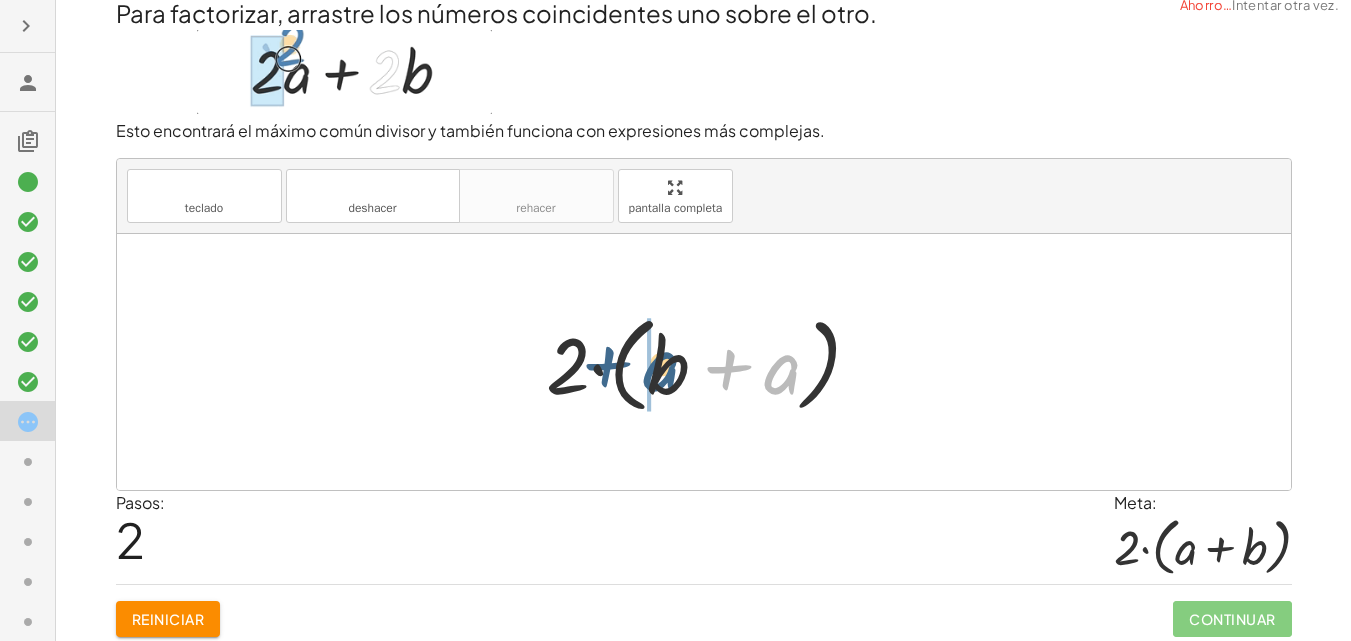 click at bounding box center (711, 362) 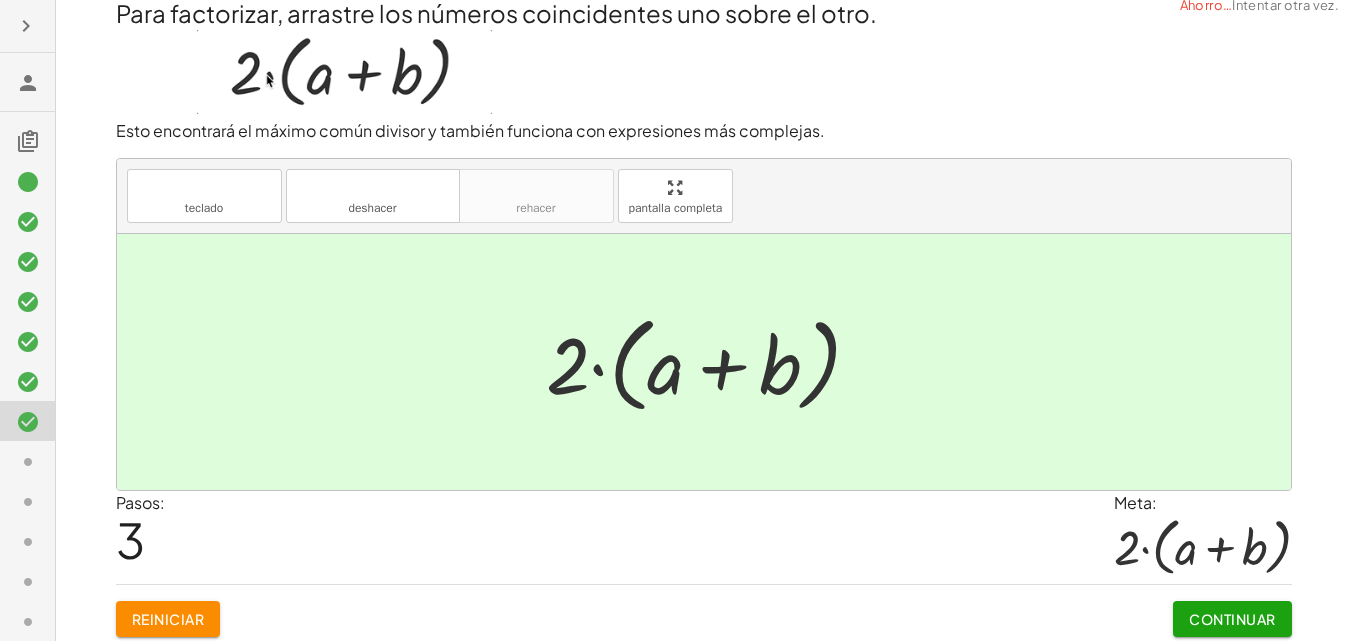 click on "Continuar" at bounding box center [1232, 619] 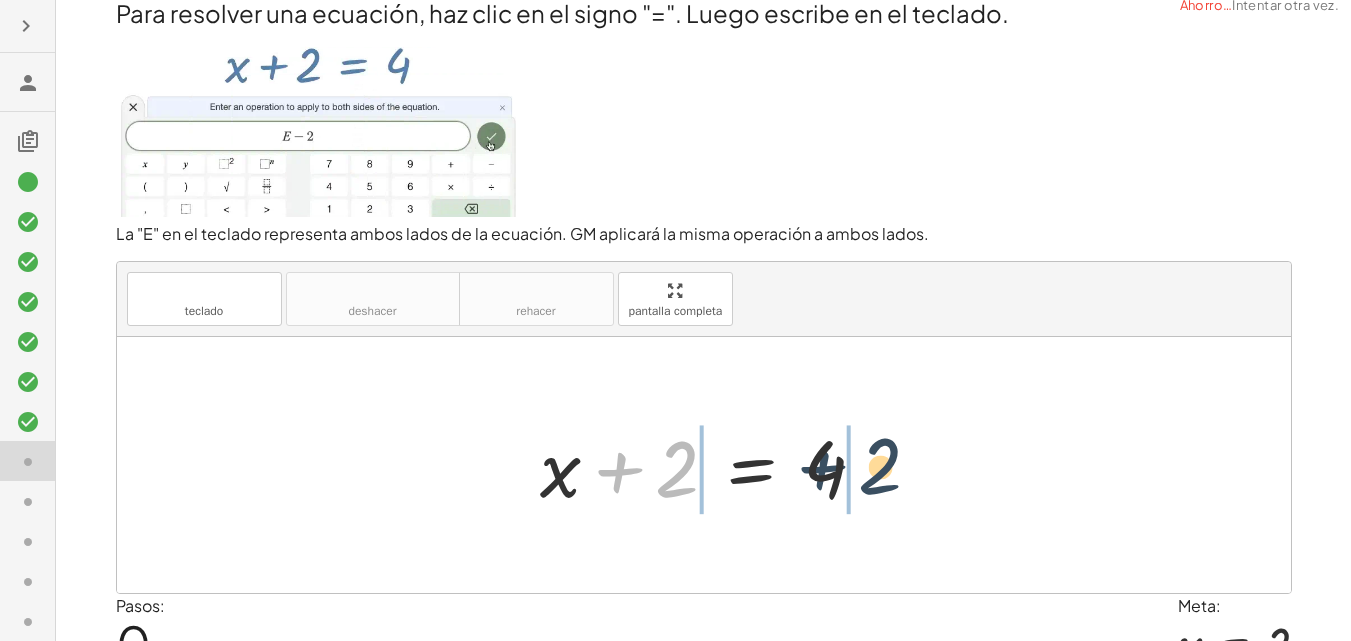 drag, startPoint x: 617, startPoint y: 475, endPoint x: 837, endPoint y: 476, distance: 220.00227 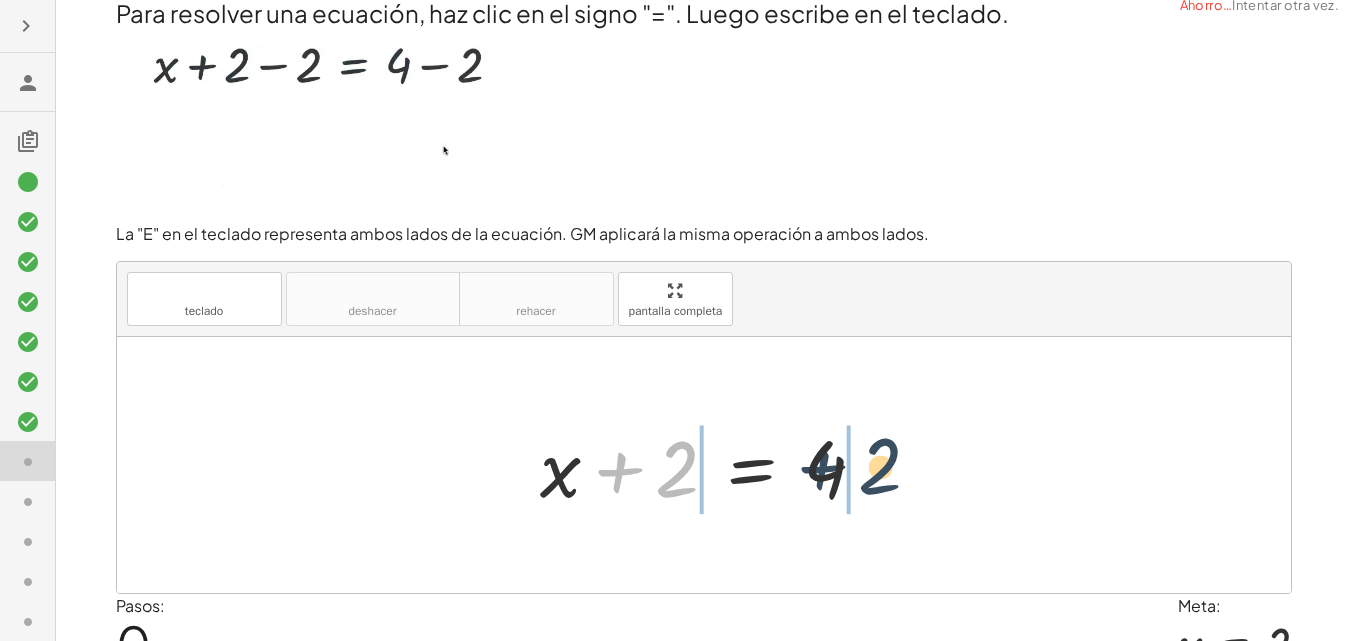 click at bounding box center [711, 465] 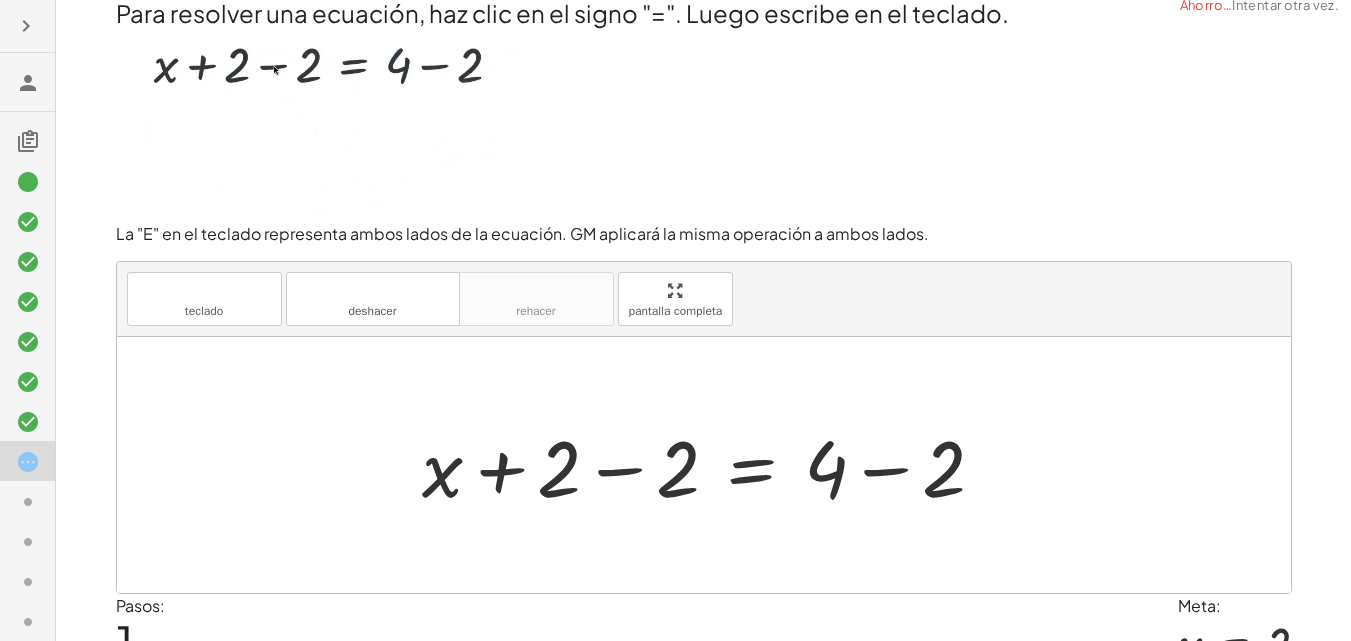 click at bounding box center [712, 465] 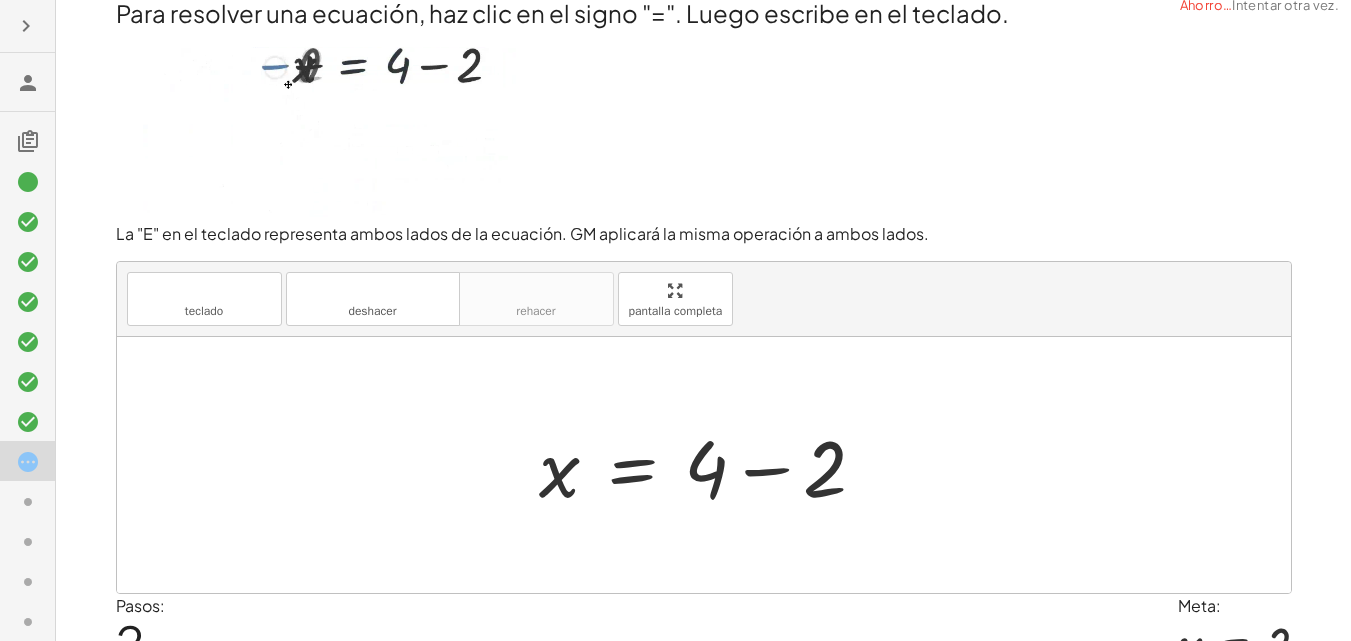 click at bounding box center [711, 465] 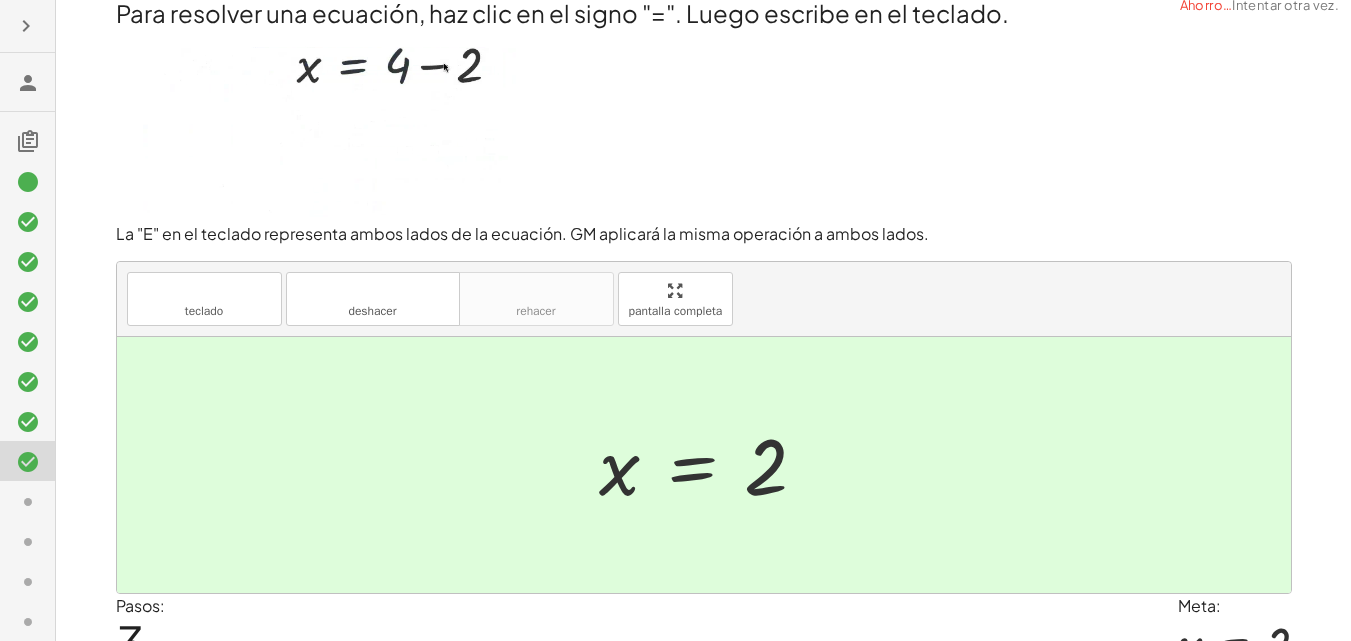 click at bounding box center [712, 465] 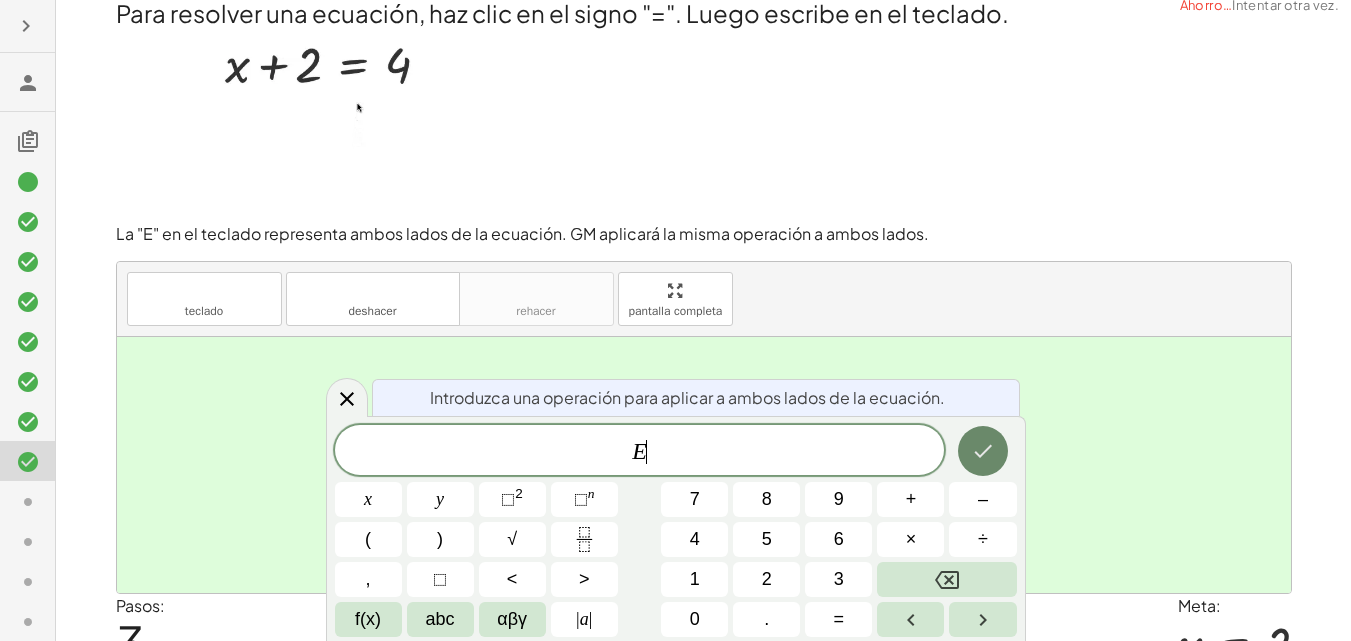 click 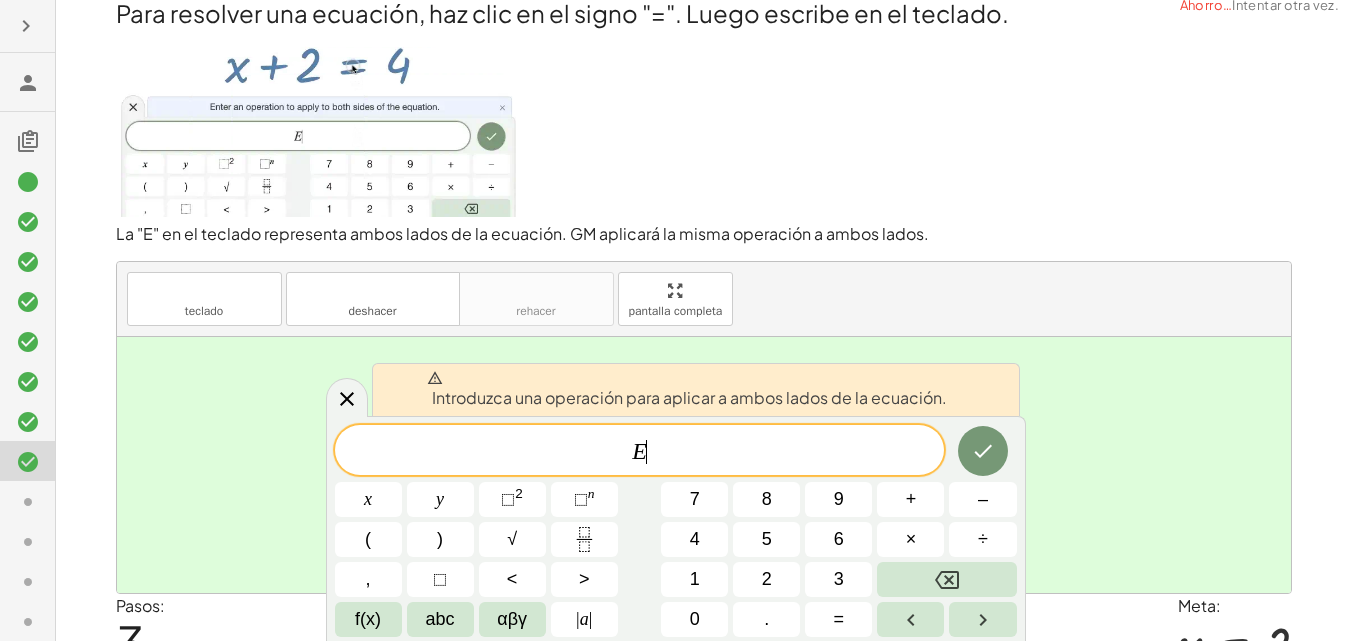 click at bounding box center (704, 465) 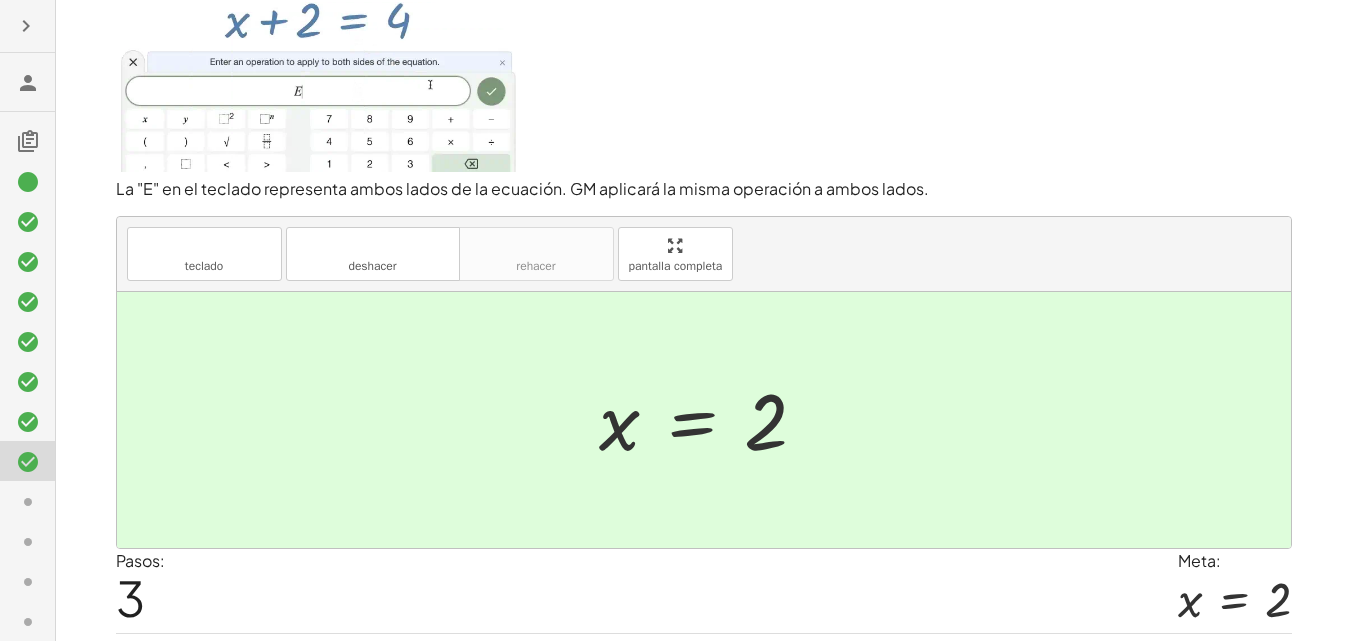 scroll, scrollTop: 118, scrollLeft: 0, axis: vertical 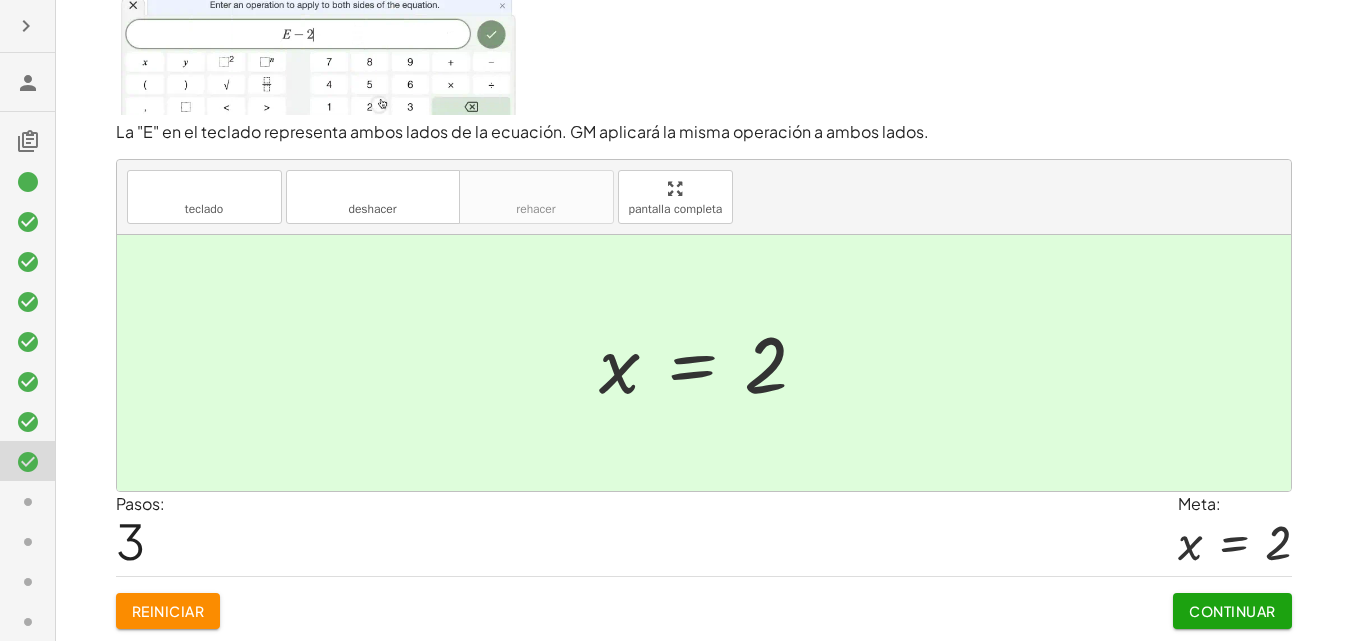 click on "Continuar" at bounding box center [1232, 611] 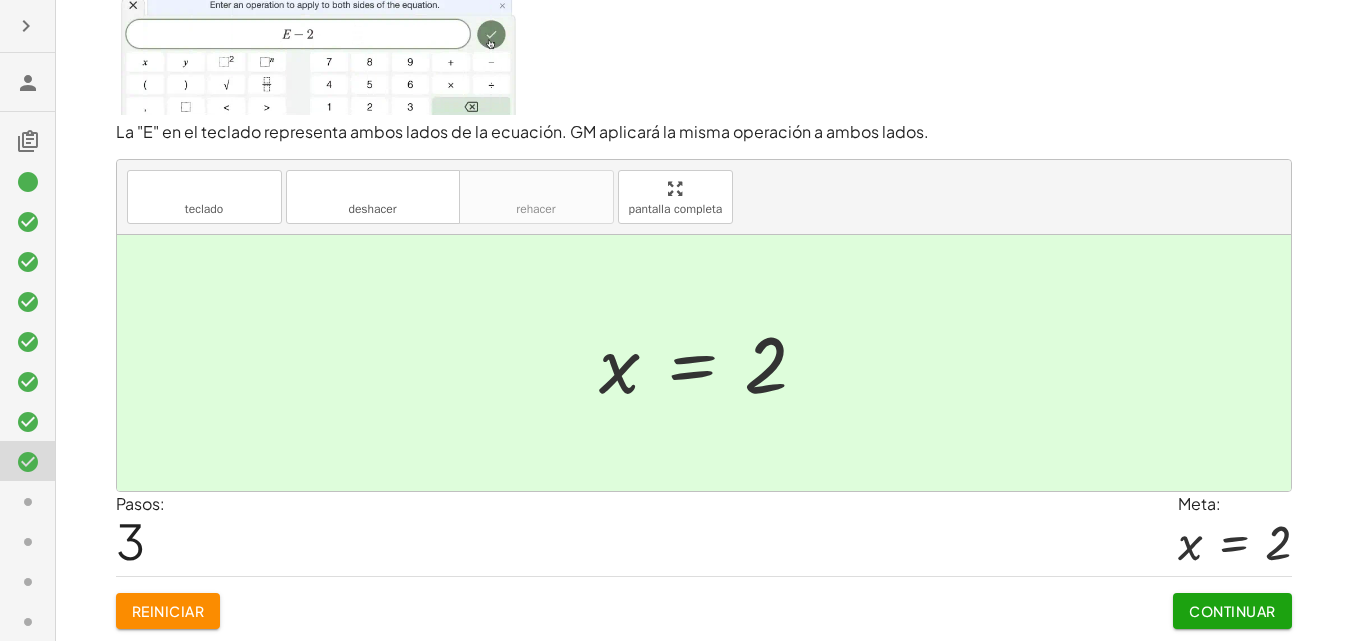 scroll, scrollTop: 106, scrollLeft: 0, axis: vertical 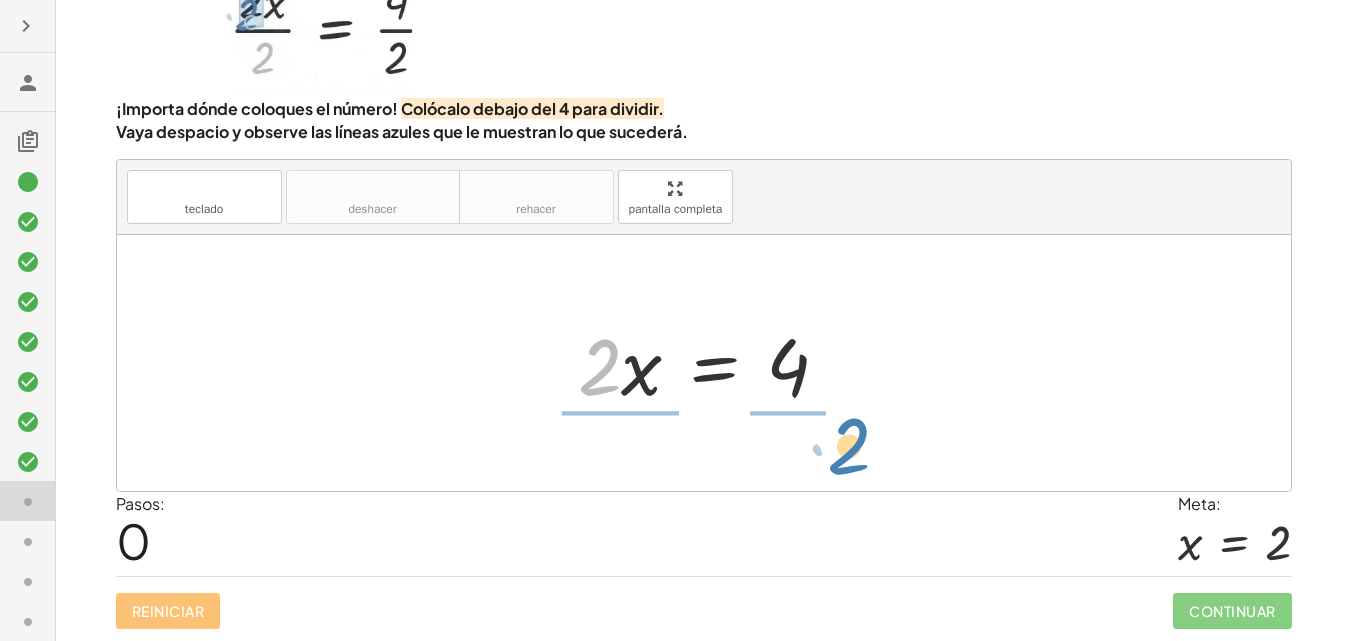 drag, startPoint x: 590, startPoint y: 376, endPoint x: 842, endPoint y: 455, distance: 264.09277 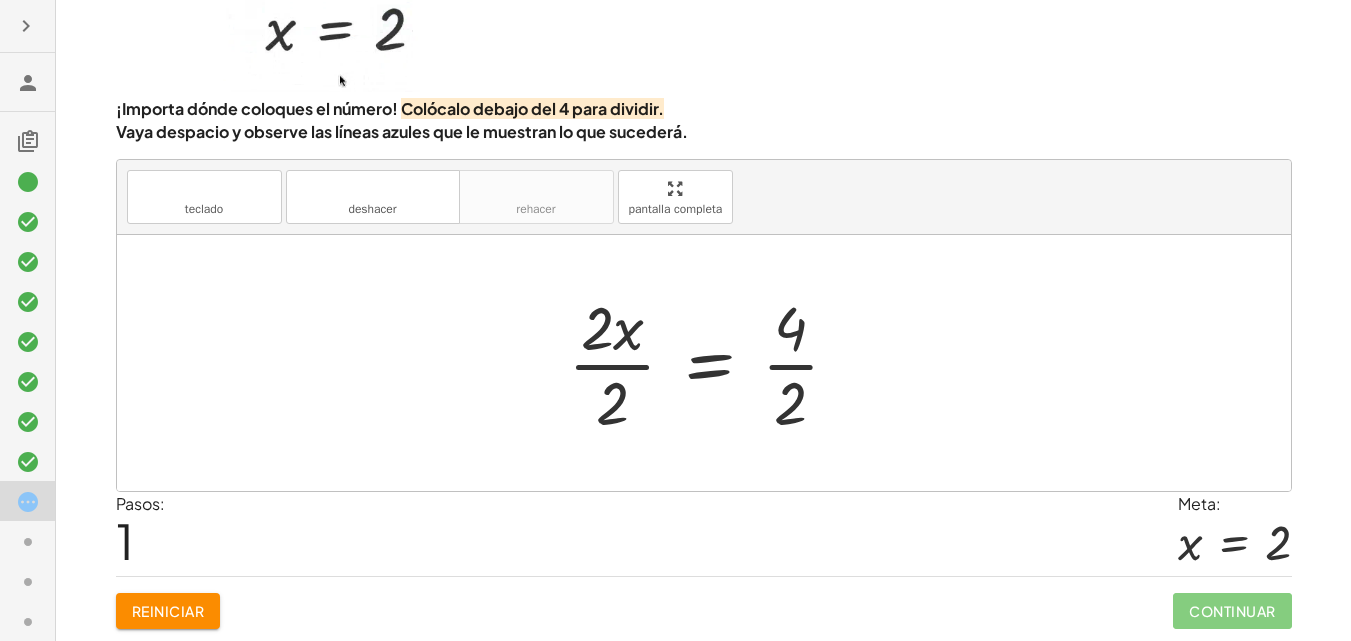 click at bounding box center (712, 363) 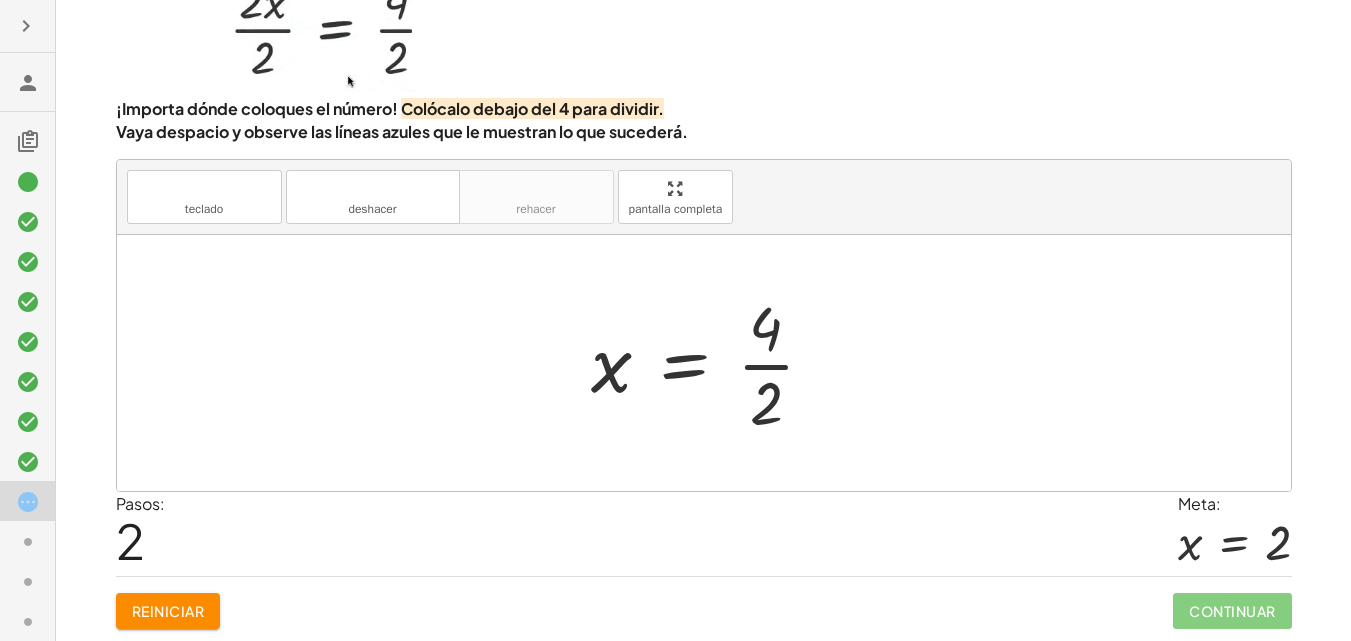click at bounding box center [711, 363] 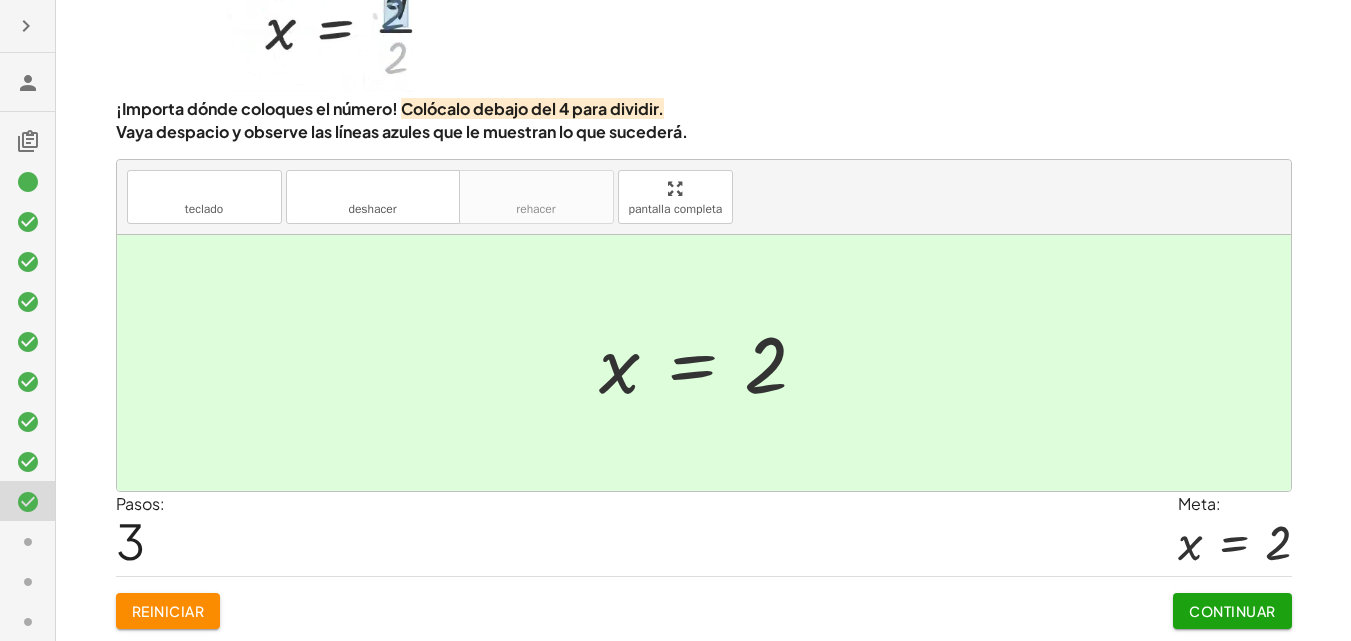 click on "Continuar" at bounding box center (1232, 611) 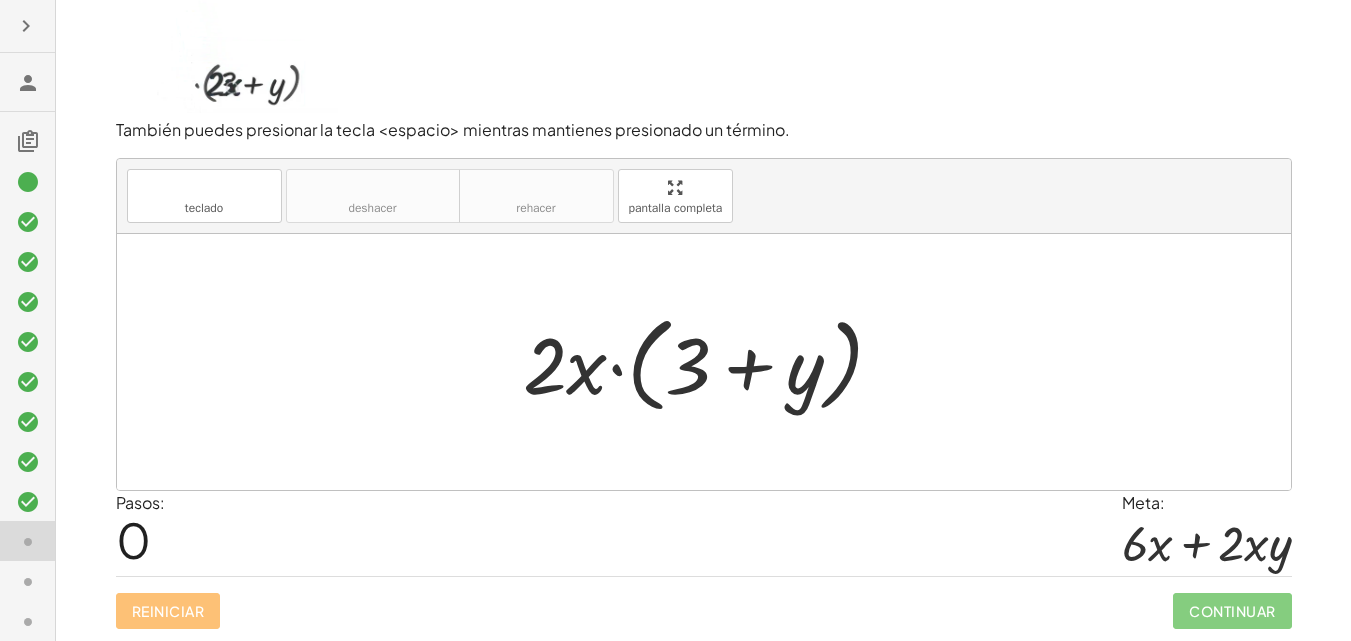 scroll, scrollTop: 103, scrollLeft: 0, axis: vertical 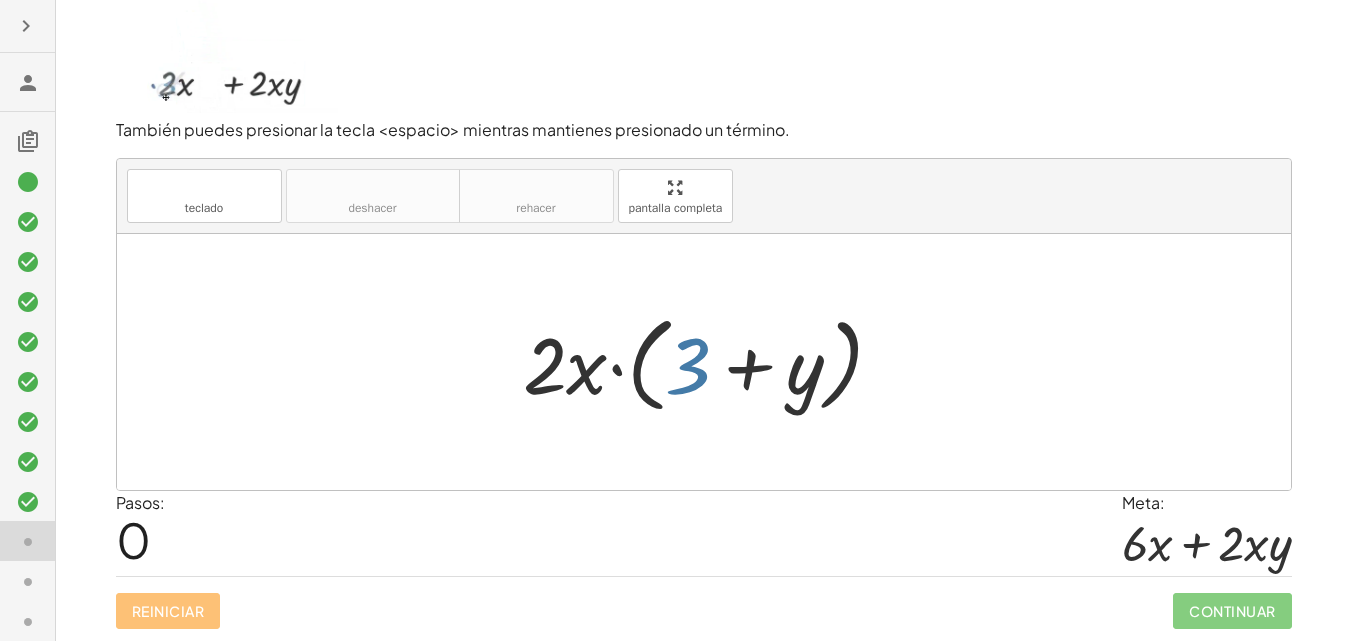 click at bounding box center (711, 362) 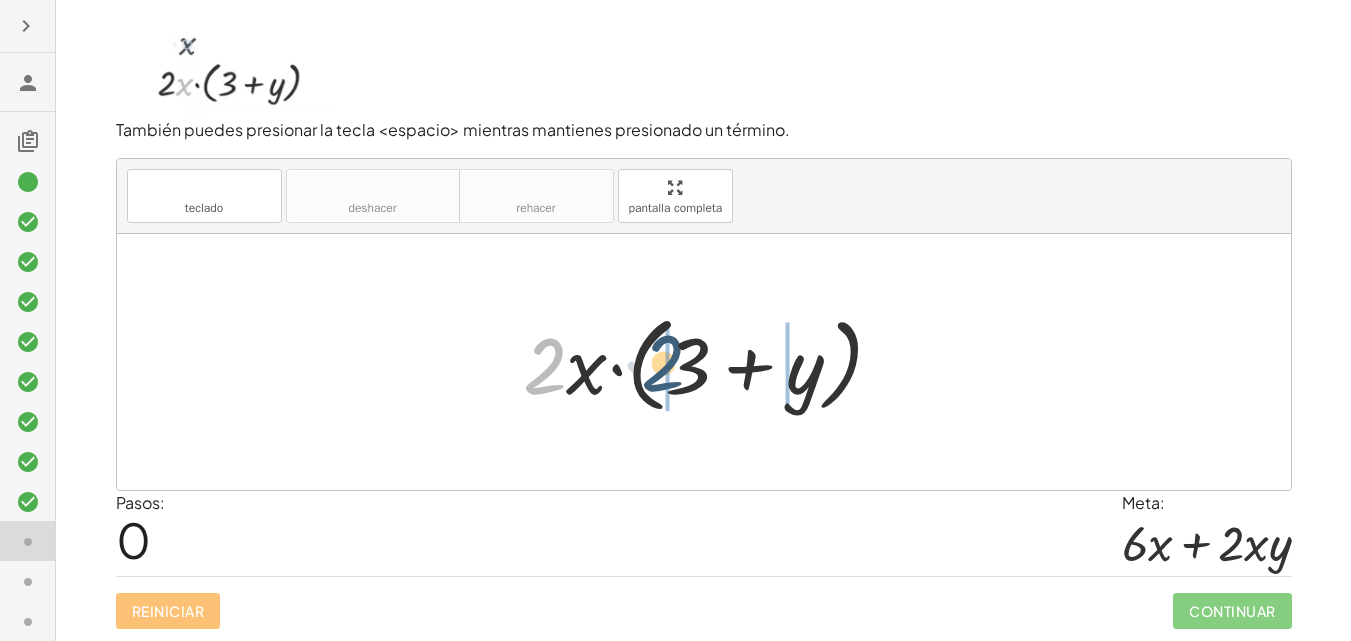 drag, startPoint x: 545, startPoint y: 379, endPoint x: 664, endPoint y: 376, distance: 119.03781 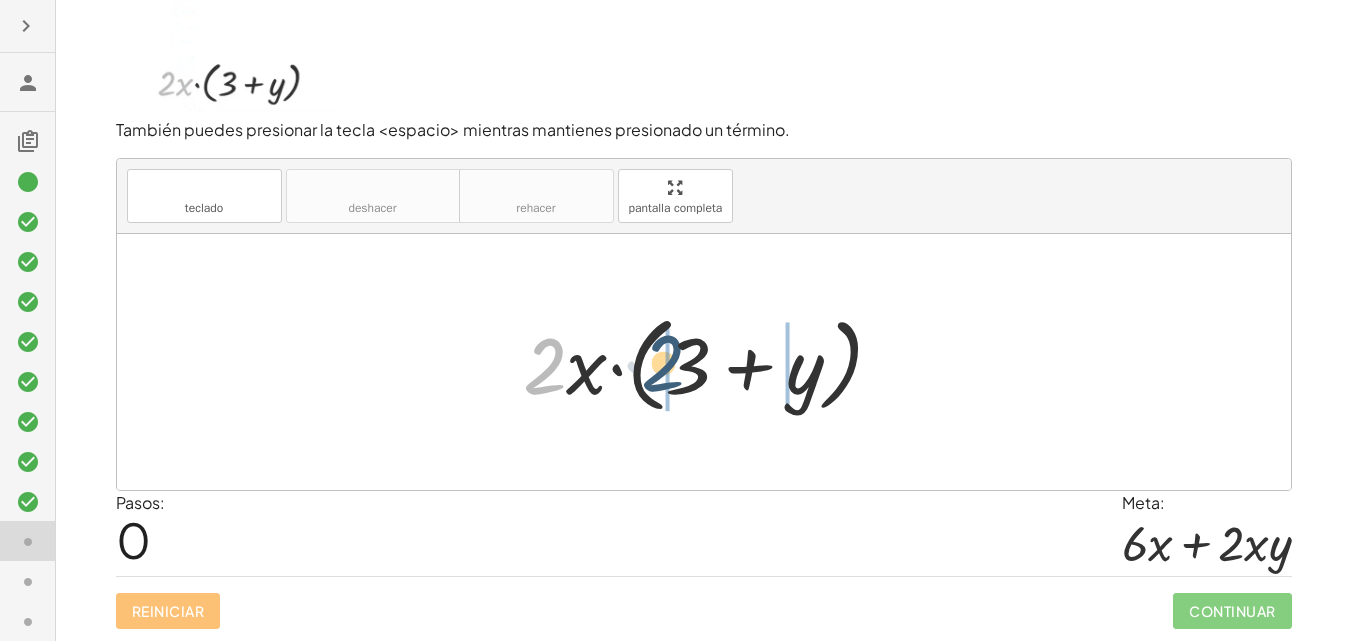 click at bounding box center [711, 362] 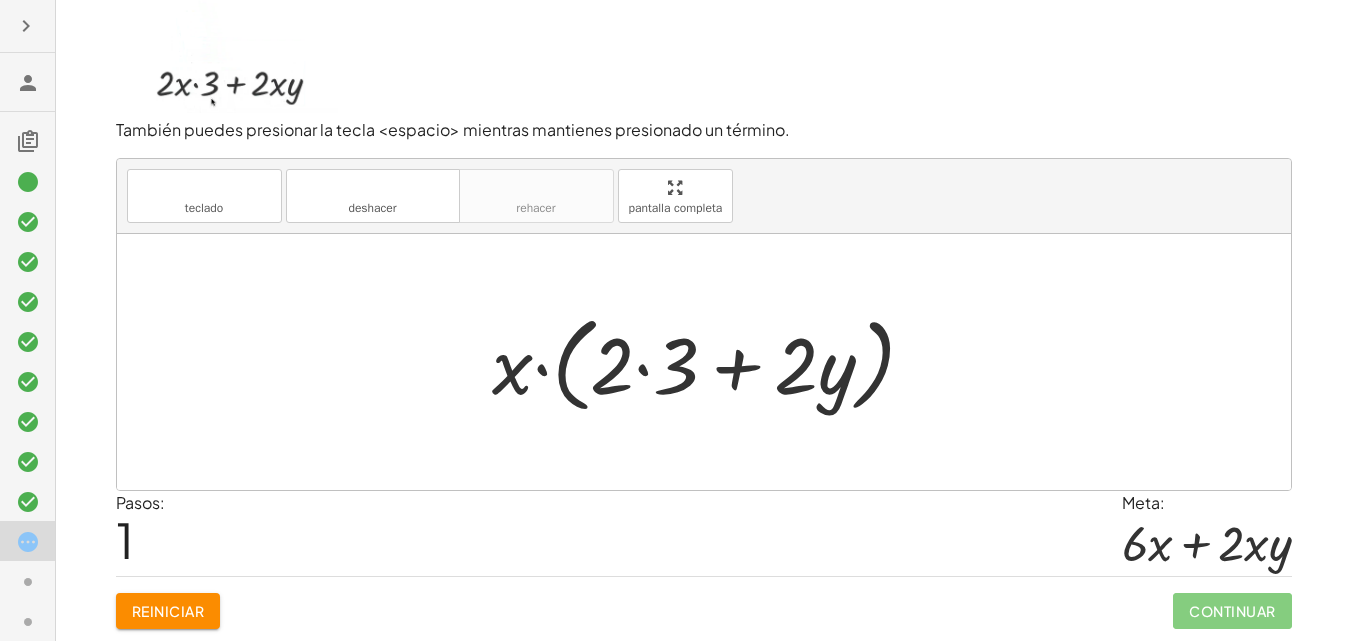 click at bounding box center (711, 362) 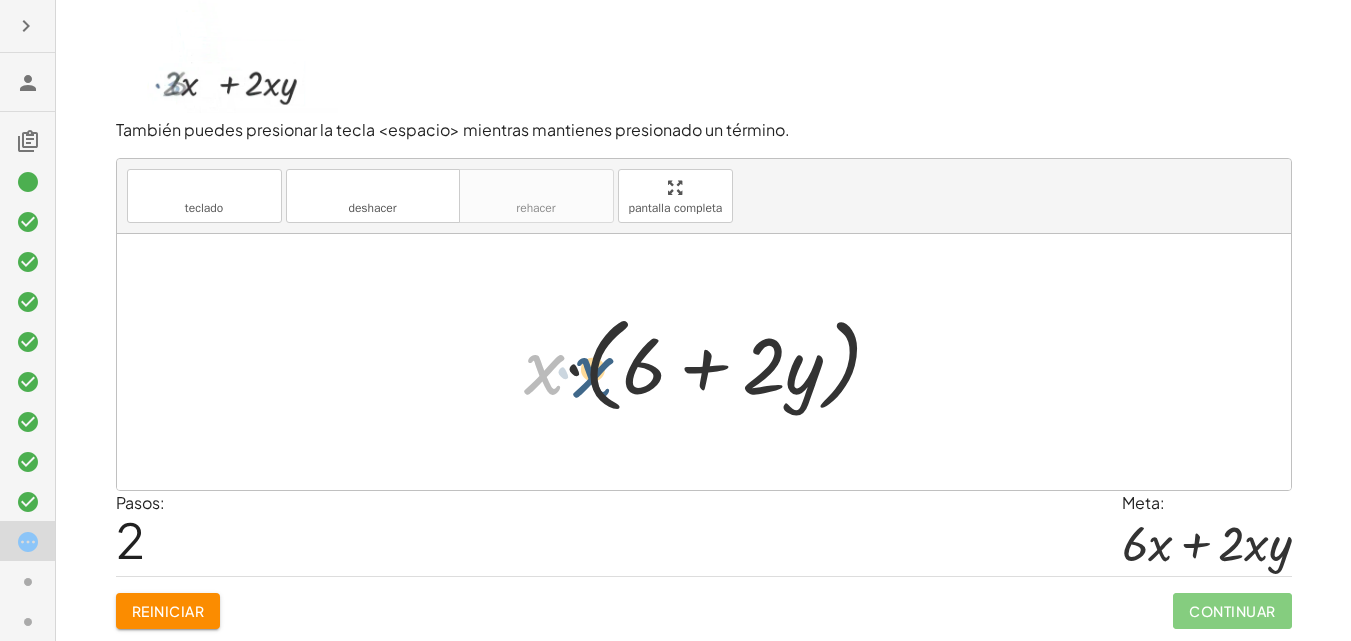 drag, startPoint x: 546, startPoint y: 379, endPoint x: 596, endPoint y: 382, distance: 50.08992 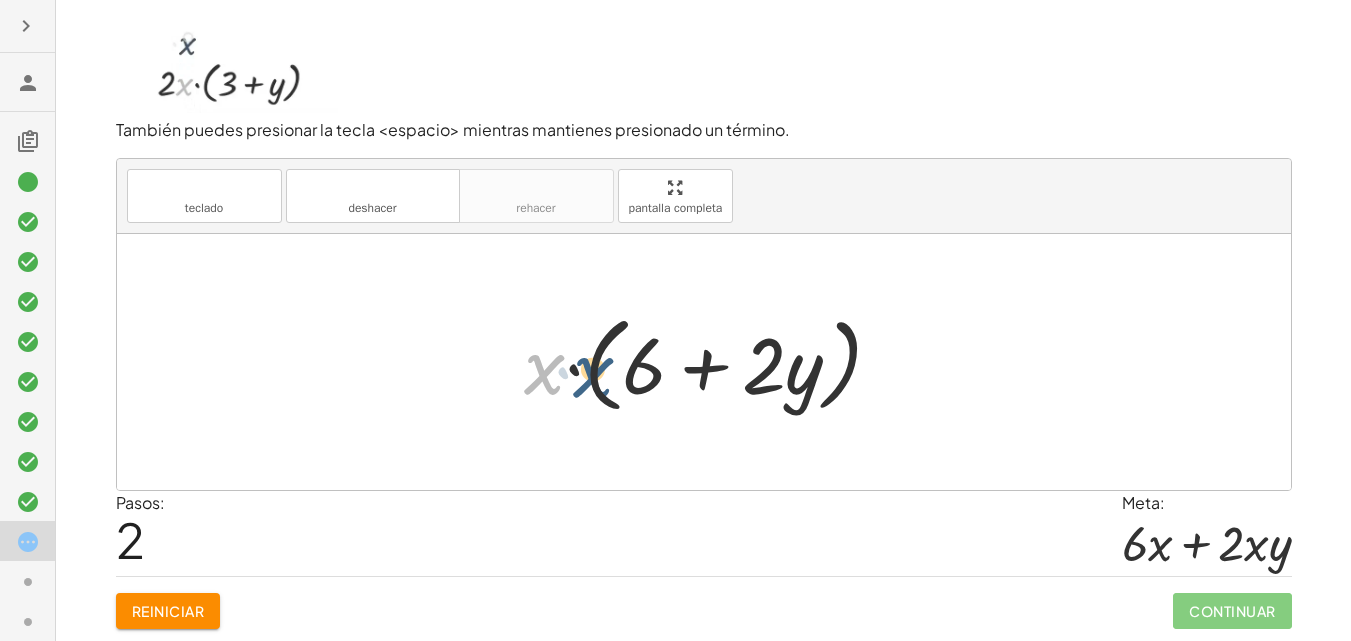 click at bounding box center [711, 362] 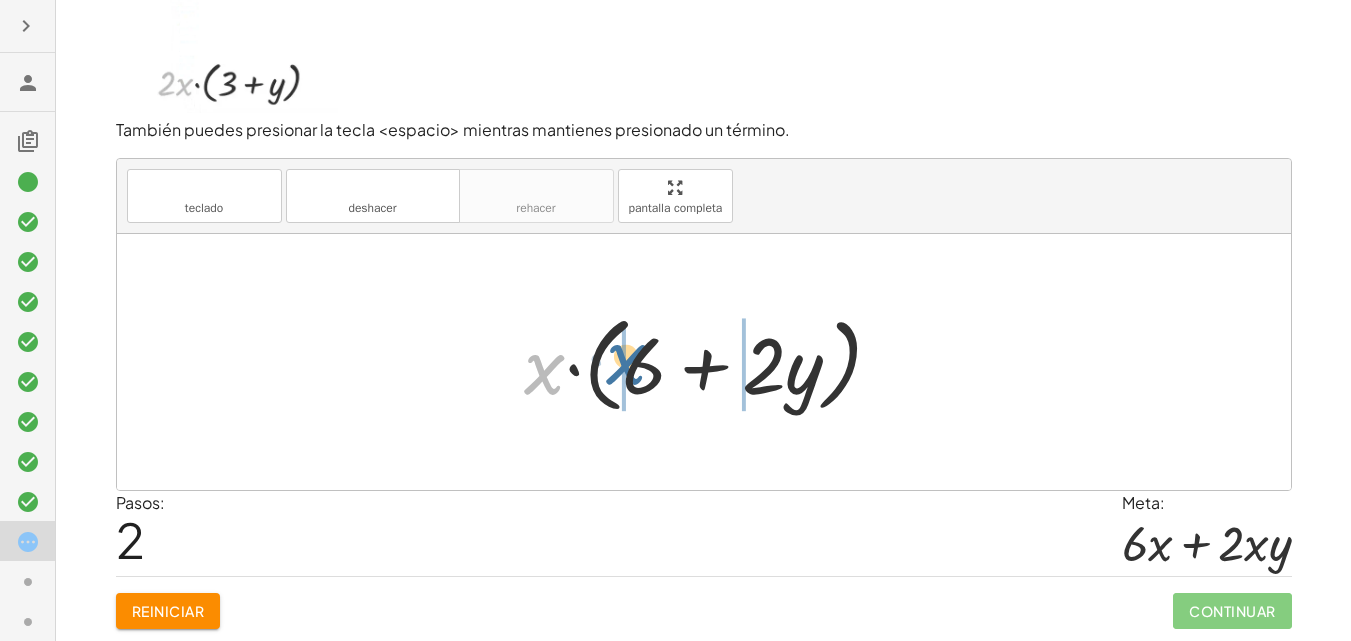 drag, startPoint x: 565, startPoint y: 376, endPoint x: 640, endPoint y: 369, distance: 75.32596 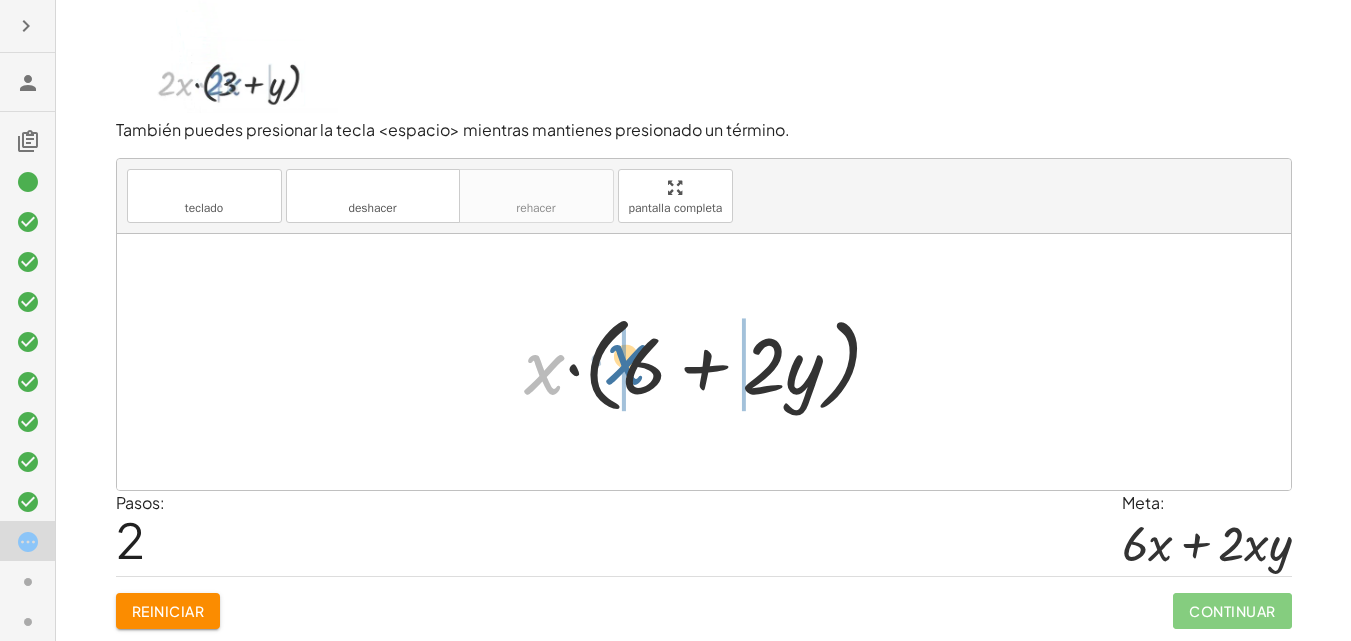 click at bounding box center [711, 362] 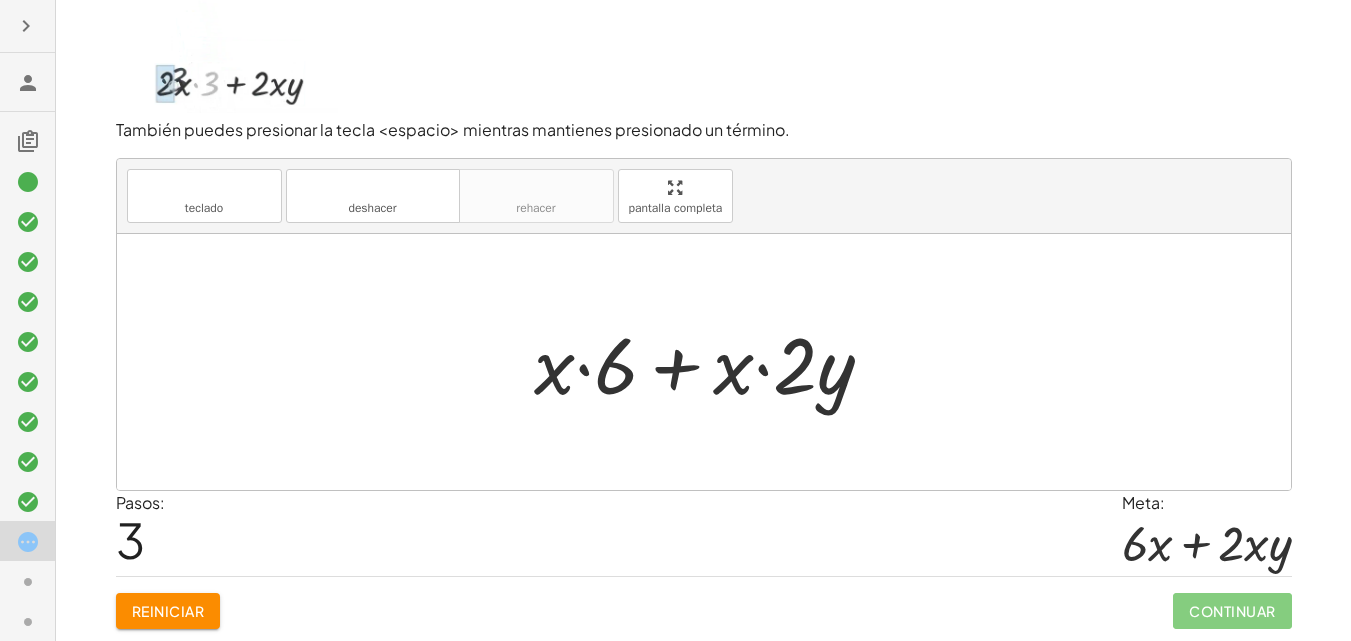 click at bounding box center (712, 362) 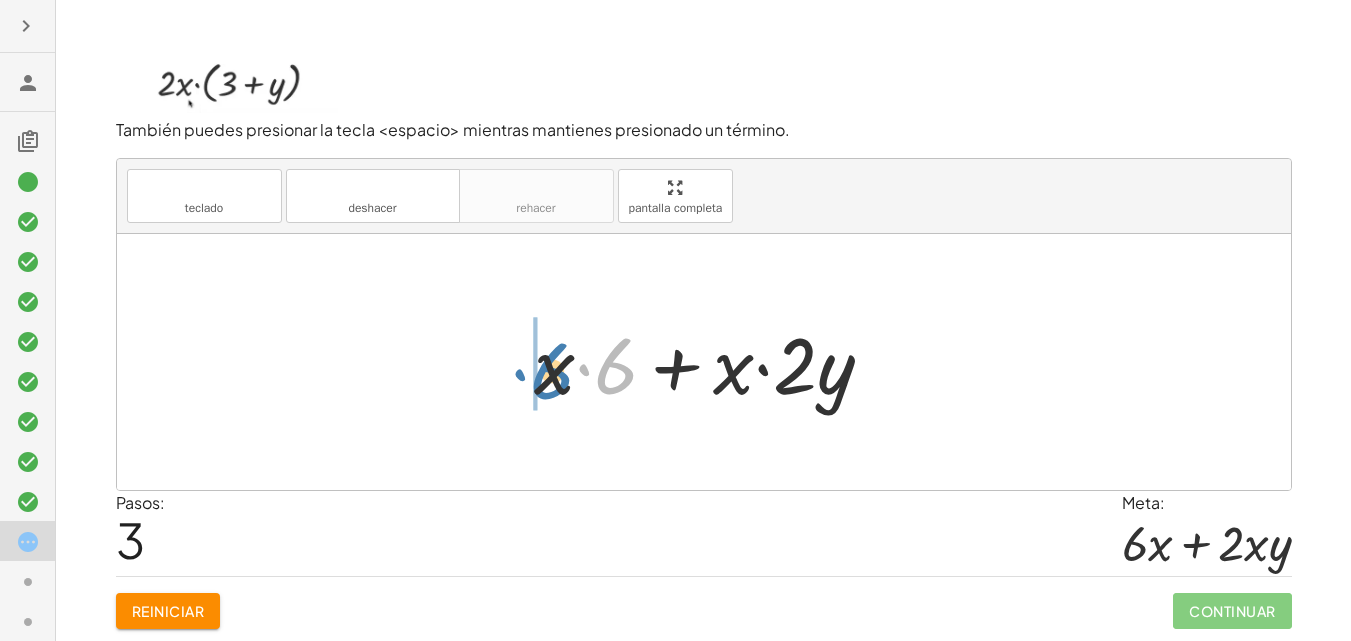 drag, startPoint x: 616, startPoint y: 381, endPoint x: 545, endPoint y: 386, distance: 71.17584 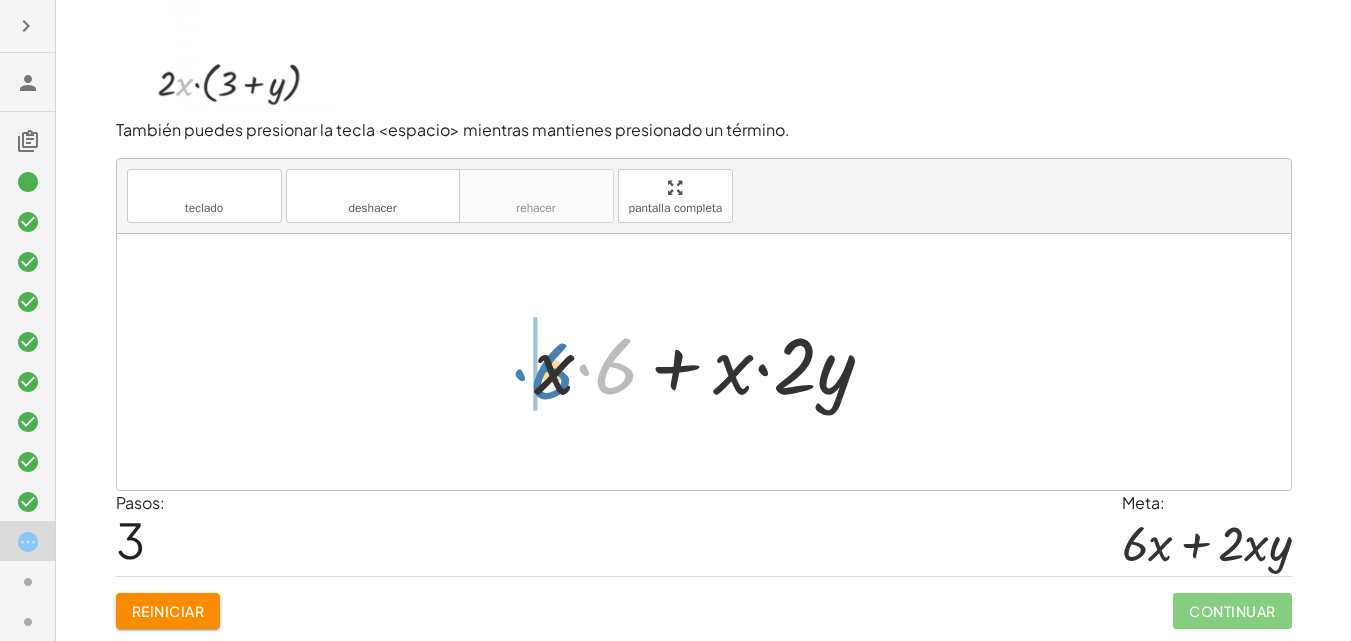 click at bounding box center [712, 362] 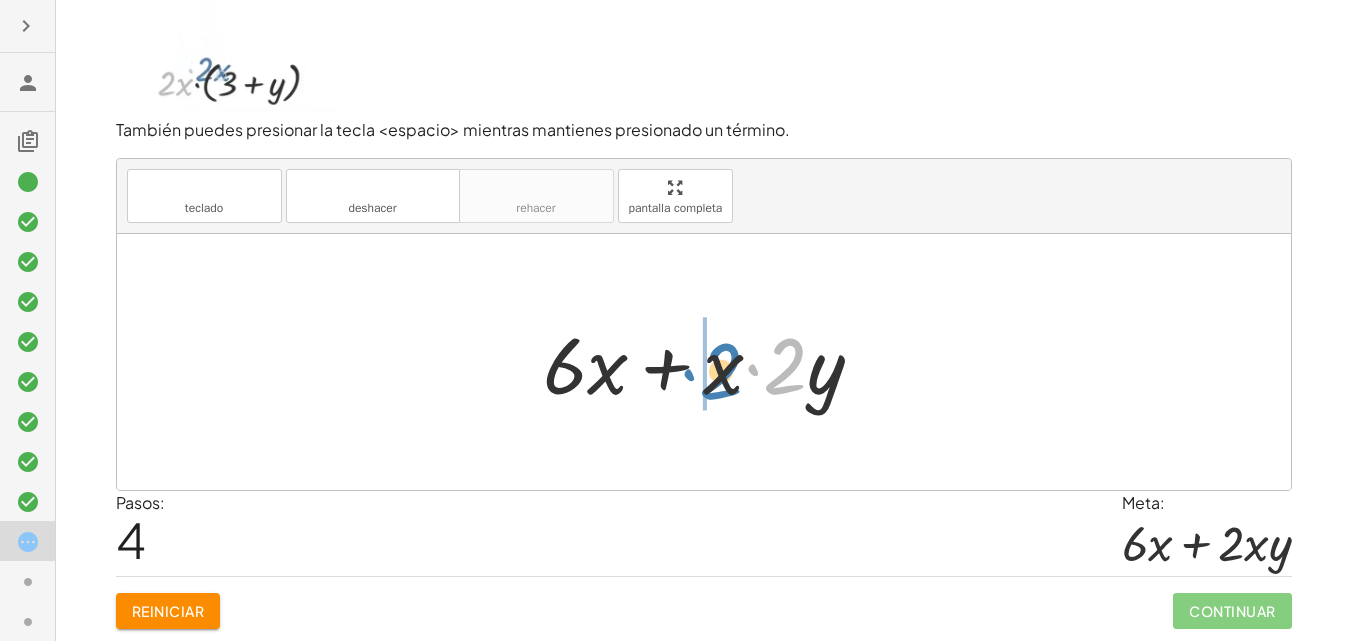 drag, startPoint x: 778, startPoint y: 378, endPoint x: 718, endPoint y: 384, distance: 60.299255 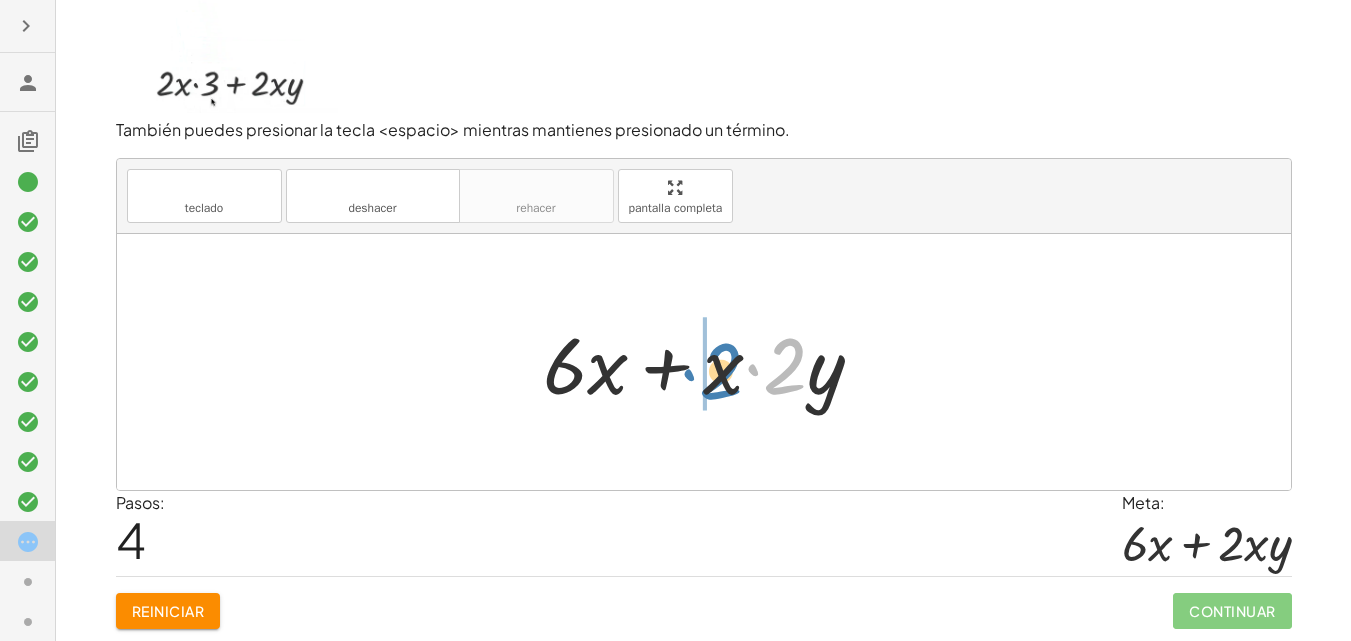 click at bounding box center [711, 362] 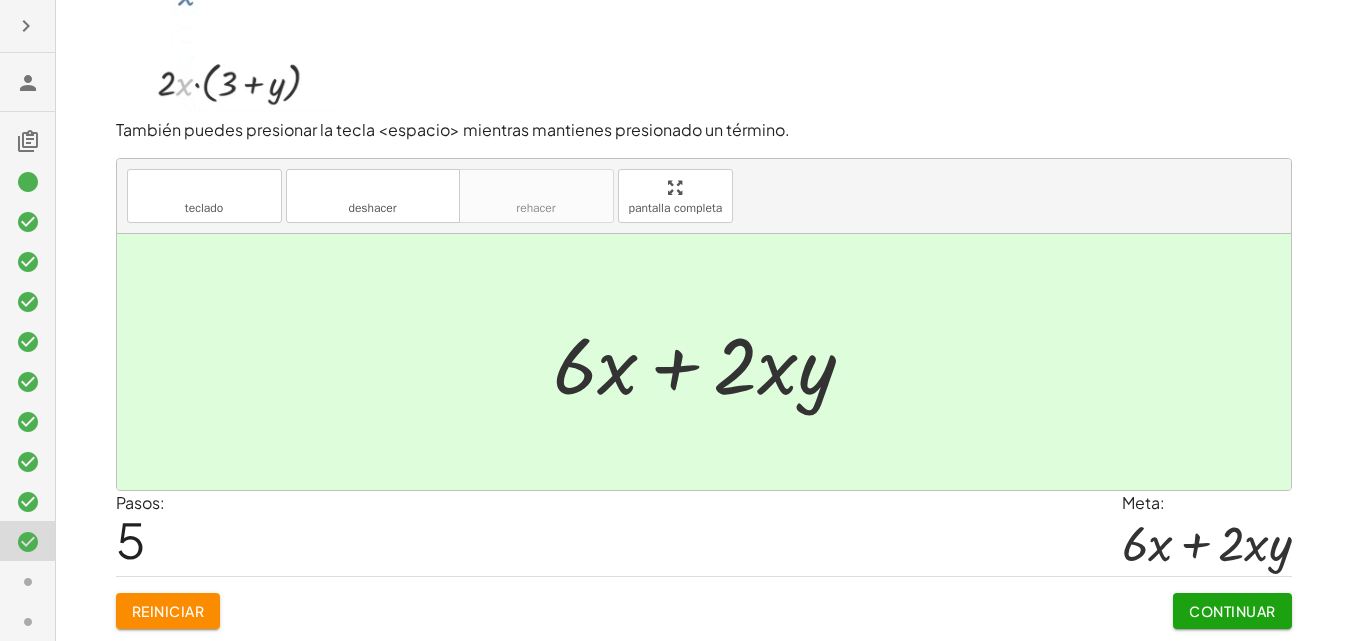 click on "Continuar" at bounding box center [1232, 611] 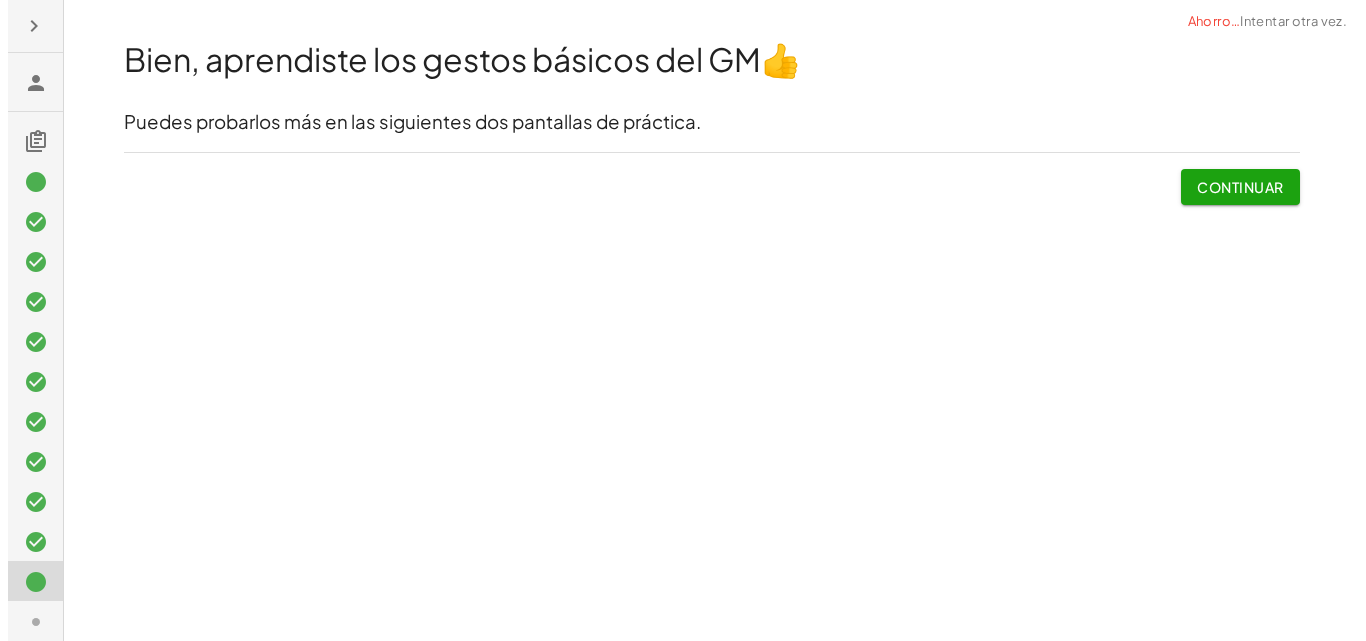 scroll, scrollTop: 0, scrollLeft: 0, axis: both 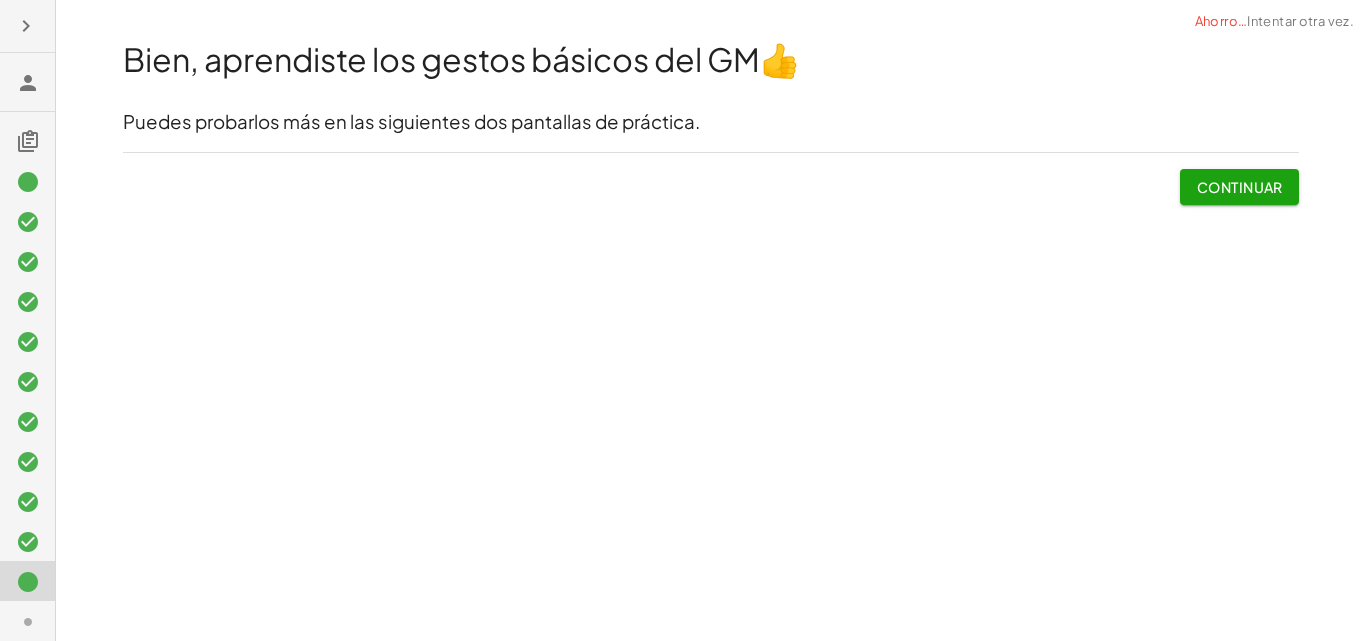 click on "Continuar" at bounding box center (1240, 187) 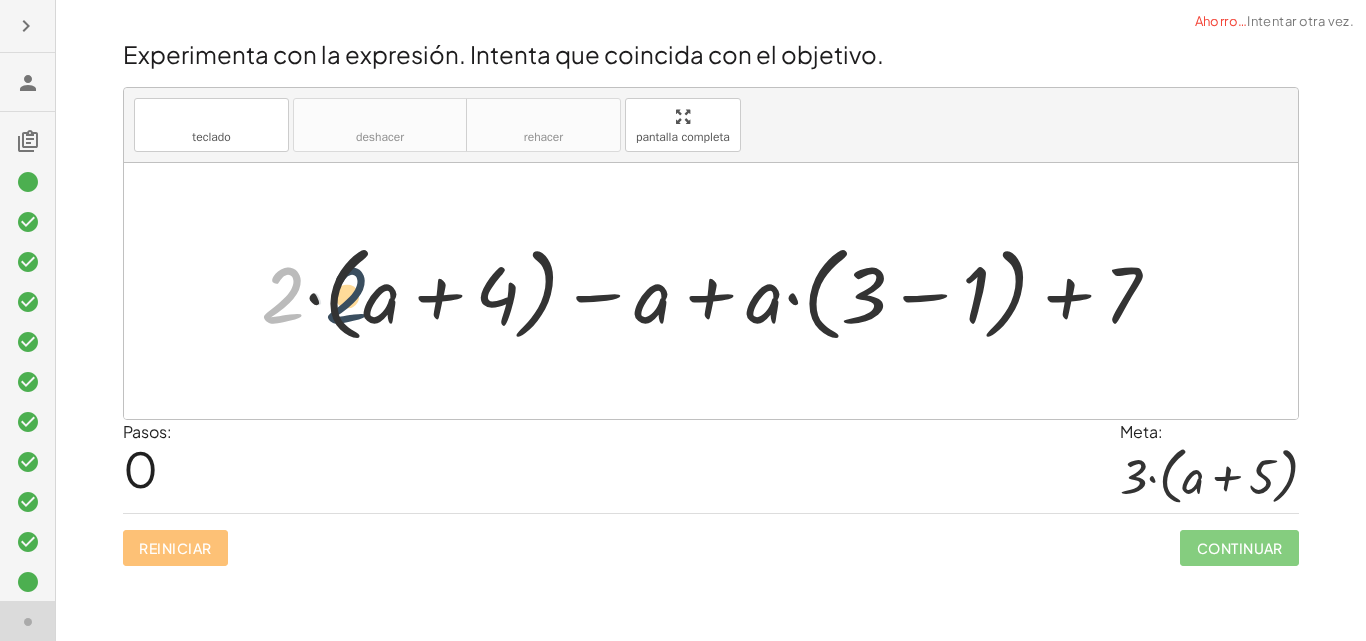 drag, startPoint x: 292, startPoint y: 297, endPoint x: 357, endPoint y: 297, distance: 65 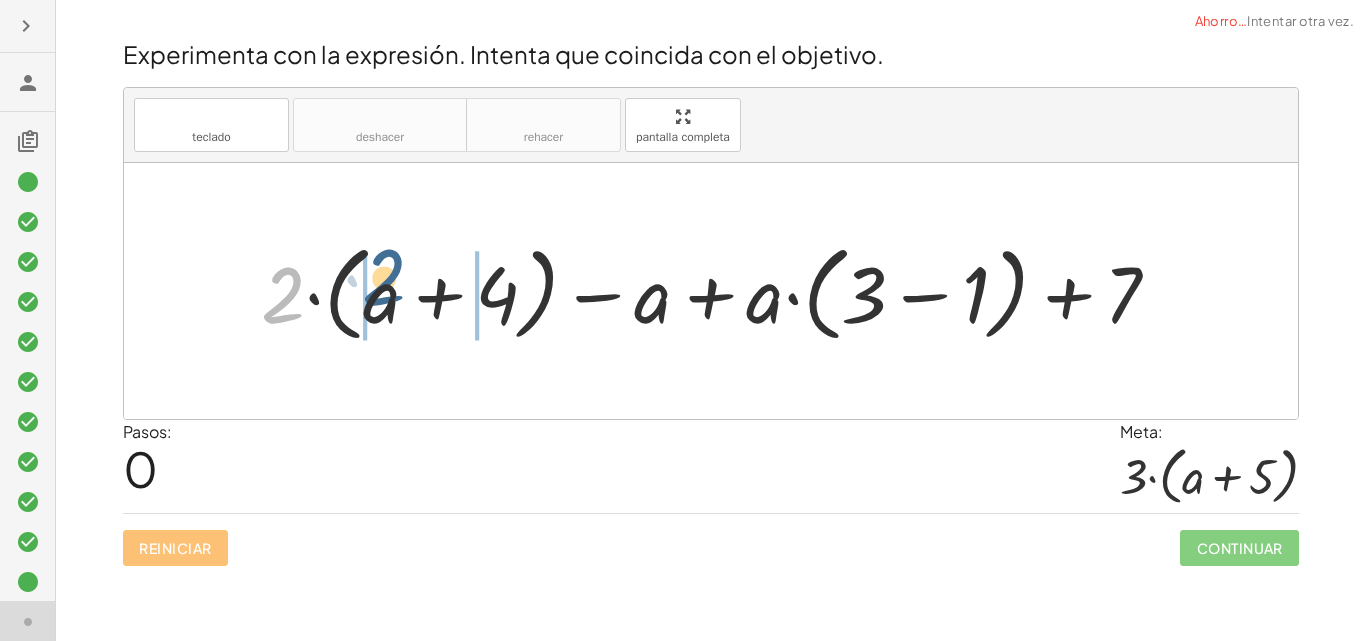 drag, startPoint x: 292, startPoint y: 299, endPoint x: 397, endPoint y: 282, distance: 106.36729 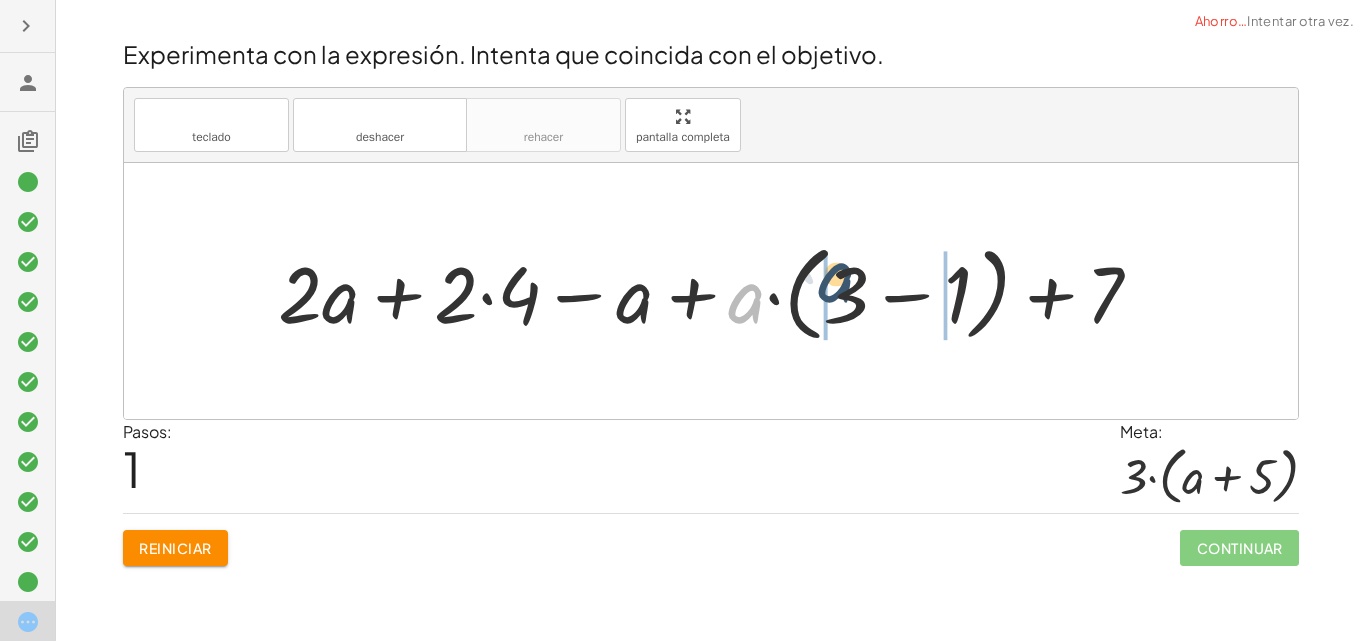 drag, startPoint x: 733, startPoint y: 304, endPoint x: 826, endPoint y: 282, distance: 95.566734 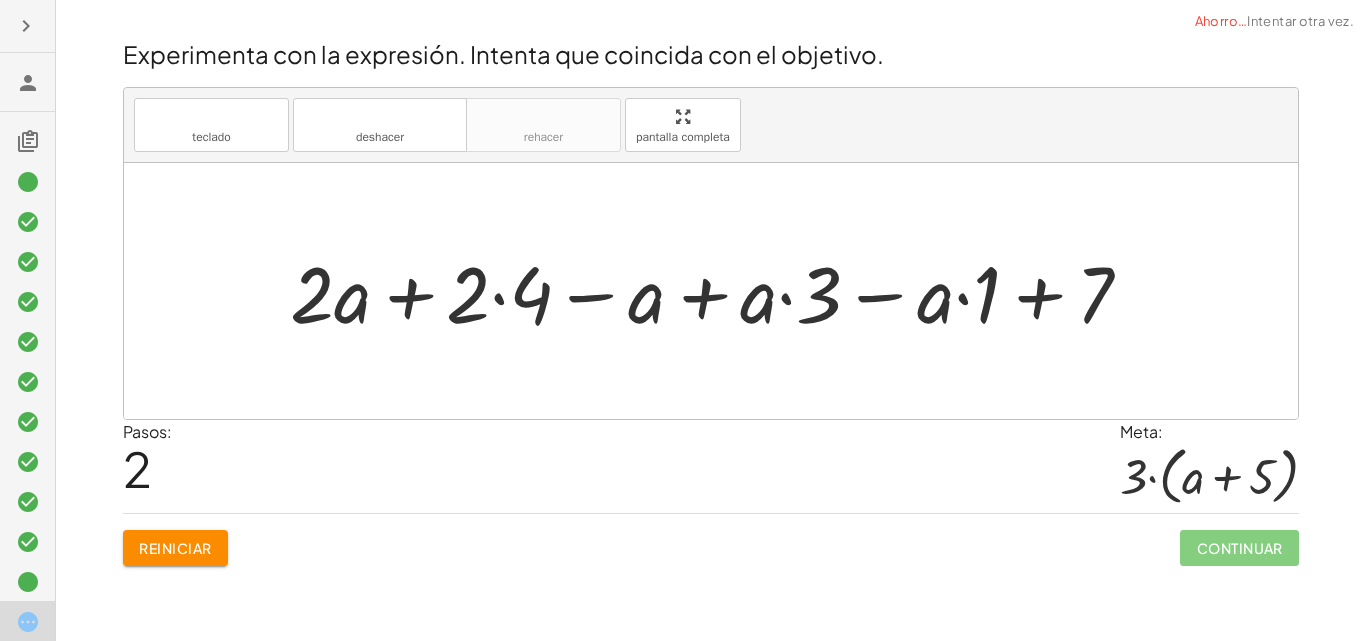 click at bounding box center (719, 291) 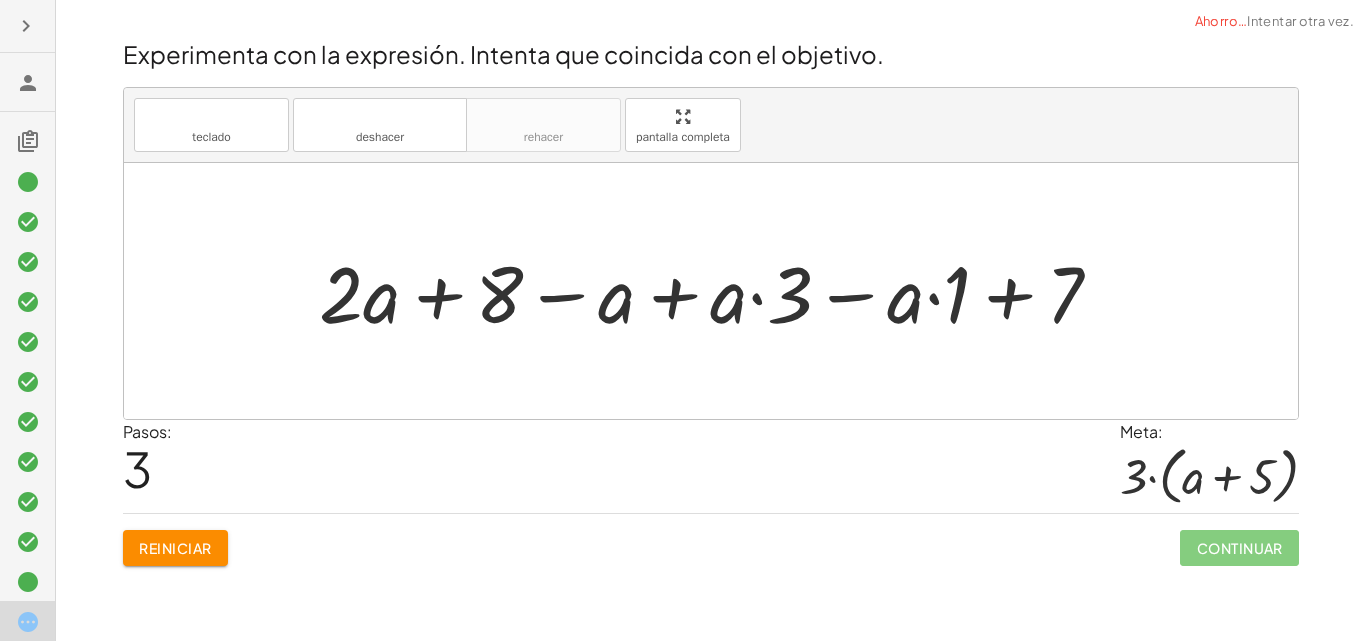 click at bounding box center (718, 291) 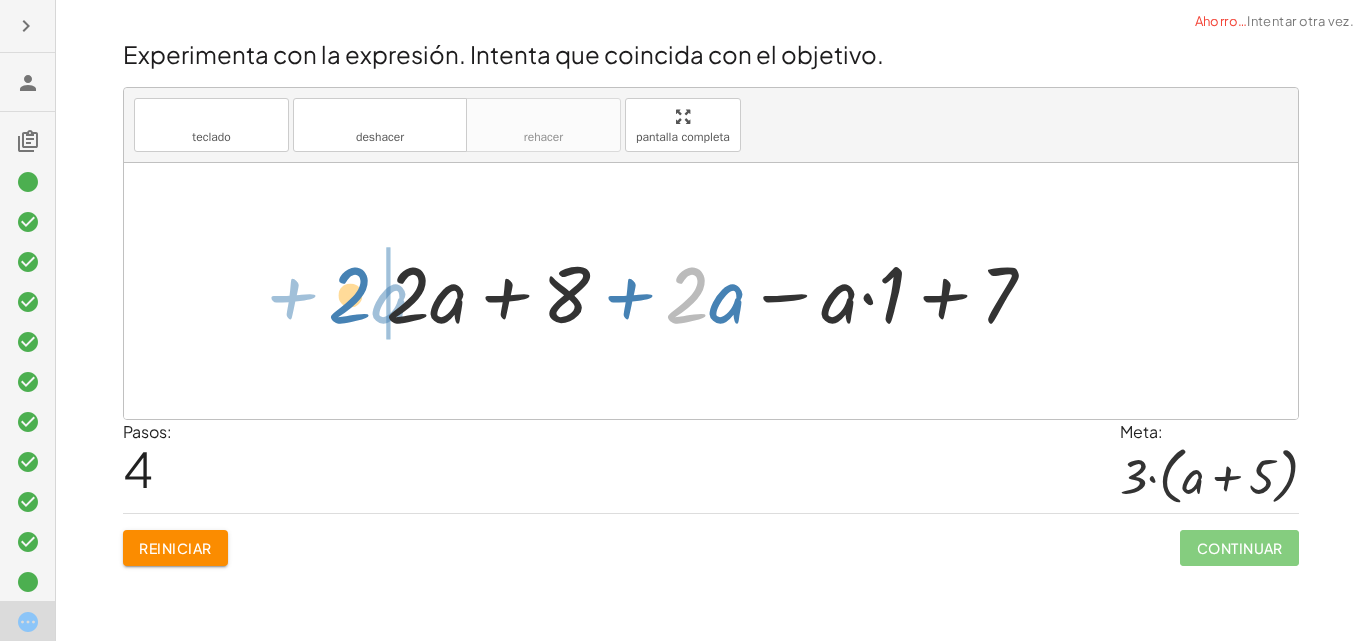 drag, startPoint x: 686, startPoint y: 296, endPoint x: 348, endPoint y: 296, distance: 338 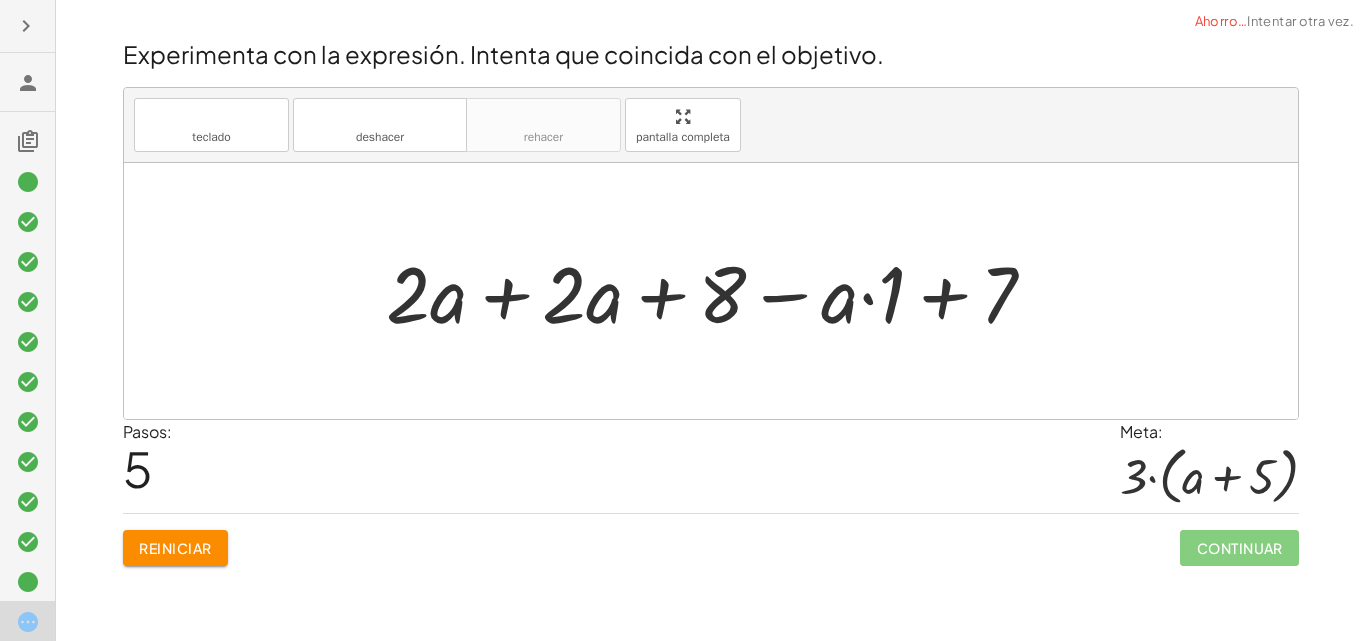 click at bounding box center [719, 291] 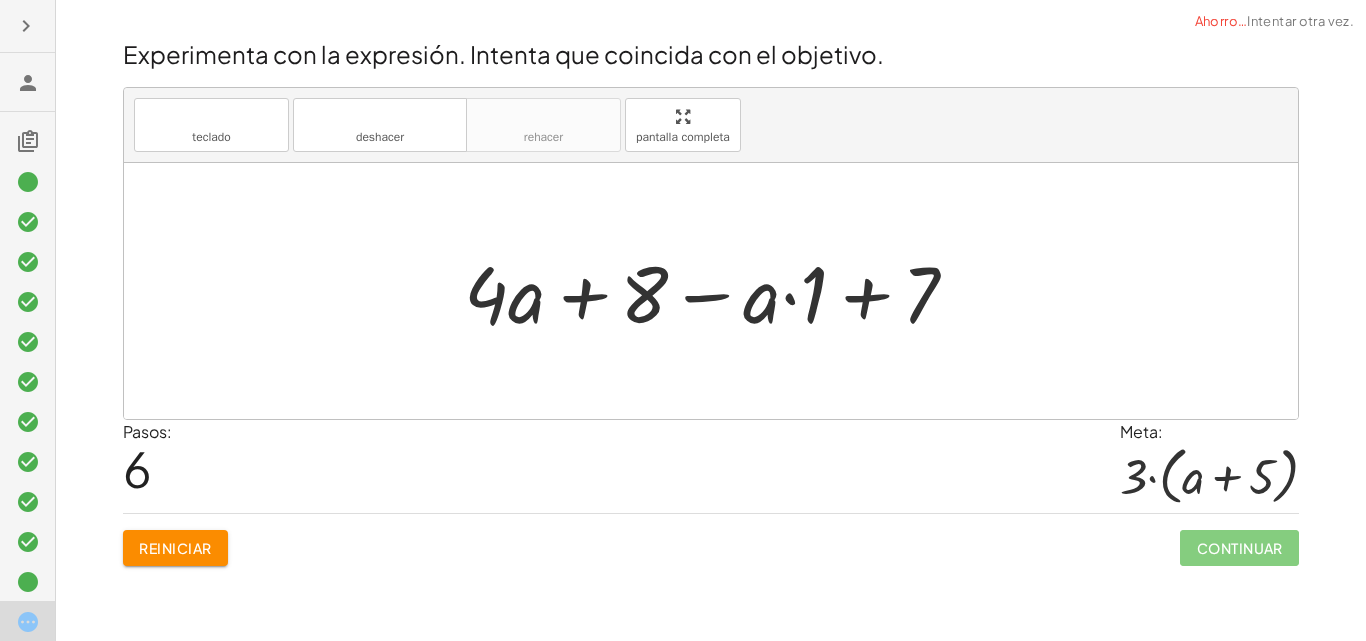 click at bounding box center [719, 291] 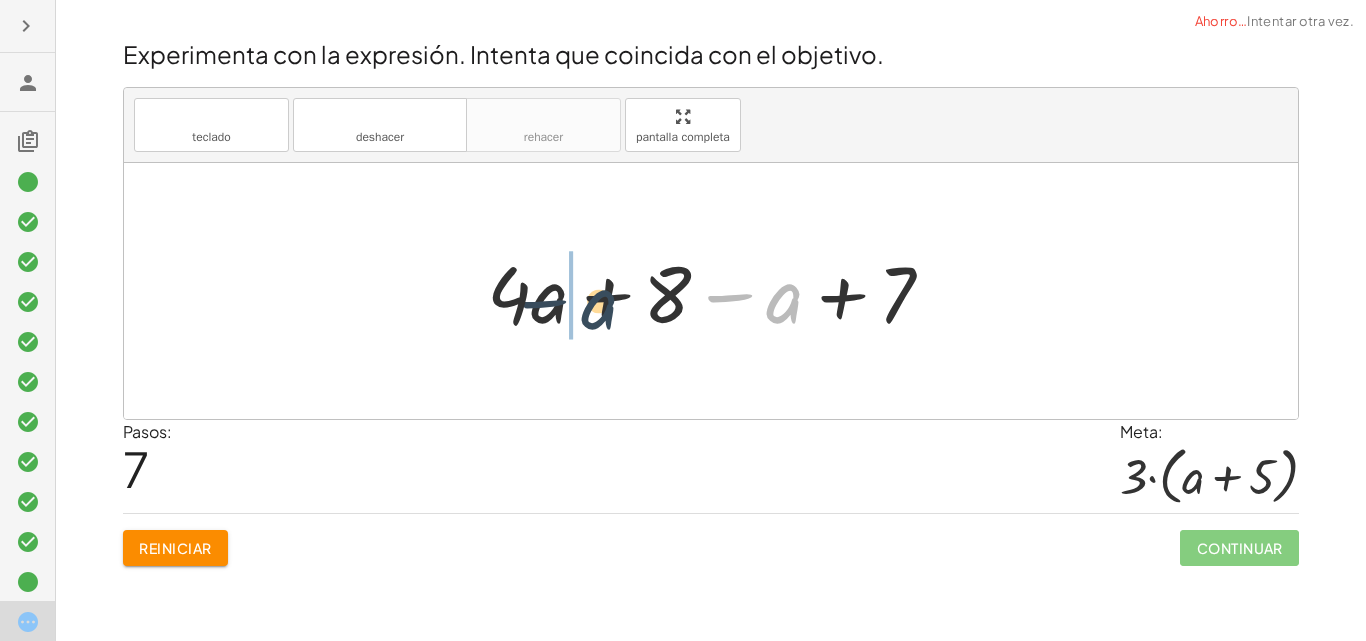 drag, startPoint x: 780, startPoint y: 312, endPoint x: 578, endPoint y: 318, distance: 202.0891 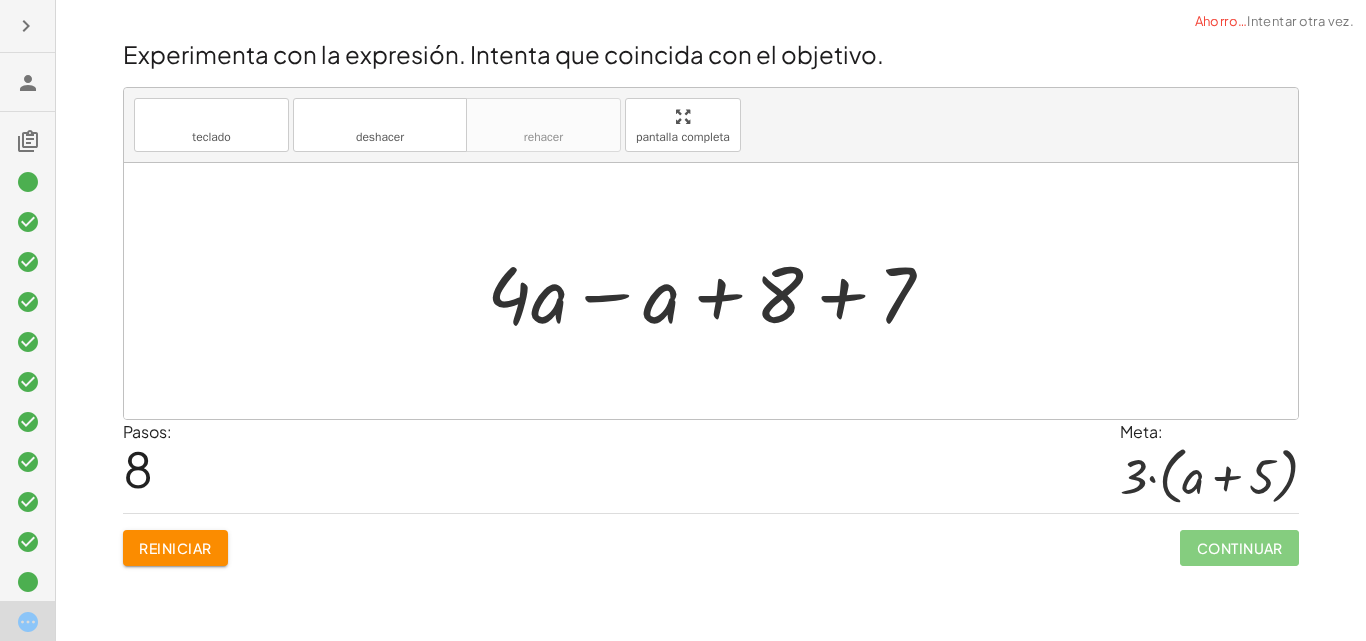 click at bounding box center [718, 291] 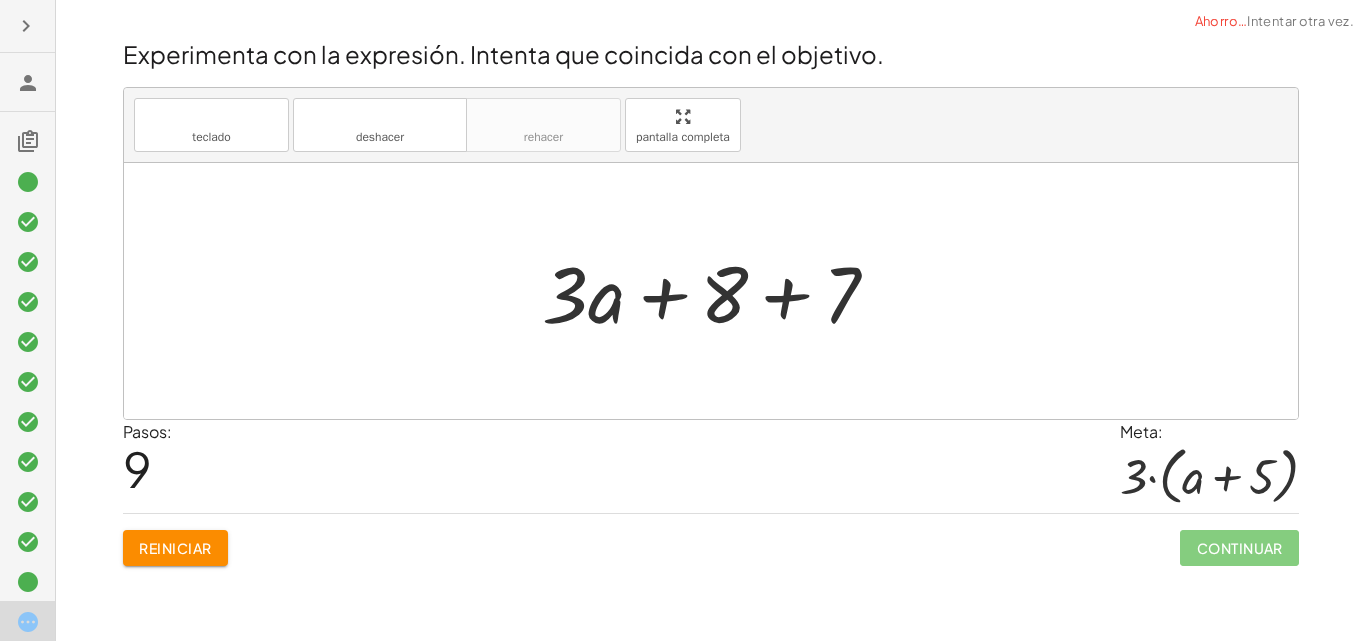 click at bounding box center (718, 291) 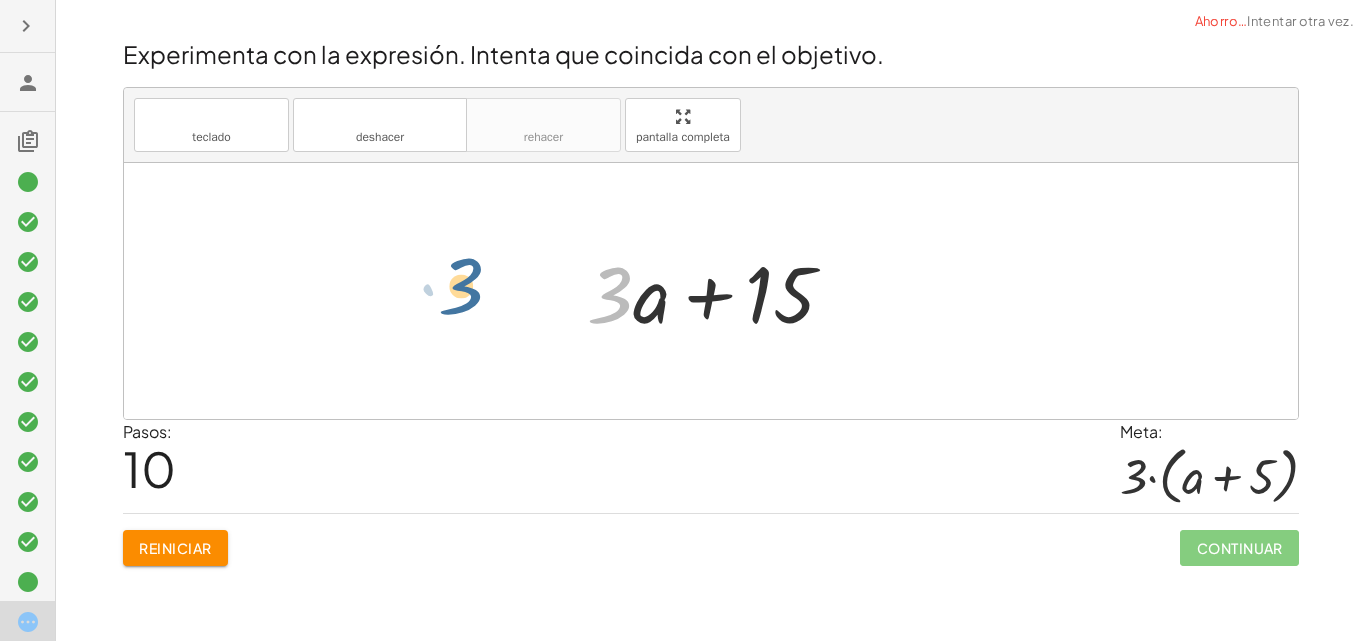 drag, startPoint x: 618, startPoint y: 311, endPoint x: 468, endPoint y: 302, distance: 150.26976 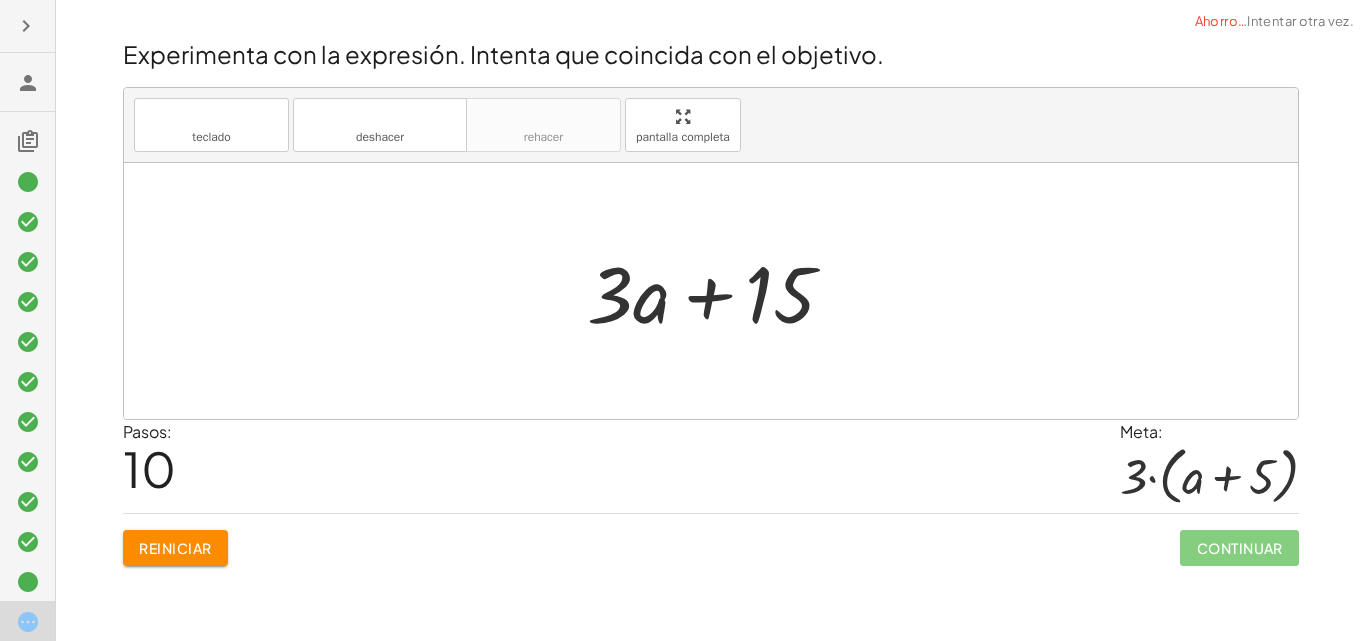 click at bounding box center [719, 291] 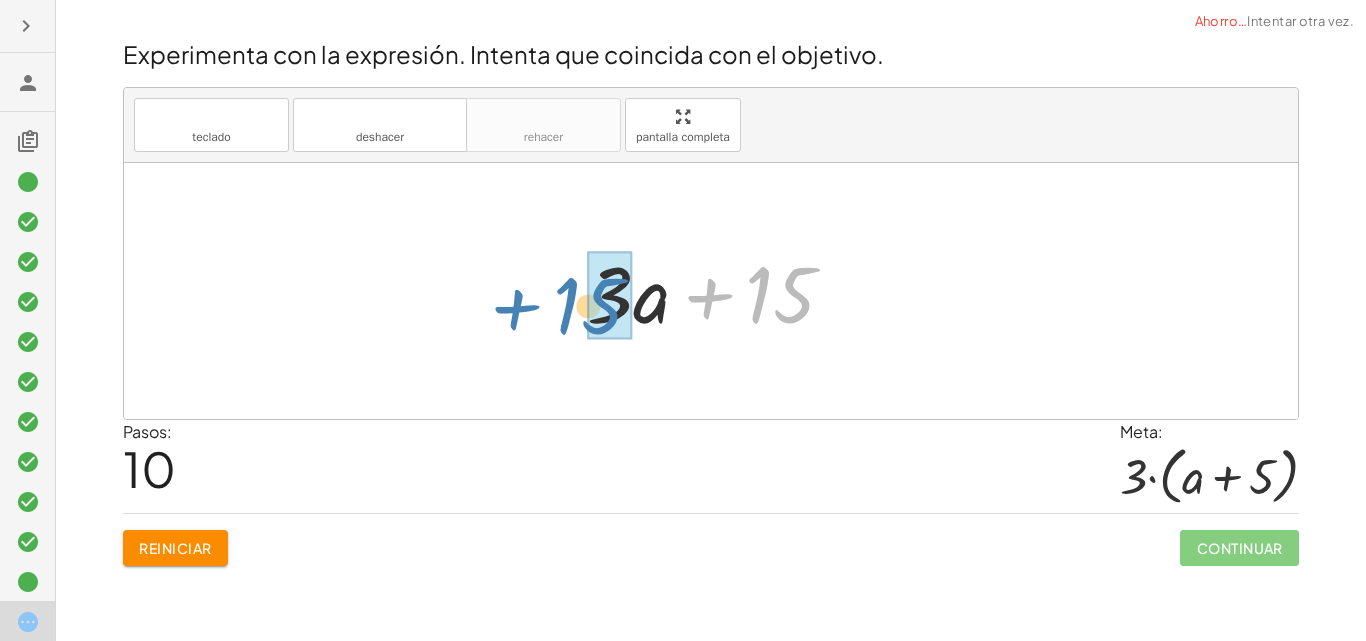 drag, startPoint x: 783, startPoint y: 301, endPoint x: 558, endPoint y: 307, distance: 225.07999 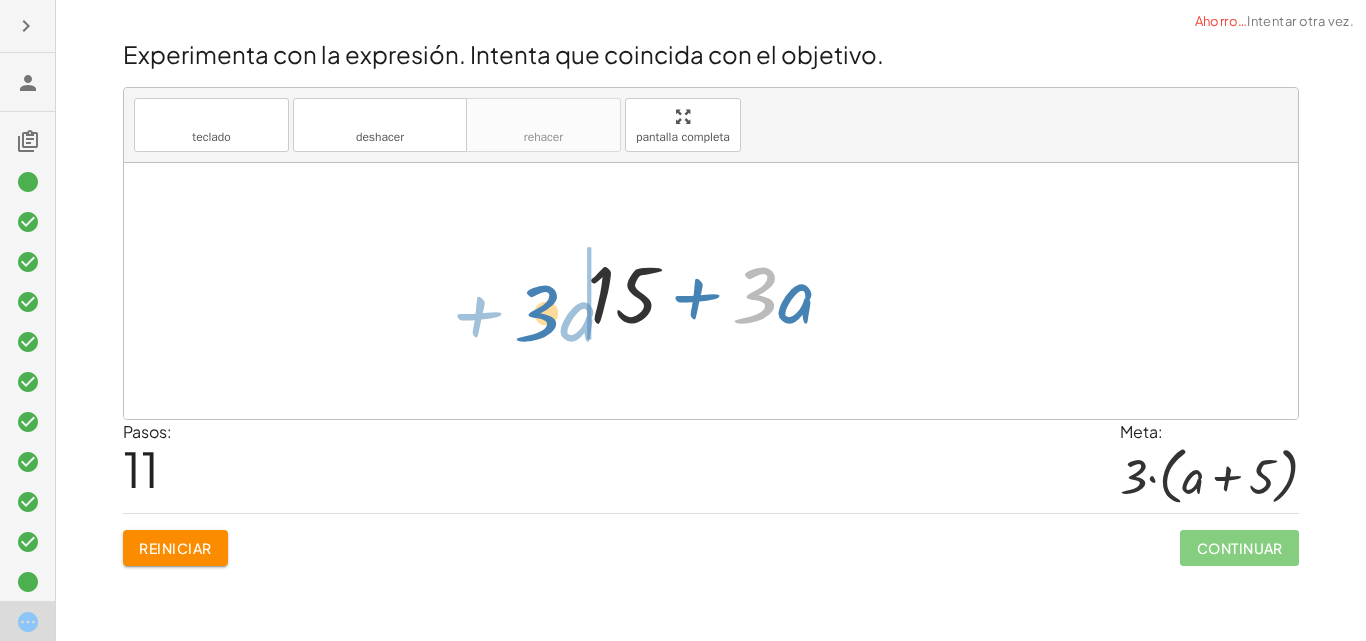 drag, startPoint x: 619, startPoint y: 310, endPoint x: 541, endPoint y: 310, distance: 78 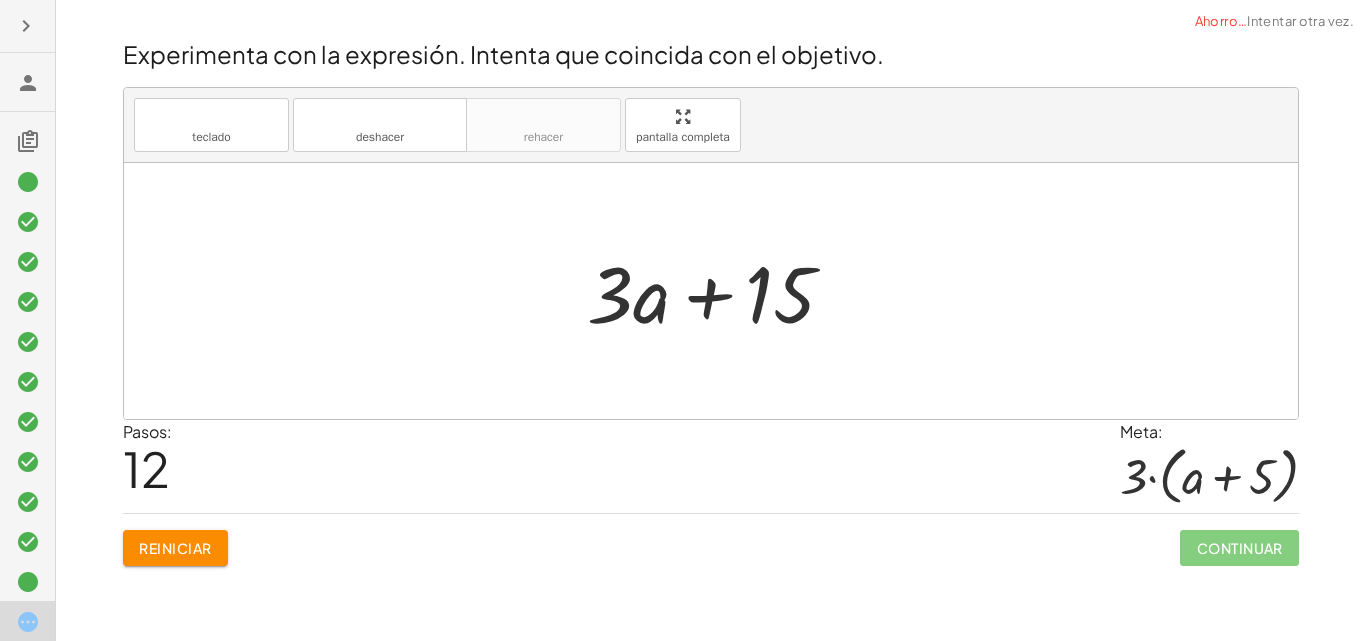 click at bounding box center (719, 291) 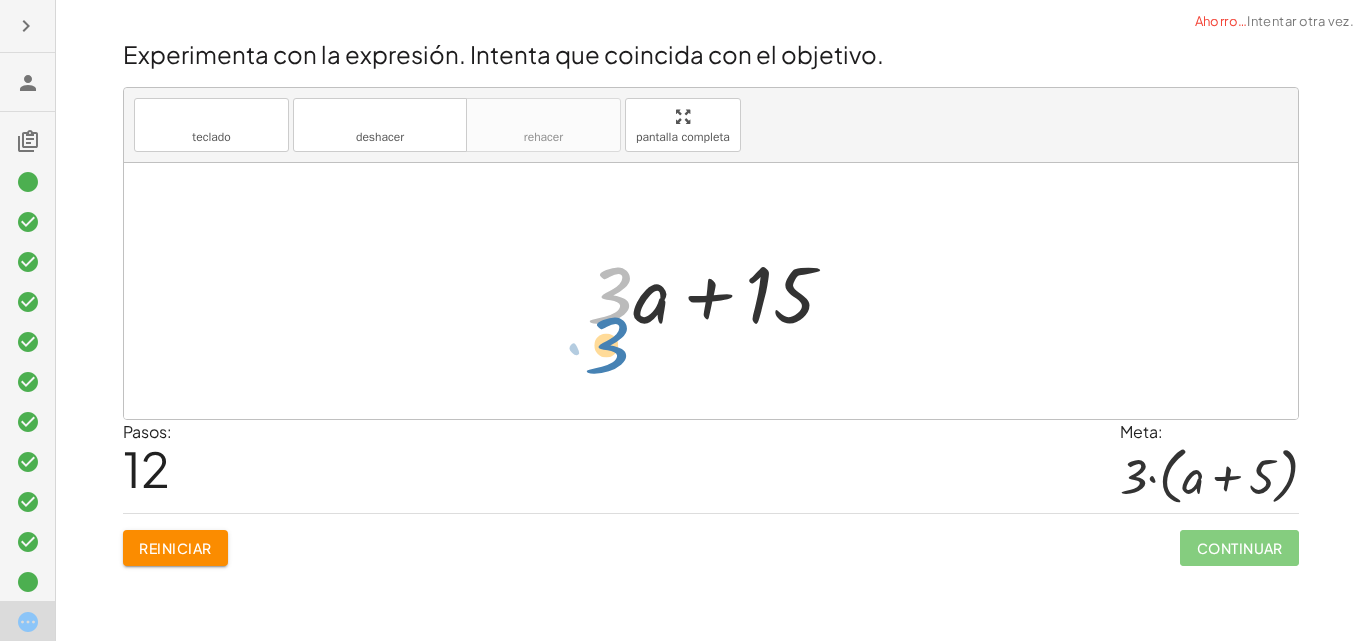 drag, startPoint x: 621, startPoint y: 301, endPoint x: 619, endPoint y: 359, distance: 58.034473 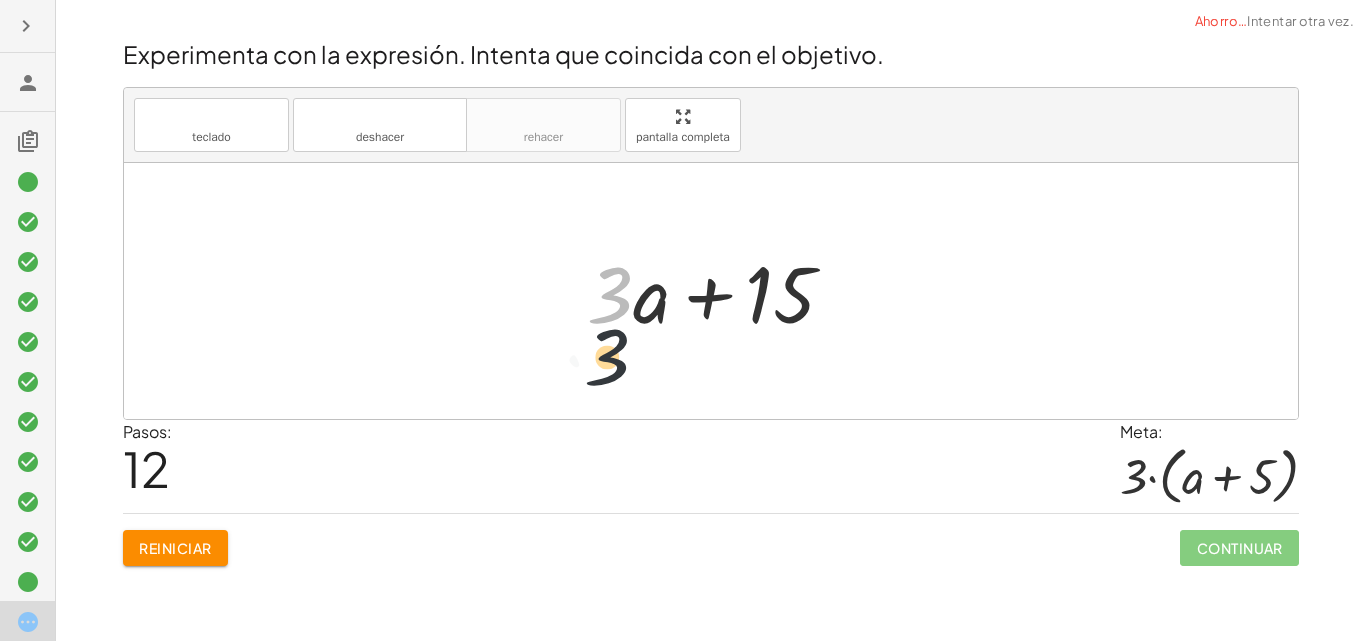 drag, startPoint x: 618, startPoint y: 304, endPoint x: 614, endPoint y: 375, distance: 71.11259 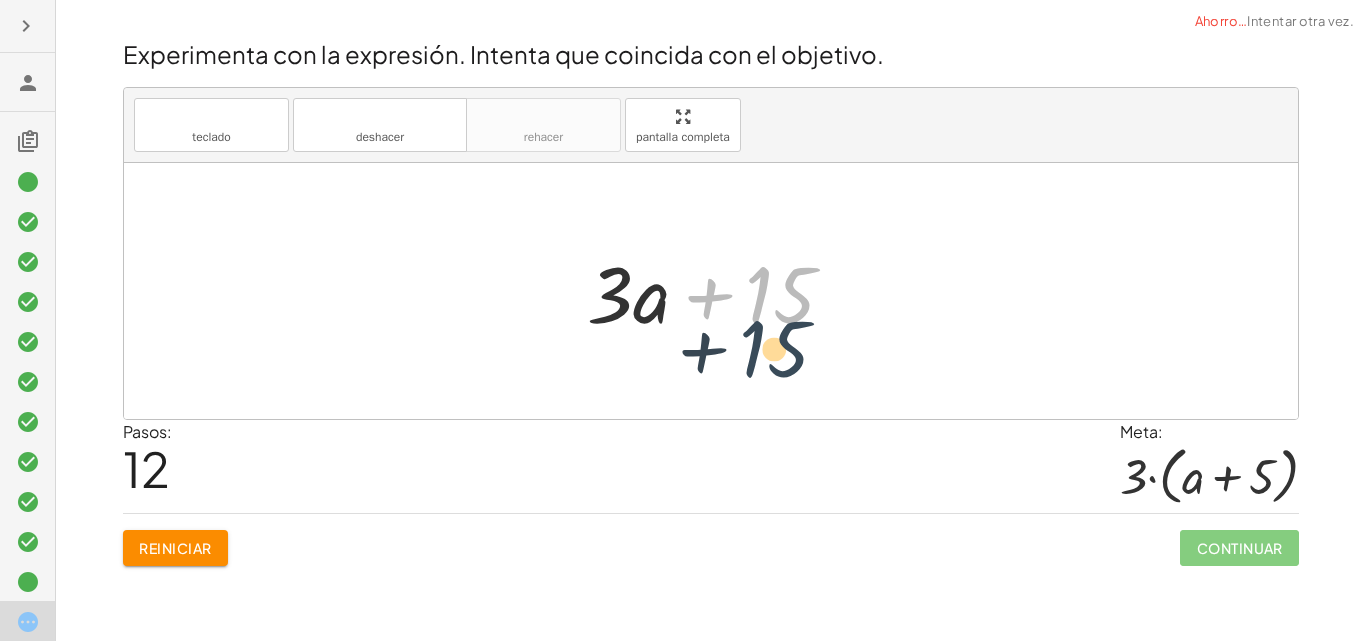 drag, startPoint x: 762, startPoint y: 306, endPoint x: 756, endPoint y: 362, distance: 56.32051 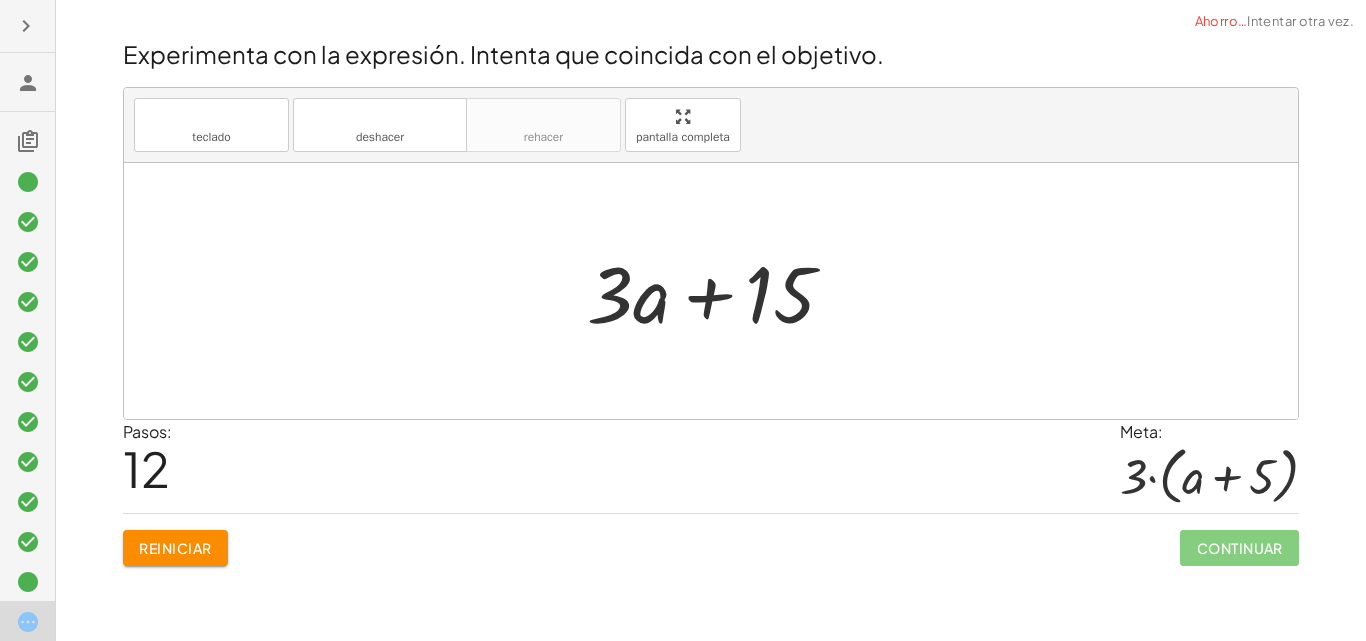 click on "Reiniciar" at bounding box center (175, 548) 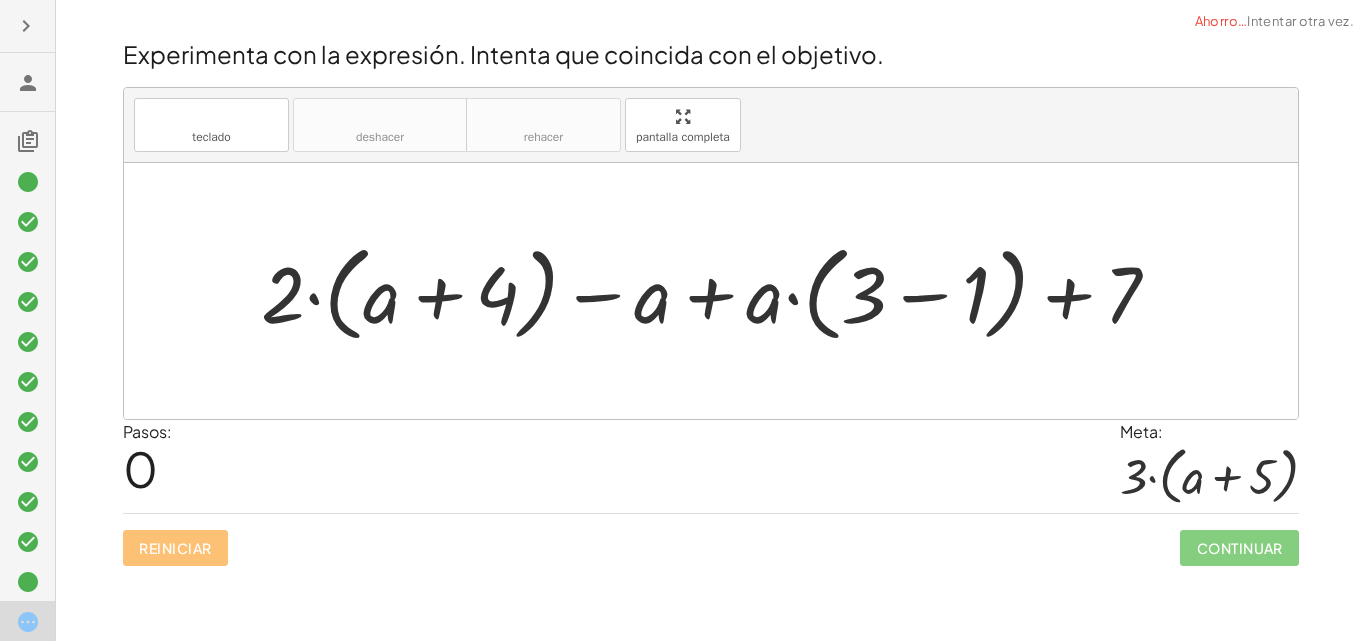 click at bounding box center (718, 291) 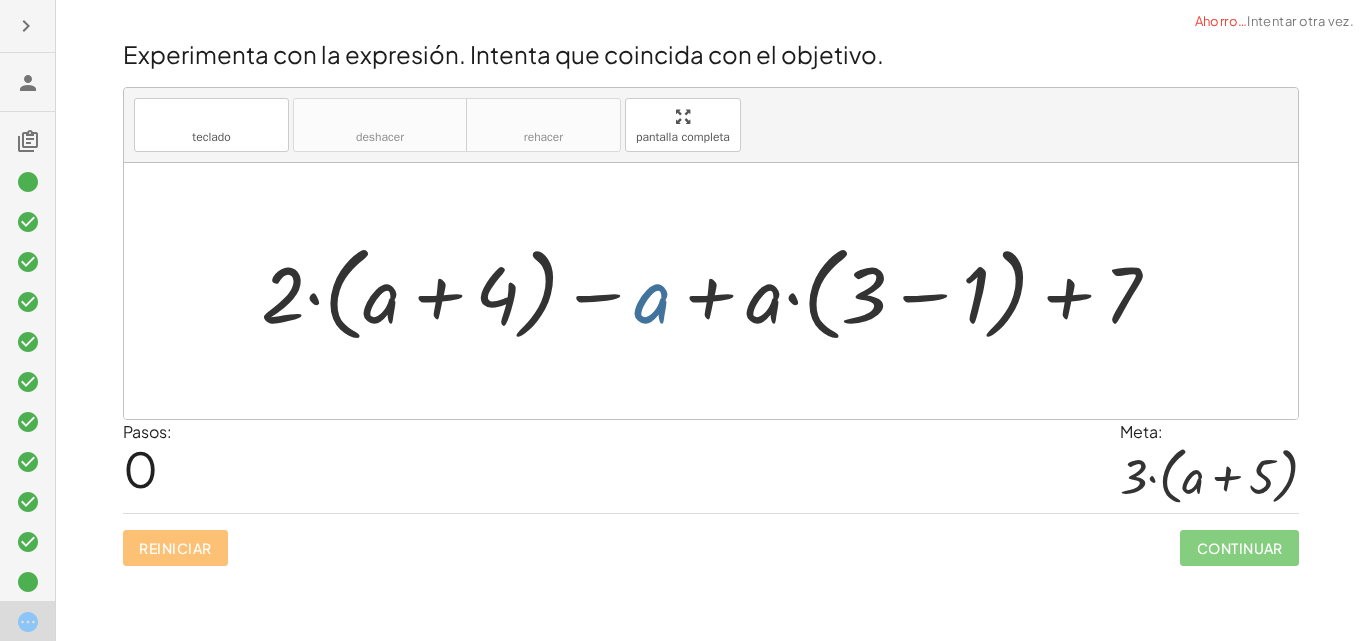 click at bounding box center (718, 291) 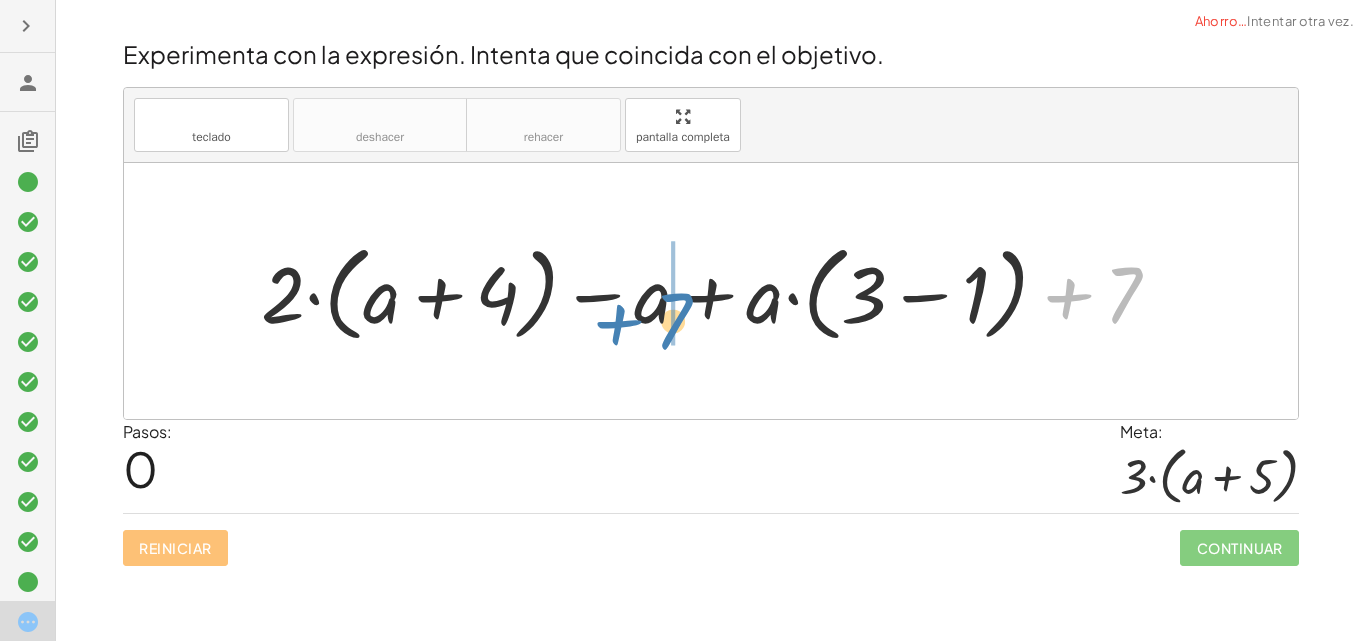 drag, startPoint x: 1132, startPoint y: 282, endPoint x: 682, endPoint y: 307, distance: 450.6939 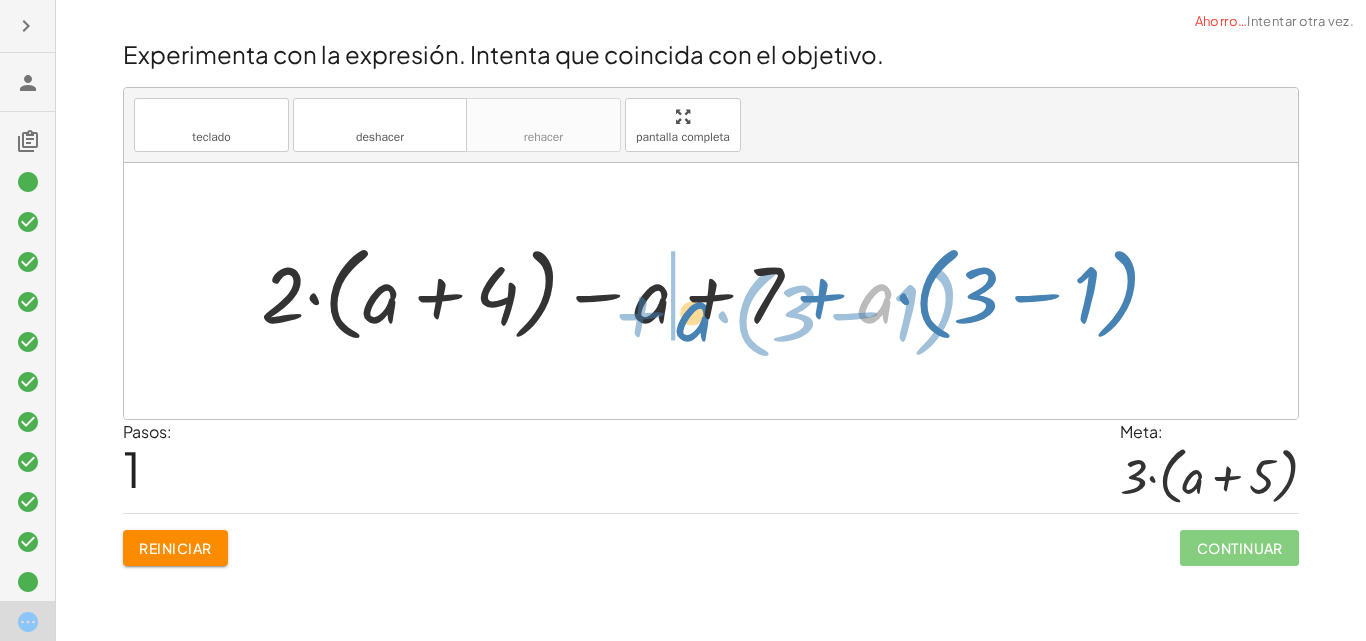 drag, startPoint x: 869, startPoint y: 305, endPoint x: 970, endPoint y: 321, distance: 102.259476 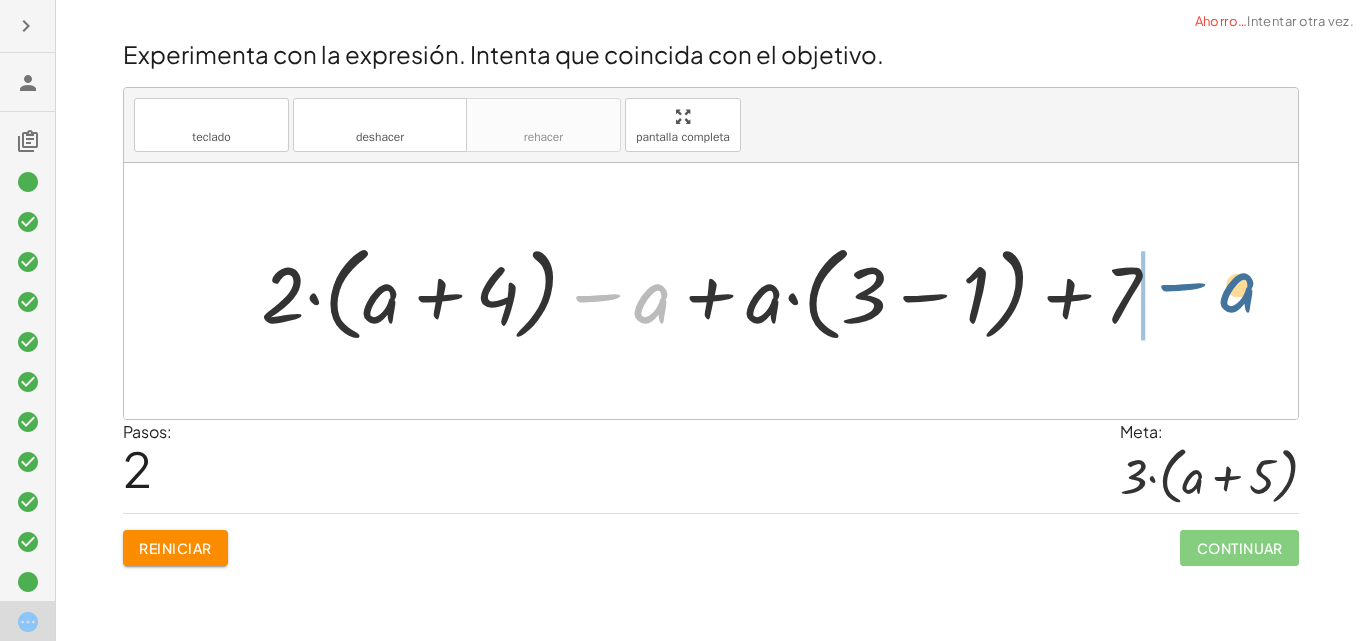 drag, startPoint x: 648, startPoint y: 299, endPoint x: 1241, endPoint y: 288, distance: 593.102 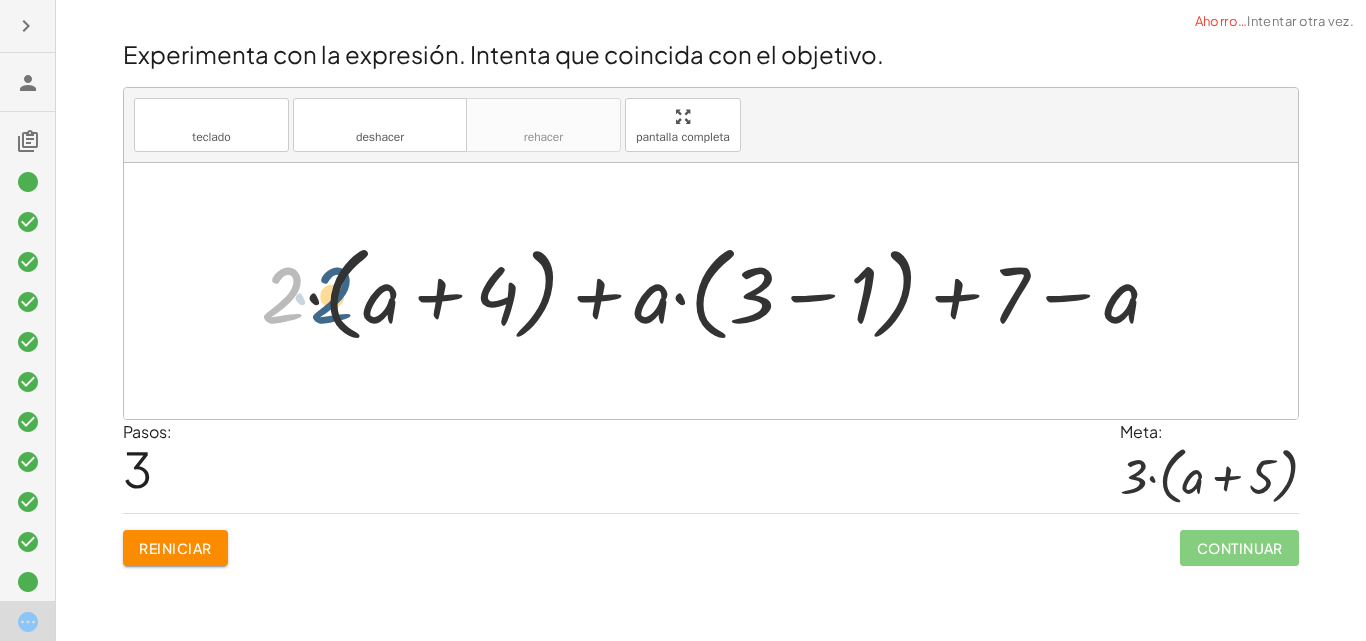 drag, startPoint x: 281, startPoint y: 313, endPoint x: 329, endPoint y: 313, distance: 48 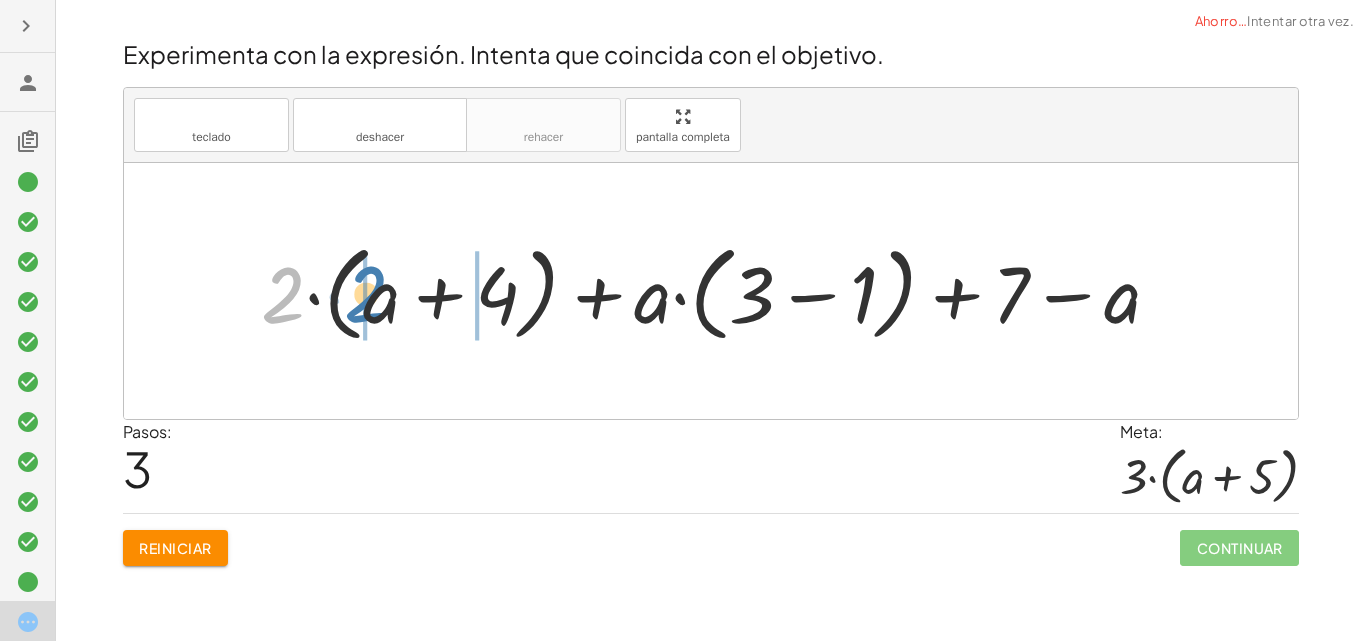 drag, startPoint x: 281, startPoint y: 297, endPoint x: 364, endPoint y: 296, distance: 83.00603 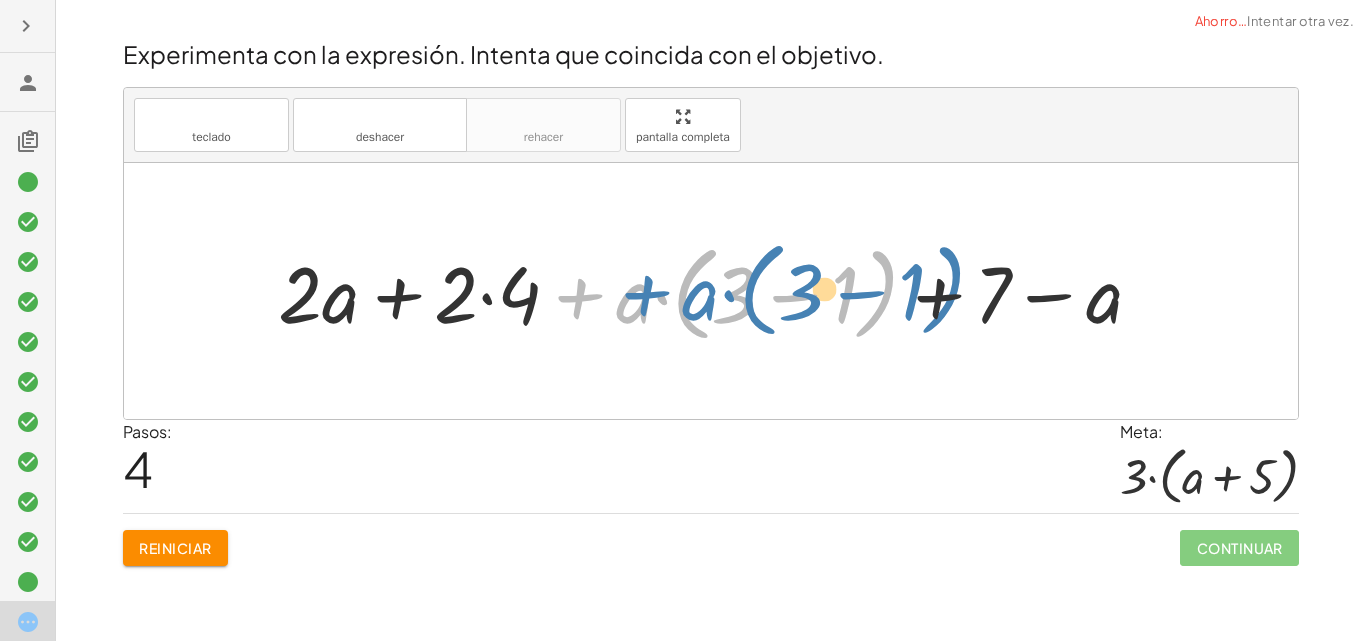 drag, startPoint x: 601, startPoint y: 306, endPoint x: 667, endPoint y: 302, distance: 66.1211 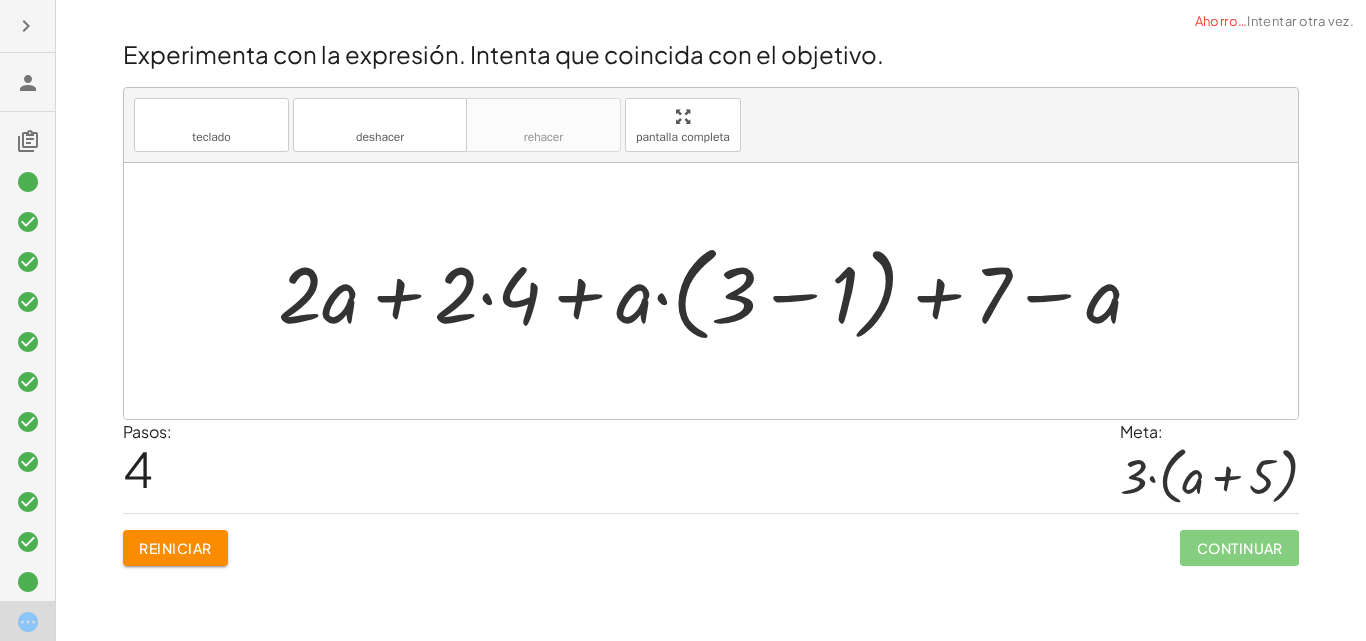 click at bounding box center [718, 291] 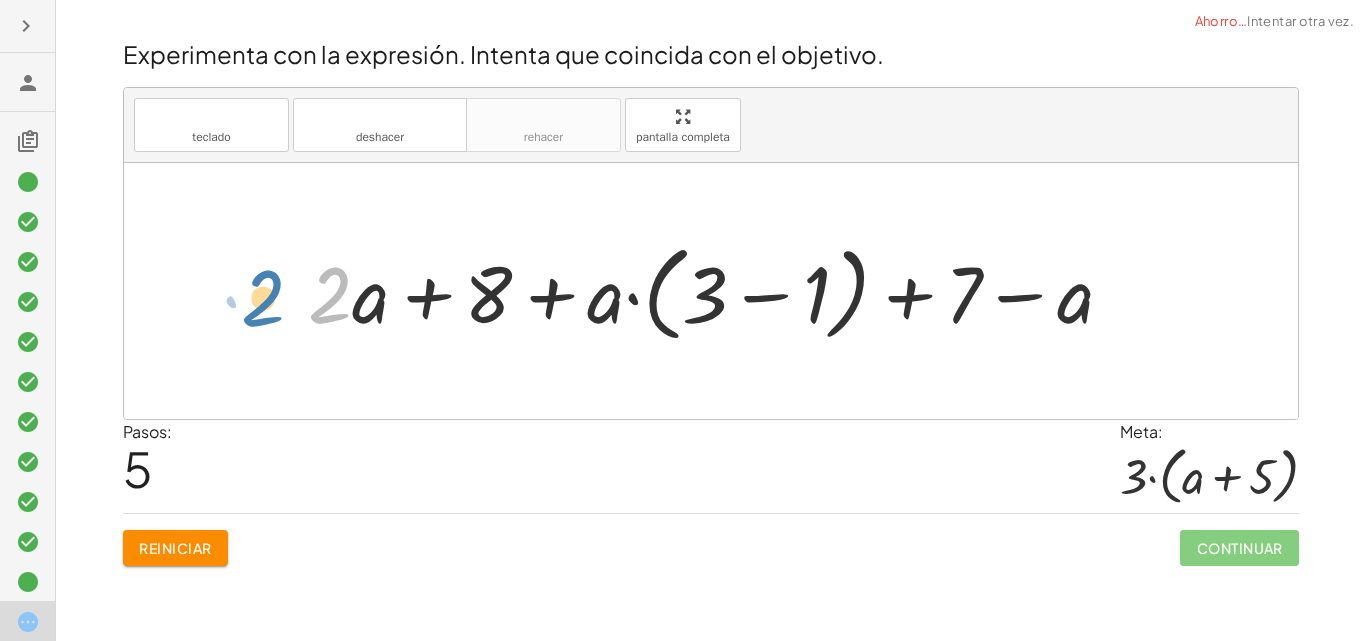 drag, startPoint x: 334, startPoint y: 293, endPoint x: 260, endPoint y: 296, distance: 74.06078 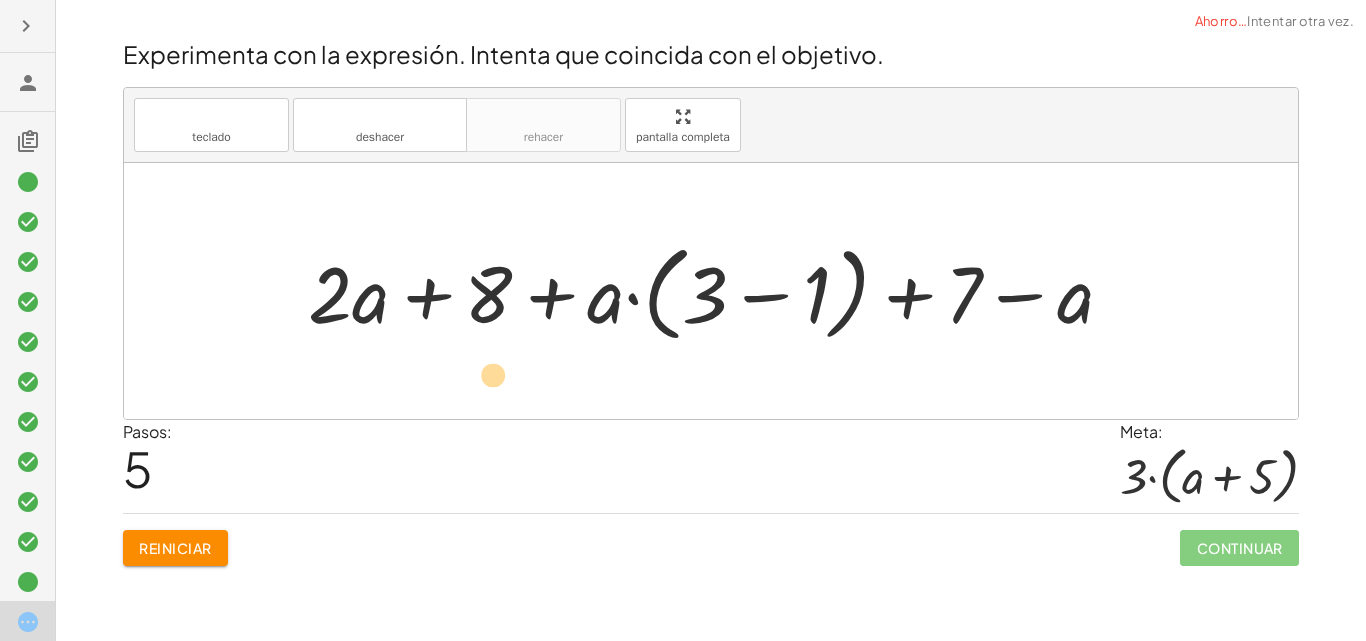 drag, startPoint x: 321, startPoint y: 300, endPoint x: 482, endPoint y: 383, distance: 181.13531 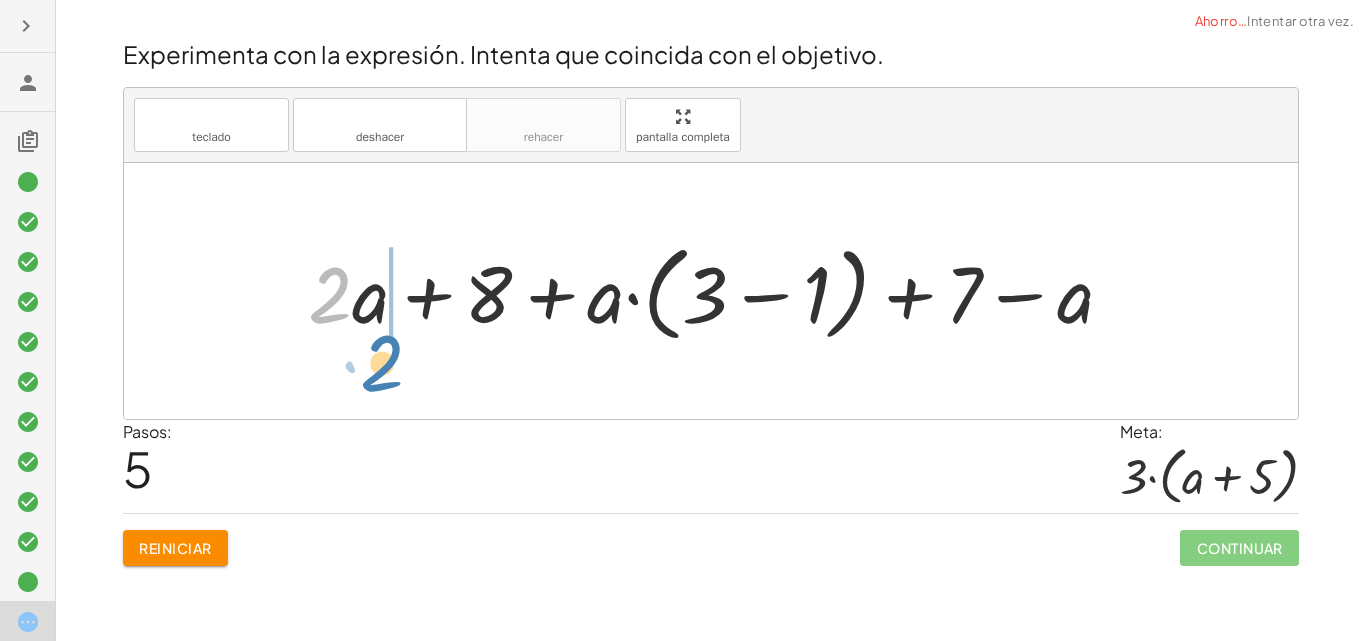 drag, startPoint x: 331, startPoint y: 295, endPoint x: 383, endPoint y: 363, distance: 85.60374 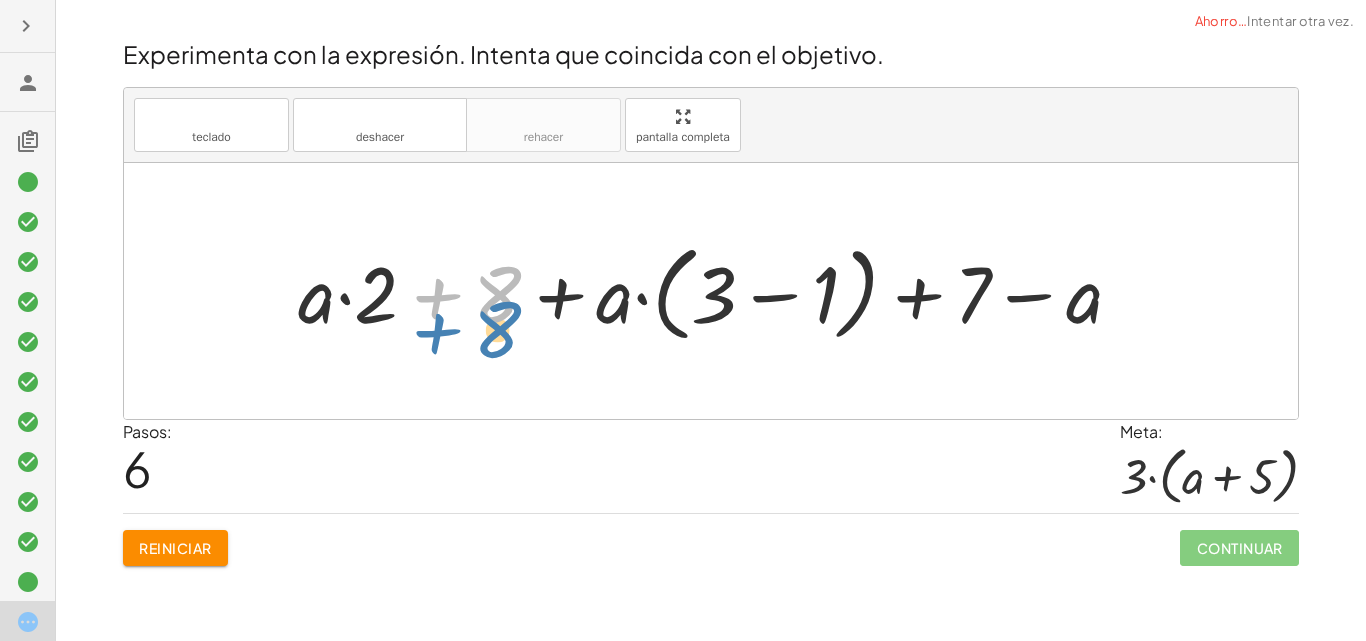 drag, startPoint x: 500, startPoint y: 303, endPoint x: 503, endPoint y: 337, distance: 34.132095 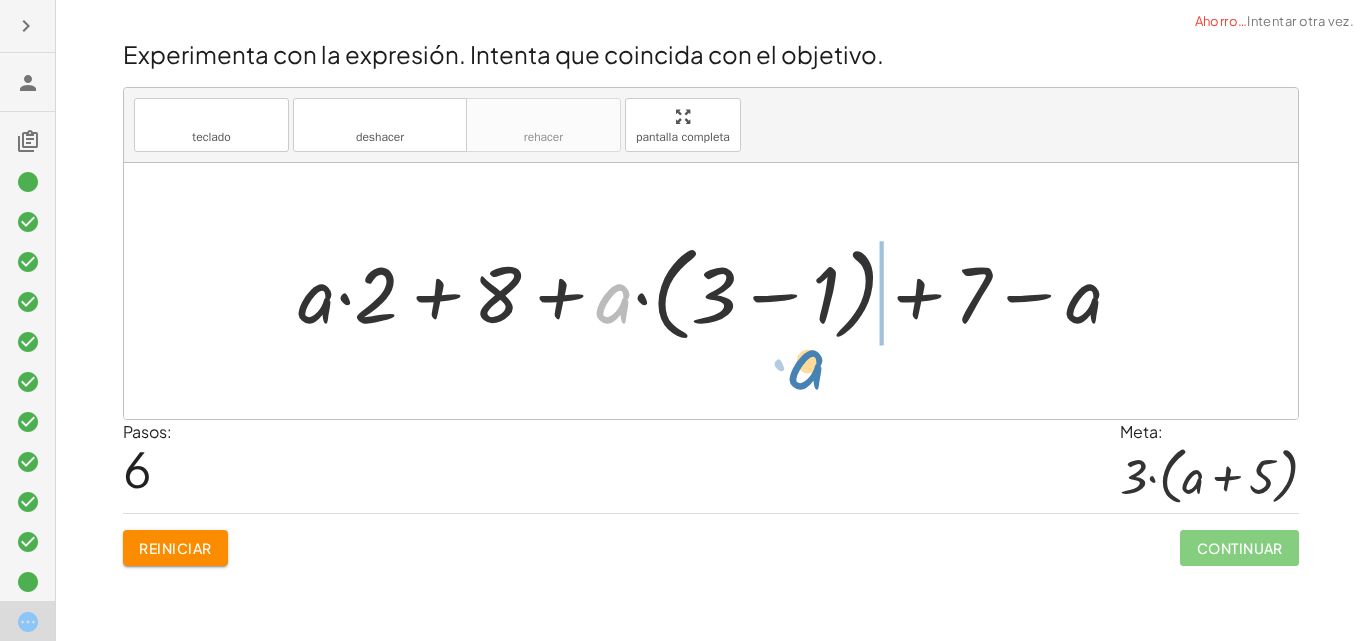 drag, startPoint x: 622, startPoint y: 307, endPoint x: 816, endPoint y: 373, distance: 204.9195 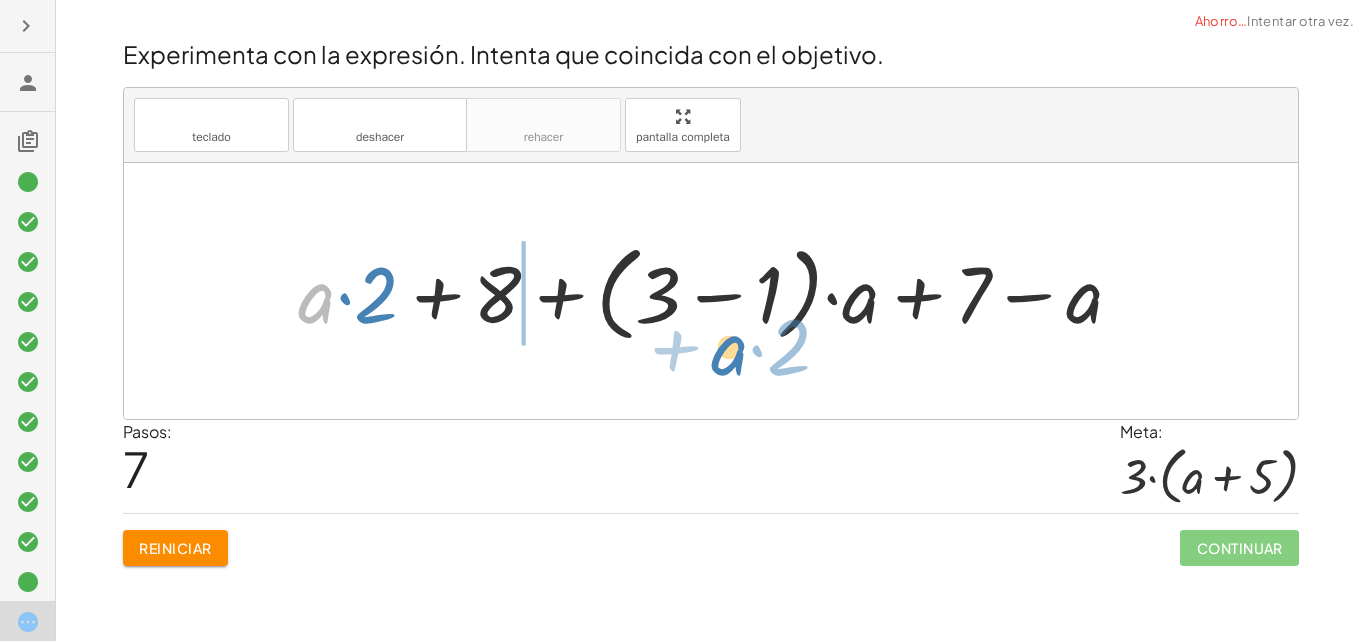 drag, startPoint x: 332, startPoint y: 298, endPoint x: 745, endPoint y: 350, distance: 416.26074 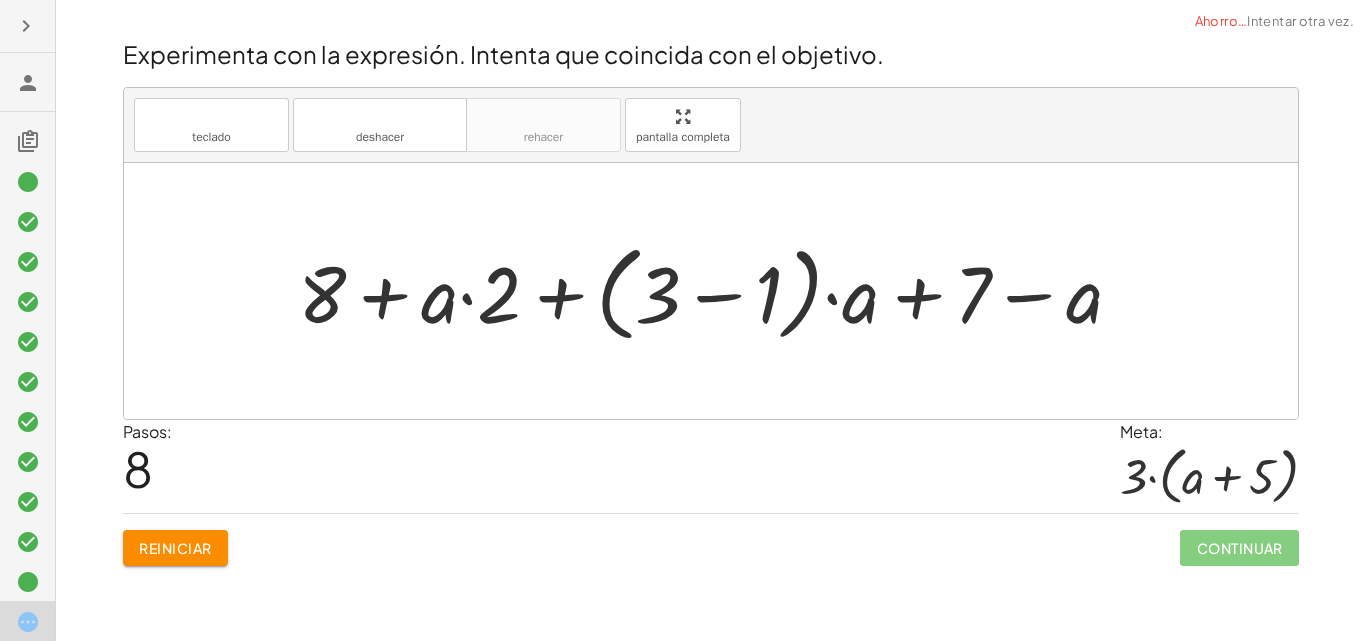 click at bounding box center (718, 291) 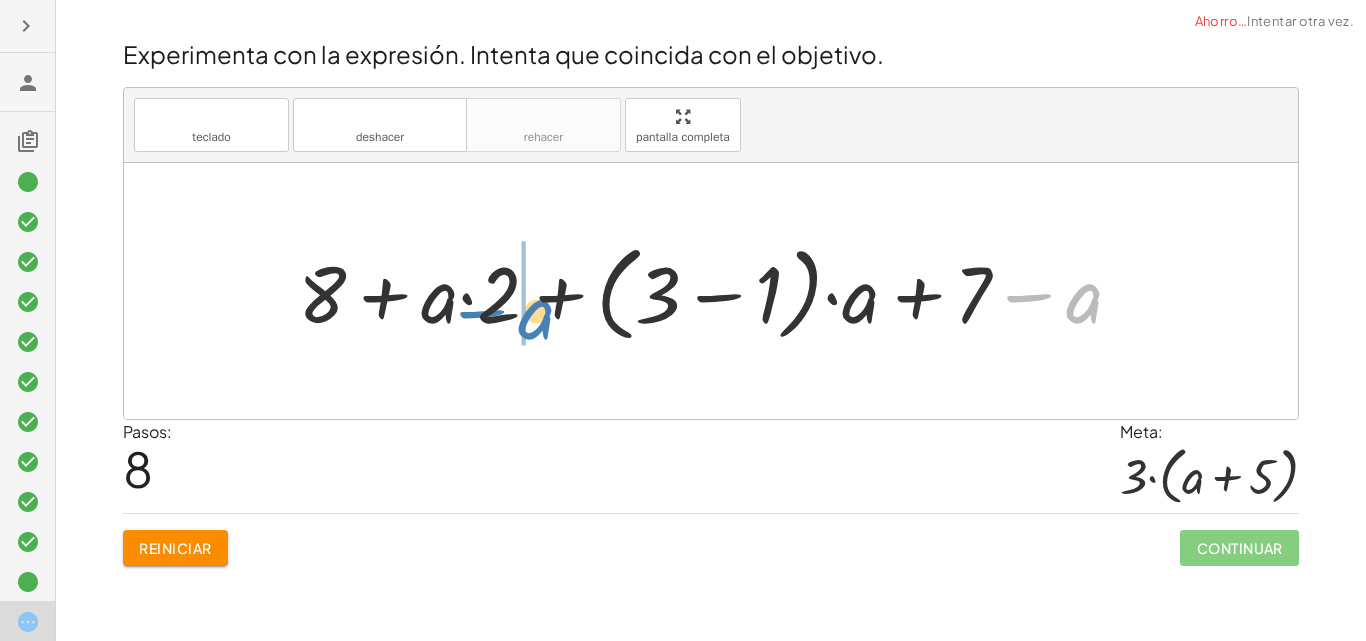 drag, startPoint x: 1082, startPoint y: 305, endPoint x: 534, endPoint y: 321, distance: 548.2335 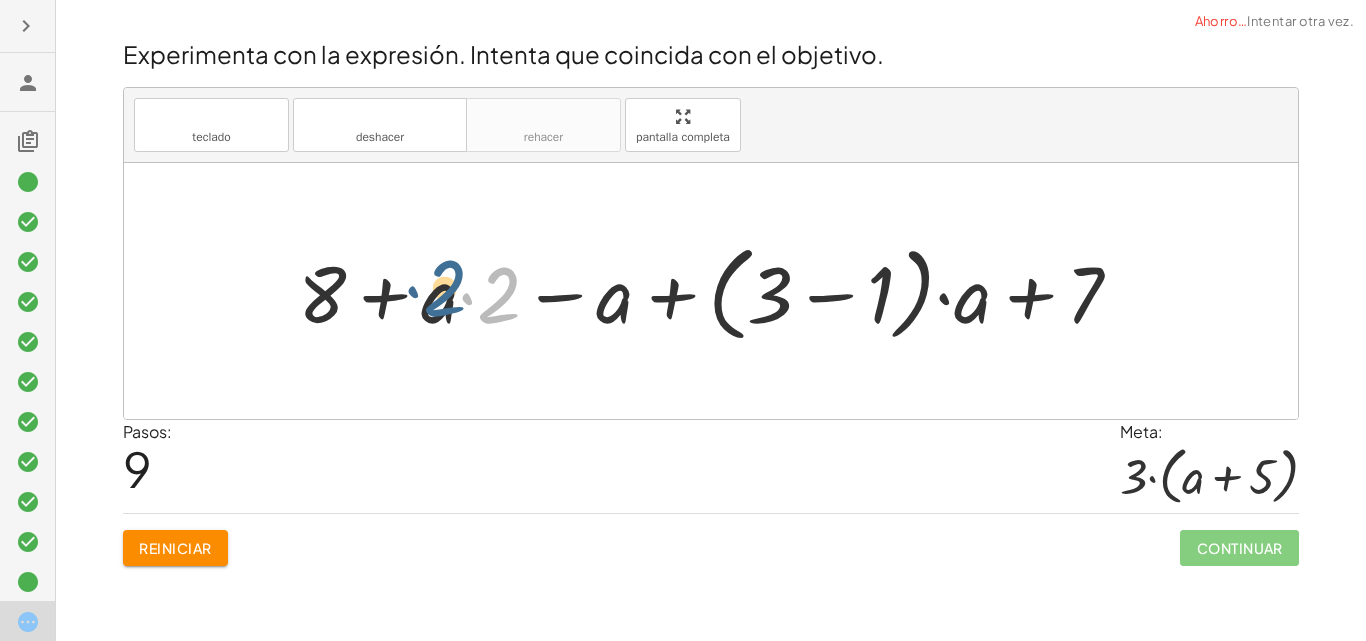 drag, startPoint x: 493, startPoint y: 297, endPoint x: 437, endPoint y: 291, distance: 56.32051 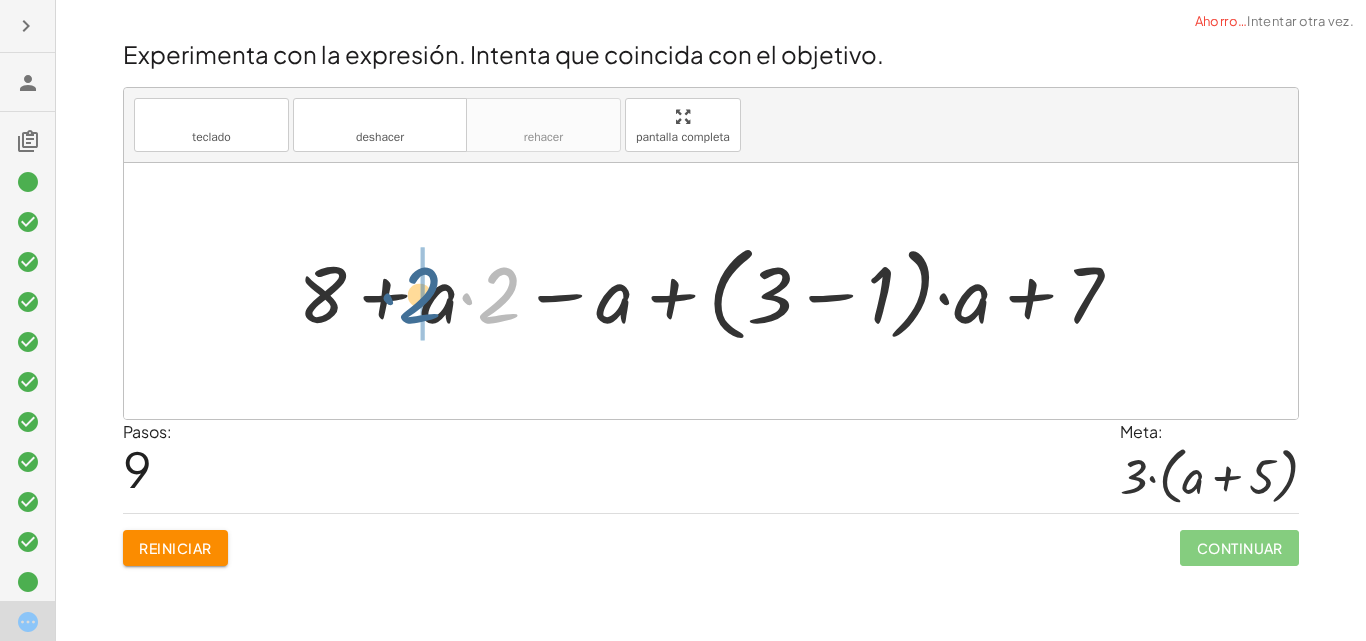 drag, startPoint x: 508, startPoint y: 290, endPoint x: 426, endPoint y: 292, distance: 82.02438 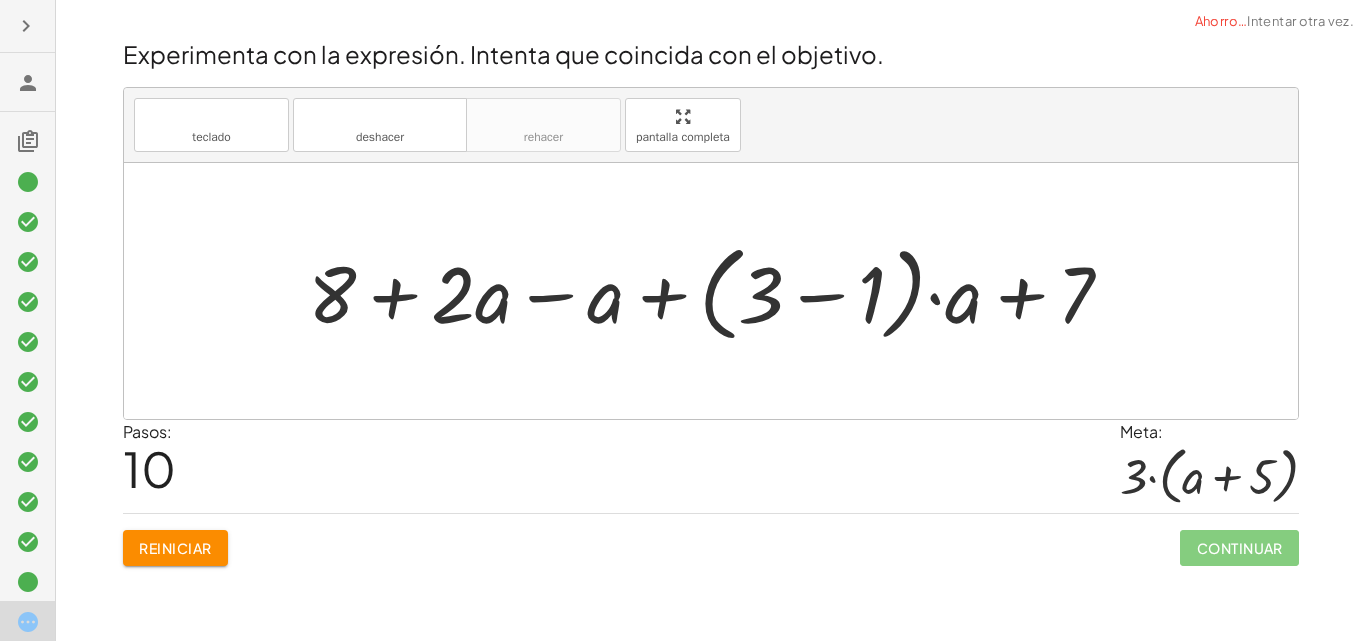 click at bounding box center (718, 291) 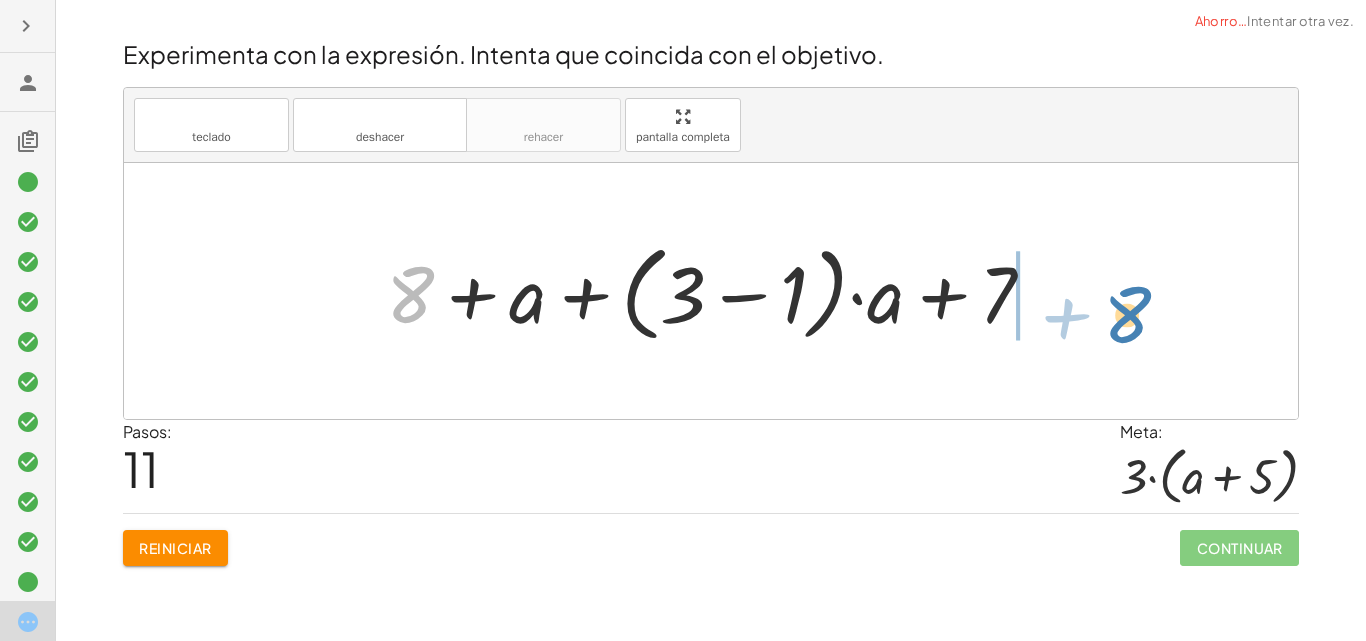 drag, startPoint x: 414, startPoint y: 292, endPoint x: 1130, endPoint y: 311, distance: 716.2521 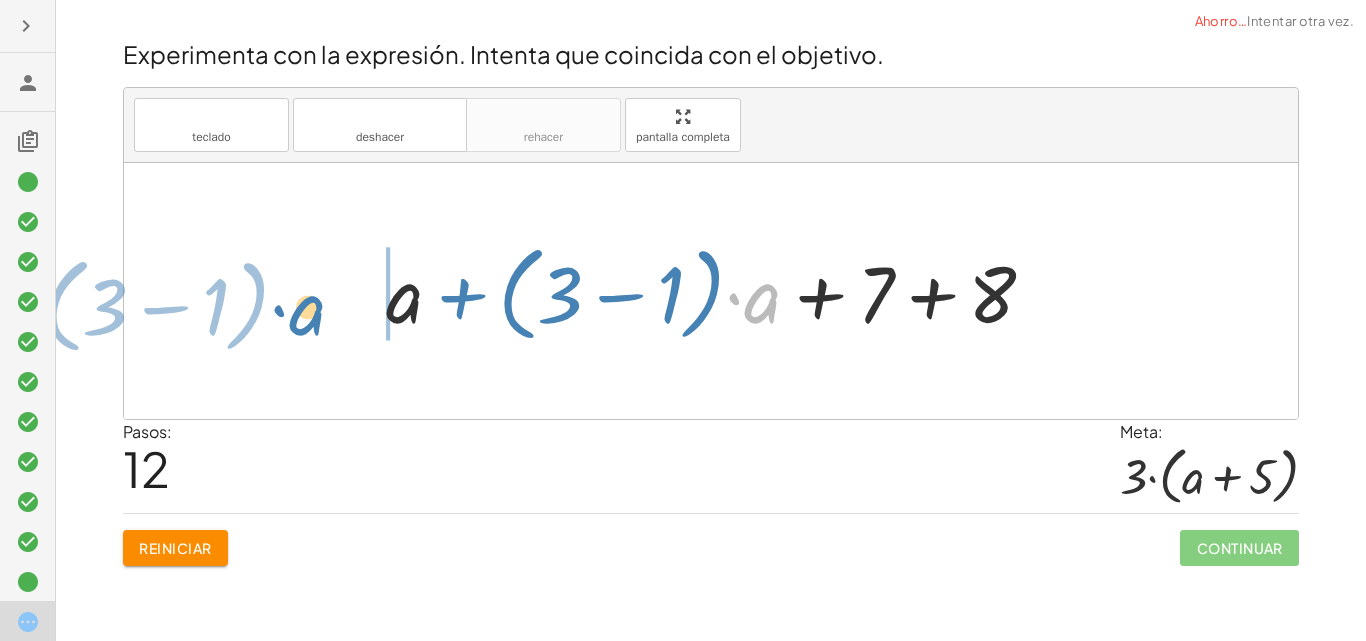 drag, startPoint x: 765, startPoint y: 308, endPoint x: 310, endPoint y: 320, distance: 455.1582 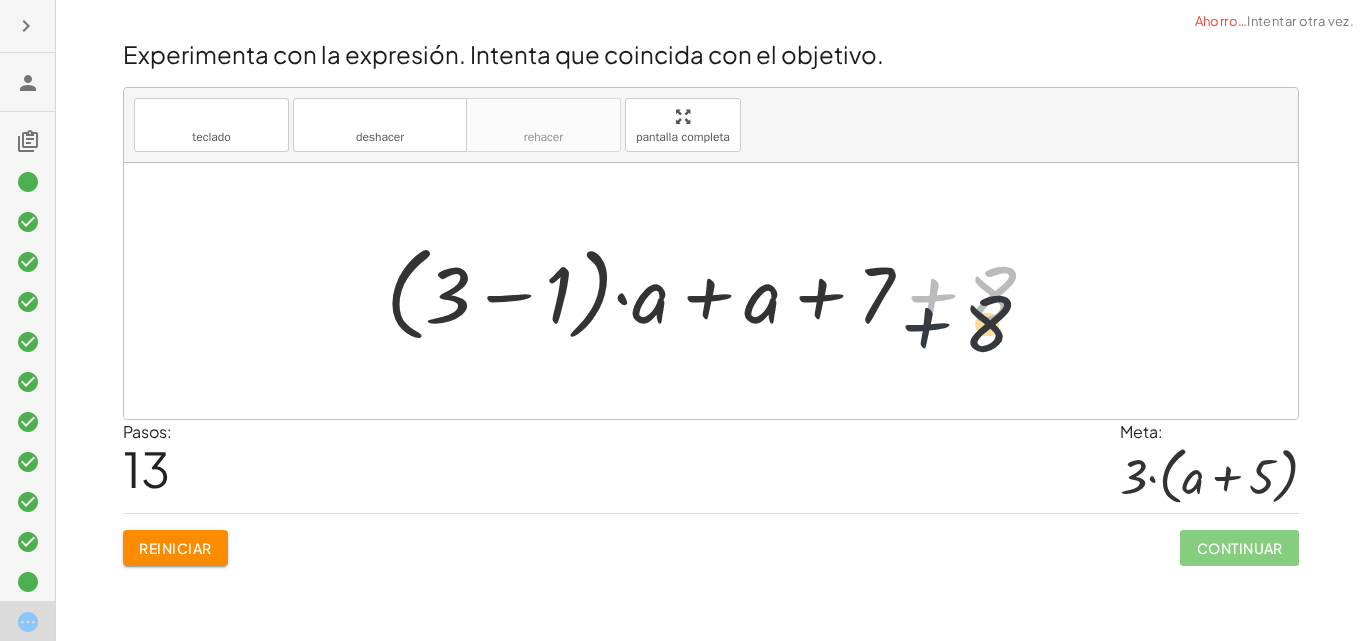 drag, startPoint x: 936, startPoint y: 298, endPoint x: 930, endPoint y: 330, distance: 32.55764 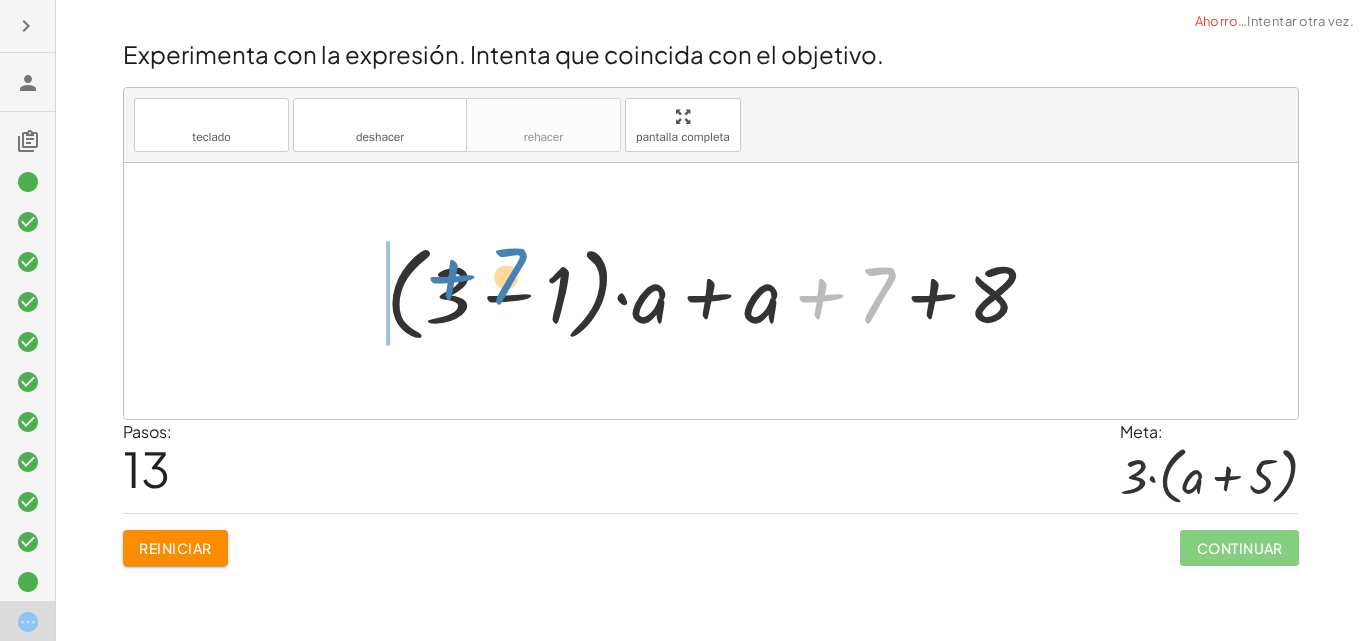 drag, startPoint x: 827, startPoint y: 298, endPoint x: 458, endPoint y: 280, distance: 369.43875 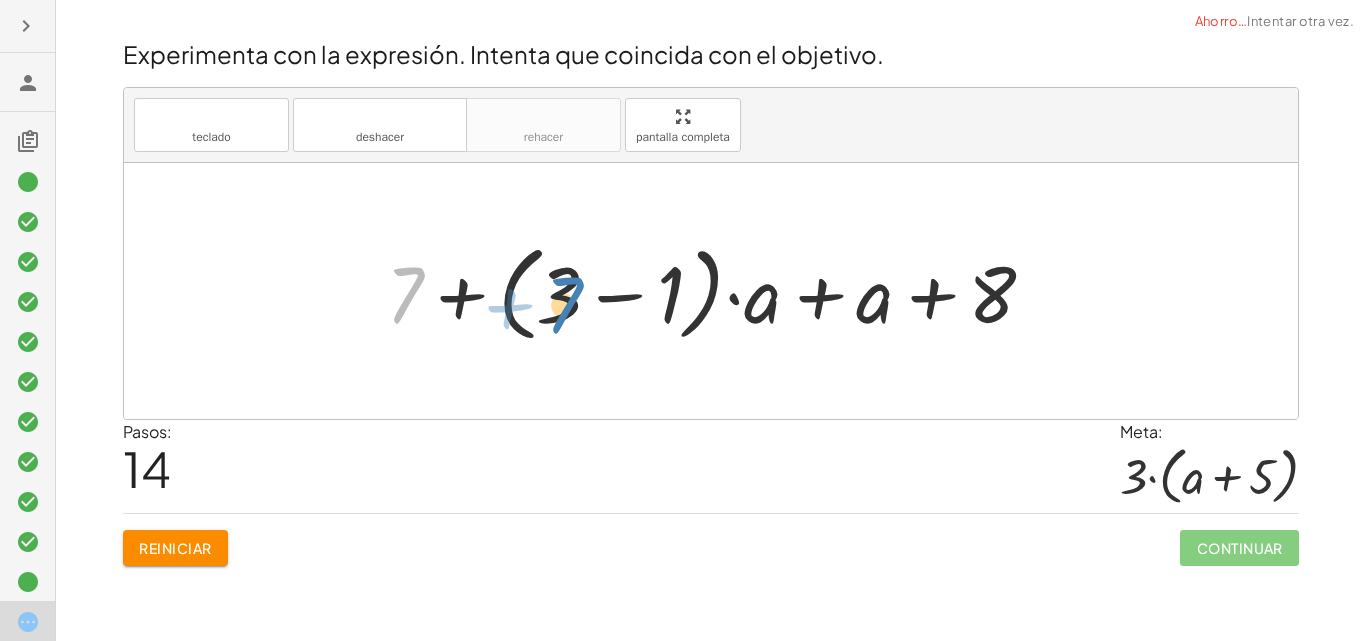 drag, startPoint x: 419, startPoint y: 296, endPoint x: 573, endPoint y: 306, distance: 154.32434 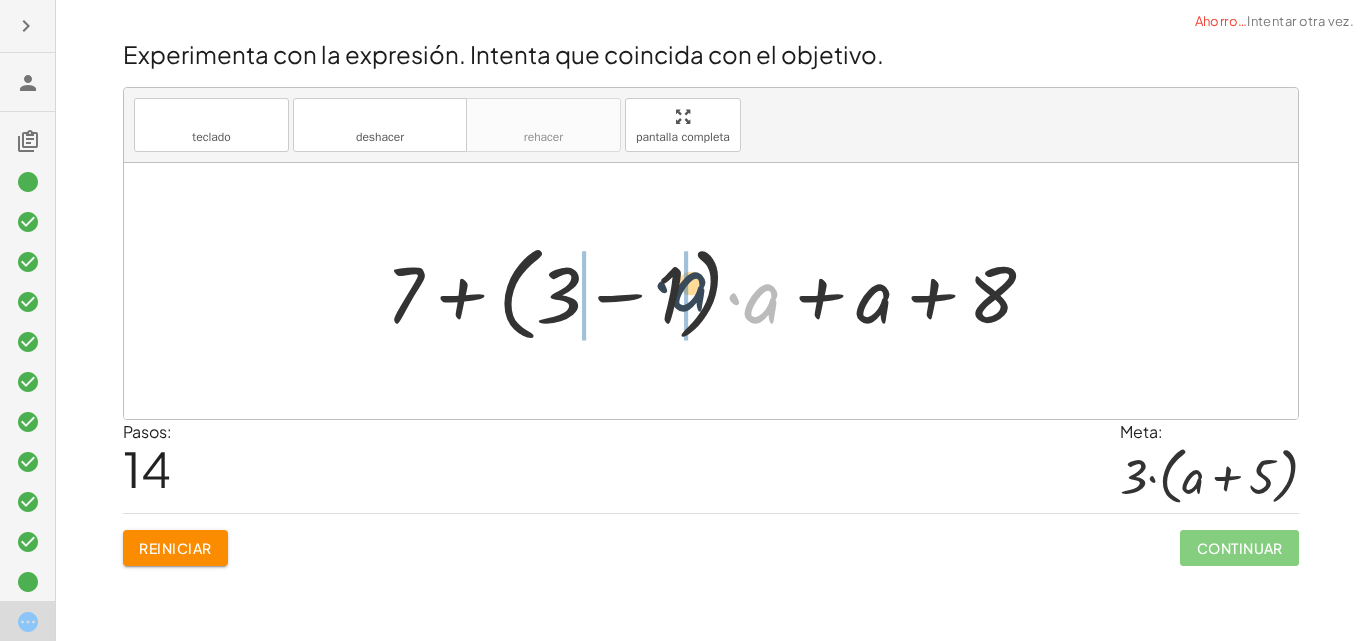 drag, startPoint x: 757, startPoint y: 303, endPoint x: 683, endPoint y: 290, distance: 75.13322 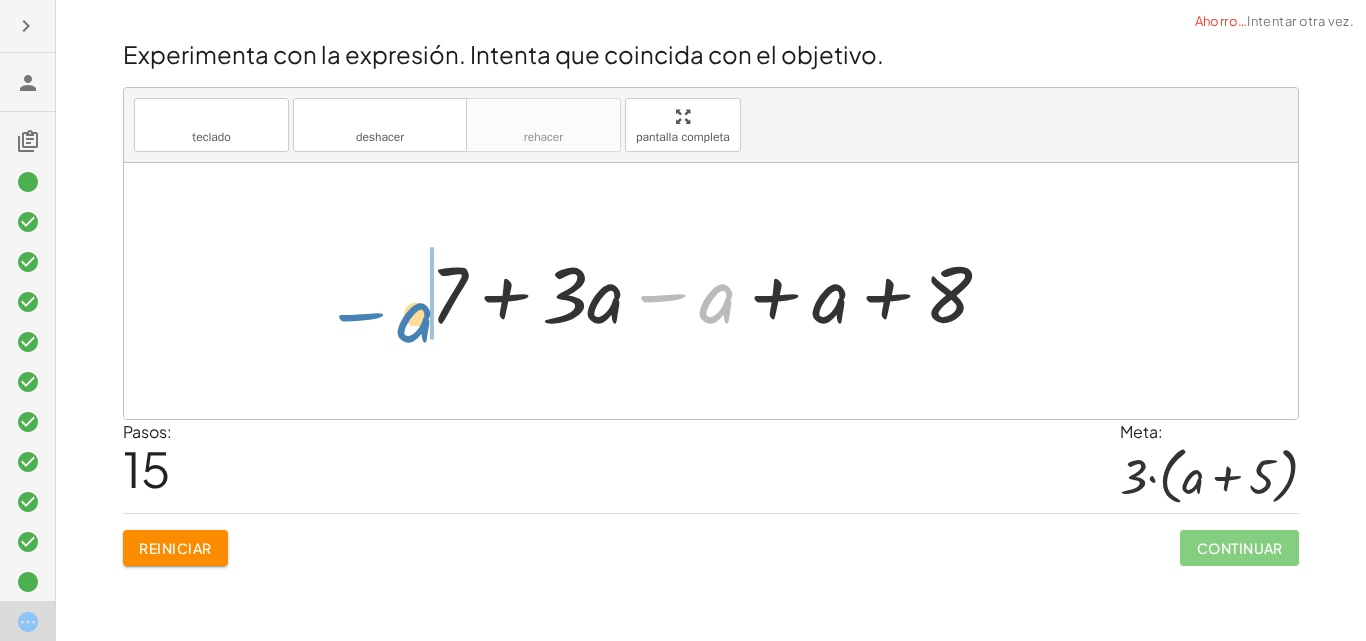 drag, startPoint x: 721, startPoint y: 312, endPoint x: 413, endPoint y: 331, distance: 308.58548 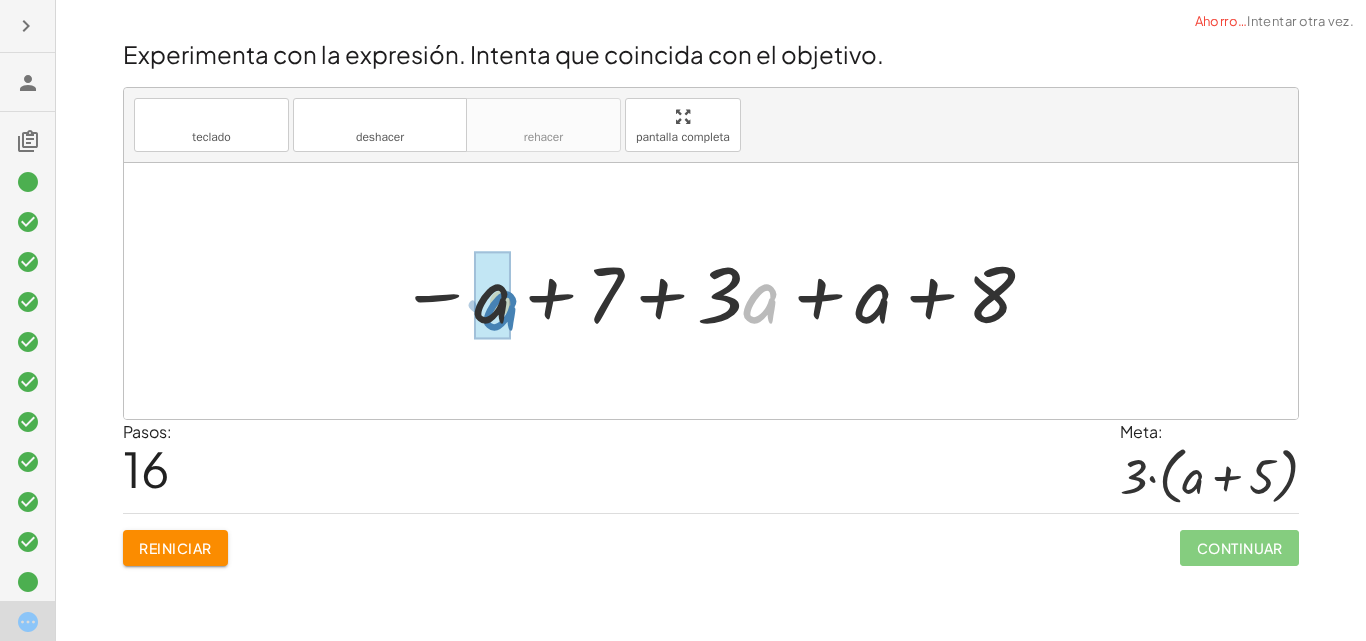 drag, startPoint x: 756, startPoint y: 305, endPoint x: 495, endPoint y: 311, distance: 261.06897 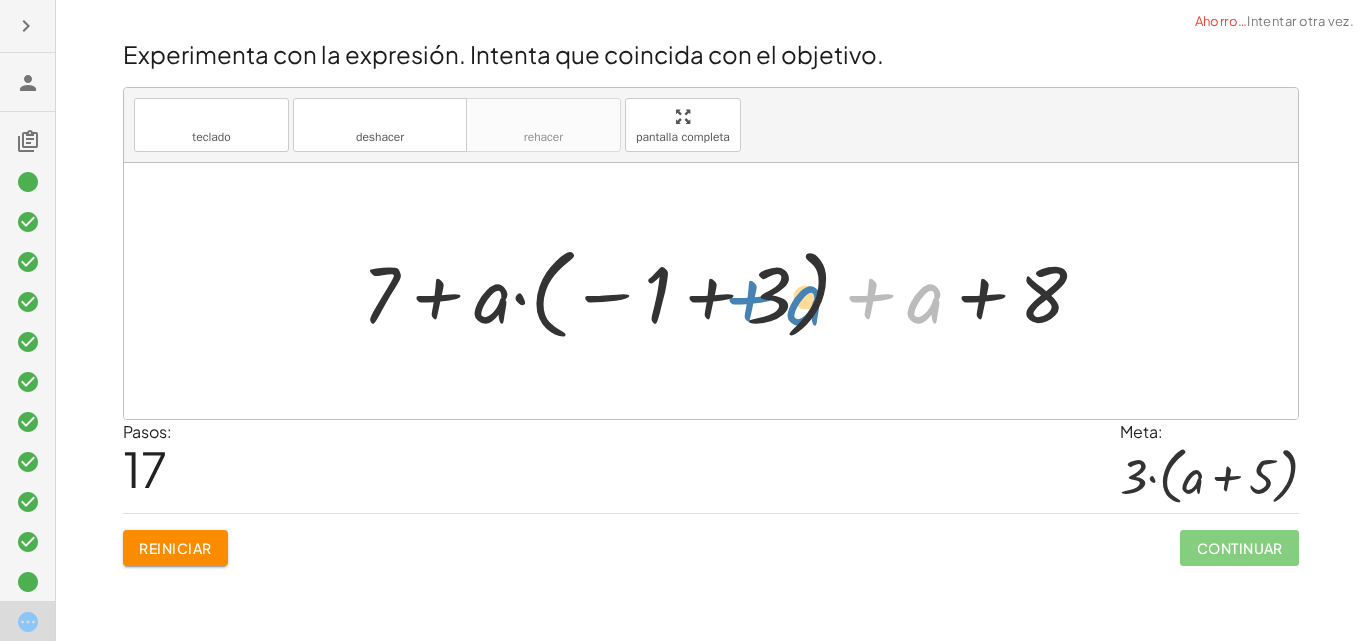 drag, startPoint x: 923, startPoint y: 302, endPoint x: 803, endPoint y: 304, distance: 120.01666 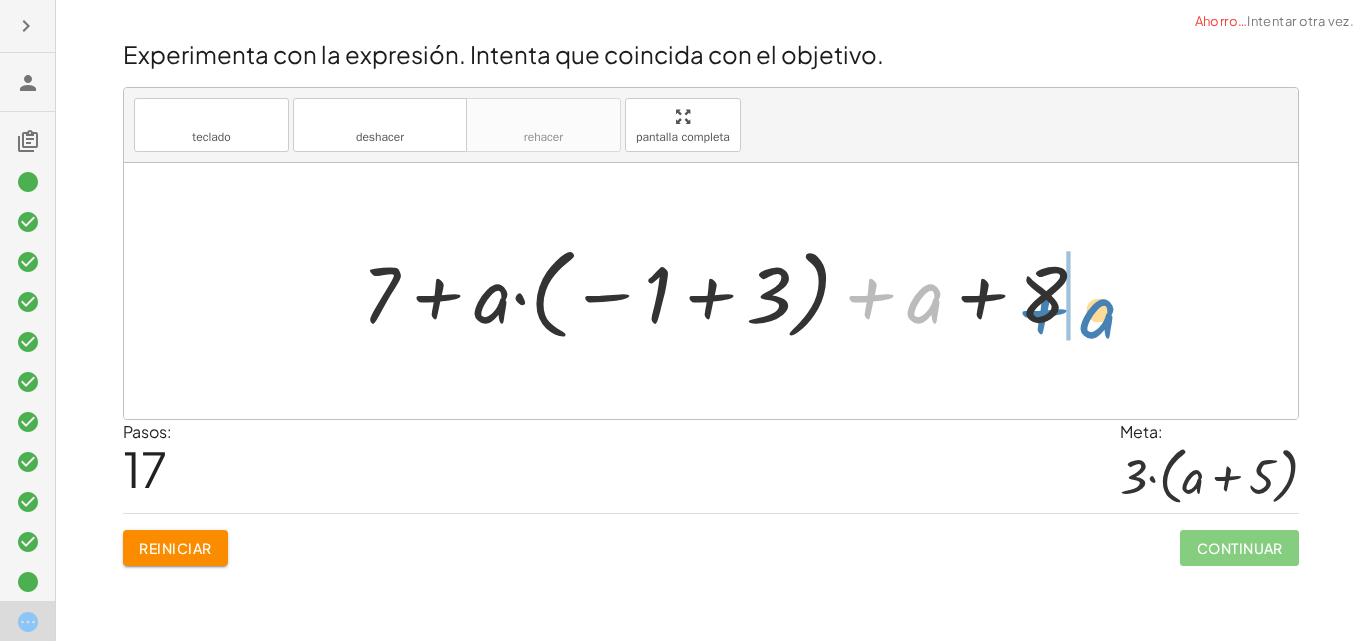 drag, startPoint x: 924, startPoint y: 304, endPoint x: 1097, endPoint y: 319, distance: 173.64908 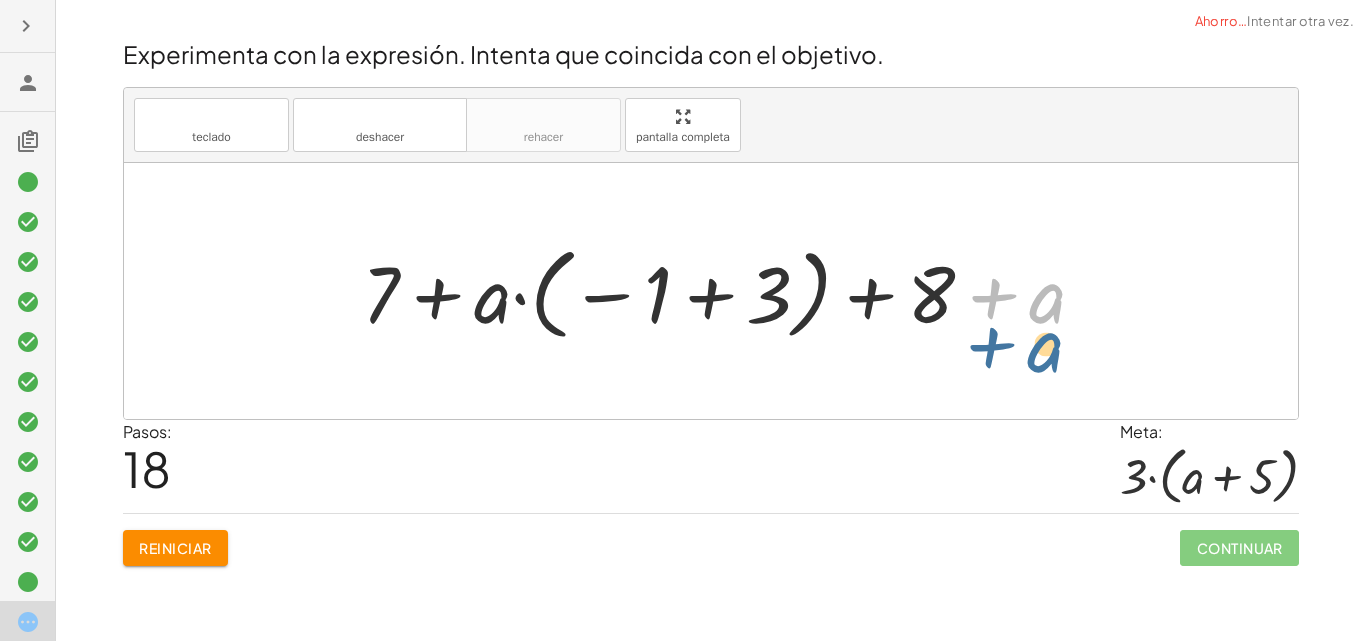drag, startPoint x: 1039, startPoint y: 309, endPoint x: 1037, endPoint y: 358, distance: 49.0408 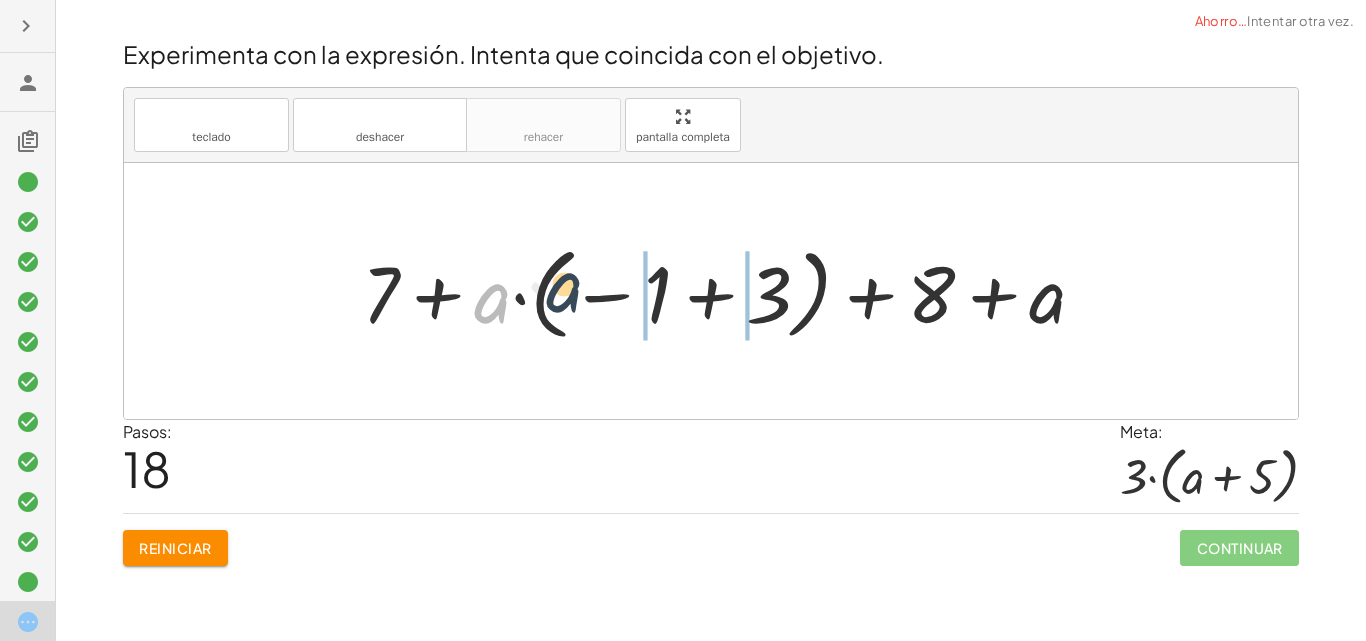 drag, startPoint x: 497, startPoint y: 307, endPoint x: 575, endPoint y: 295, distance: 78.91768 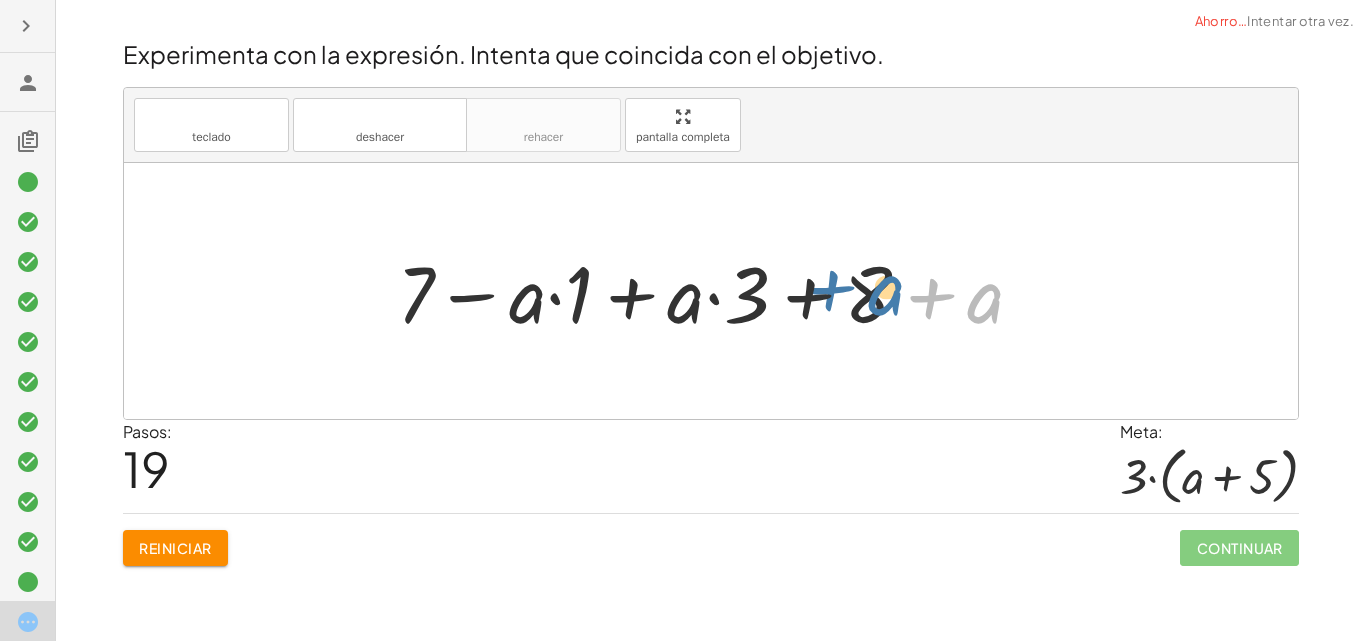 drag, startPoint x: 973, startPoint y: 310, endPoint x: 865, endPoint y: 306, distance: 108.07405 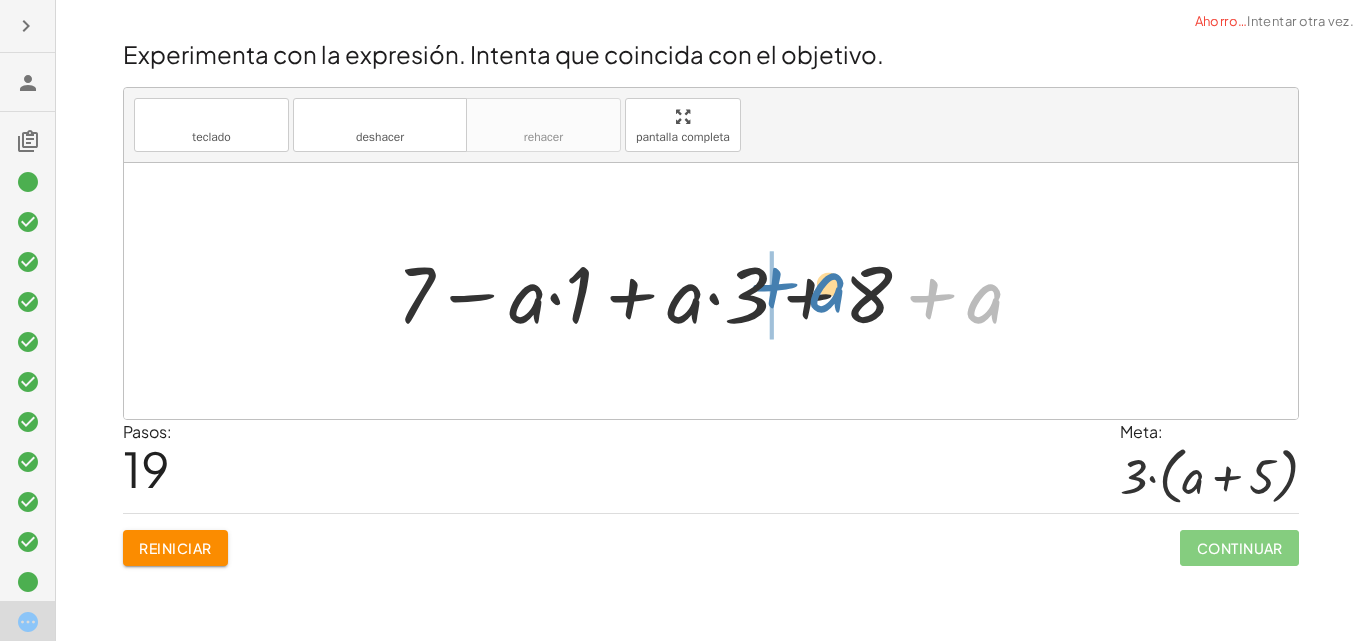 click at bounding box center (718, 291) 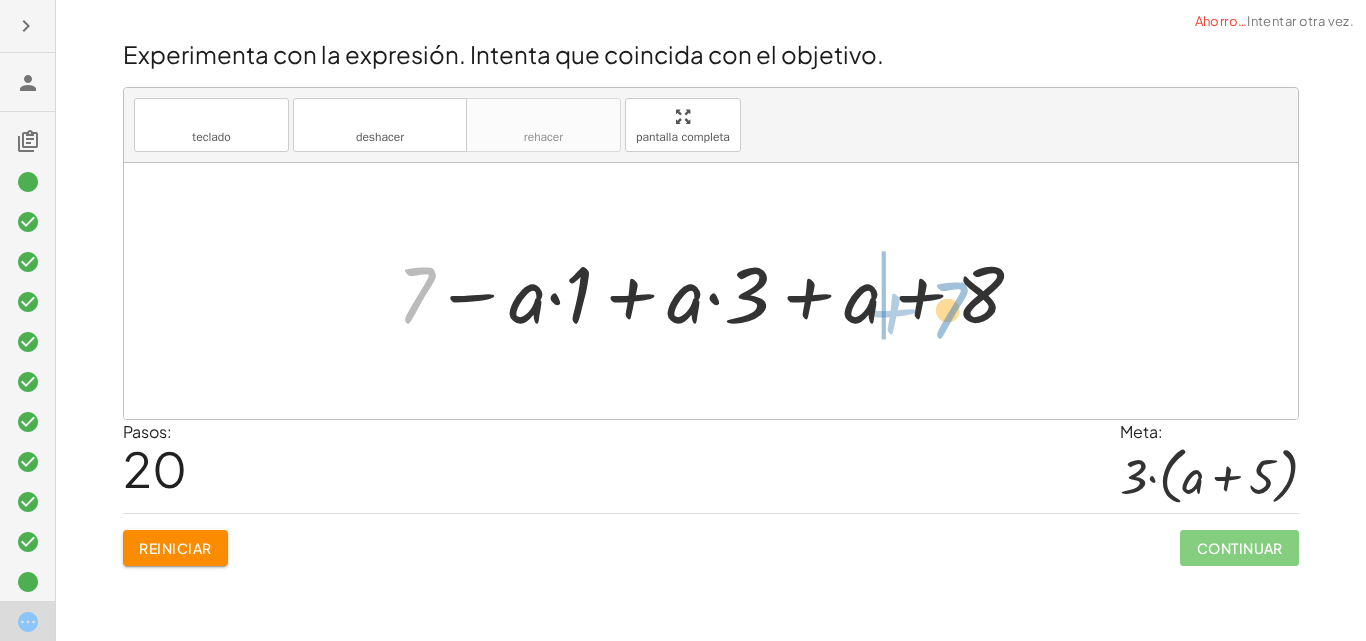 drag, startPoint x: 416, startPoint y: 287, endPoint x: 948, endPoint y: 302, distance: 532.2114 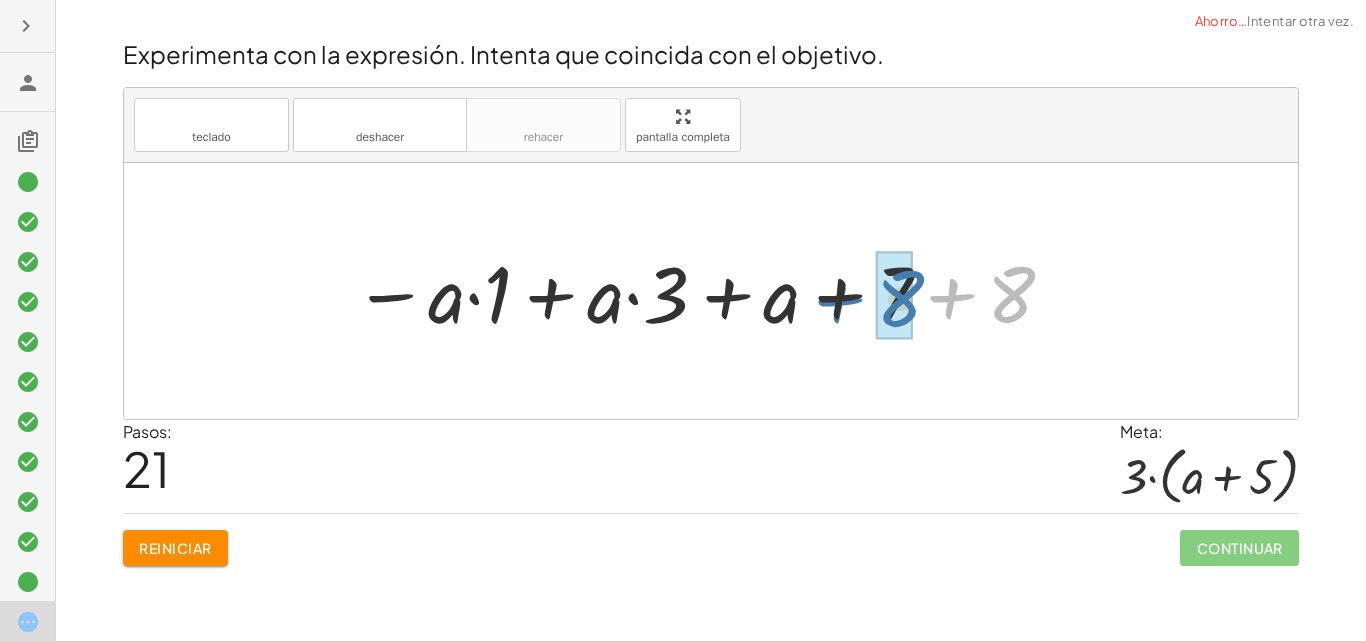 drag, startPoint x: 1010, startPoint y: 298, endPoint x: 894, endPoint y: 303, distance: 116.10771 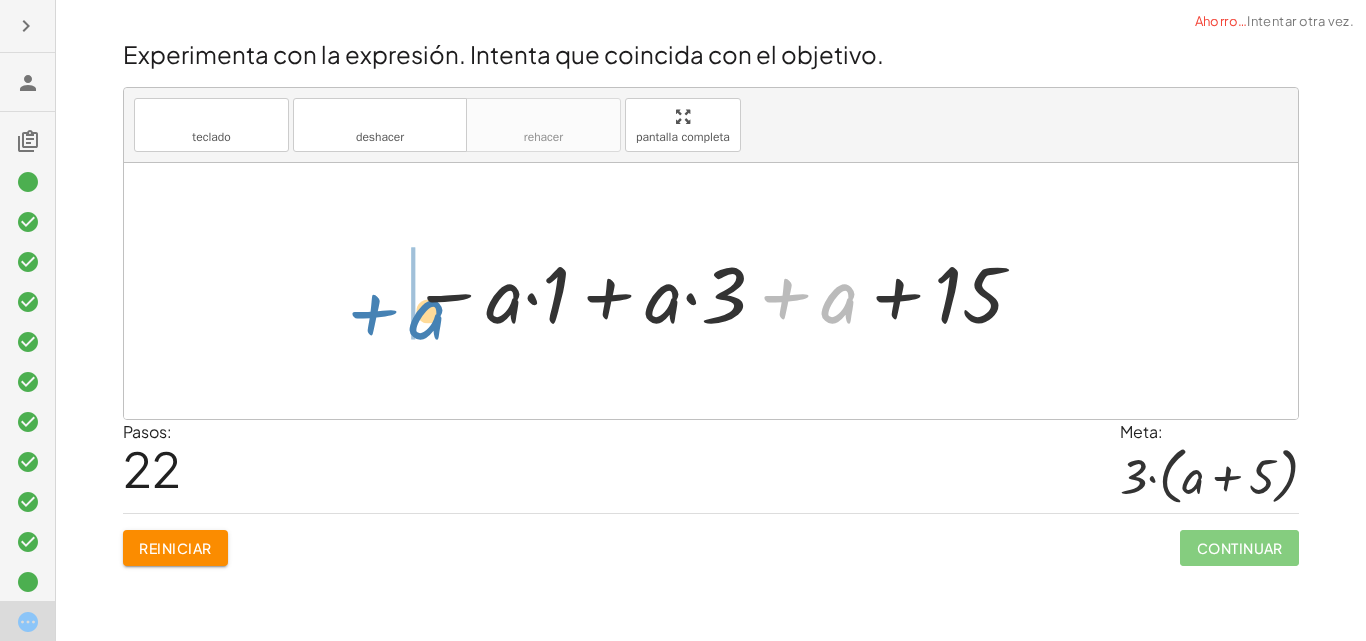 drag, startPoint x: 846, startPoint y: 308, endPoint x: 434, endPoint y: 324, distance: 412.31058 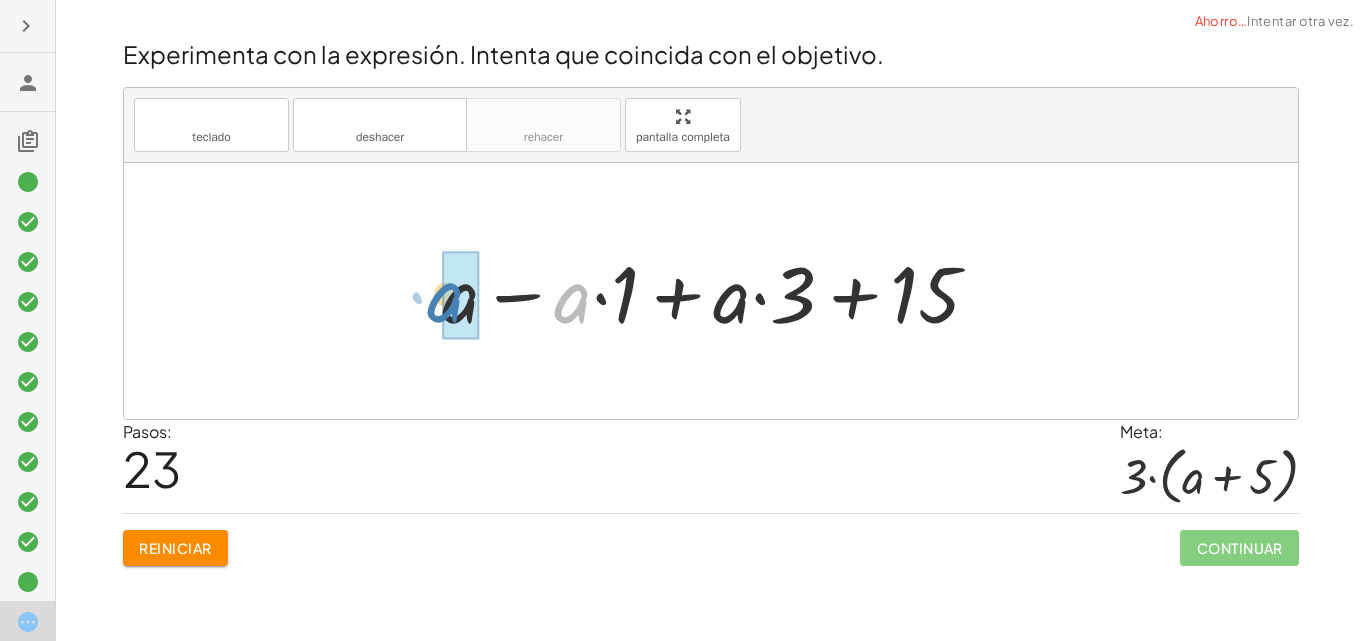 drag, startPoint x: 565, startPoint y: 306, endPoint x: 440, endPoint y: 304, distance: 125.016 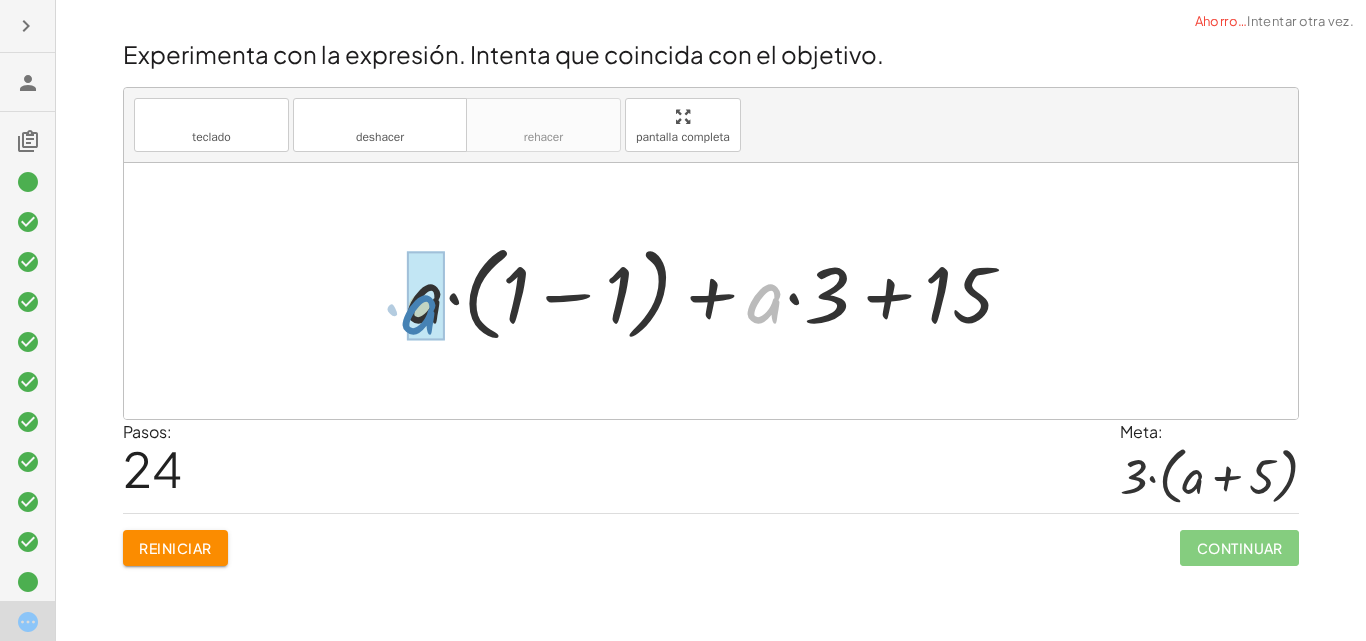 drag, startPoint x: 781, startPoint y: 304, endPoint x: 436, endPoint y: 315, distance: 345.17532 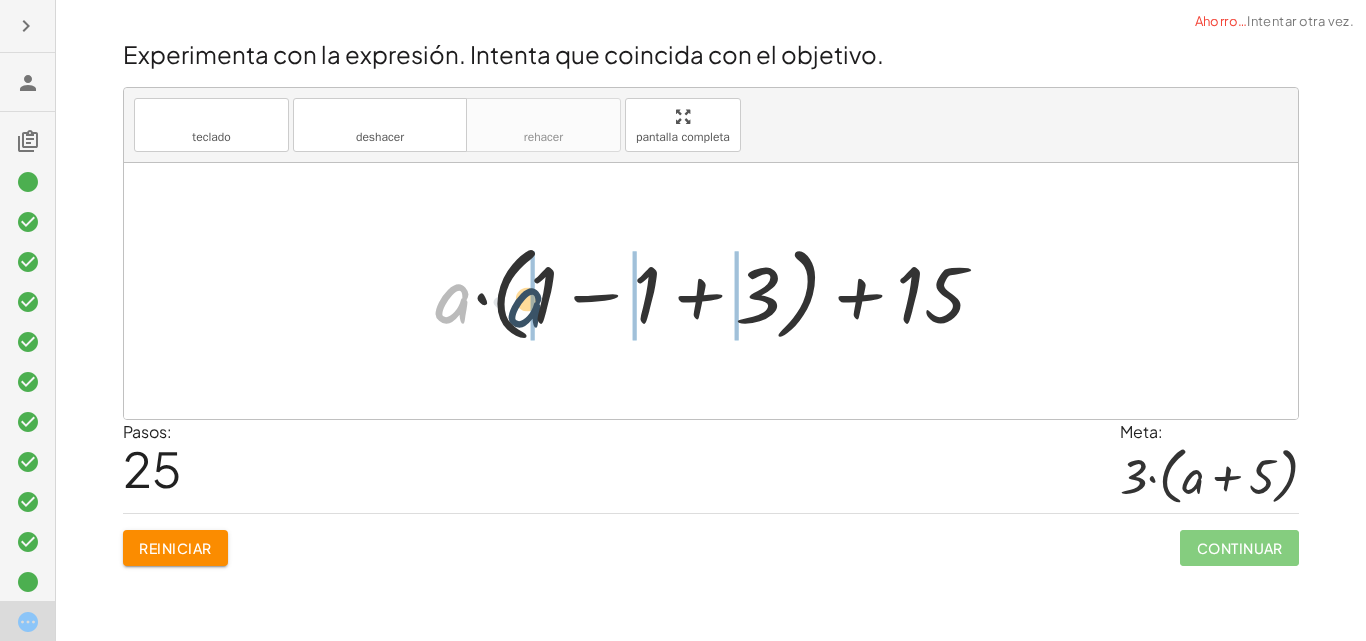 drag, startPoint x: 464, startPoint y: 301, endPoint x: 546, endPoint y: 305, distance: 82.0975 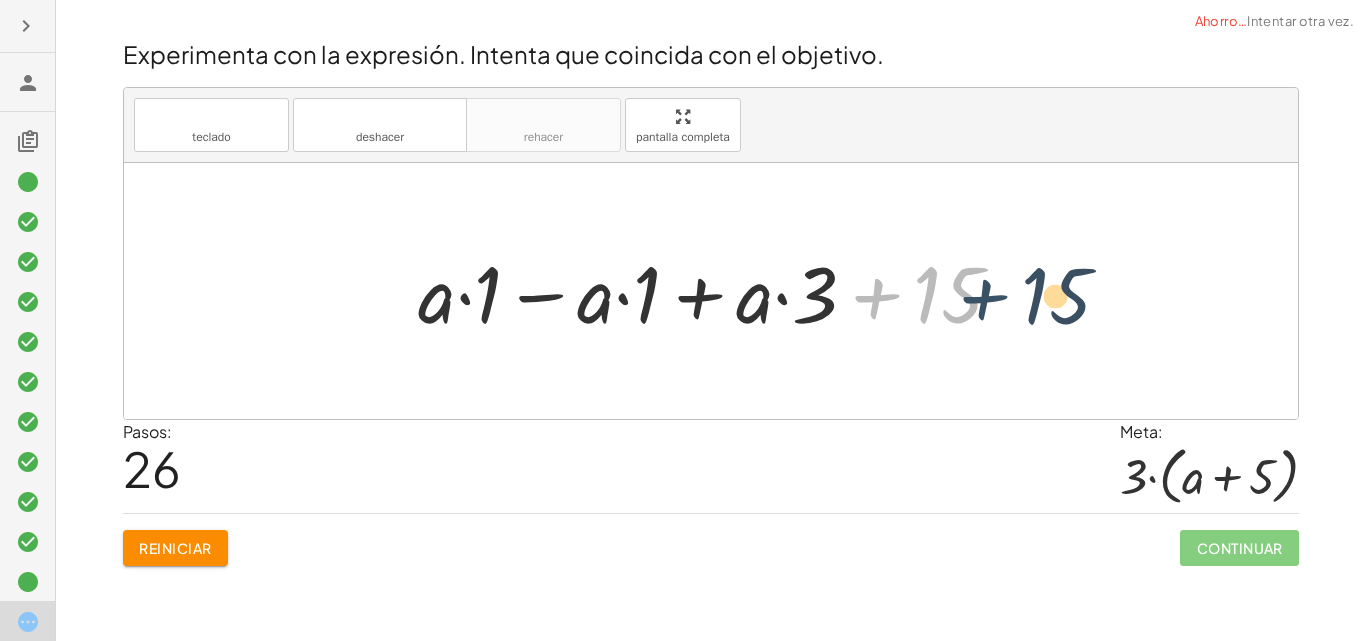 drag, startPoint x: 873, startPoint y: 298, endPoint x: 982, endPoint y: 299, distance: 109.004585 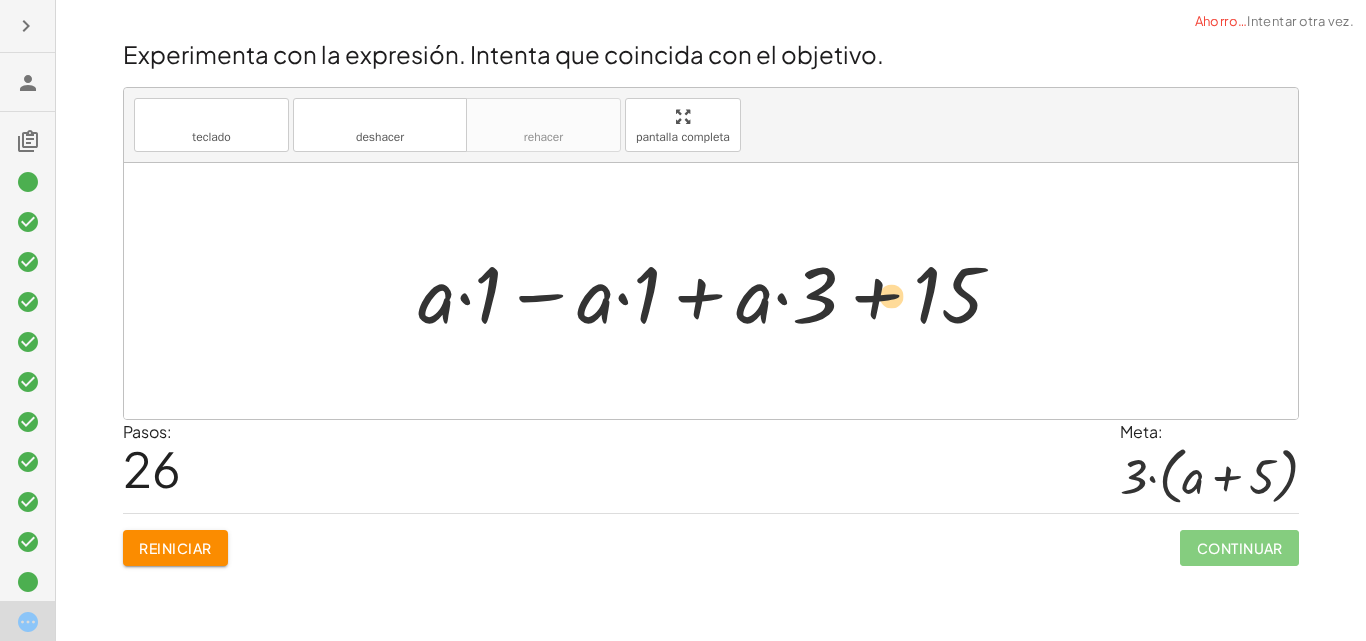 click at bounding box center (718, 291) 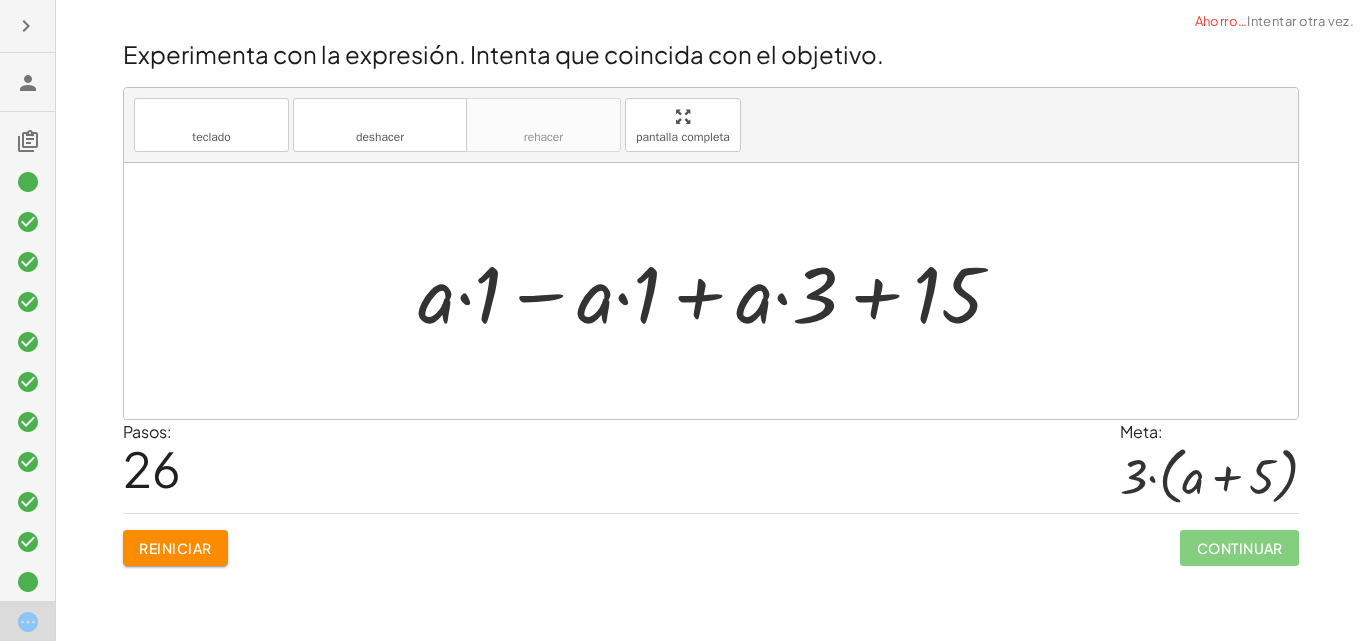click at bounding box center [718, 291] 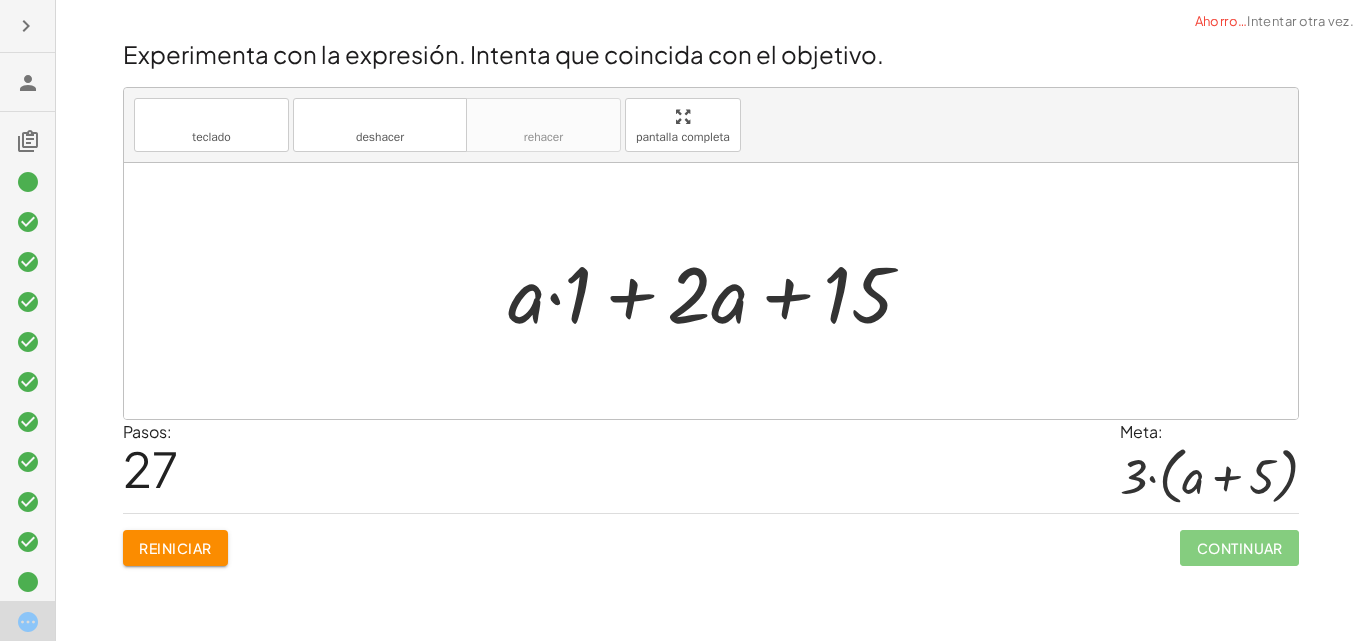 click at bounding box center (718, 291) 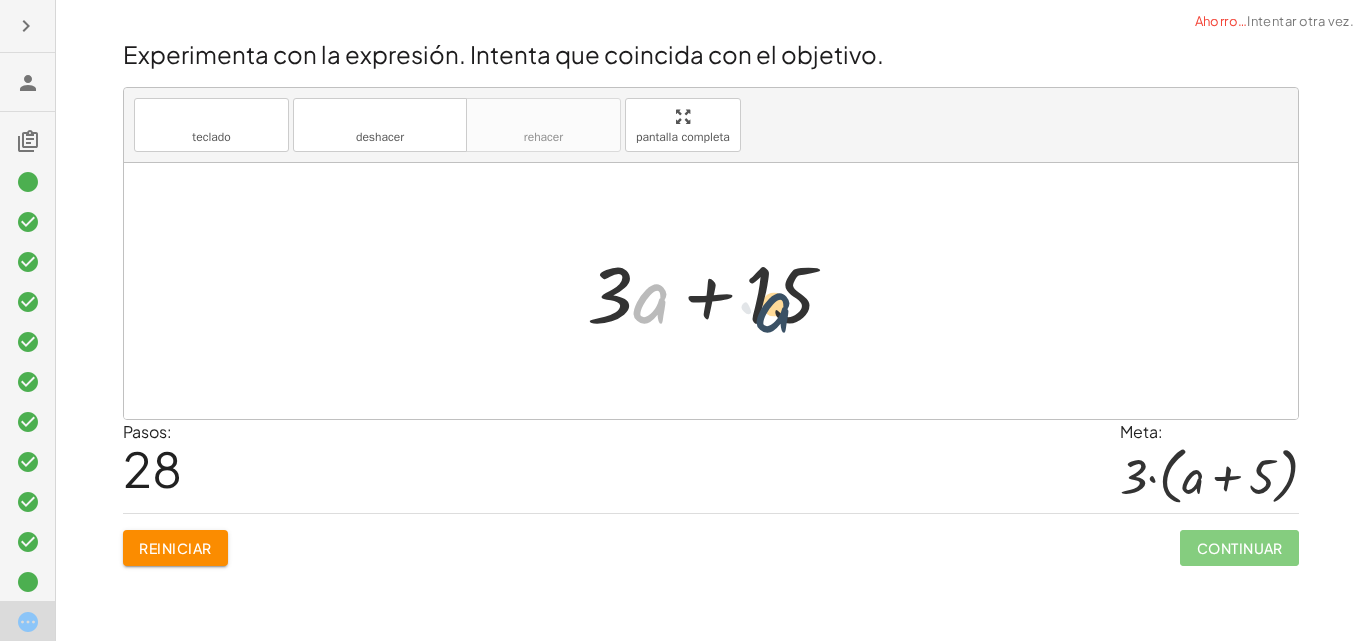 drag, startPoint x: 652, startPoint y: 307, endPoint x: 780, endPoint y: 316, distance: 128.31601 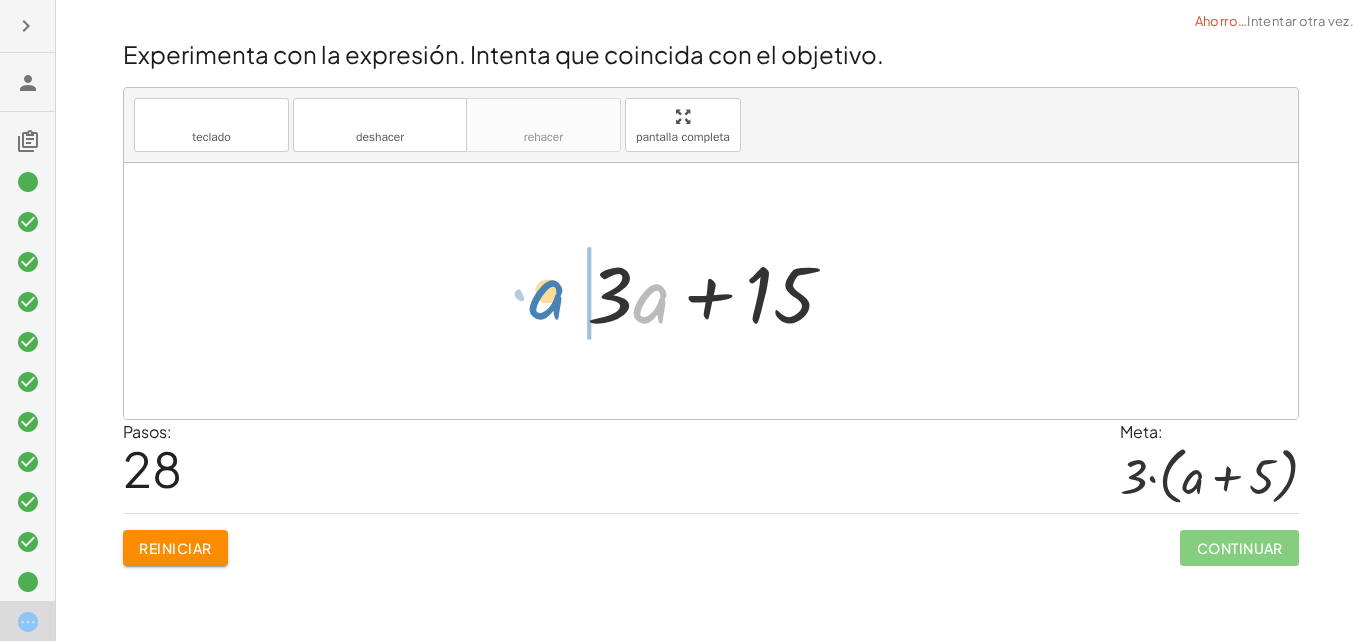 drag, startPoint x: 660, startPoint y: 304, endPoint x: 556, endPoint y: 300, distance: 104.0769 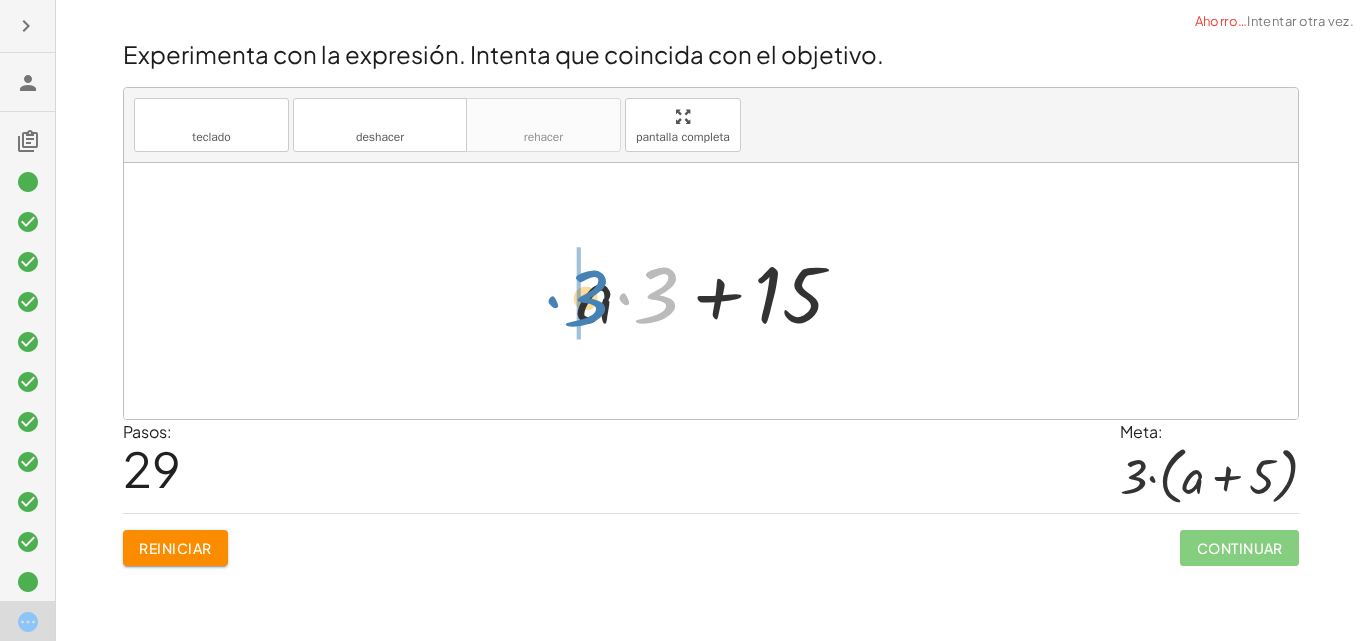 drag, startPoint x: 657, startPoint y: 297, endPoint x: 586, endPoint y: 300, distance: 71.063354 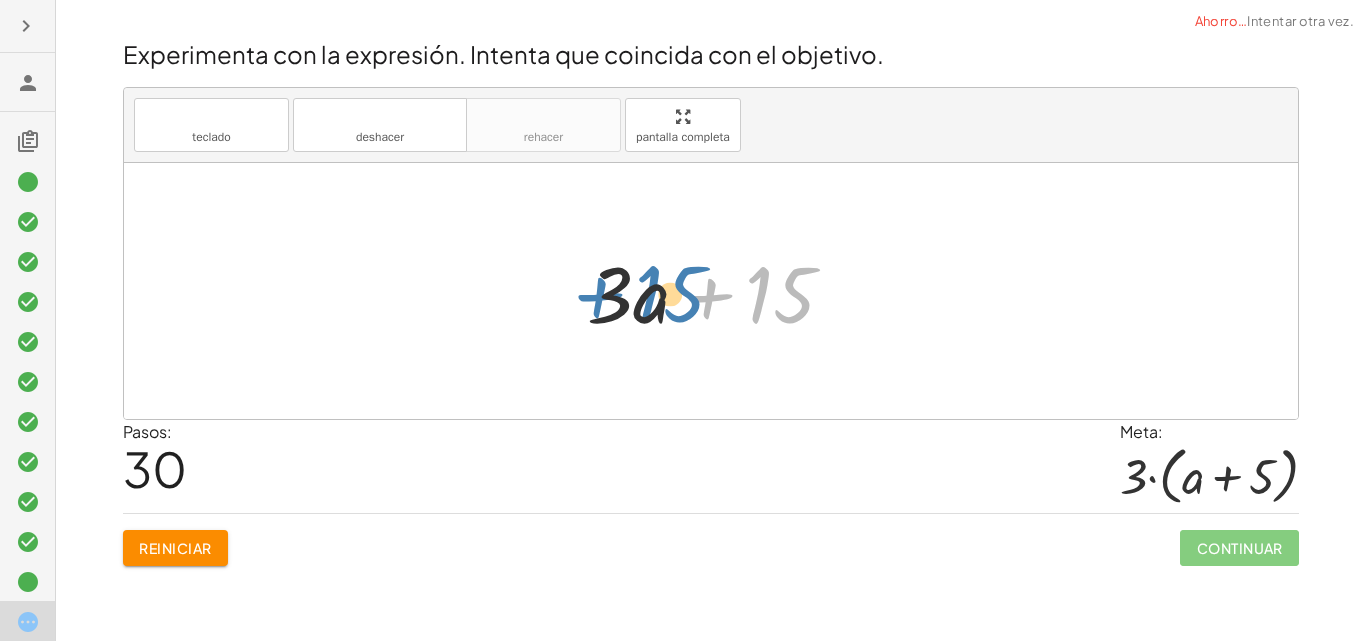 drag, startPoint x: 767, startPoint y: 300, endPoint x: 649, endPoint y: 299, distance: 118.004234 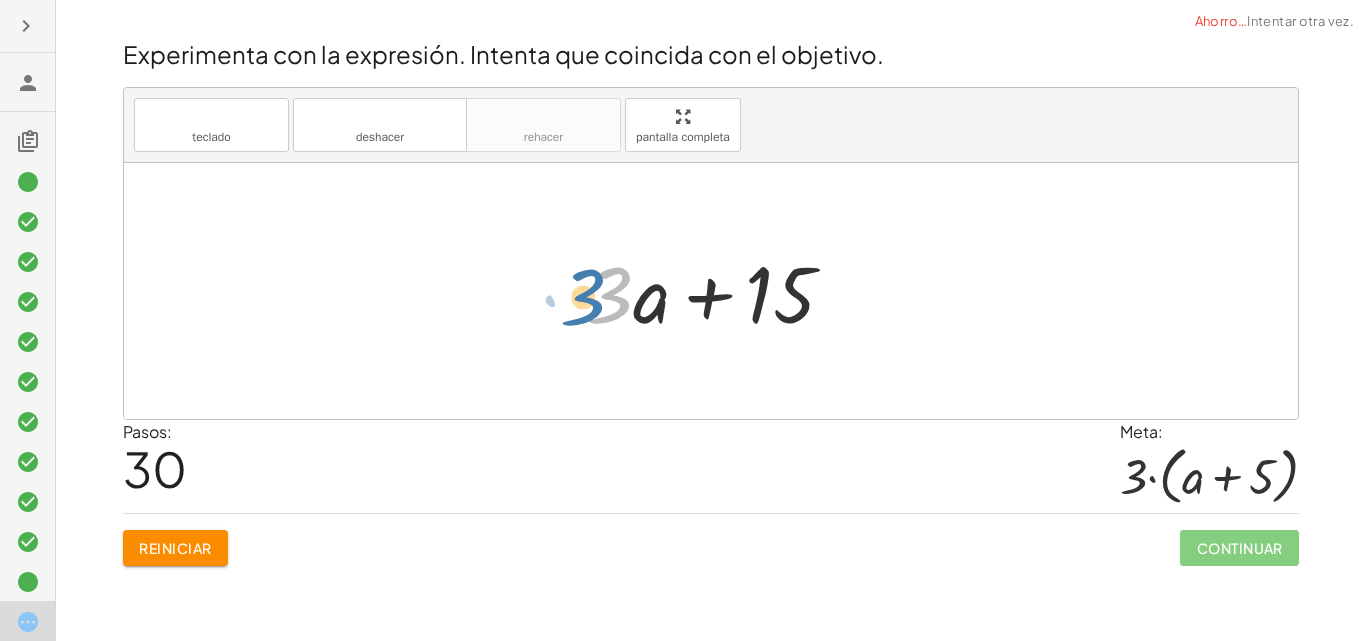 drag, startPoint x: 616, startPoint y: 287, endPoint x: 589, endPoint y: 289, distance: 27.073973 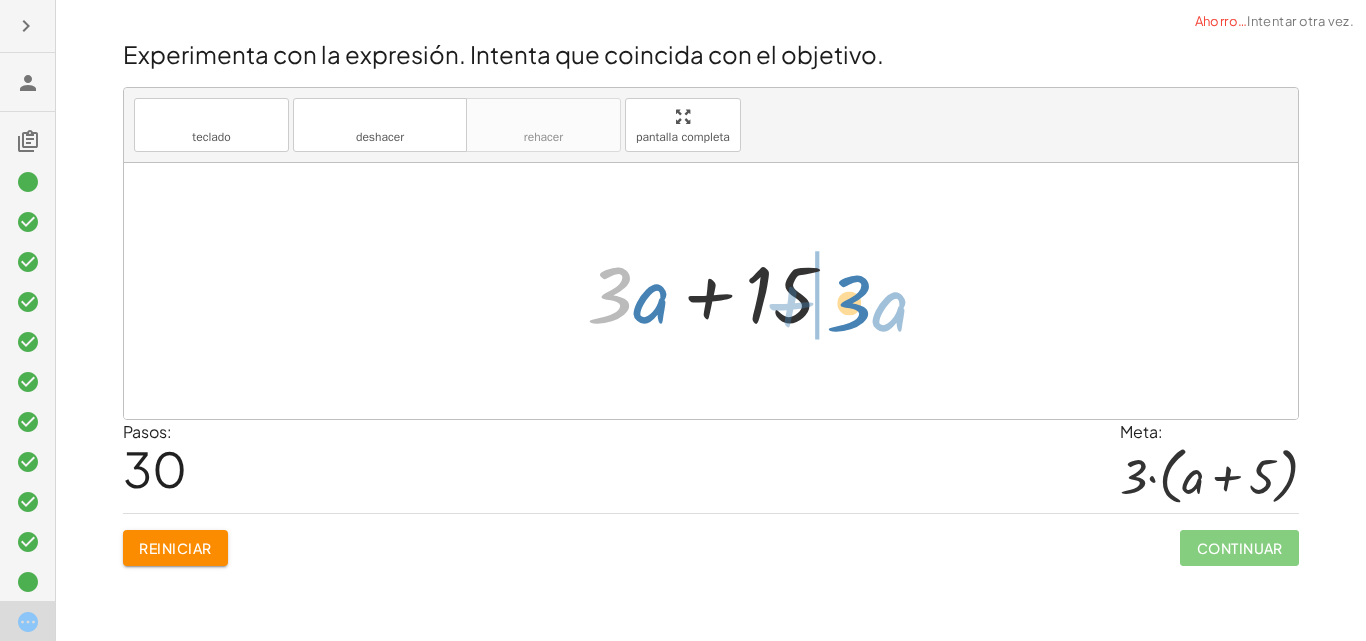 drag, startPoint x: 624, startPoint y: 294, endPoint x: 864, endPoint y: 301, distance: 240.10207 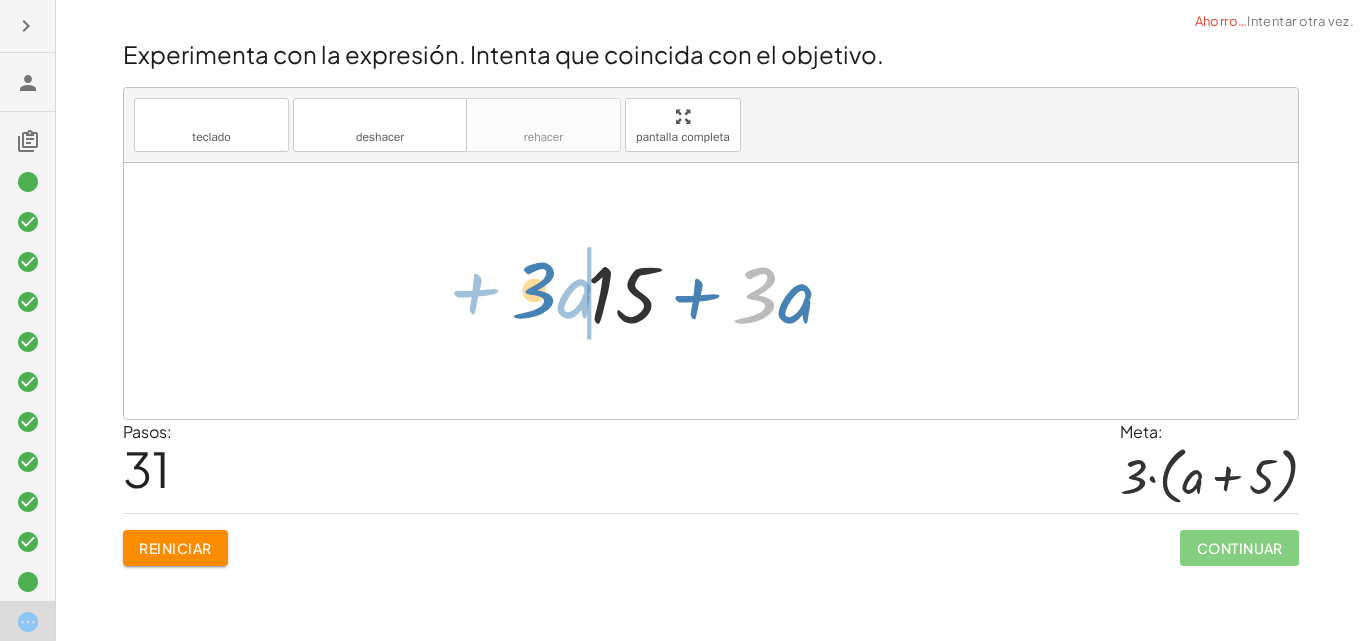 drag, startPoint x: 762, startPoint y: 303, endPoint x: 541, endPoint y: 298, distance: 221.05655 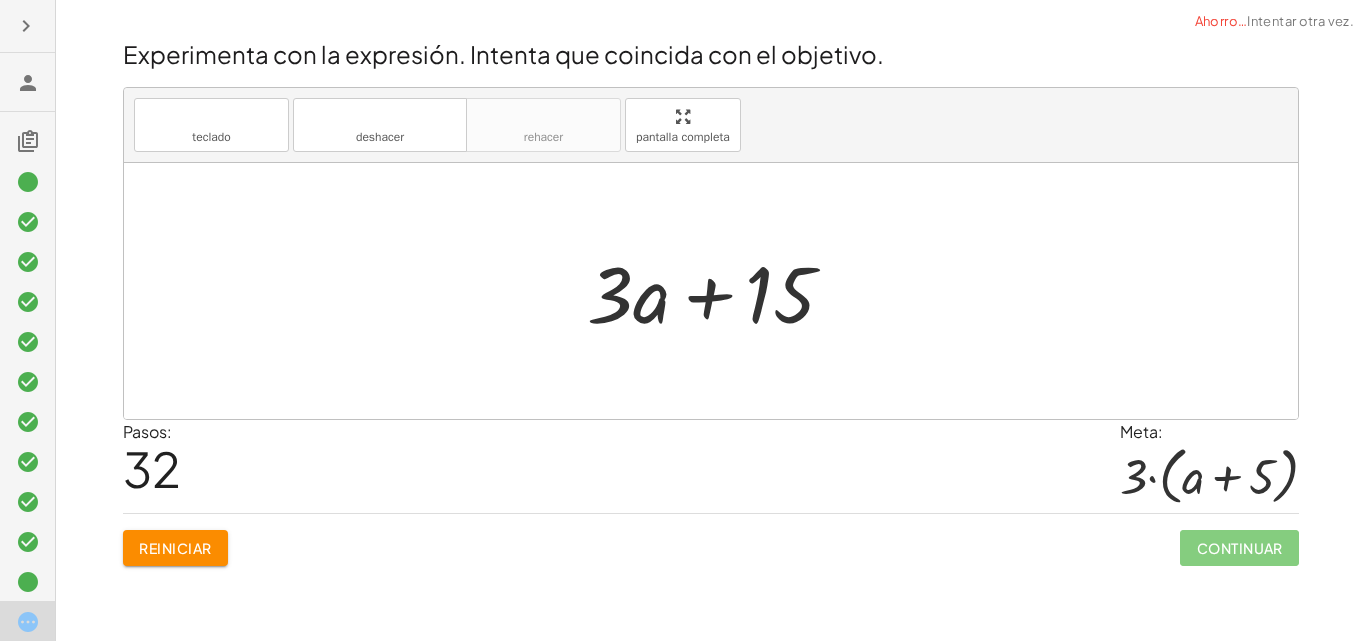 click at bounding box center (719, 291) 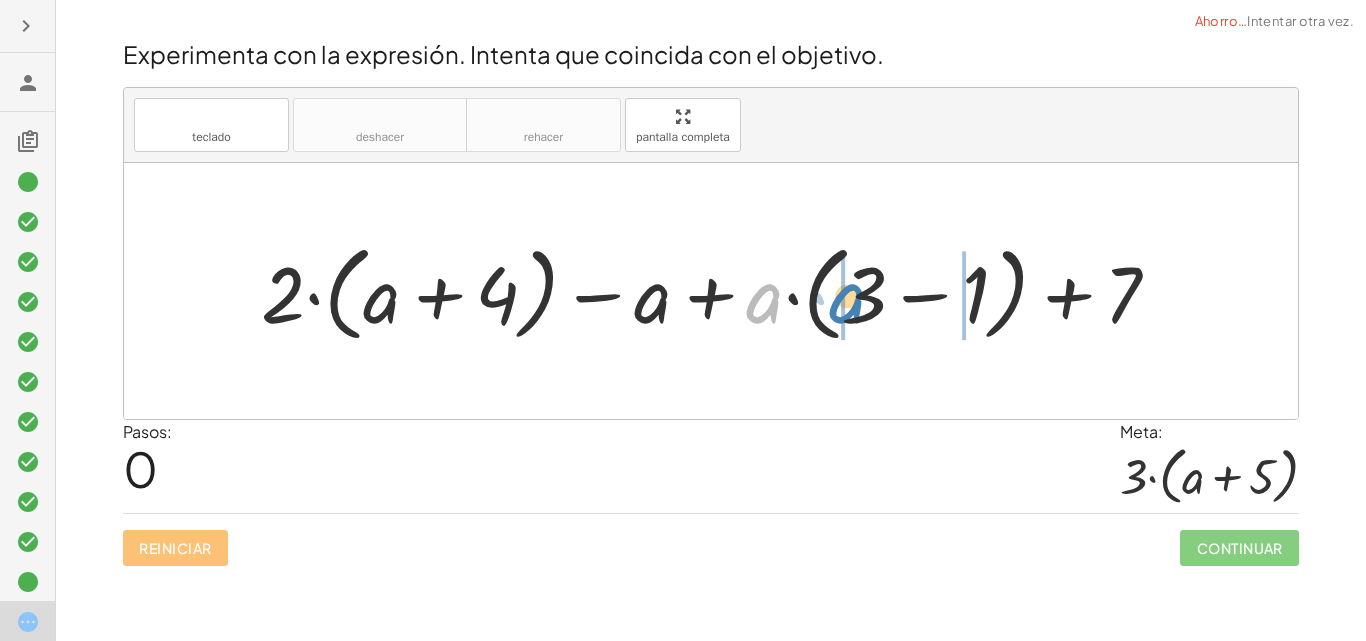drag, startPoint x: 758, startPoint y: 305, endPoint x: 841, endPoint y: 305, distance: 83 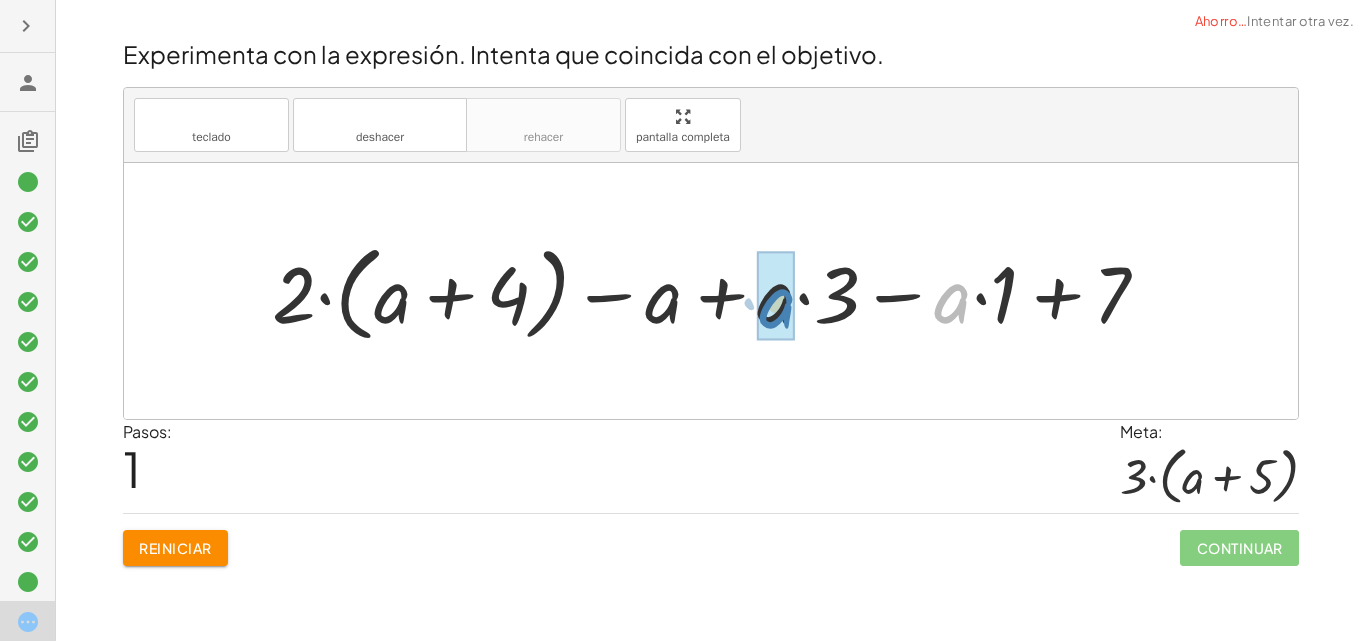 drag, startPoint x: 948, startPoint y: 314, endPoint x: 773, endPoint y: 319, distance: 175.07141 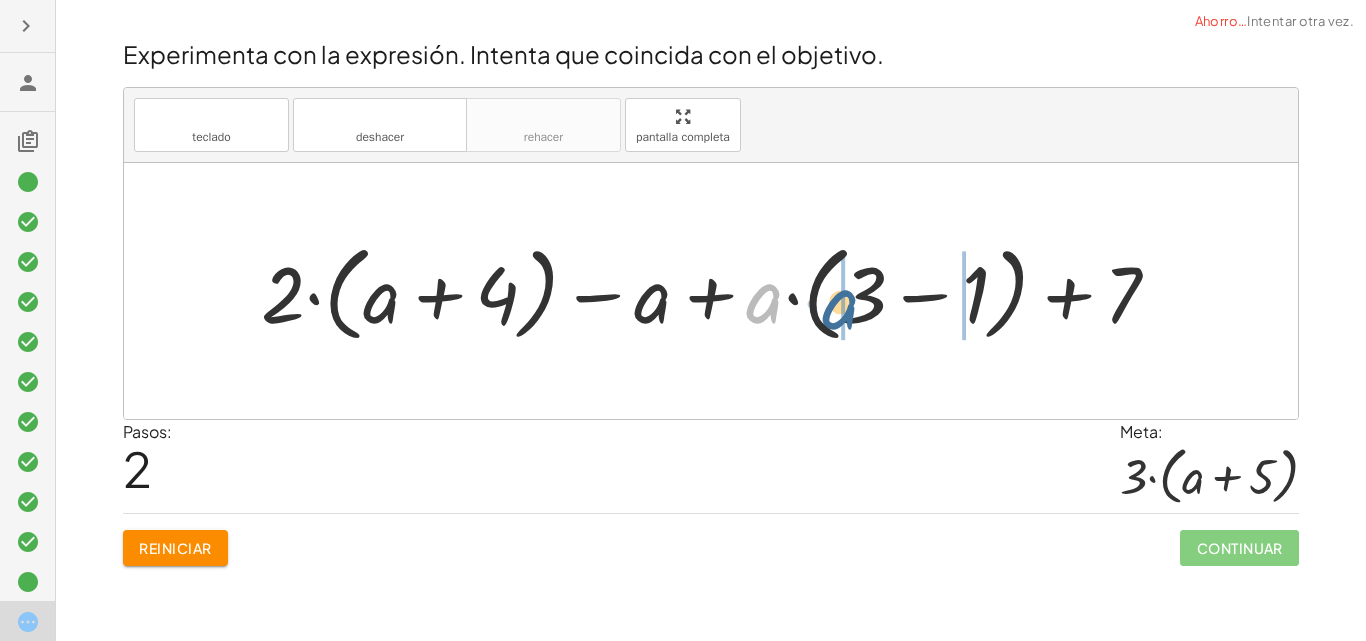 drag, startPoint x: 763, startPoint y: 316, endPoint x: 839, endPoint y: 322, distance: 76.23647 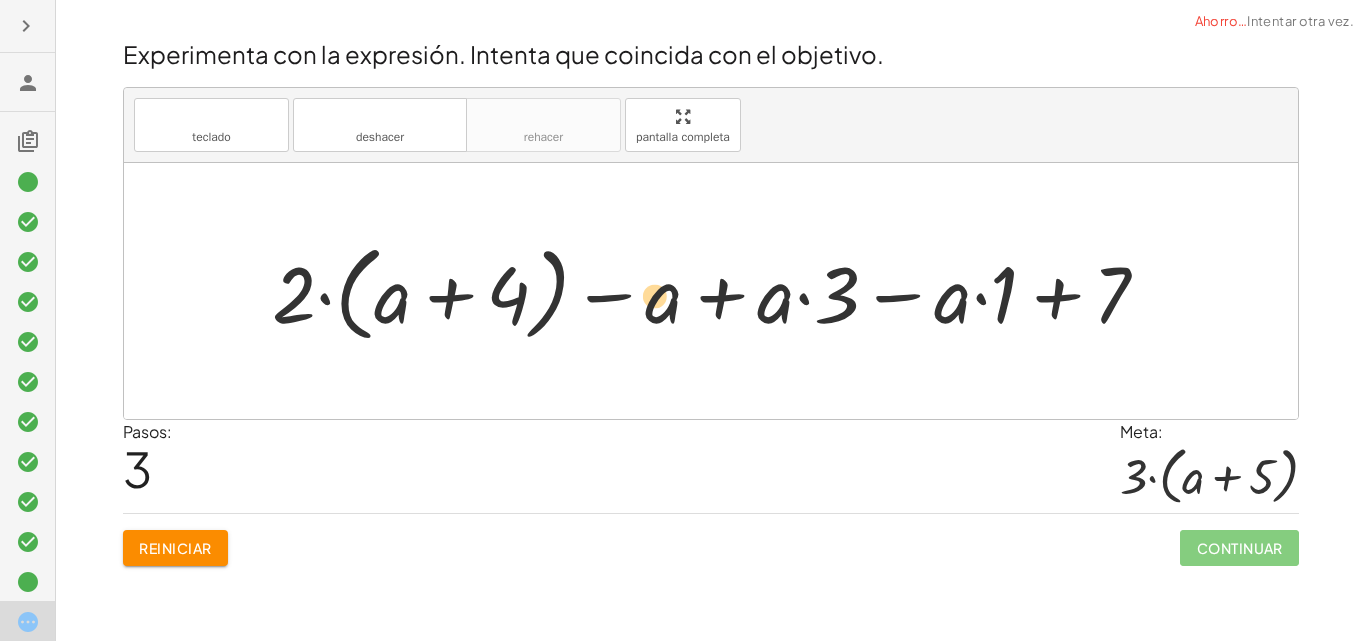 click at bounding box center (718, 291) 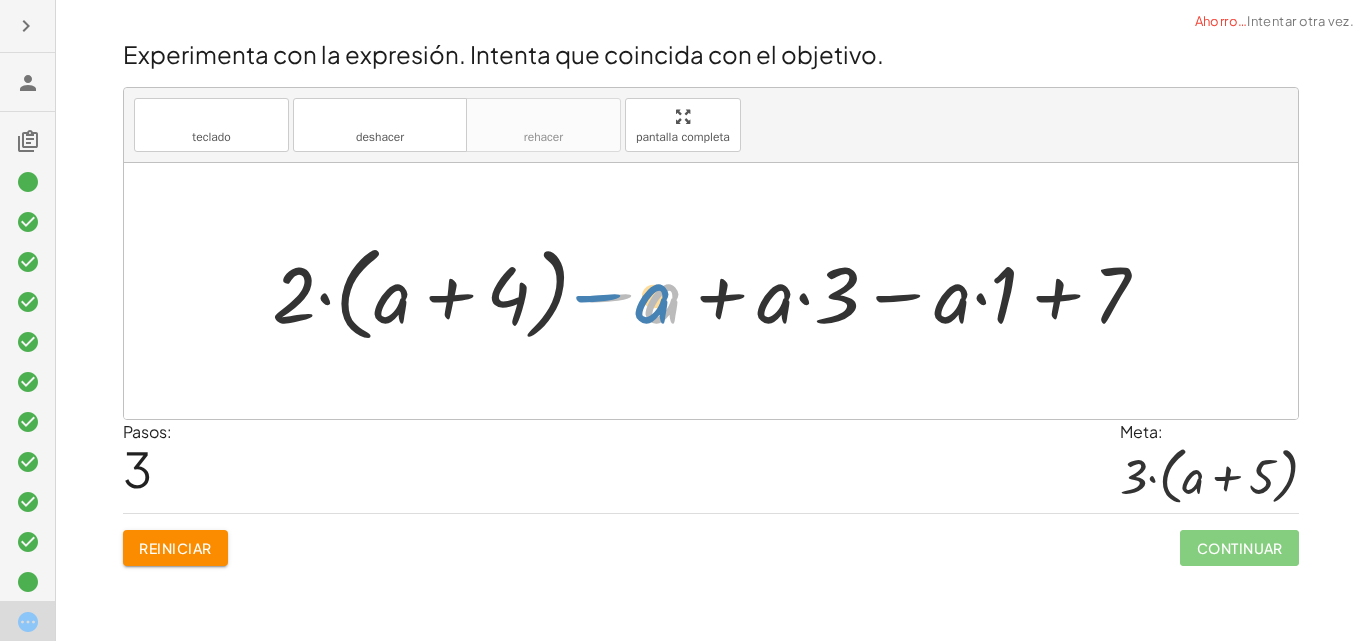 click at bounding box center [718, 291] 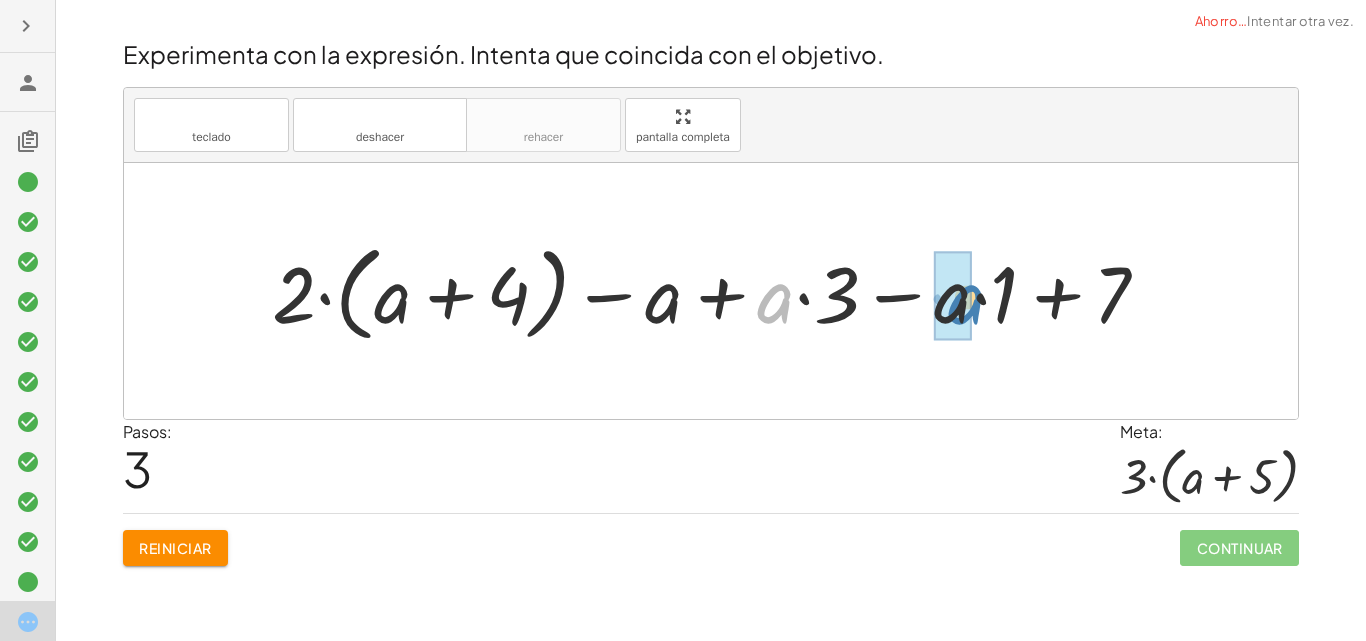 drag, startPoint x: 768, startPoint y: 305, endPoint x: 959, endPoint y: 306, distance: 191.00262 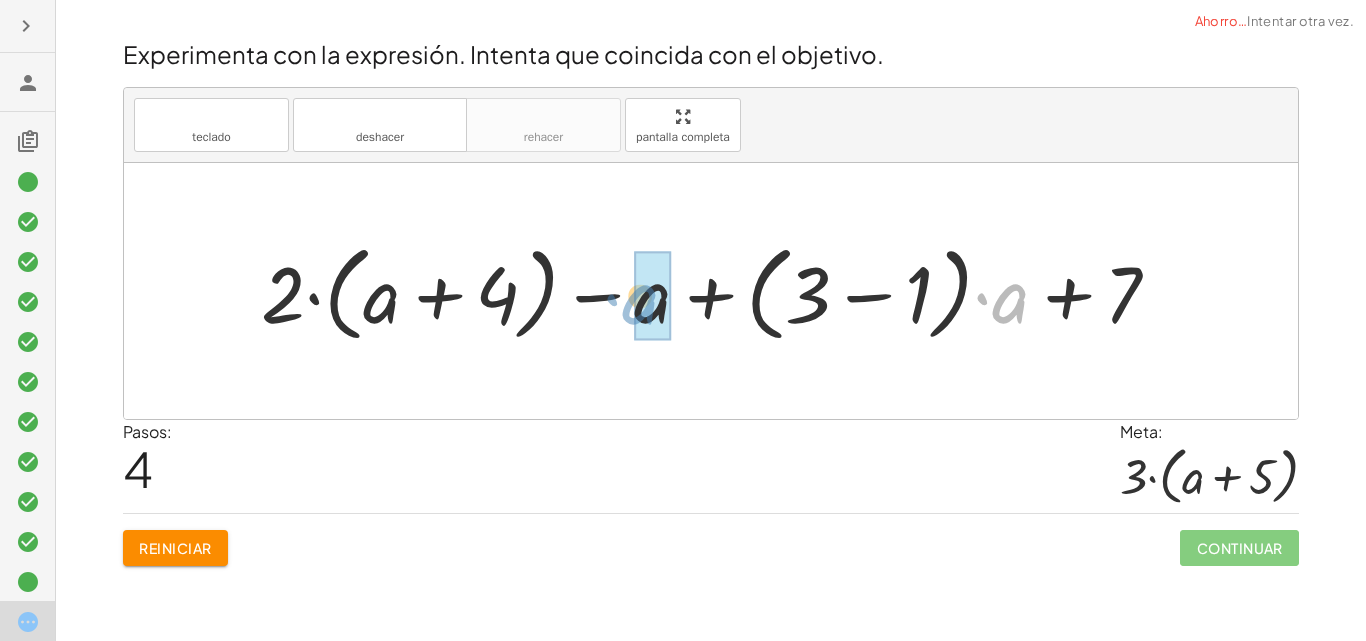 drag, startPoint x: 1011, startPoint y: 312, endPoint x: 652, endPoint y: 315, distance: 359.01254 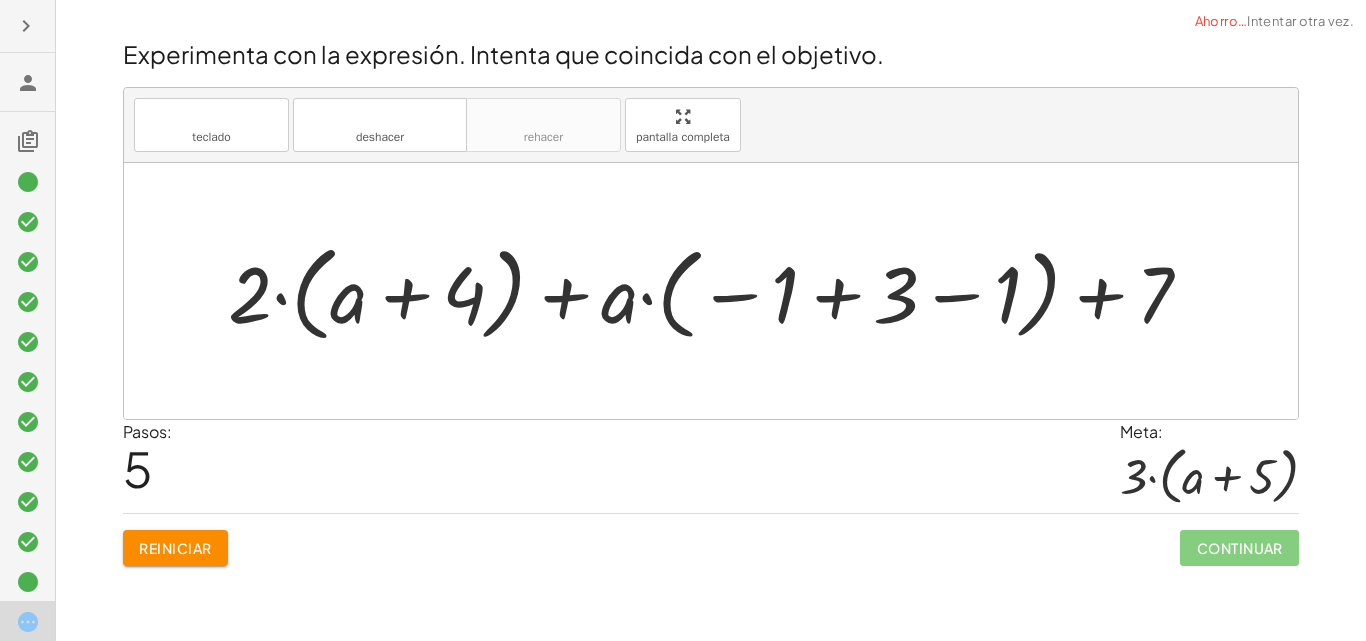 click at bounding box center (718, 291) 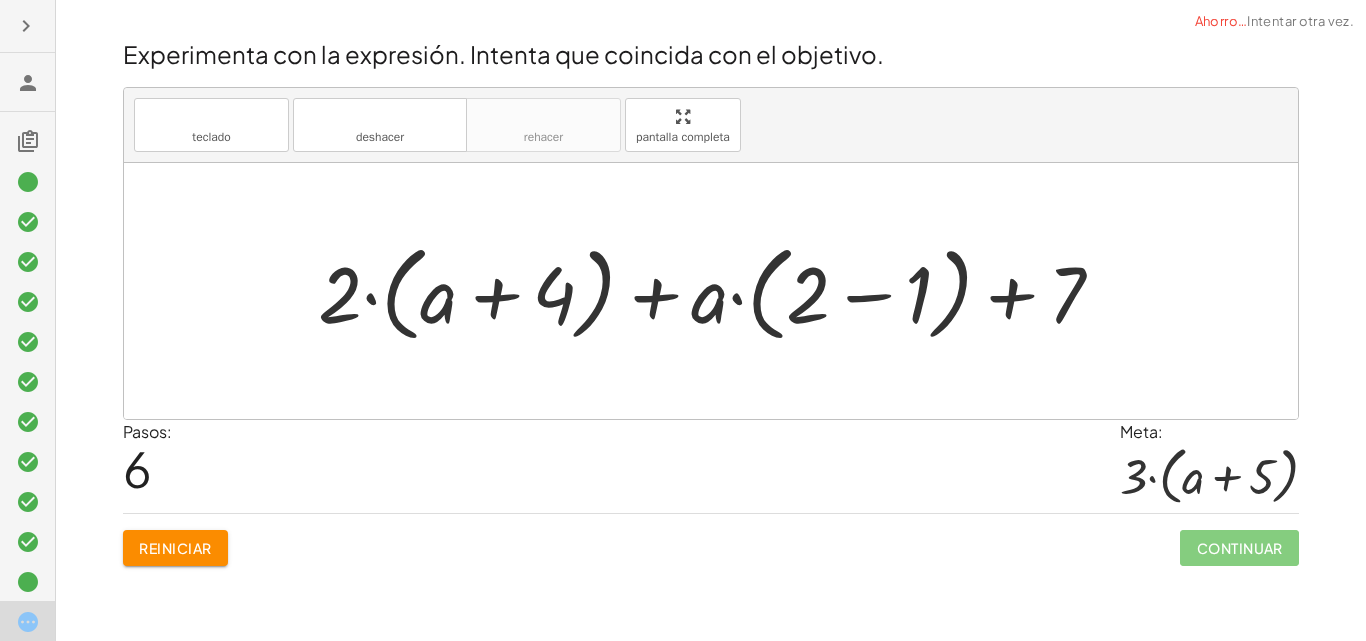 click at bounding box center (718, 291) 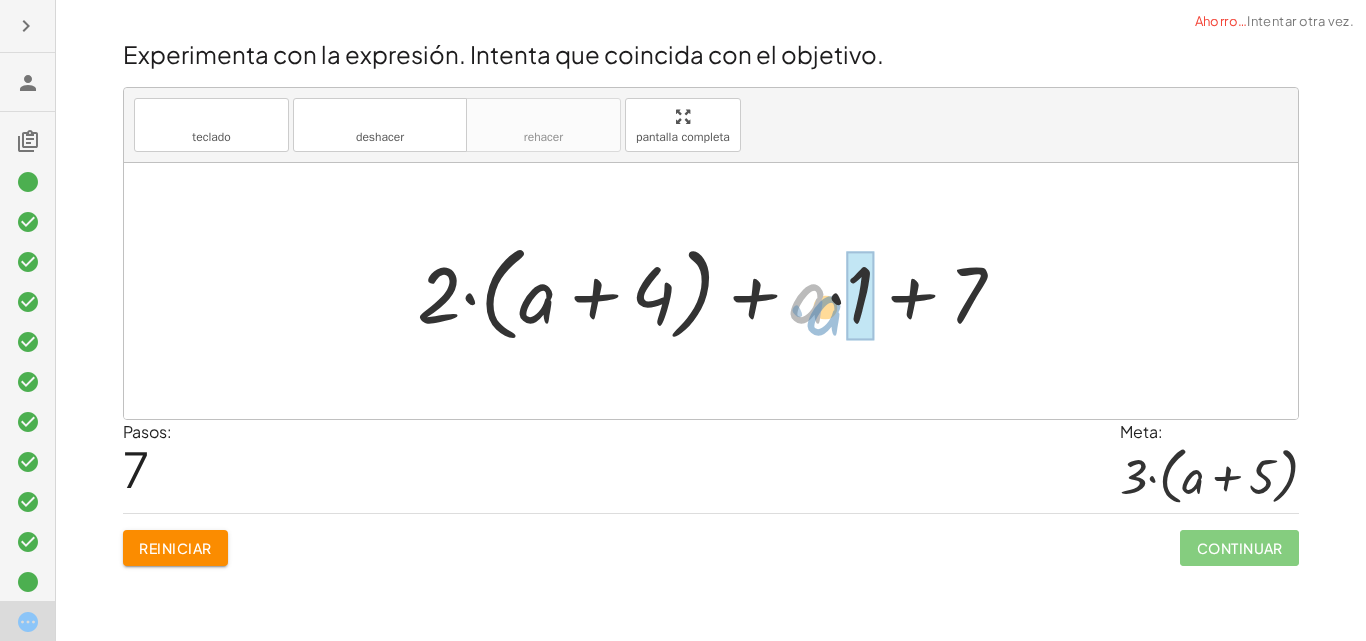 drag, startPoint x: 805, startPoint y: 309, endPoint x: 822, endPoint y: 321, distance: 20.808653 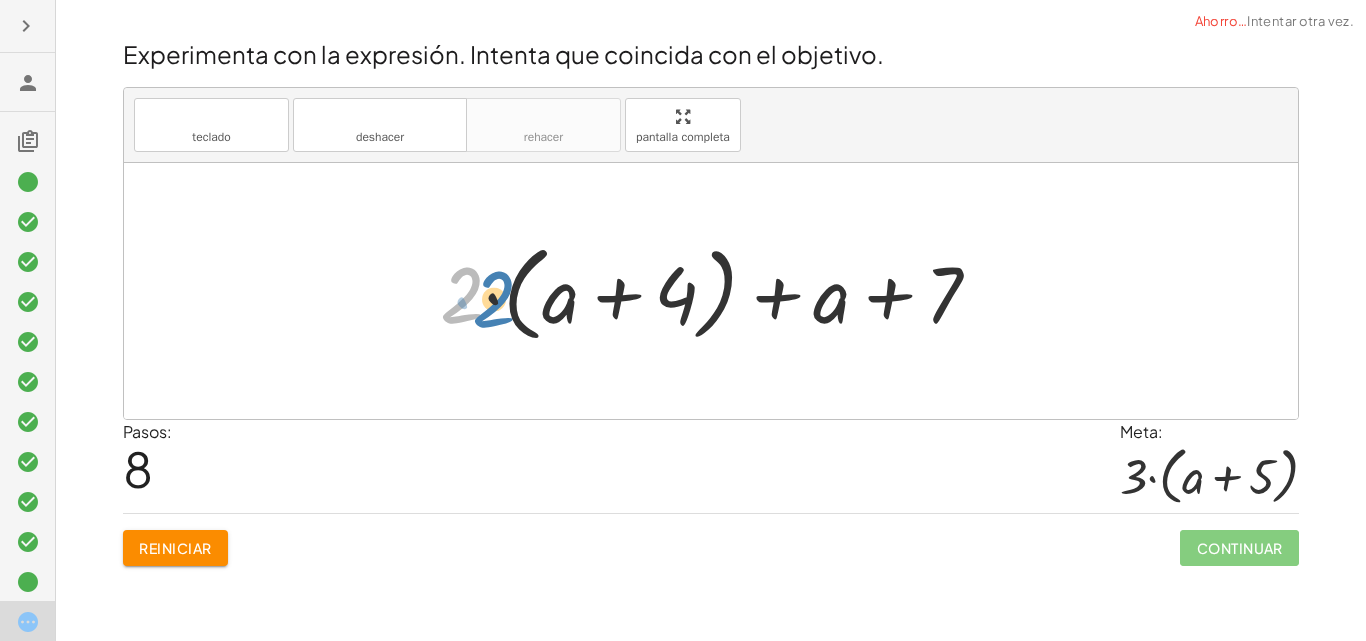 drag, startPoint x: 460, startPoint y: 299, endPoint x: 482, endPoint y: 302, distance: 22.203604 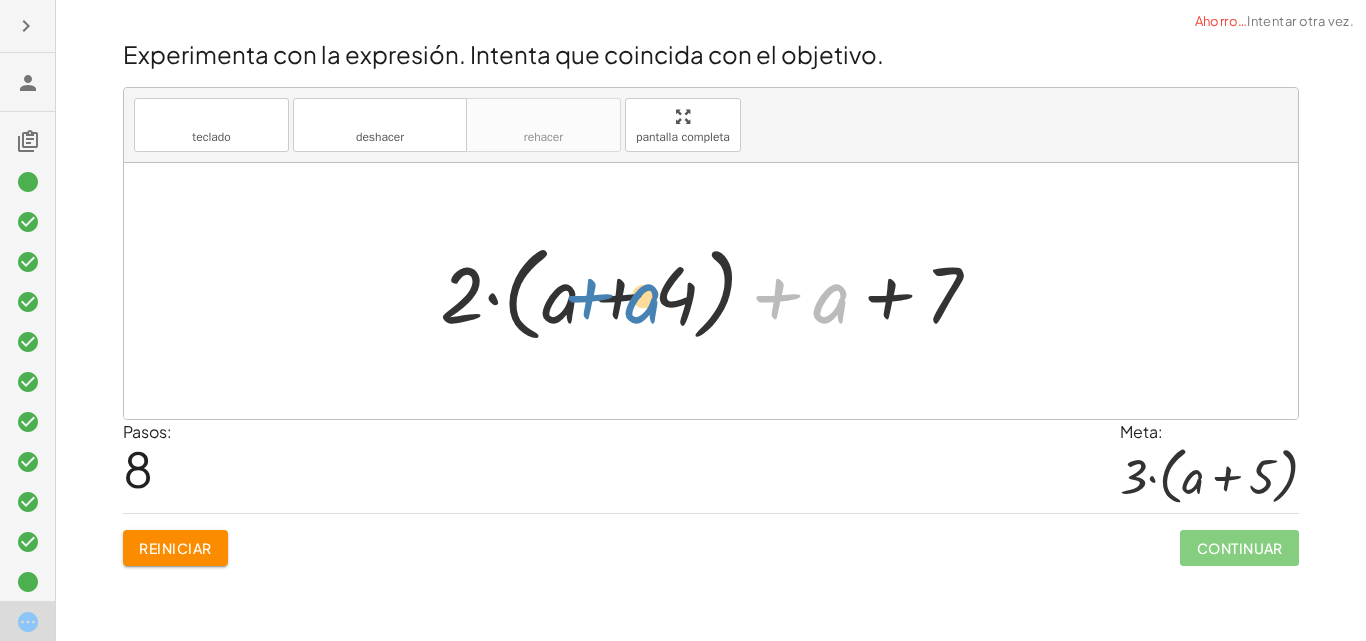 drag, startPoint x: 819, startPoint y: 304, endPoint x: 631, endPoint y: 304, distance: 188 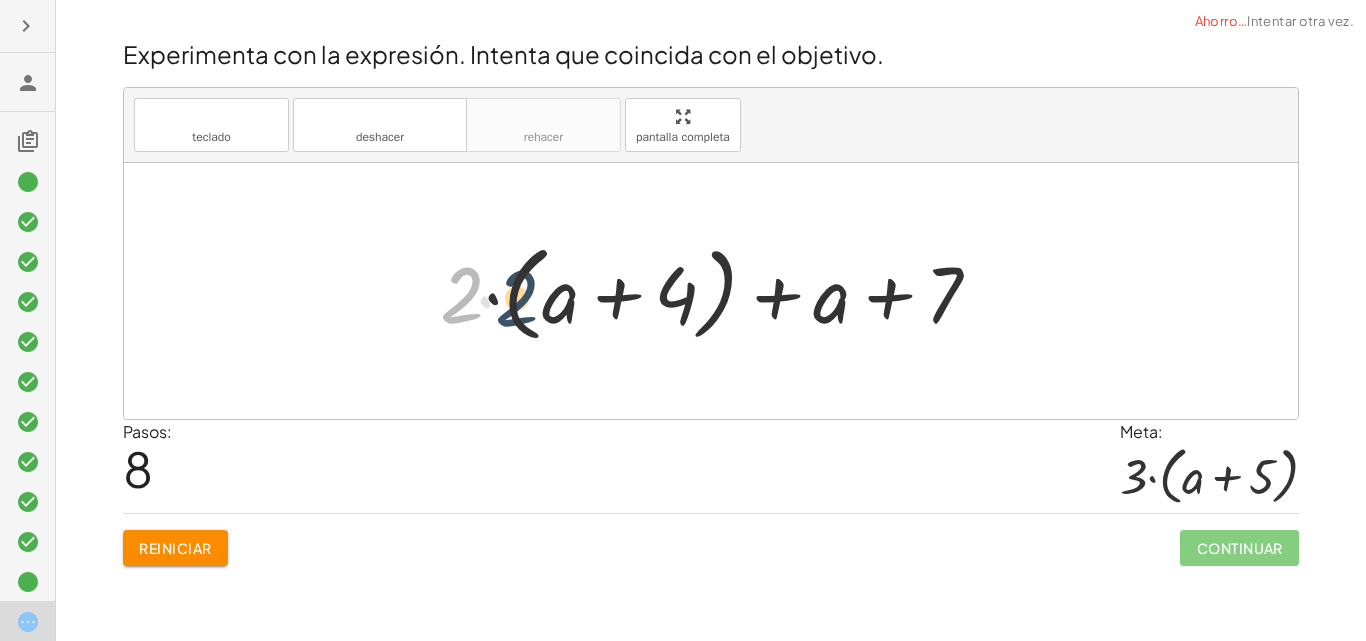 drag, startPoint x: 461, startPoint y: 301, endPoint x: 517, endPoint y: 304, distance: 56.0803 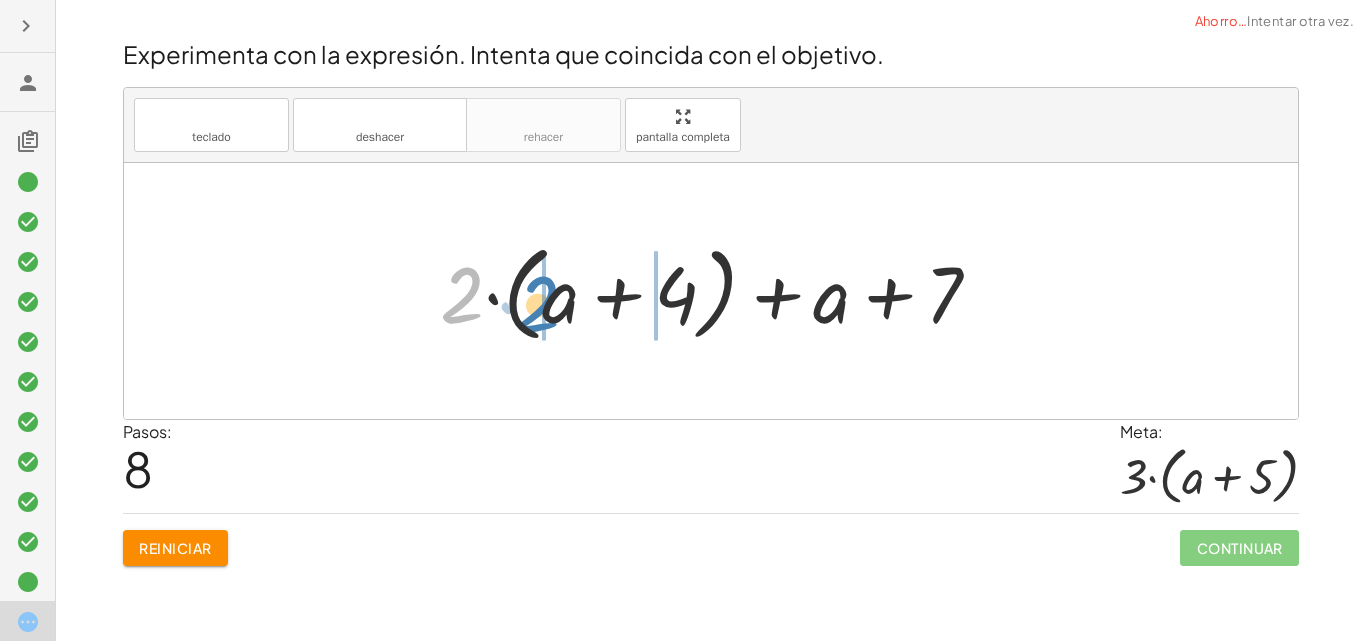 drag, startPoint x: 476, startPoint y: 295, endPoint x: 552, endPoint y: 304, distance: 76.53104 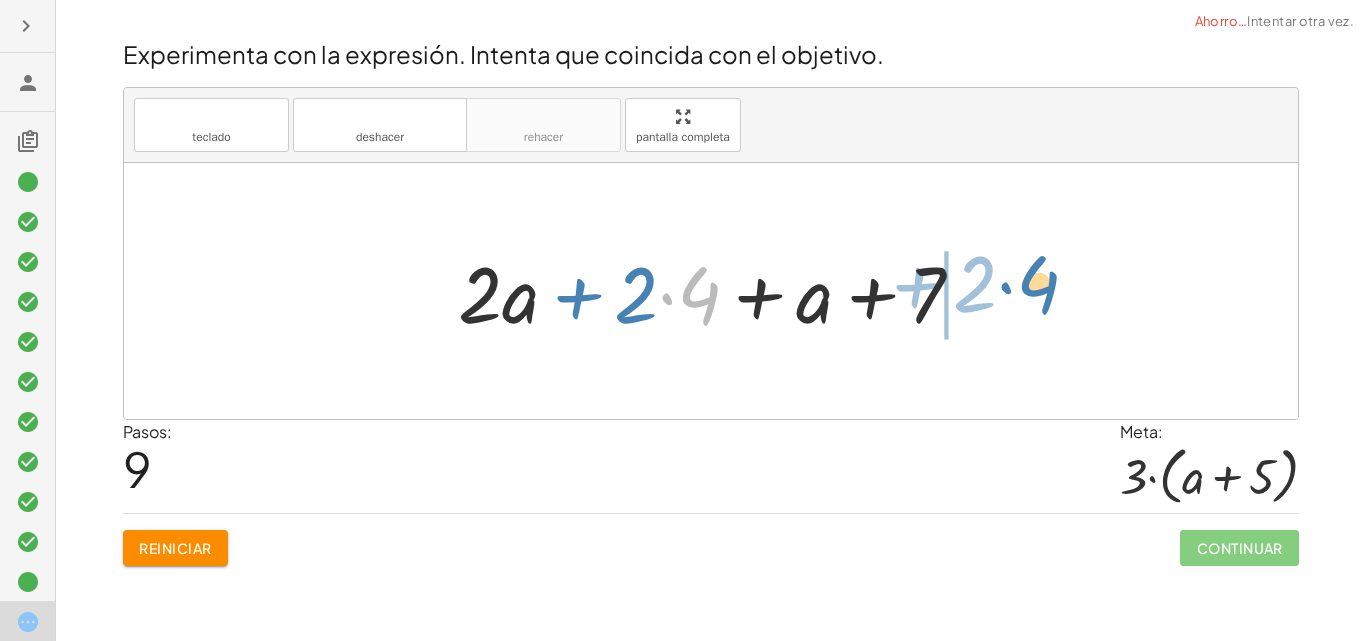 drag, startPoint x: 676, startPoint y: 293, endPoint x: 1015, endPoint y: 284, distance: 339.11945 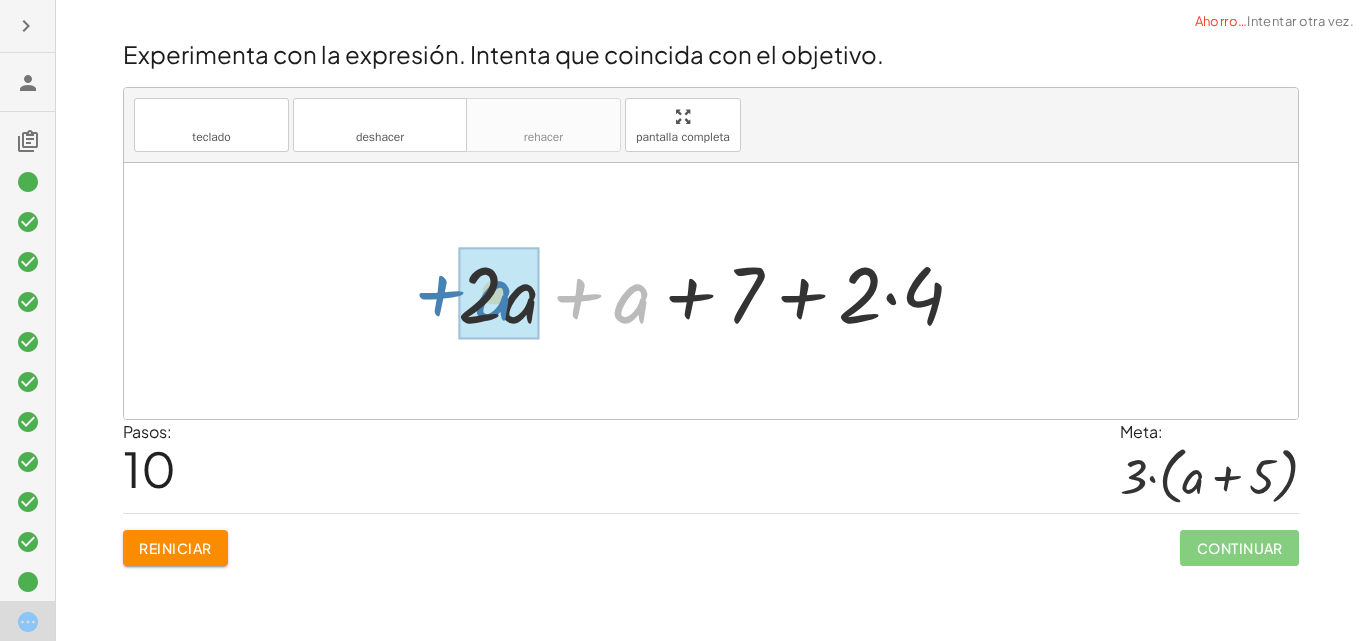 drag, startPoint x: 631, startPoint y: 306, endPoint x: 493, endPoint y: 303, distance: 138.03261 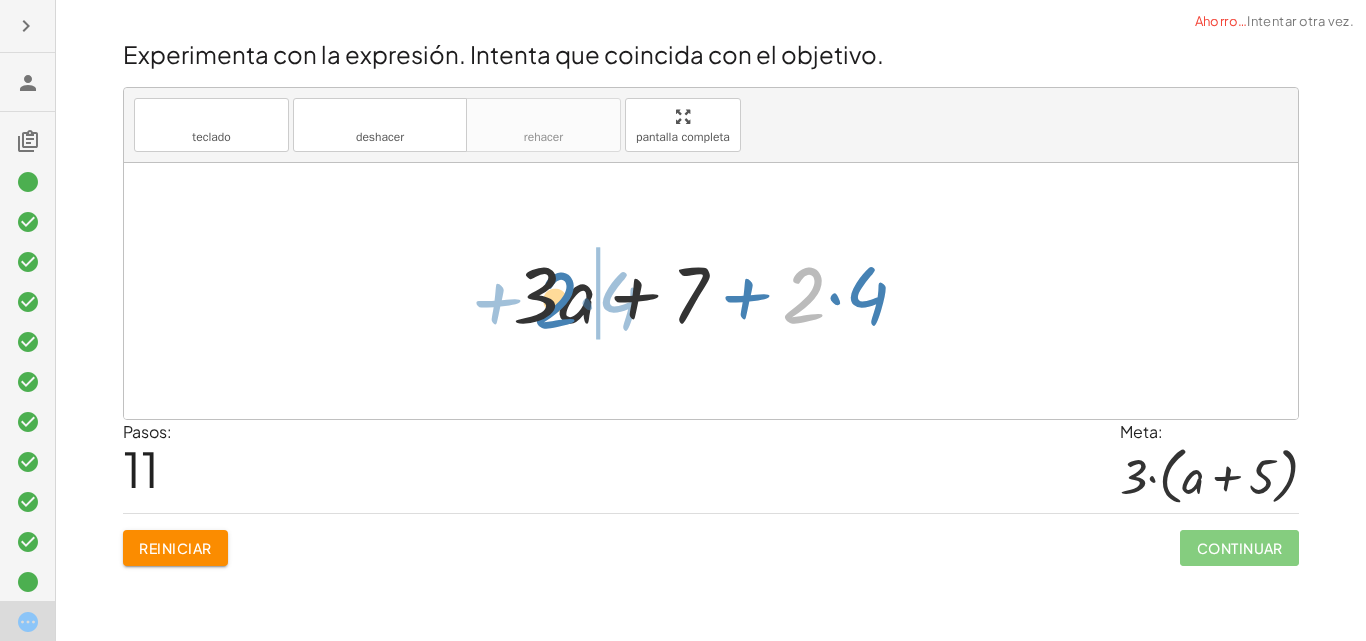 drag, startPoint x: 806, startPoint y: 313, endPoint x: 557, endPoint y: 318, distance: 249.0502 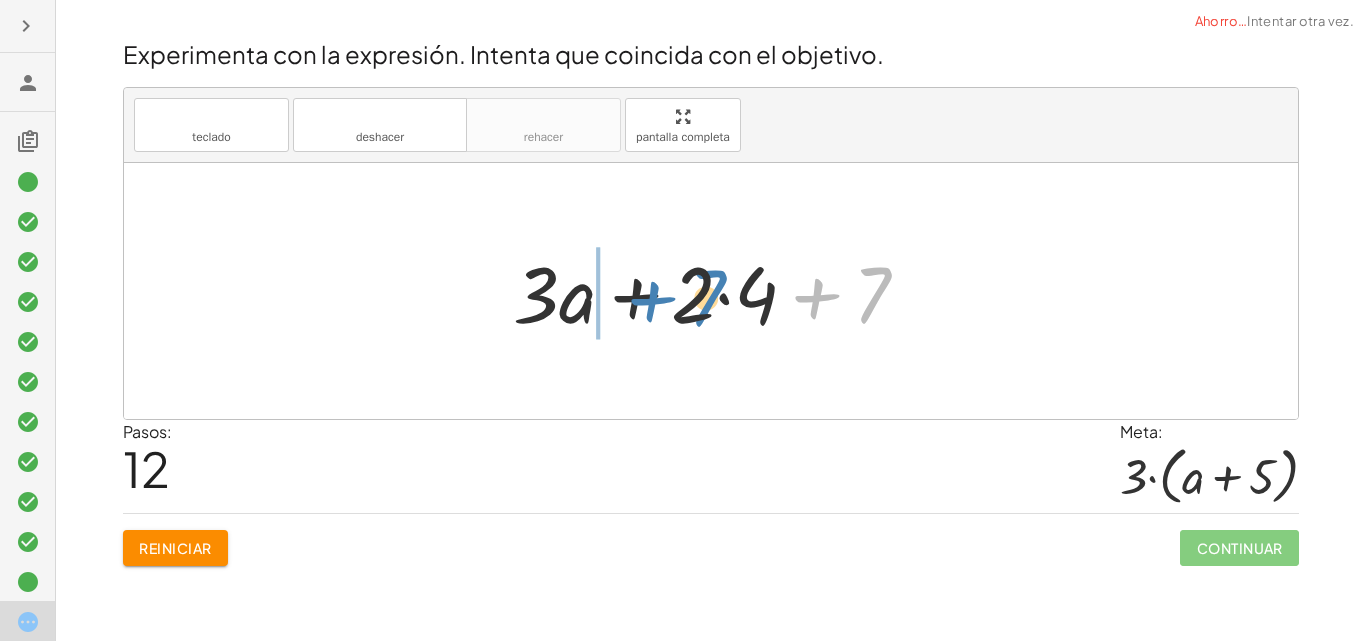 drag, startPoint x: 874, startPoint y: 302, endPoint x: 709, endPoint y: 305, distance: 165.02727 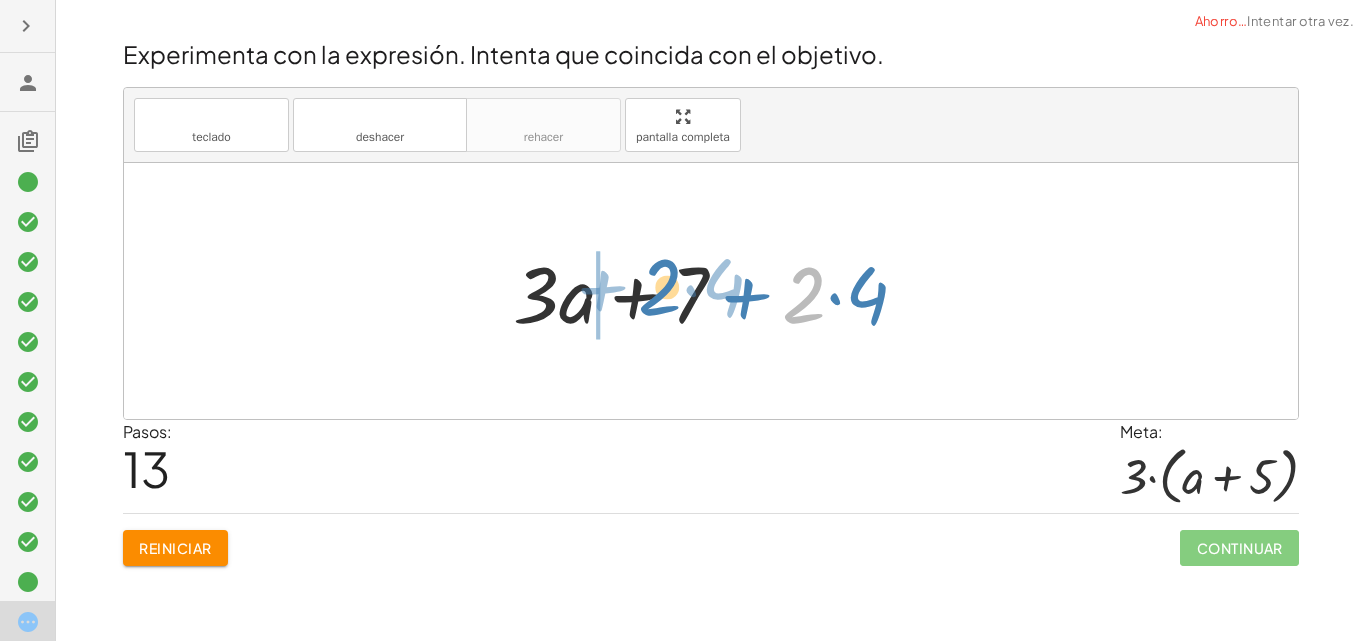 drag, startPoint x: 802, startPoint y: 311, endPoint x: 638, endPoint y: 303, distance: 164.195 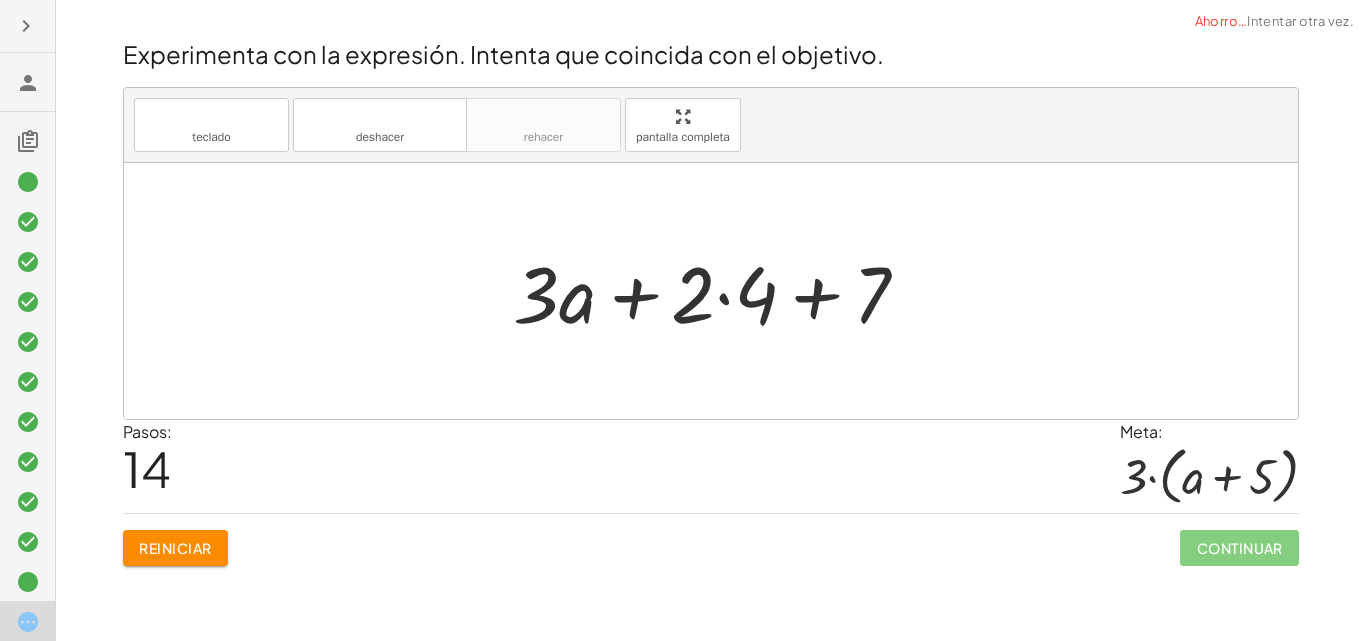 click at bounding box center (718, 291) 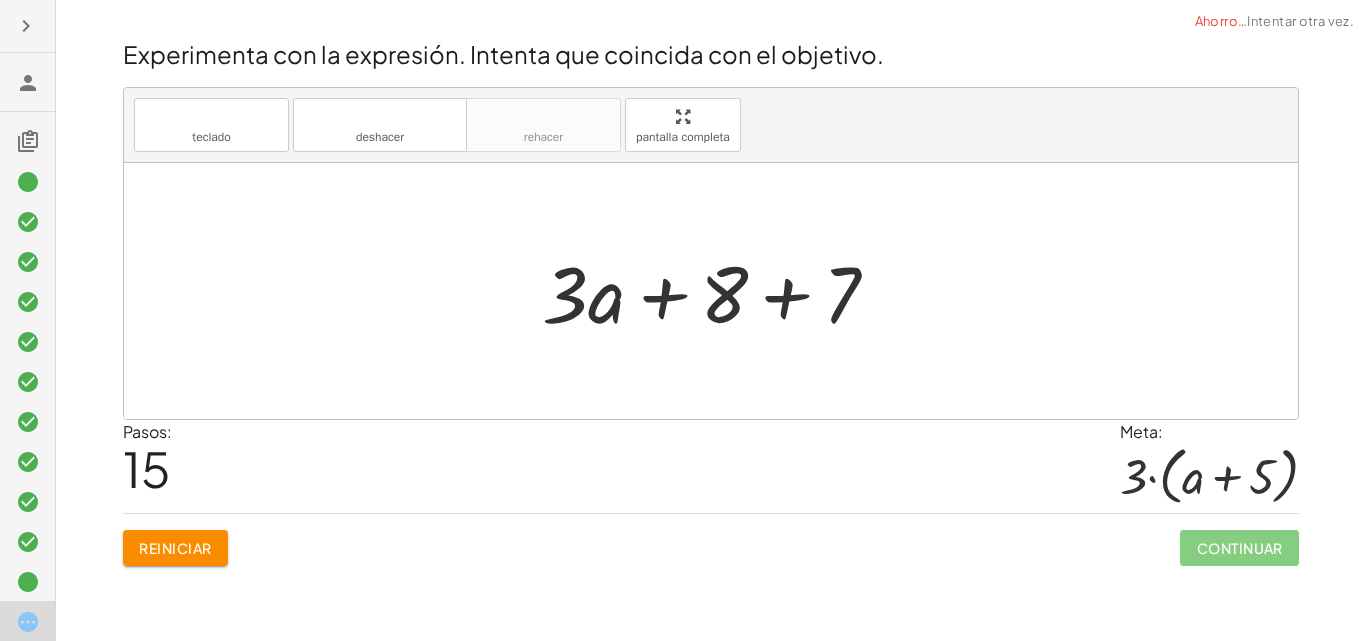 click at bounding box center (718, 291) 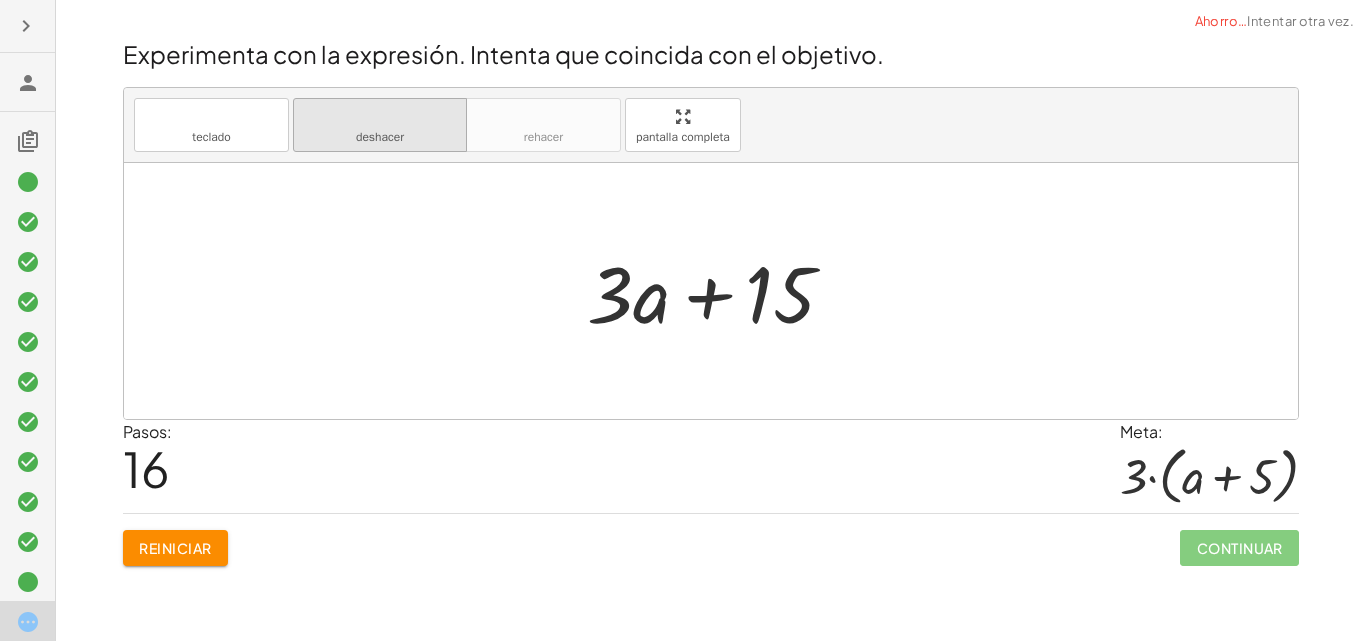 click on "deshacer" at bounding box center (380, 116) 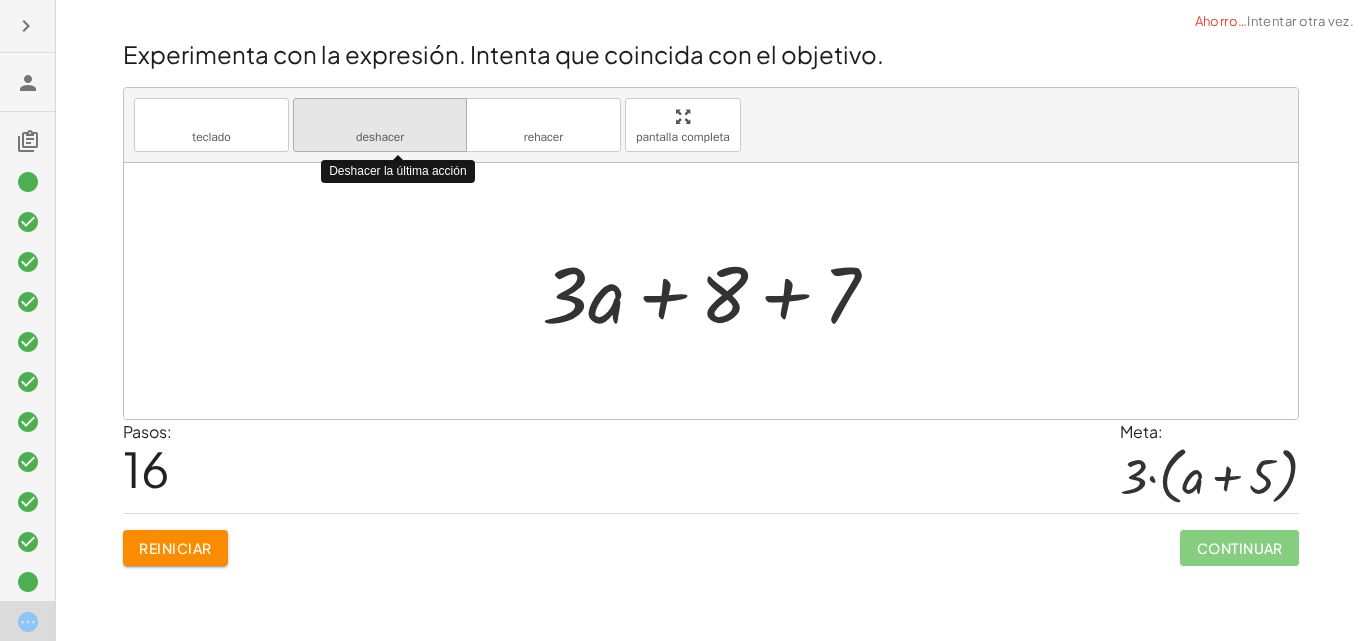 click on "deshacer" at bounding box center [380, 116] 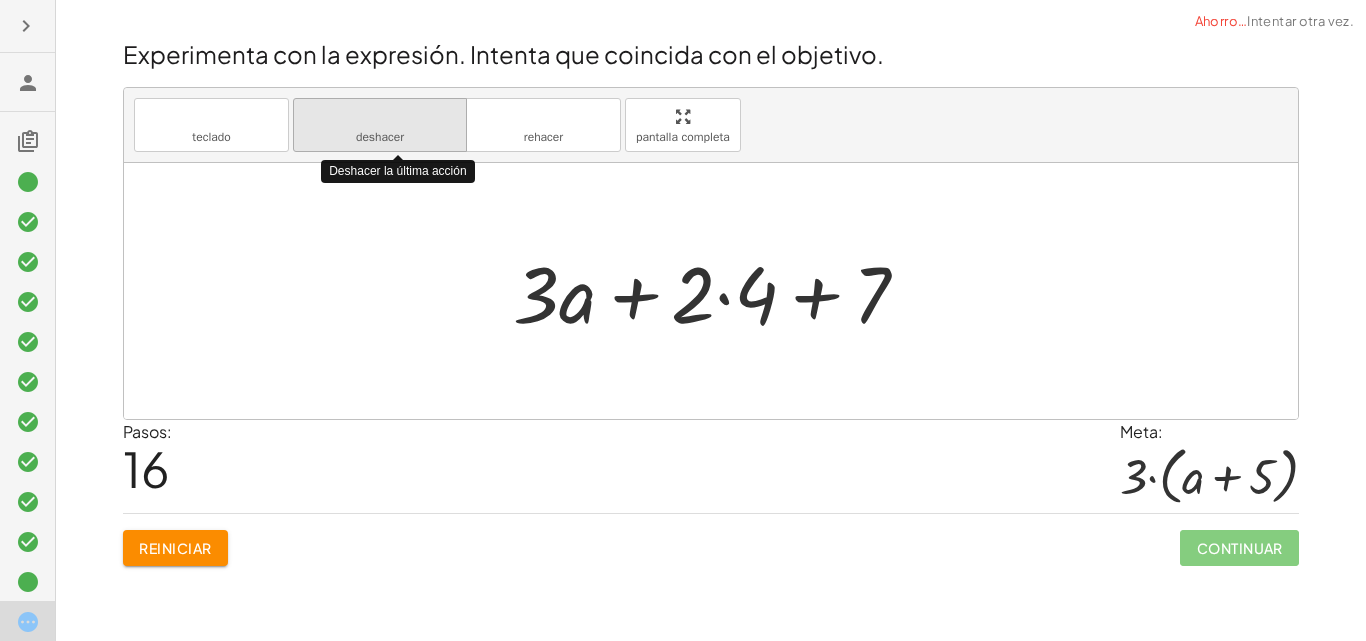 click on "deshacer" at bounding box center [380, 116] 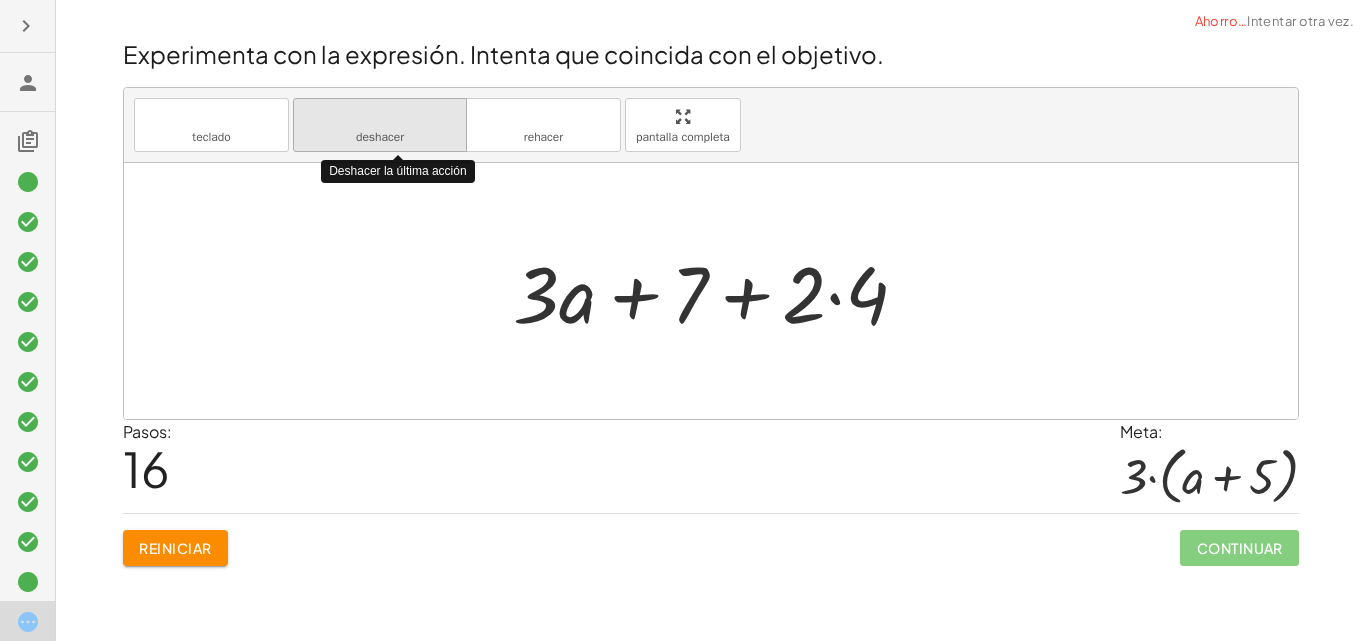 click on "deshacer" at bounding box center (380, 116) 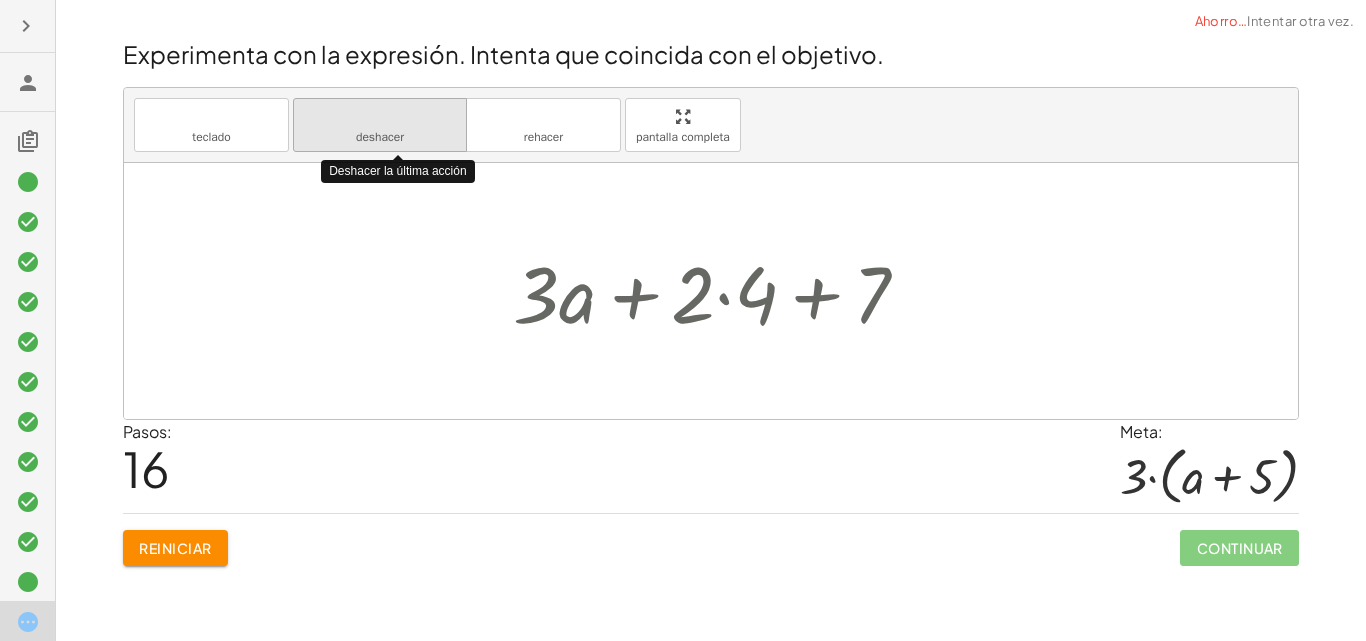 click on "deshacer" at bounding box center [380, 116] 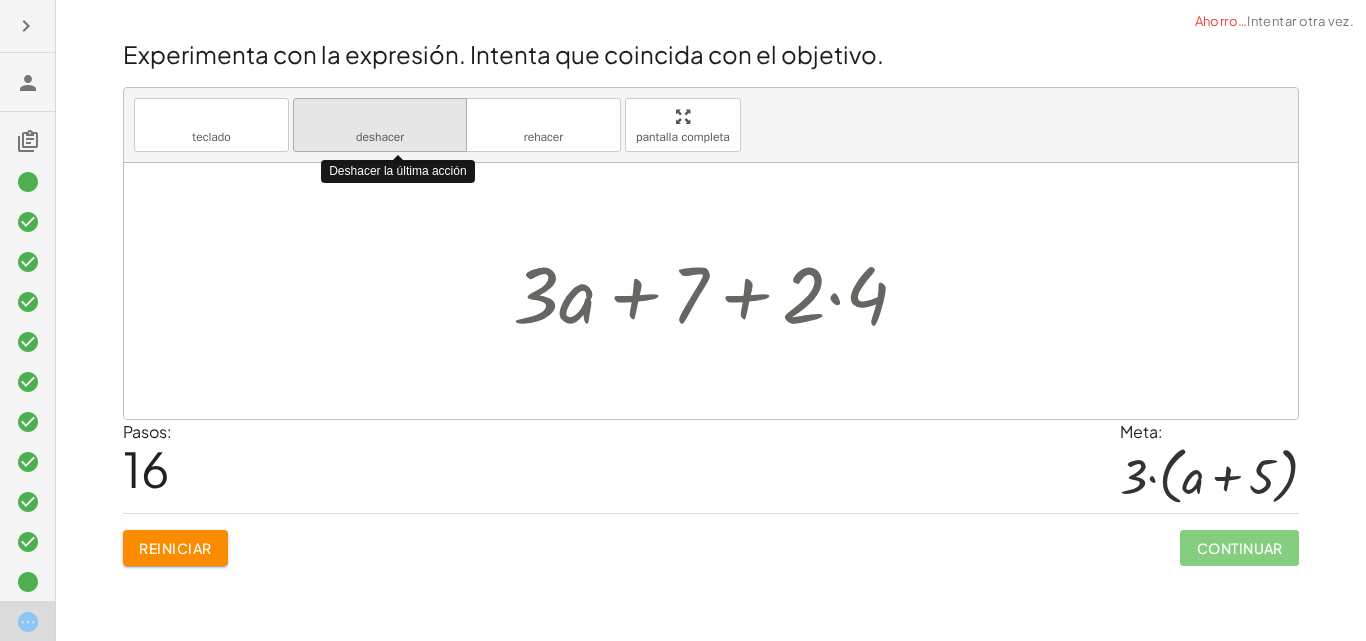 click on "deshacer" at bounding box center [380, 116] 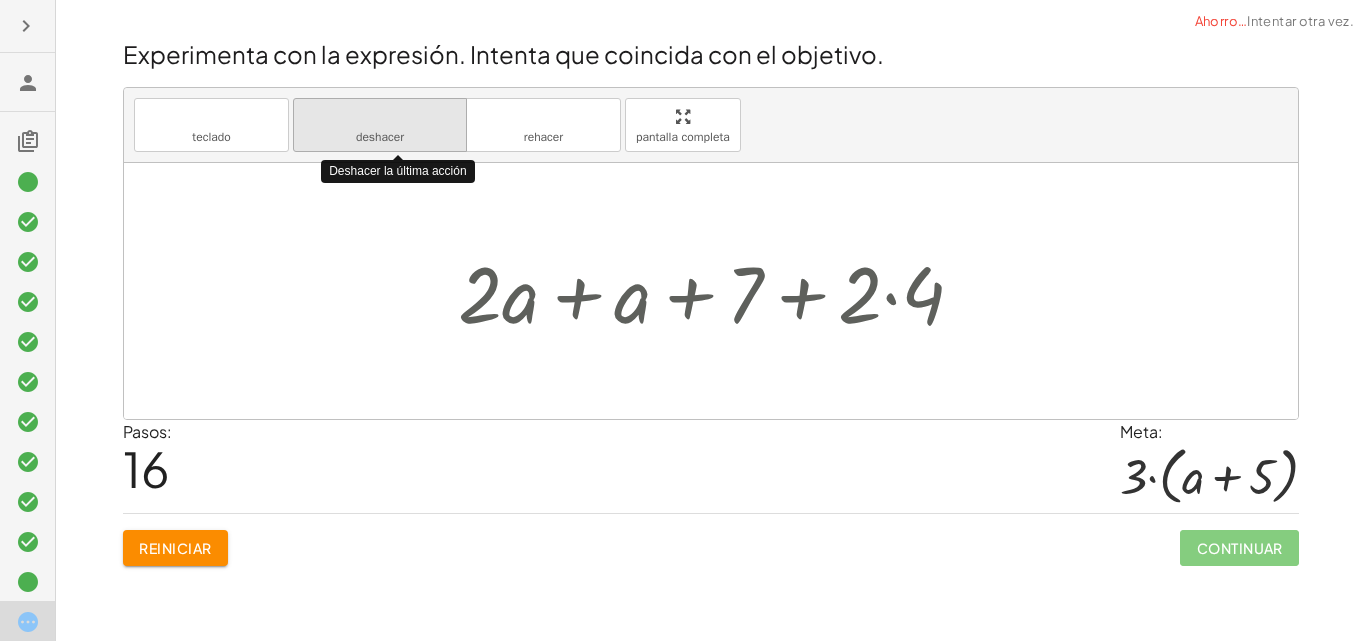 click on "deshacer" at bounding box center (380, 116) 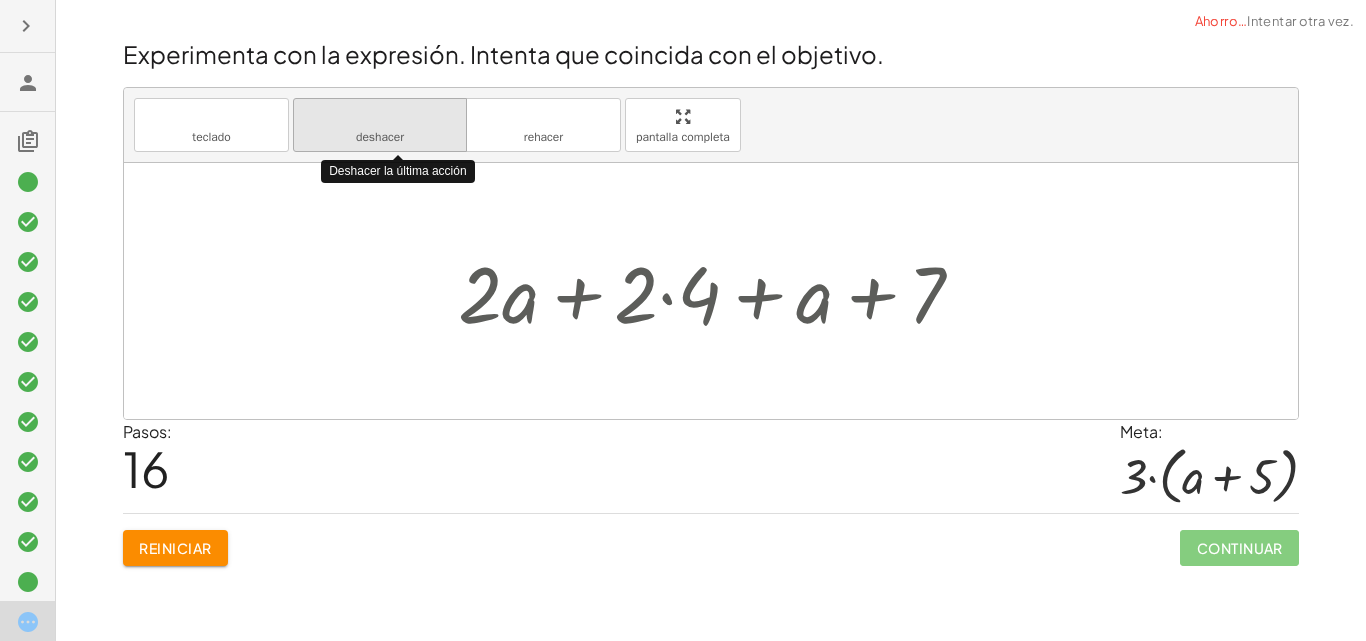 click on "deshacer" at bounding box center [380, 116] 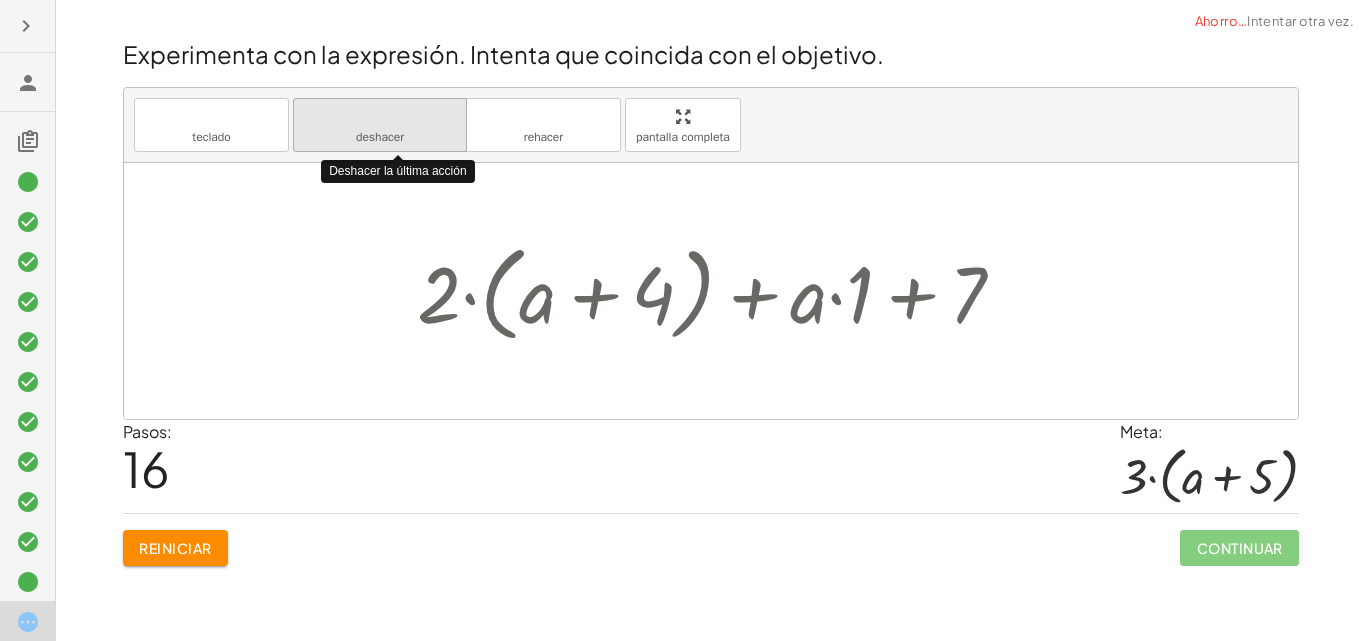 click on "deshacer" at bounding box center [380, 116] 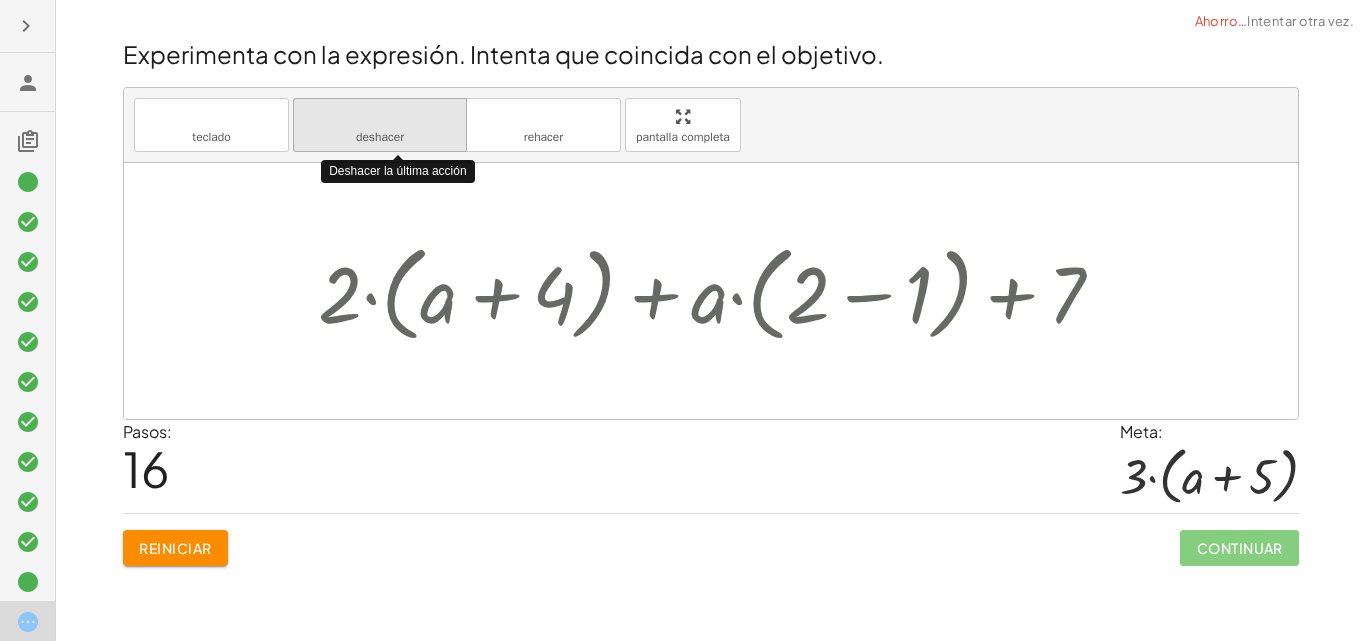 click on "deshacer" at bounding box center (380, 116) 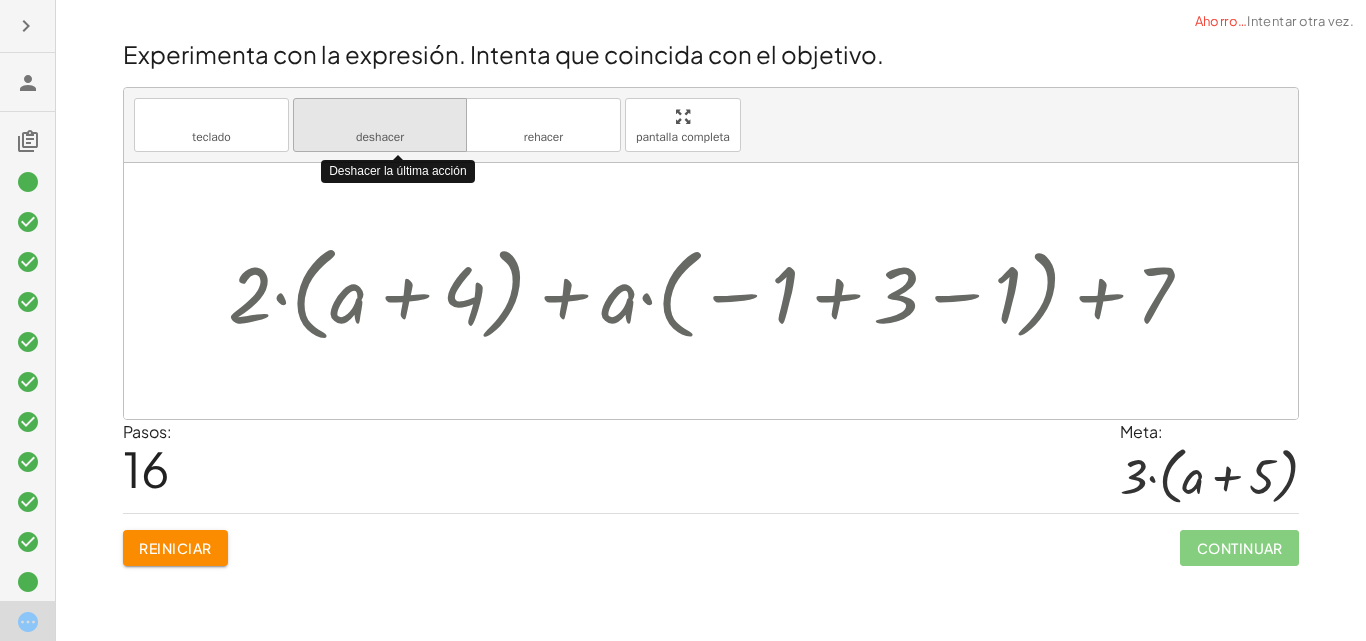 click on "deshacer" at bounding box center [380, 116] 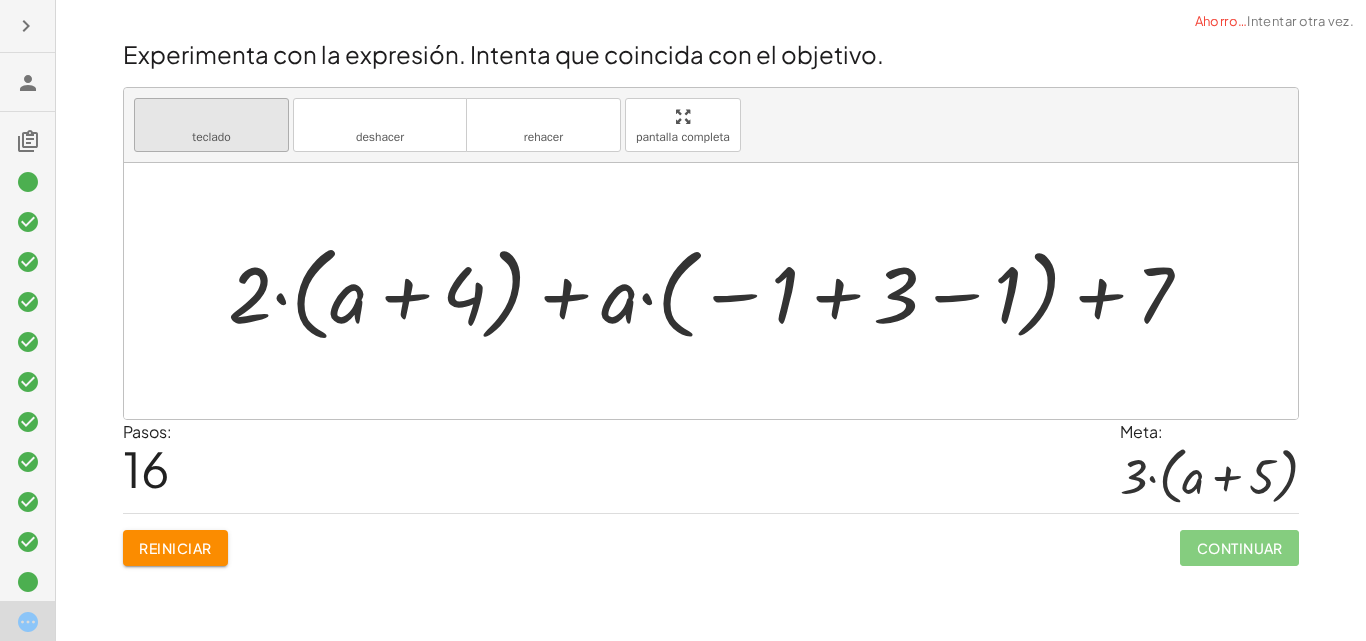 click on "teclado" at bounding box center (211, 137) 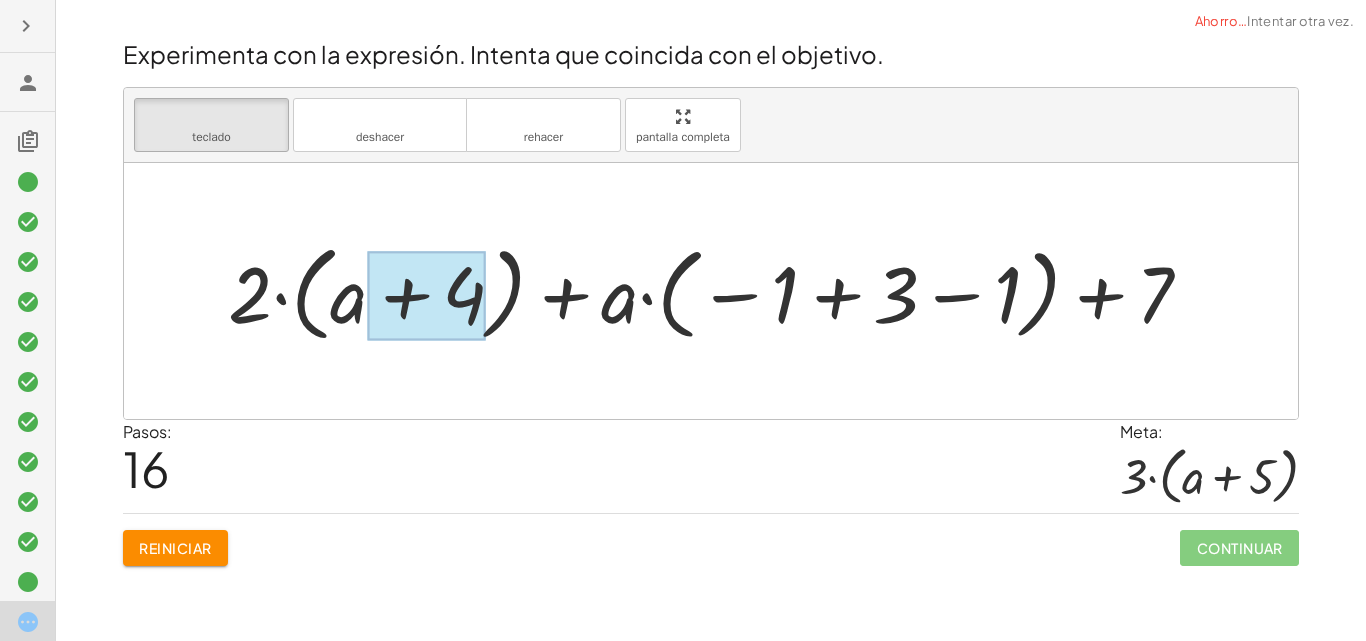 click at bounding box center [426, 295] 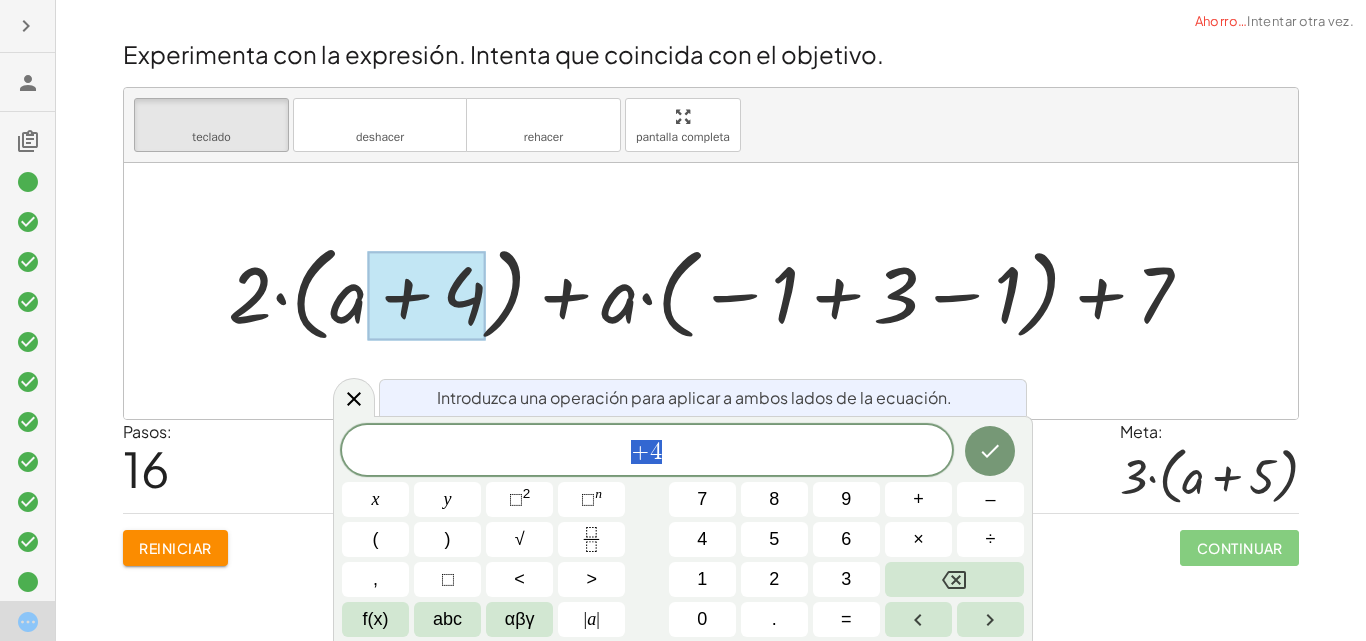 click at bounding box center (718, 291) 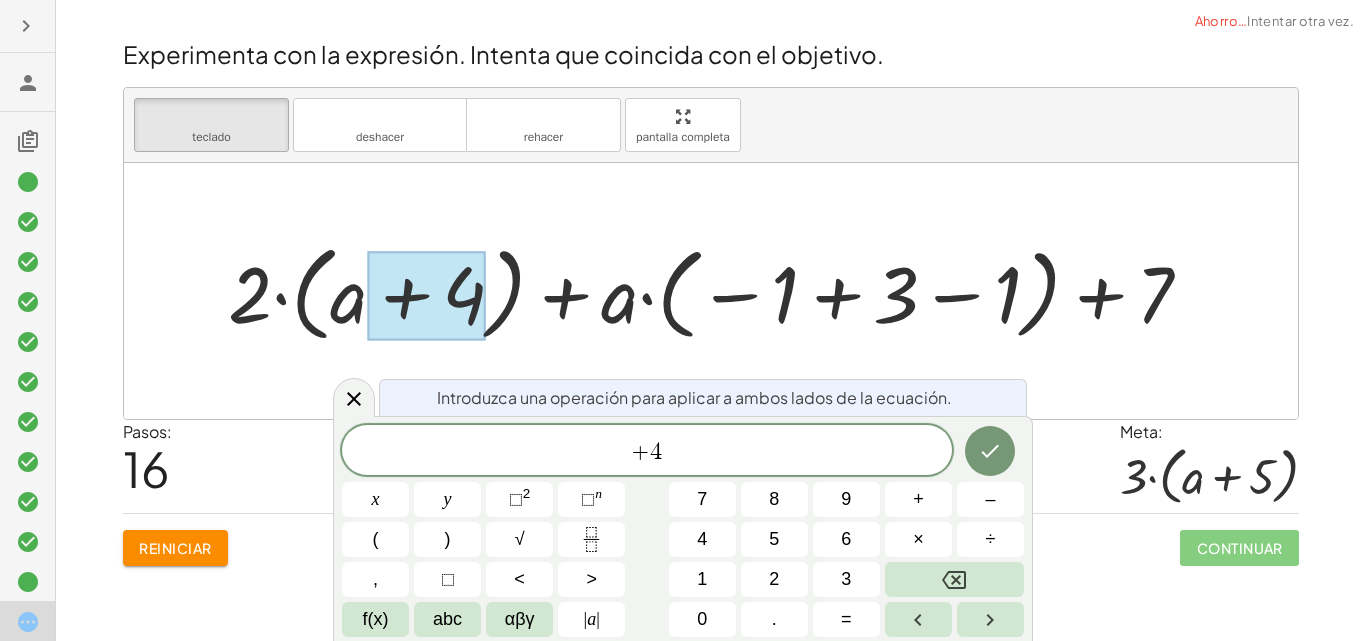 drag, startPoint x: 630, startPoint y: 303, endPoint x: 705, endPoint y: 292, distance: 75.802376 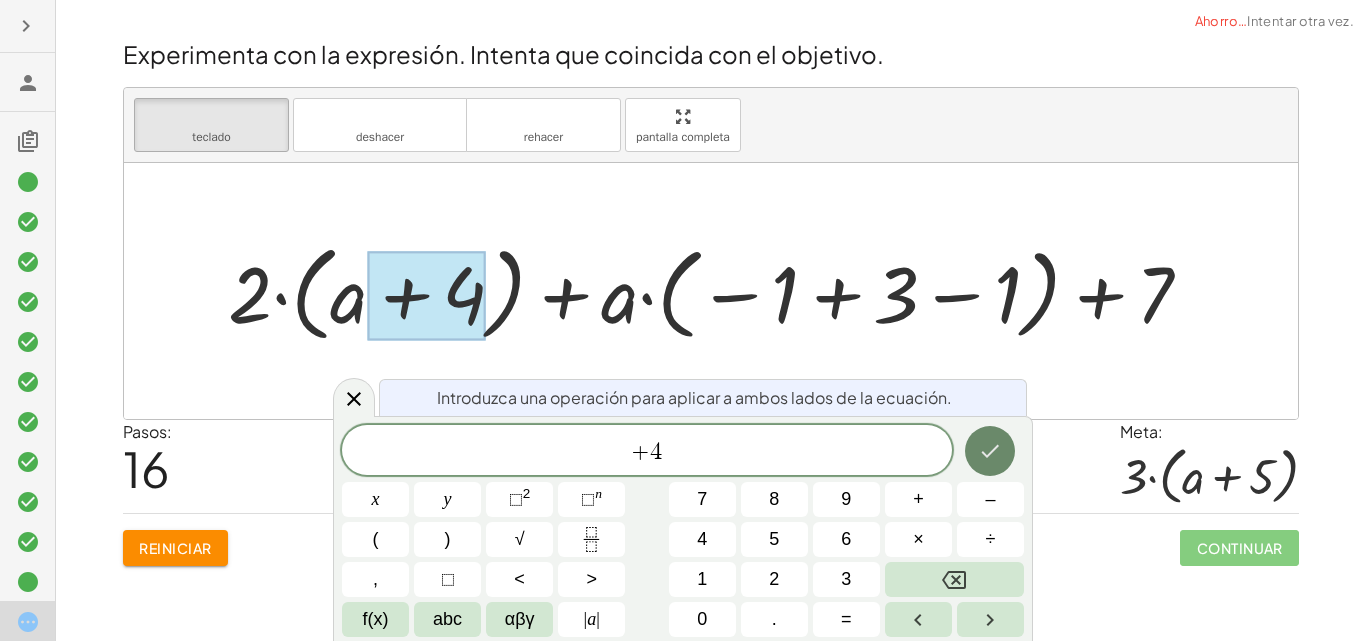 click 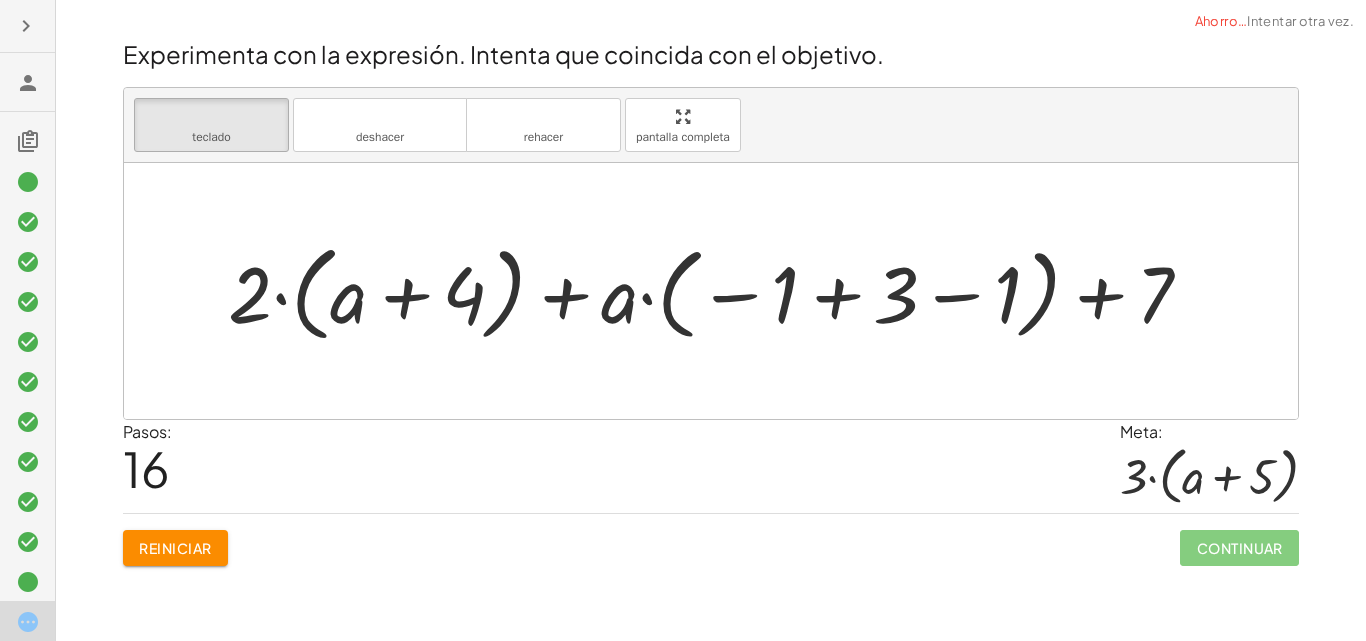 drag, startPoint x: 470, startPoint y: 305, endPoint x: 575, endPoint y: 295, distance: 105.47511 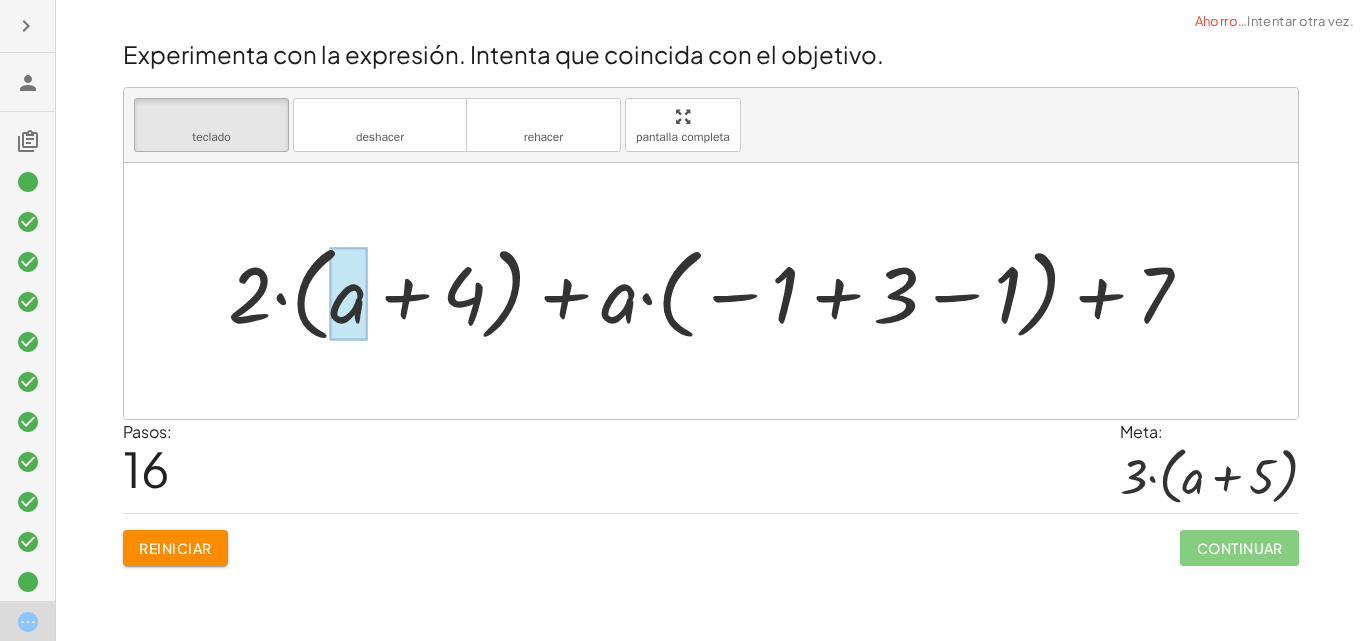 drag, startPoint x: 253, startPoint y: 303, endPoint x: 331, endPoint y: 308, distance: 78.160095 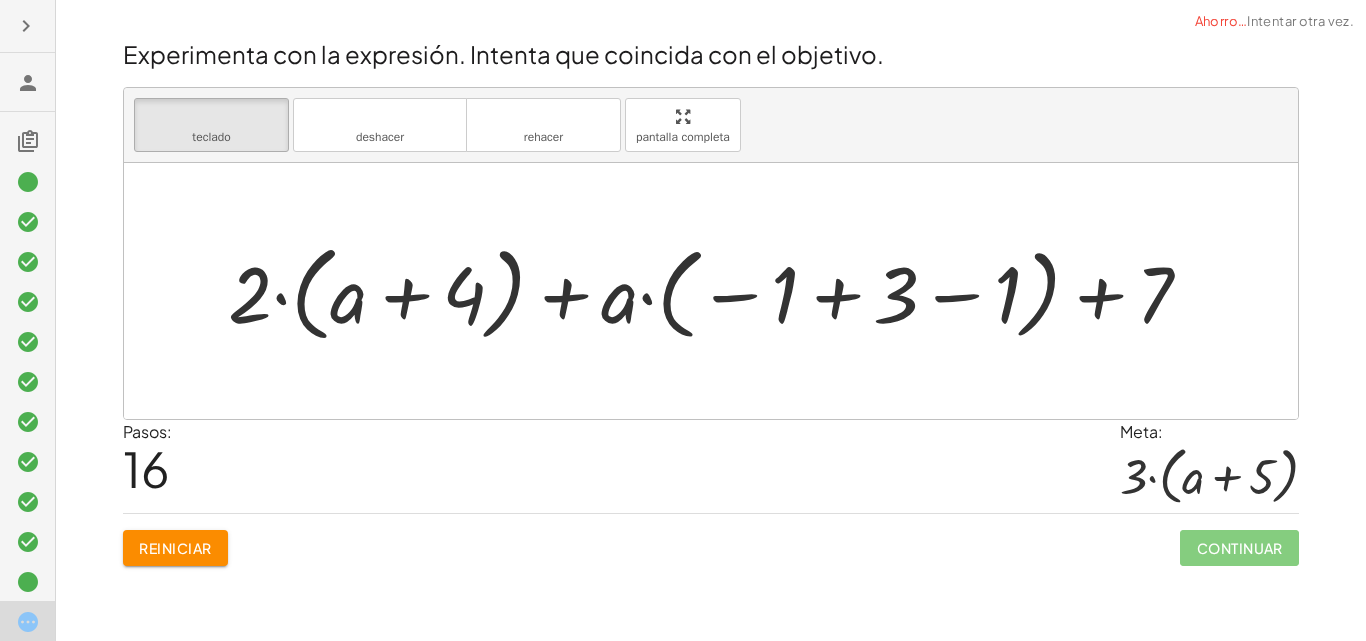 click at bounding box center [718, 291] 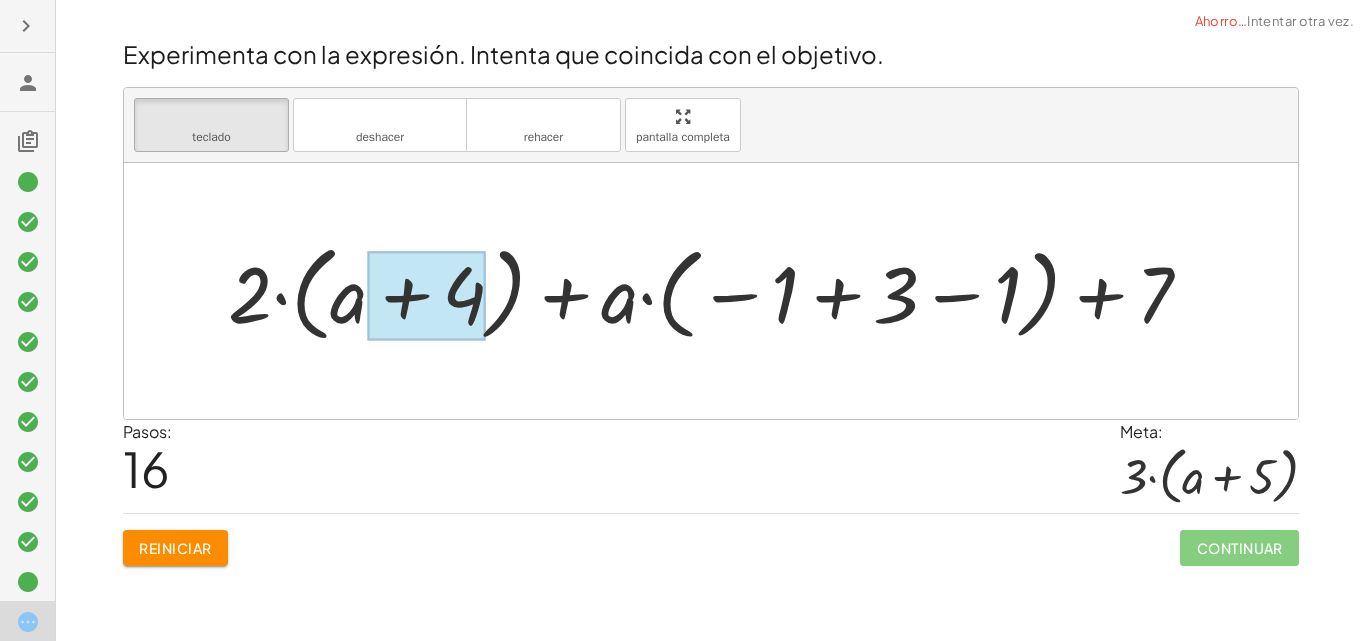 click at bounding box center (426, 295) 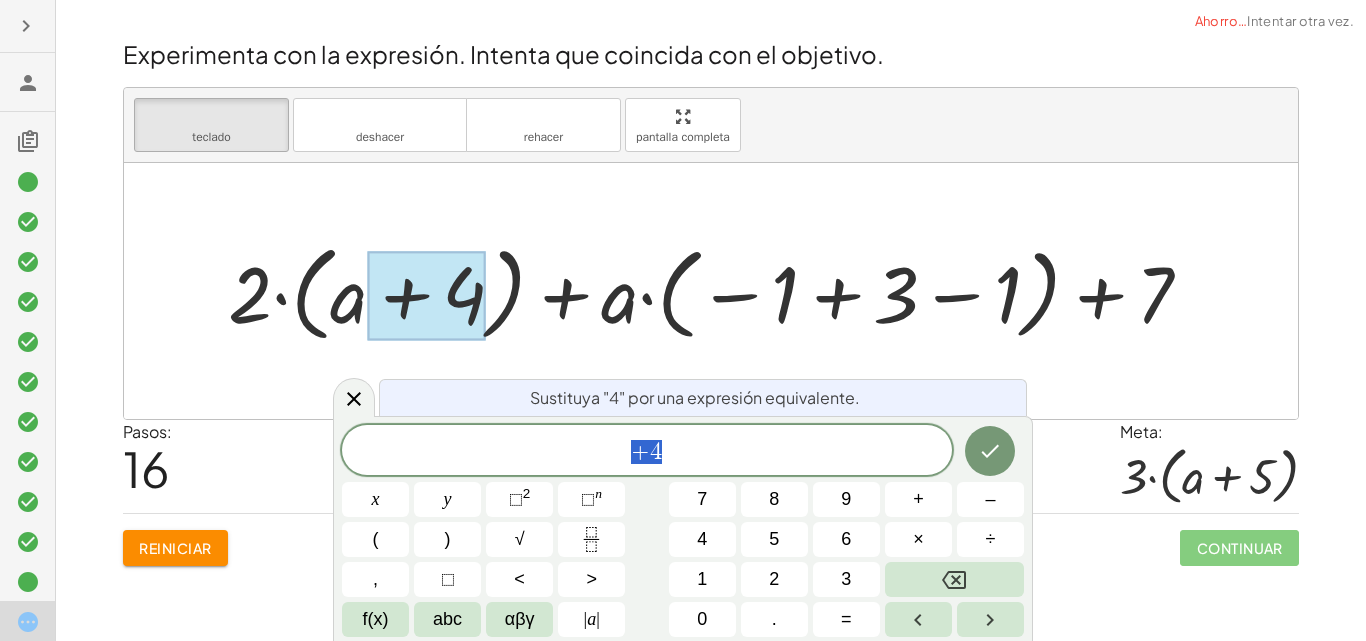 click at bounding box center [718, 291] 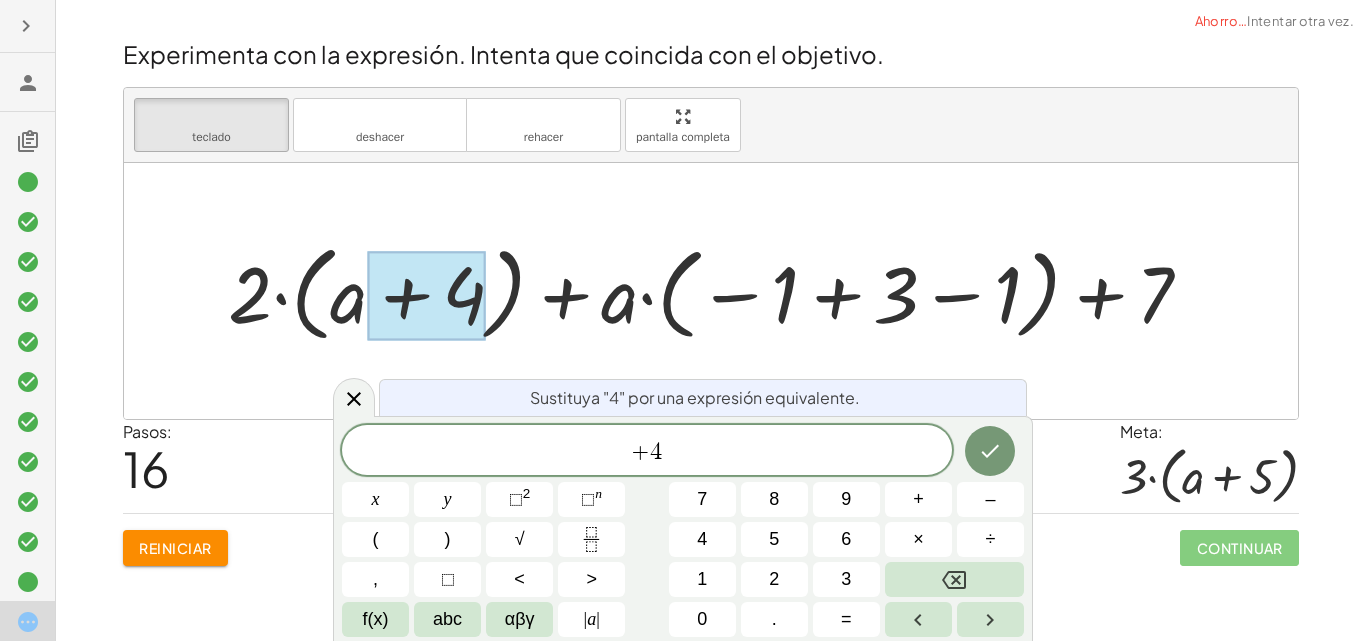 click 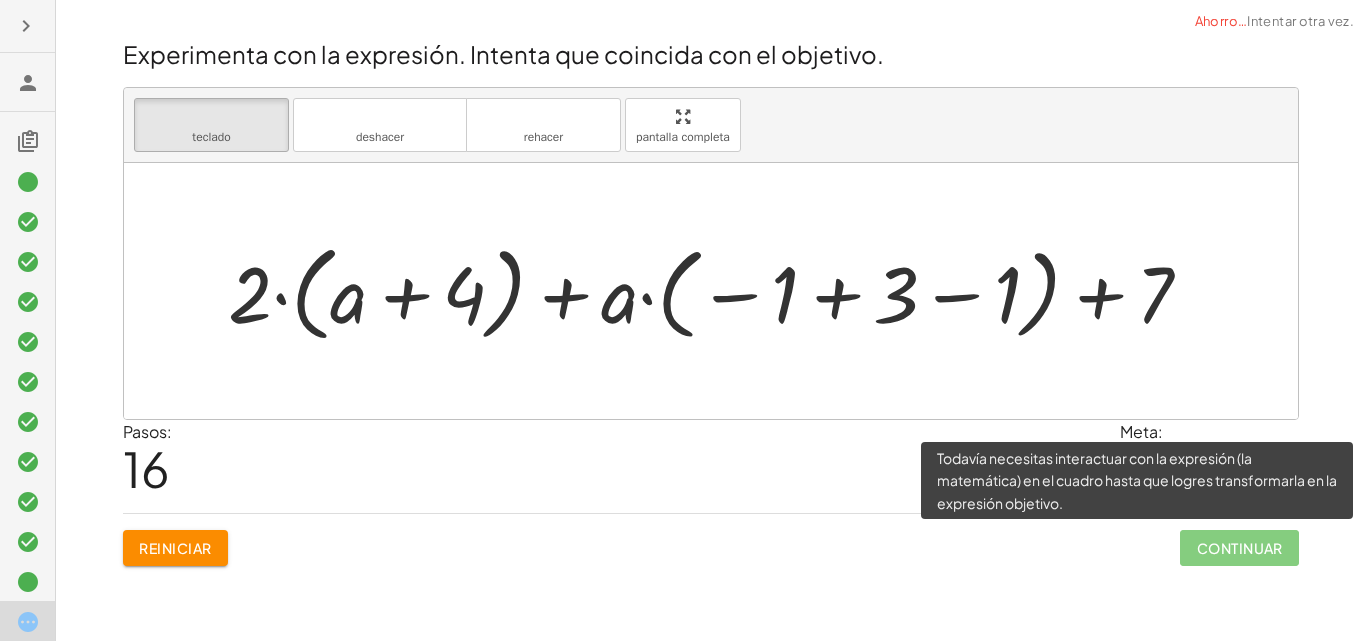 click on "Continuar" 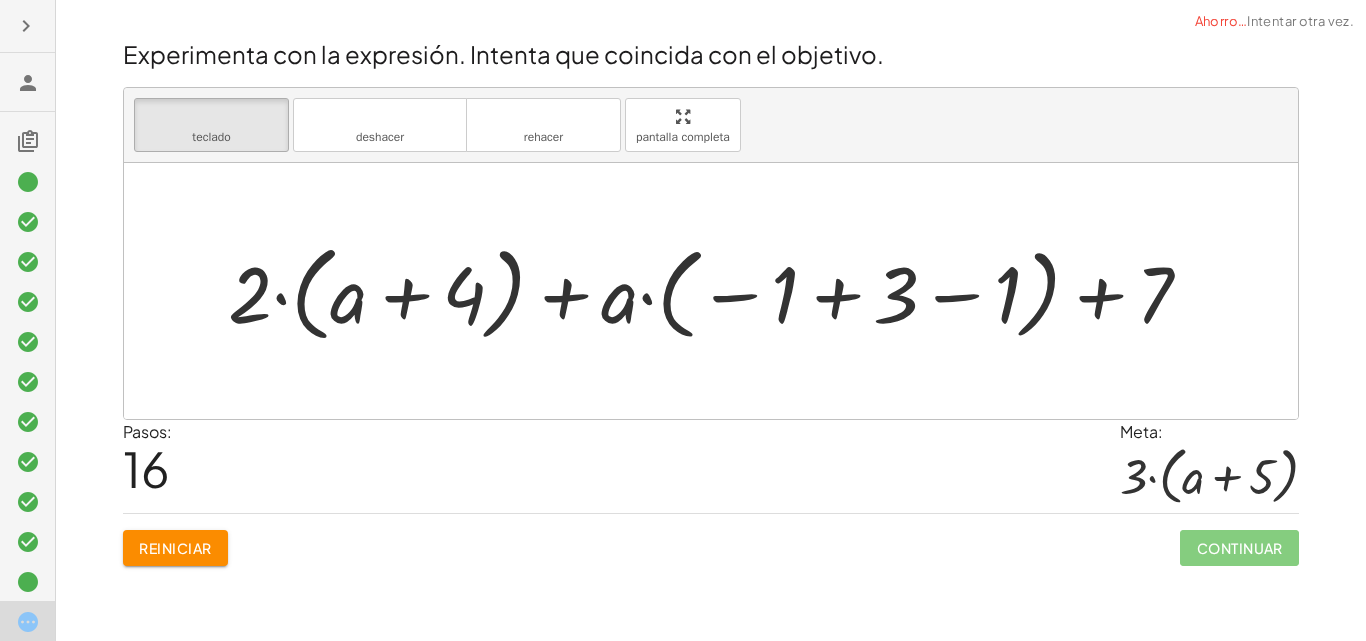 click on "Reiniciar" at bounding box center (175, 548) 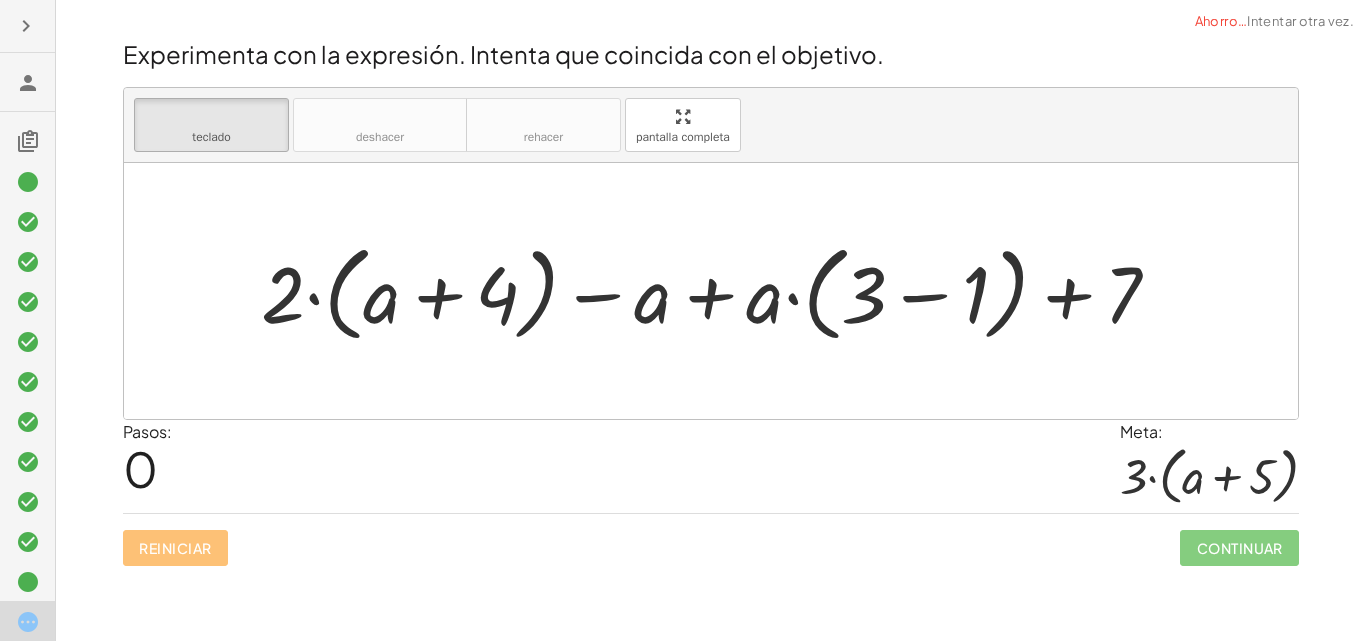 click at bounding box center [718, 291] 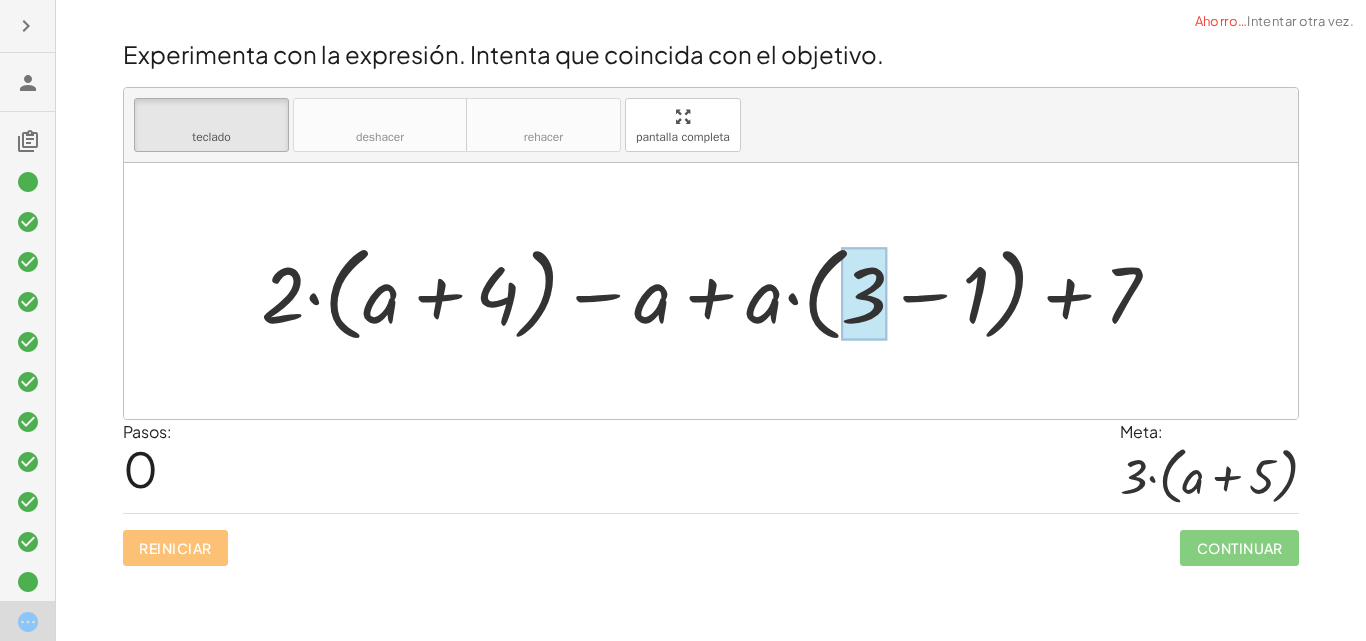 drag, startPoint x: 842, startPoint y: 299, endPoint x: 879, endPoint y: 304, distance: 37.336308 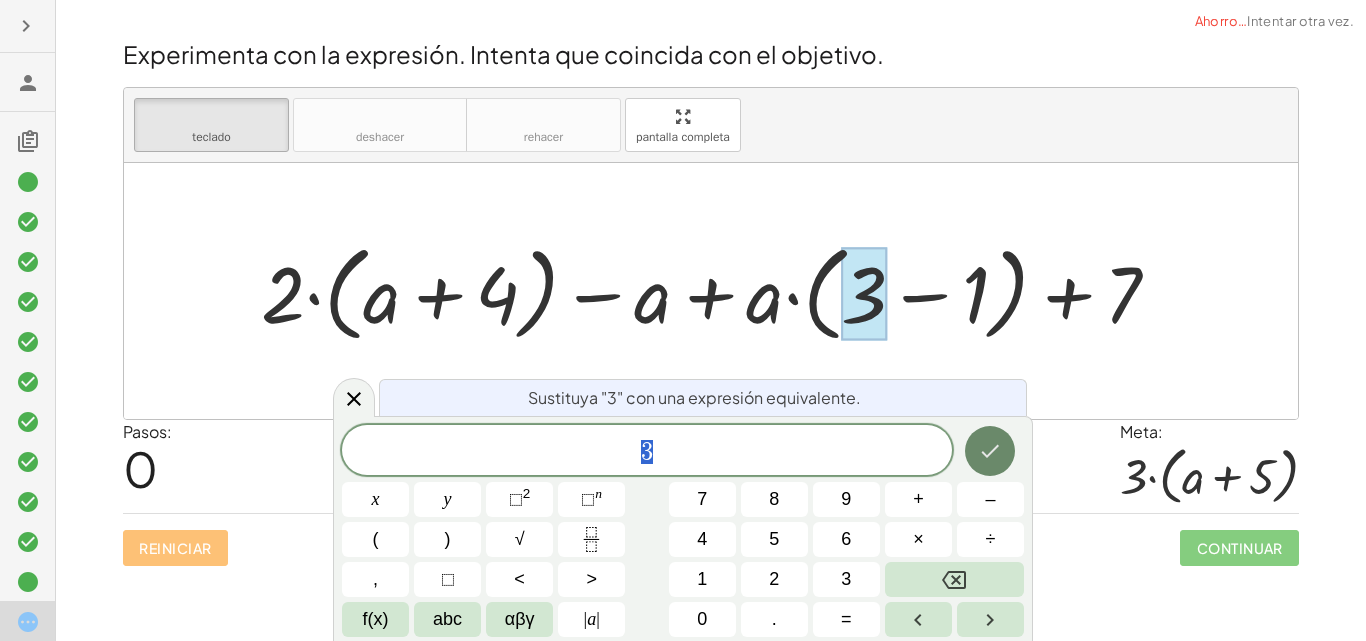 click at bounding box center (990, 451) 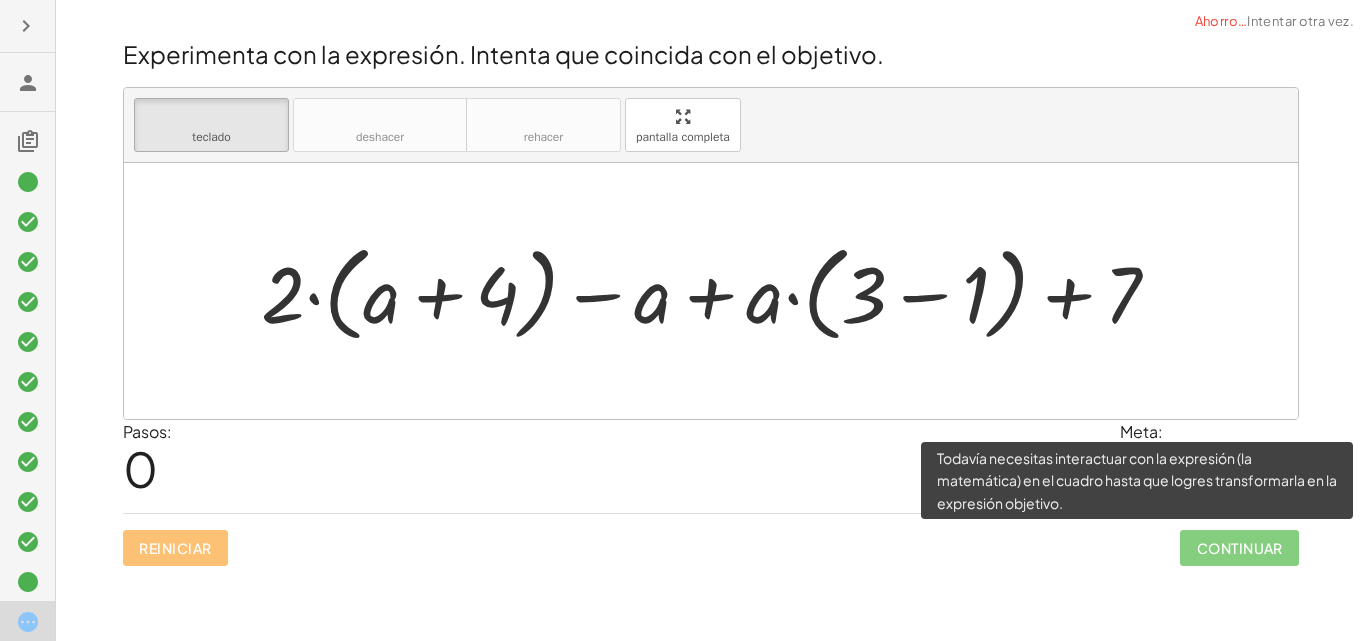click on "Continuar" 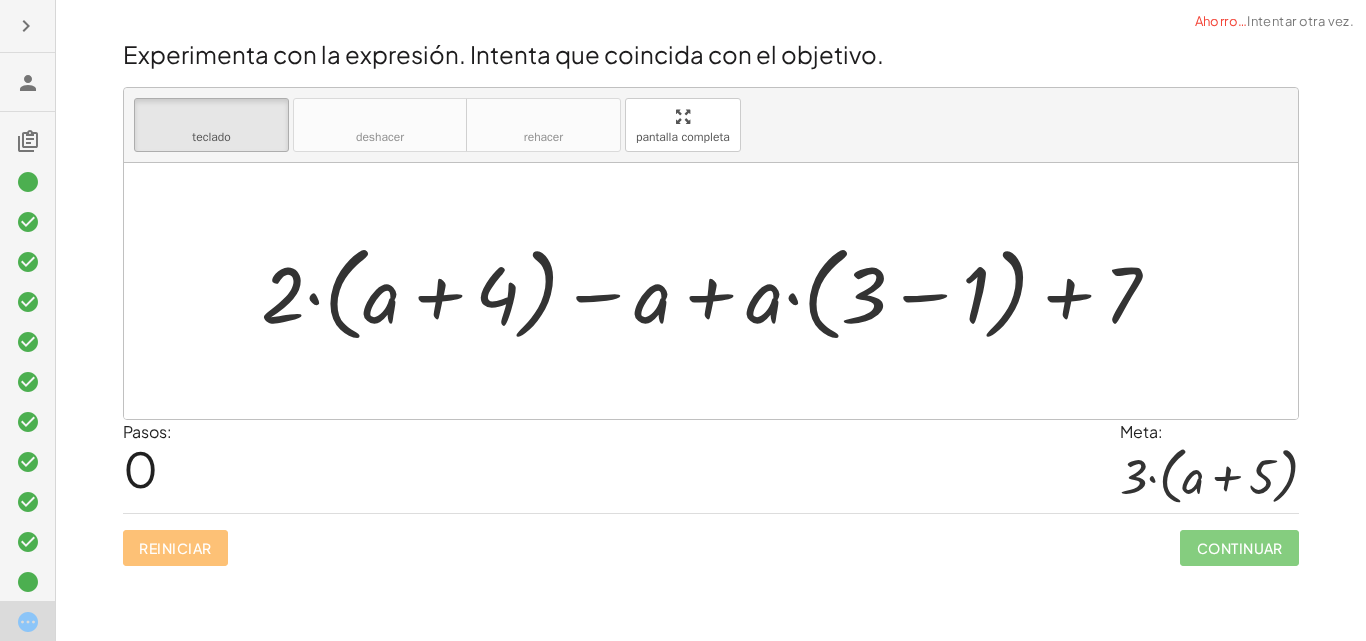 click on "Reiniciar Continuar" at bounding box center (711, 539) 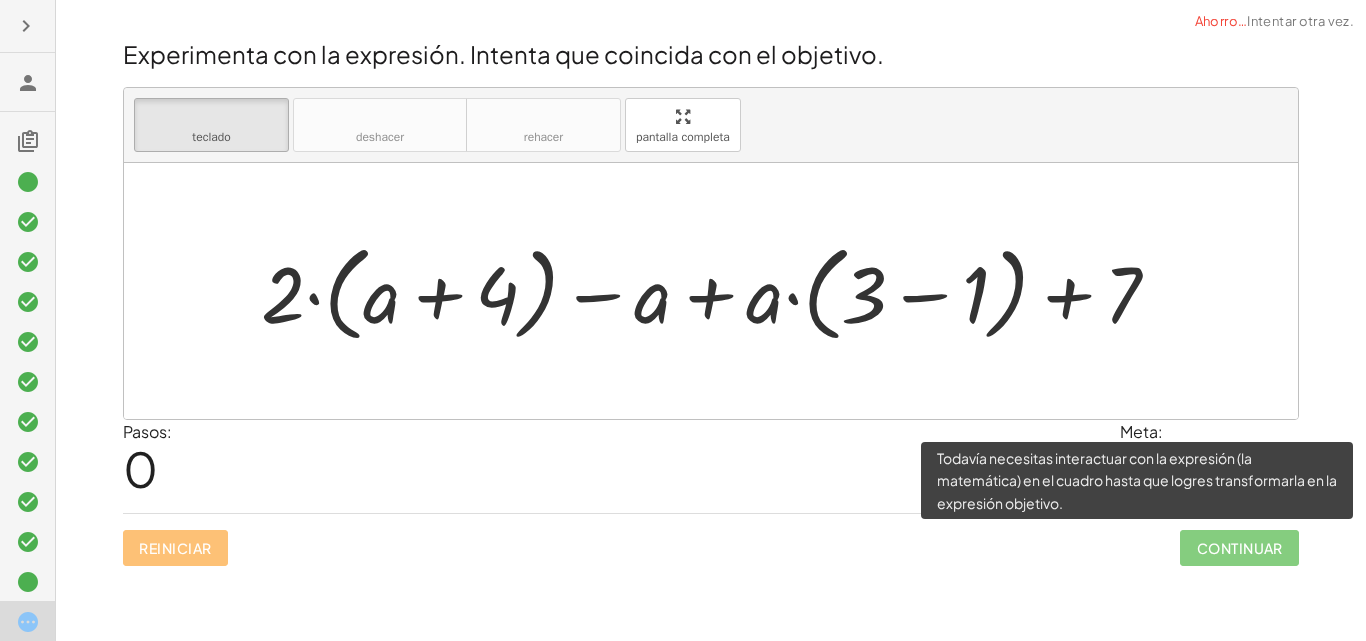 click on "Continuar" 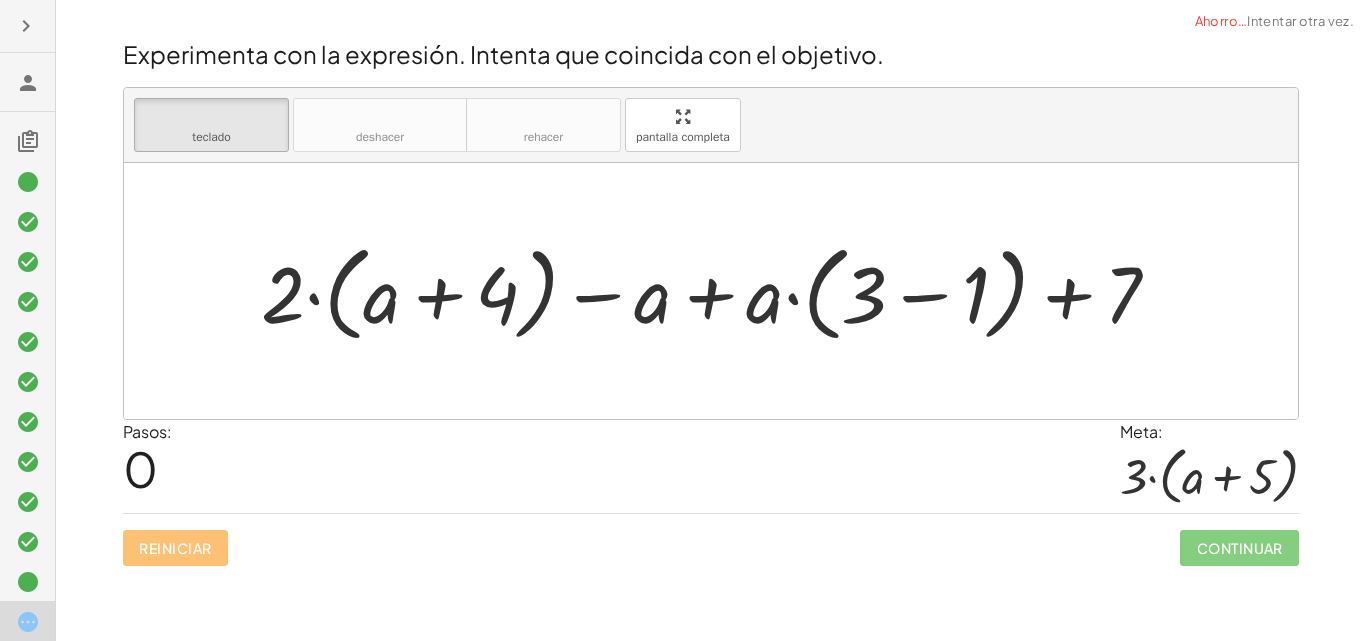 drag, startPoint x: 682, startPoint y: 144, endPoint x: 682, endPoint y: 231, distance: 87 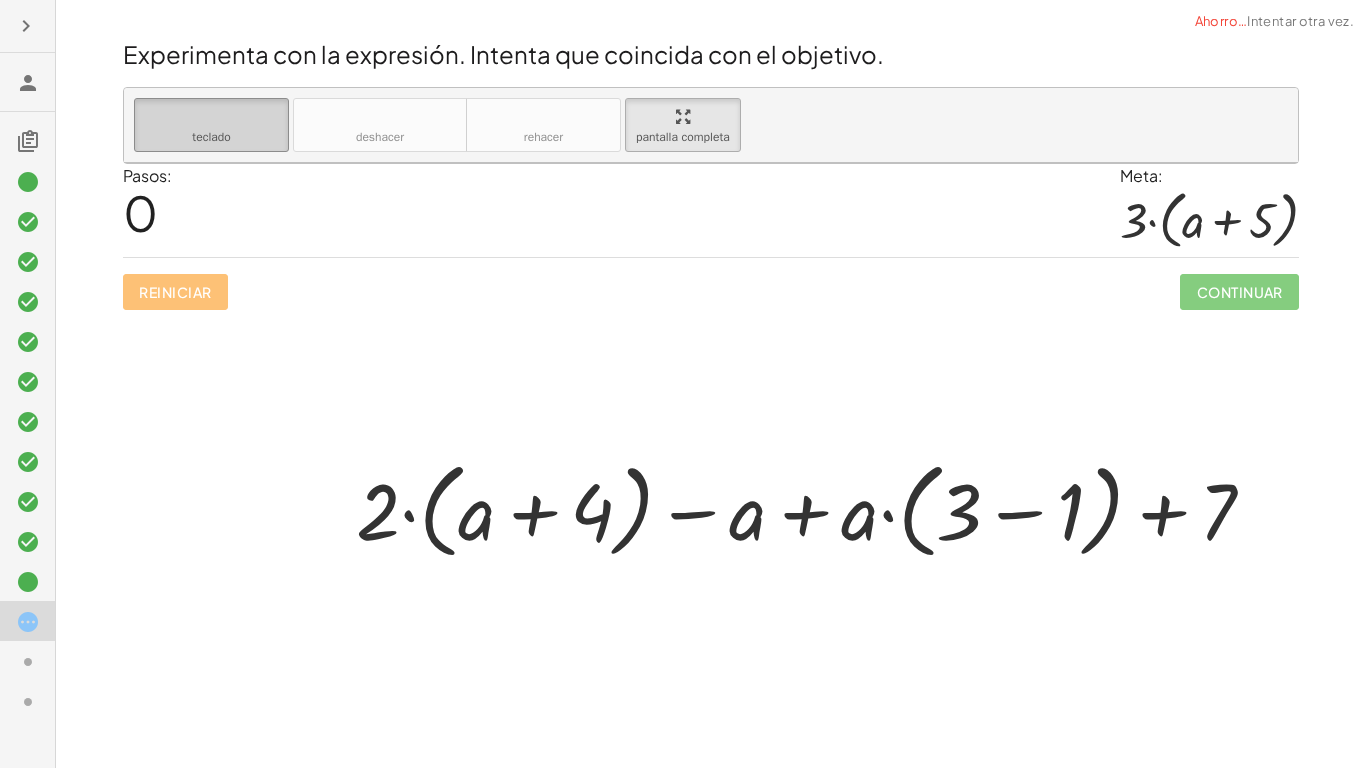 click on "teclado" at bounding box center [211, 137] 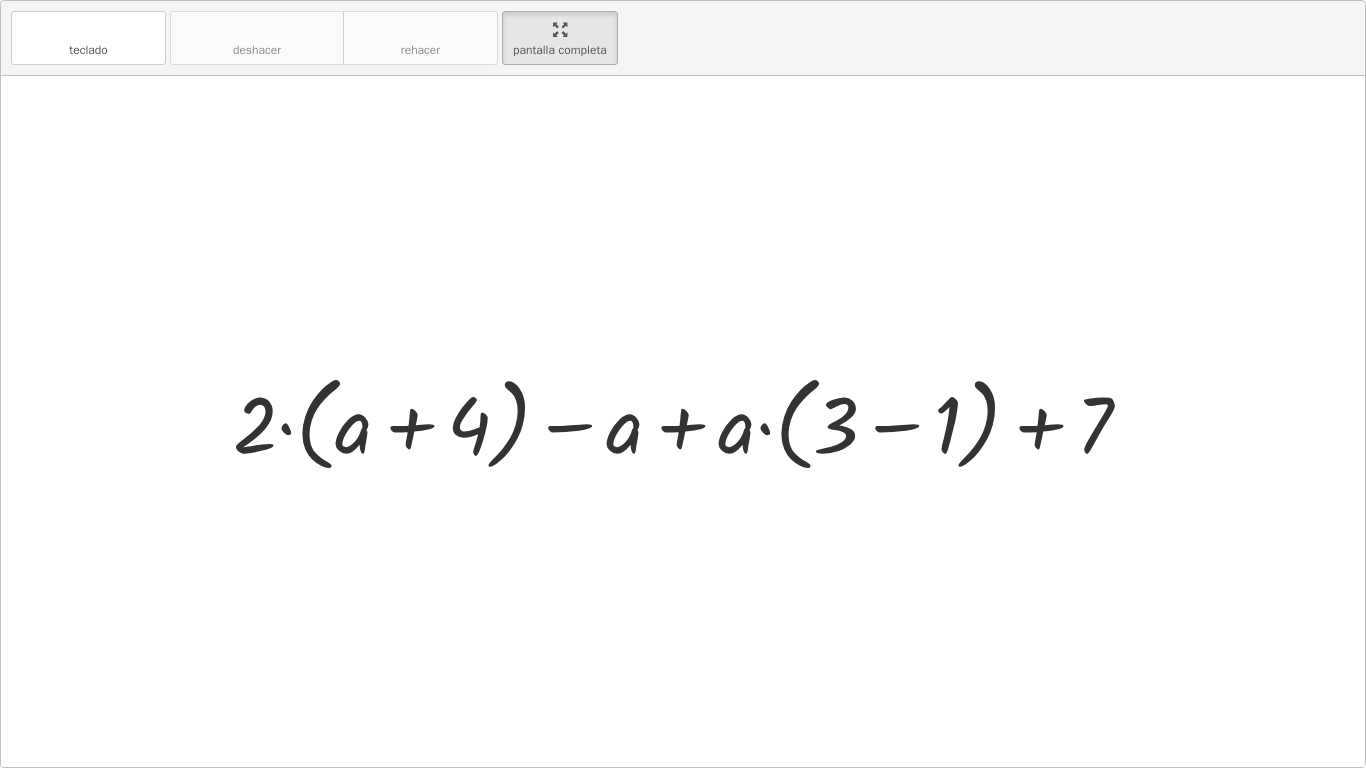 click at bounding box center [690, 421] 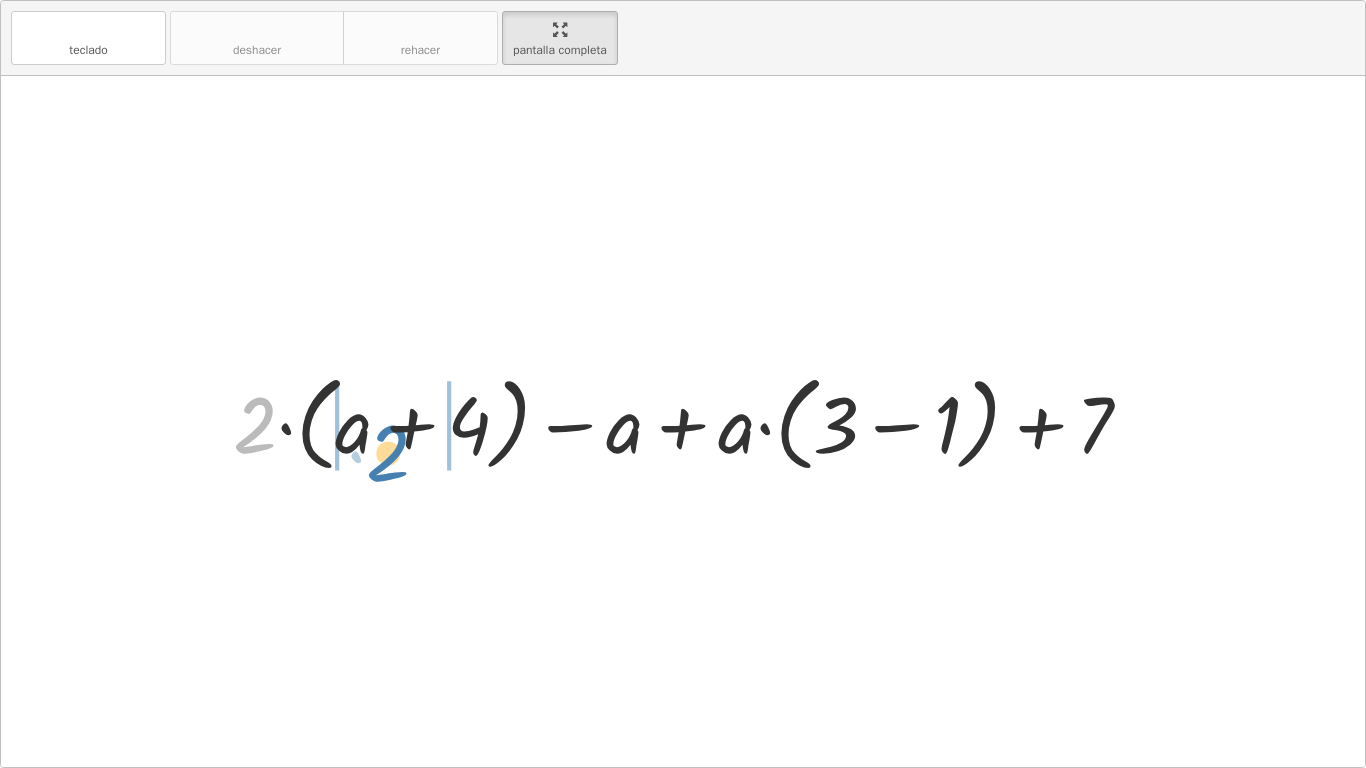 drag, startPoint x: 245, startPoint y: 424, endPoint x: 379, endPoint y: 452, distance: 136.89412 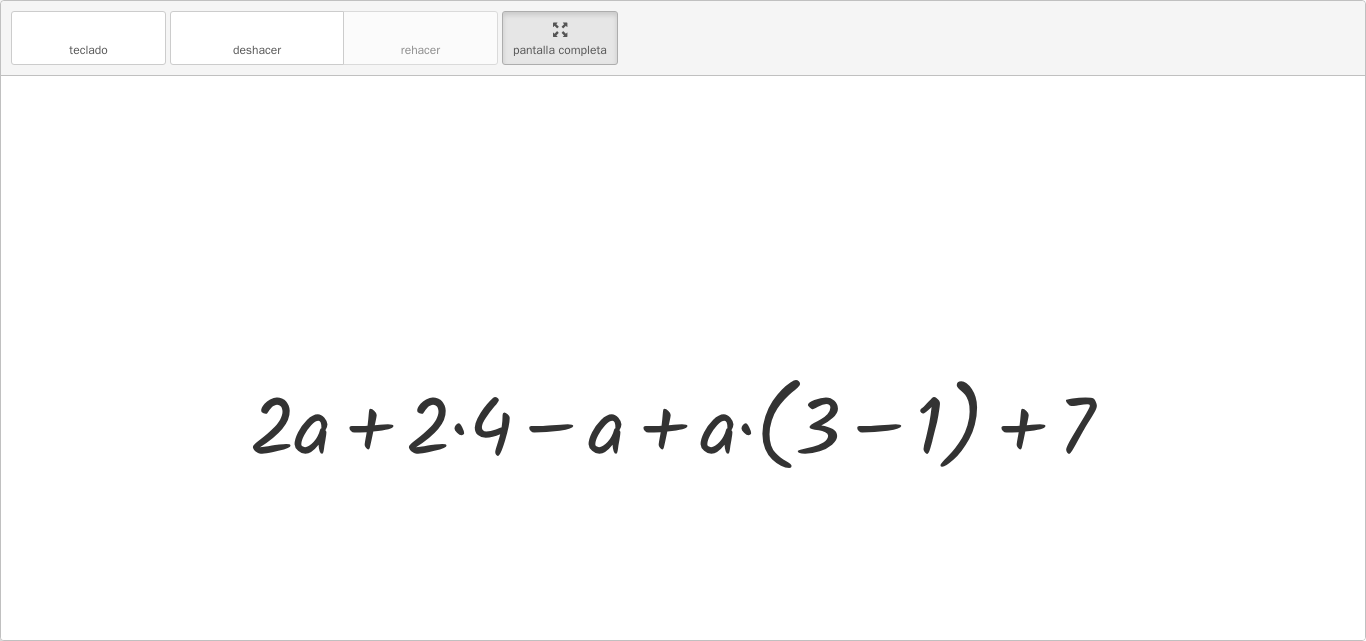 scroll, scrollTop: 100, scrollLeft: 0, axis: vertical 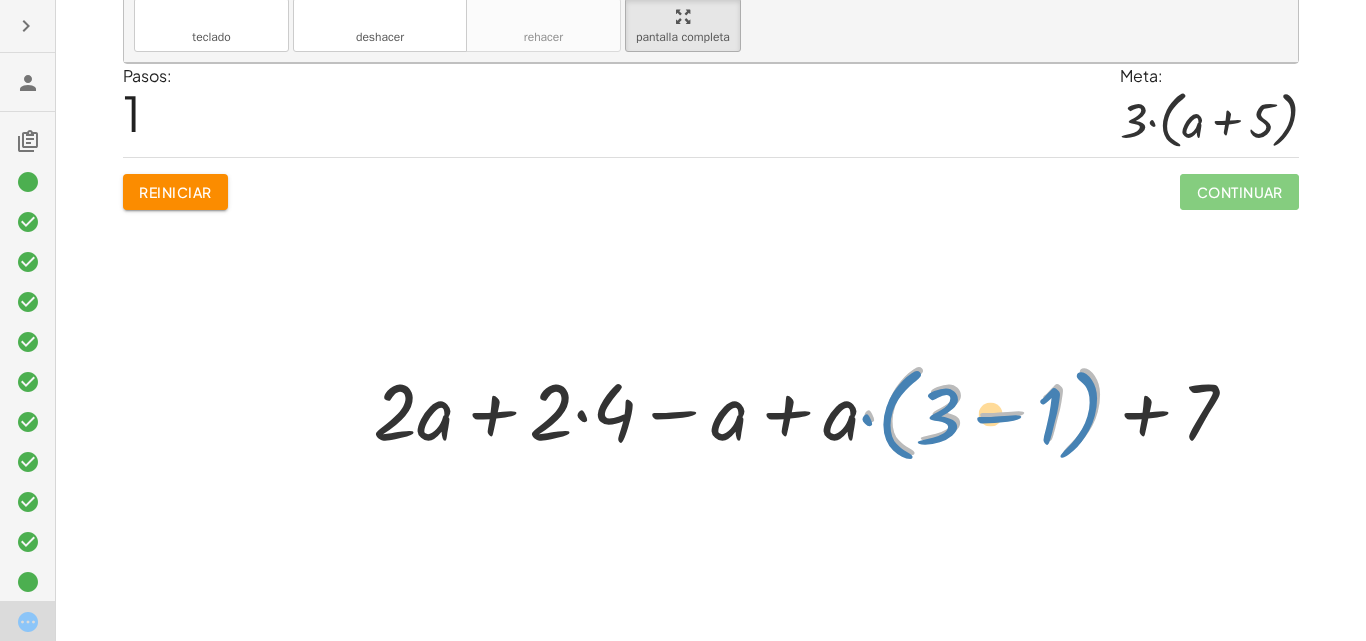 click at bounding box center (813, 408) 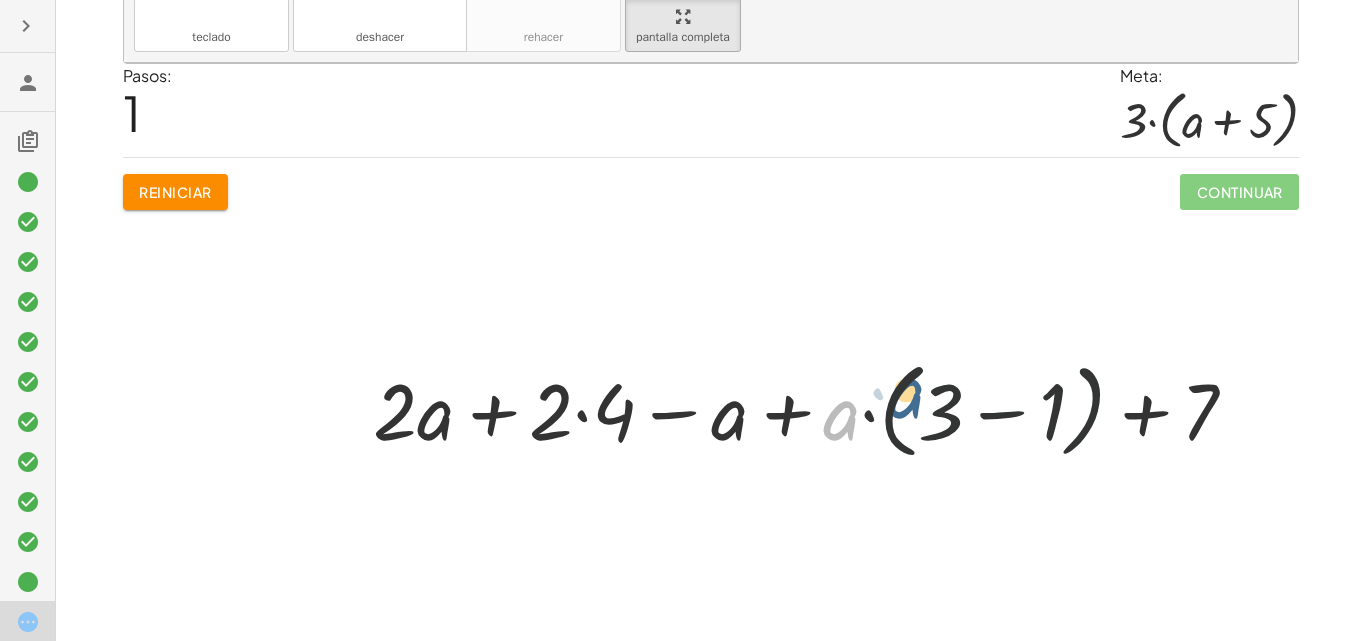 drag, startPoint x: 829, startPoint y: 429, endPoint x: 896, endPoint y: 407, distance: 70.5195 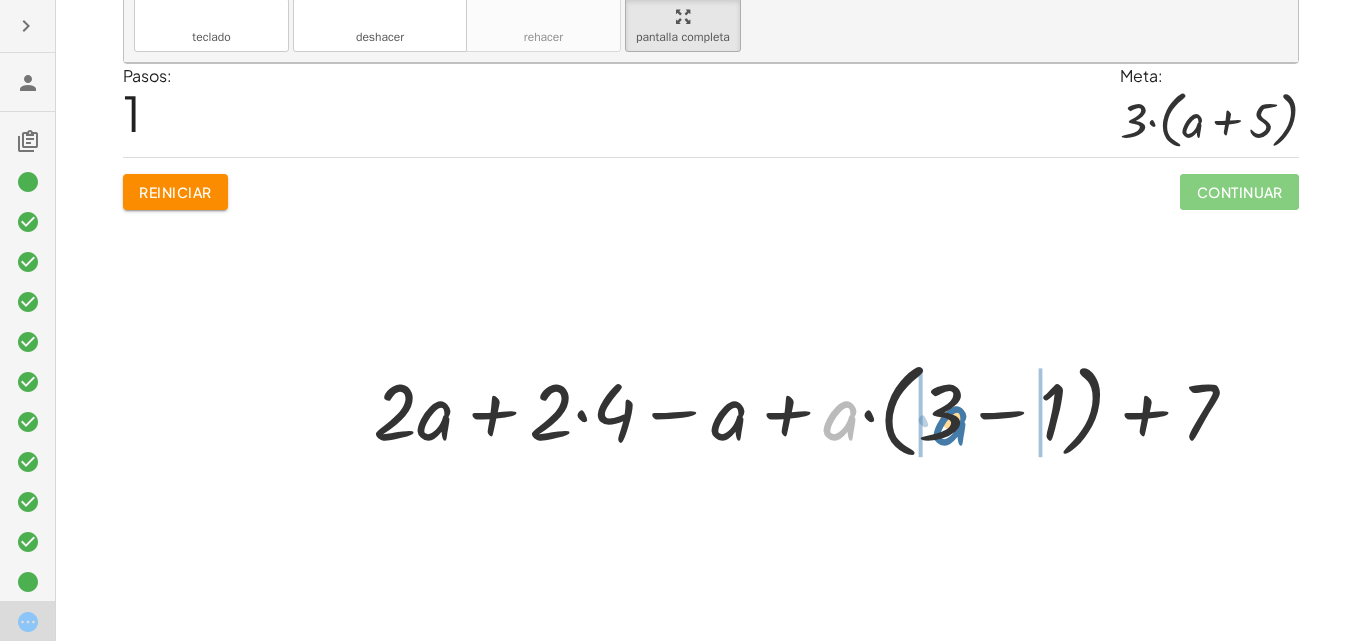 drag, startPoint x: 894, startPoint y: 413, endPoint x: 951, endPoint y: 429, distance: 59.20304 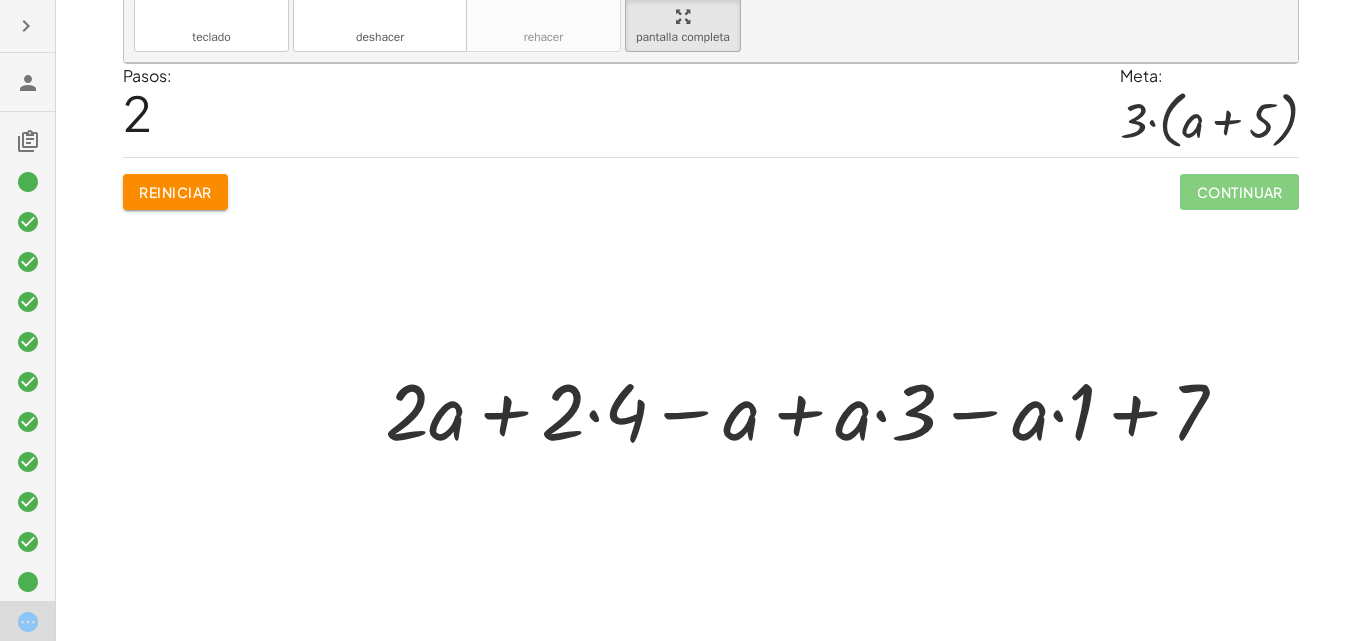 click at bounding box center [814, 408] 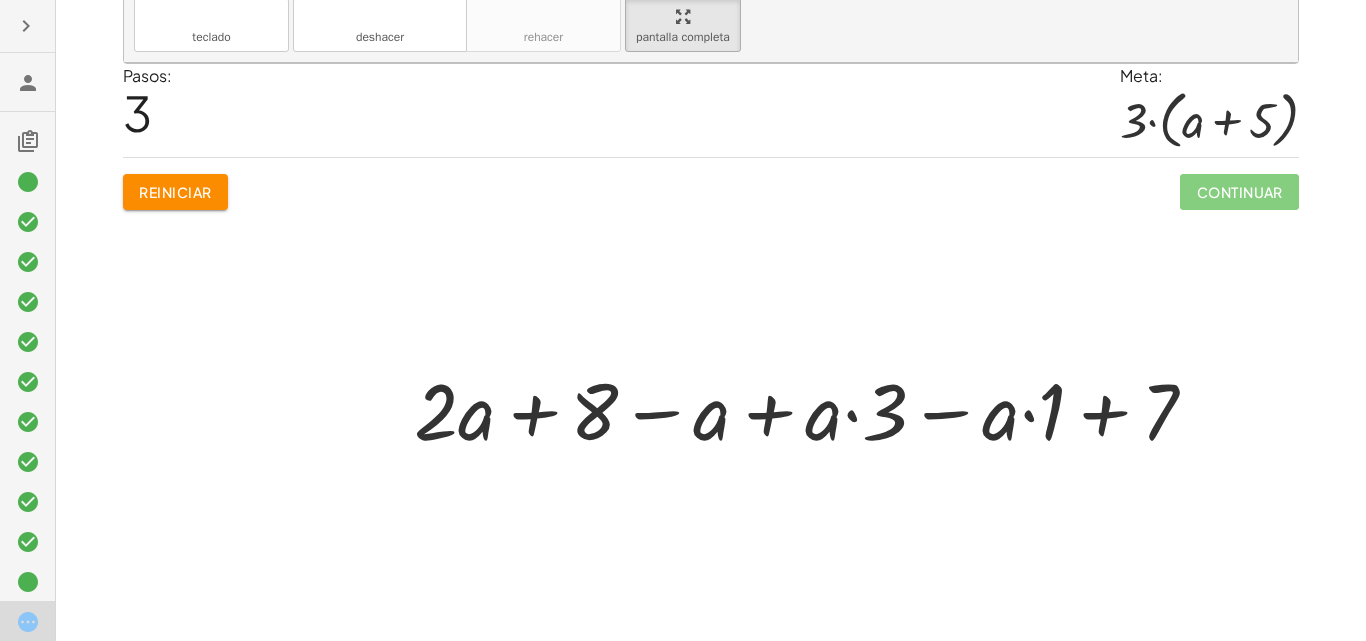 click at bounding box center (813, 408) 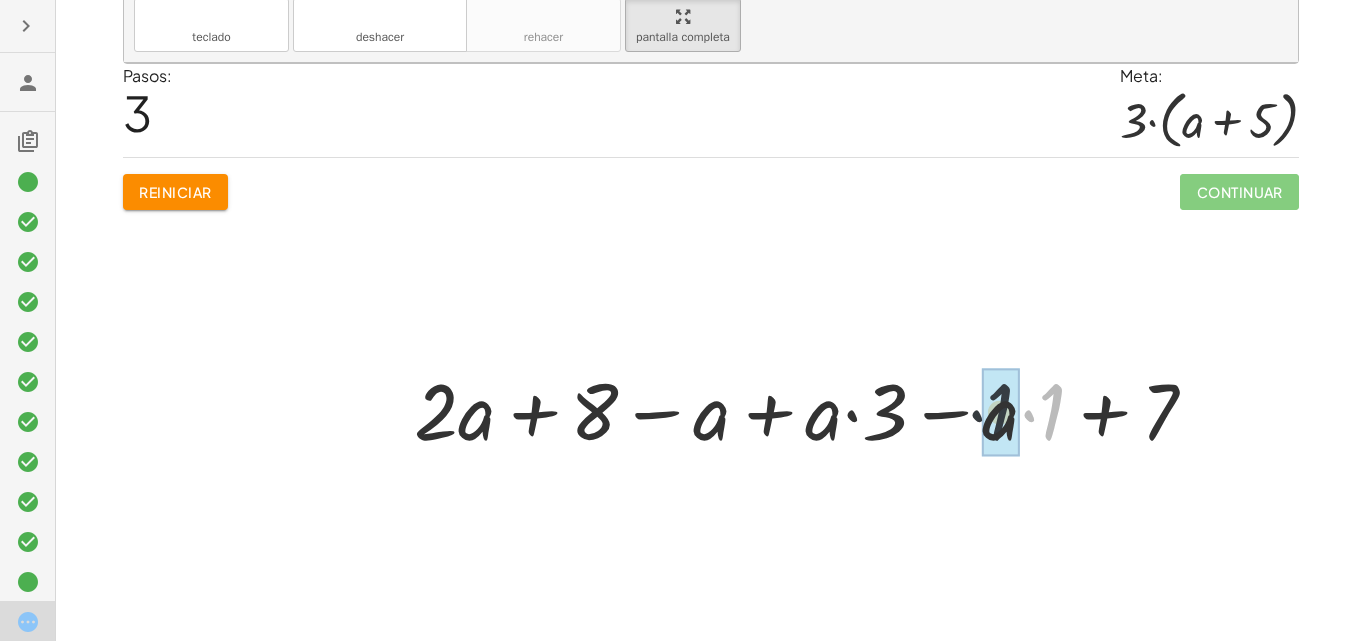 drag, startPoint x: 1043, startPoint y: 421, endPoint x: 1011, endPoint y: 421, distance: 32 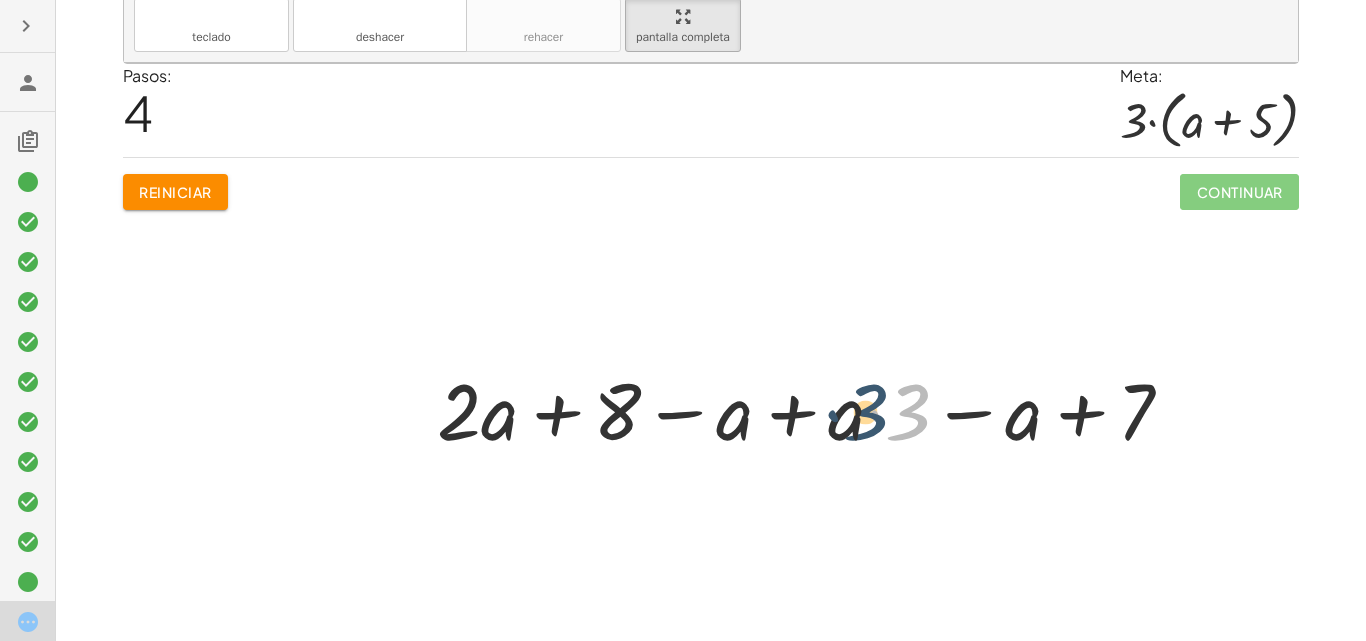 drag, startPoint x: 895, startPoint y: 418, endPoint x: 856, endPoint y: 418, distance: 39 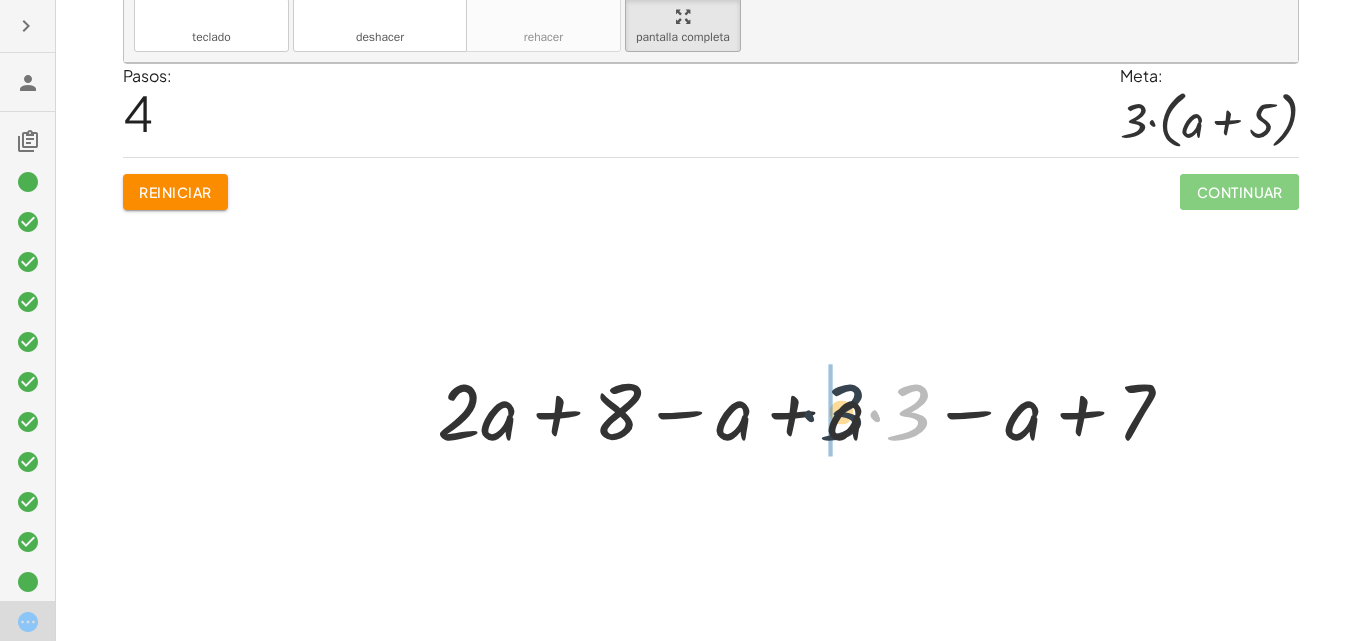 drag, startPoint x: 909, startPoint y: 413, endPoint x: 839, endPoint y: 413, distance: 70 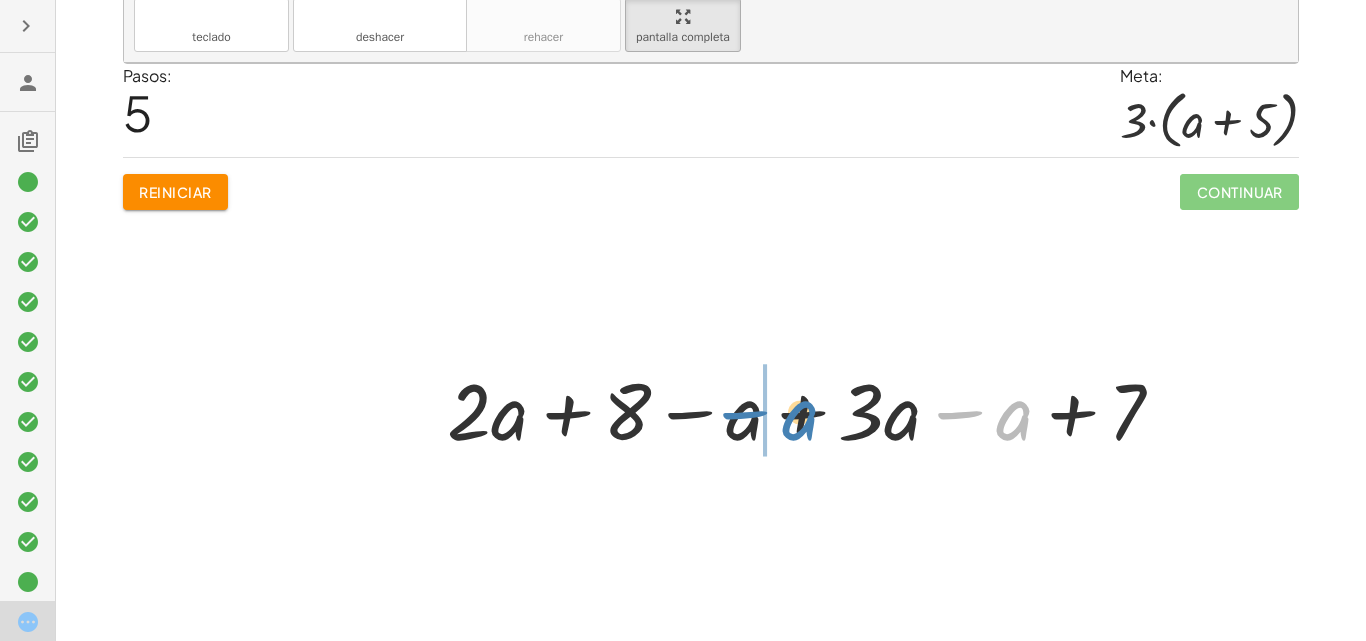 drag, startPoint x: 1015, startPoint y: 414, endPoint x: 800, endPoint y: 414, distance: 215 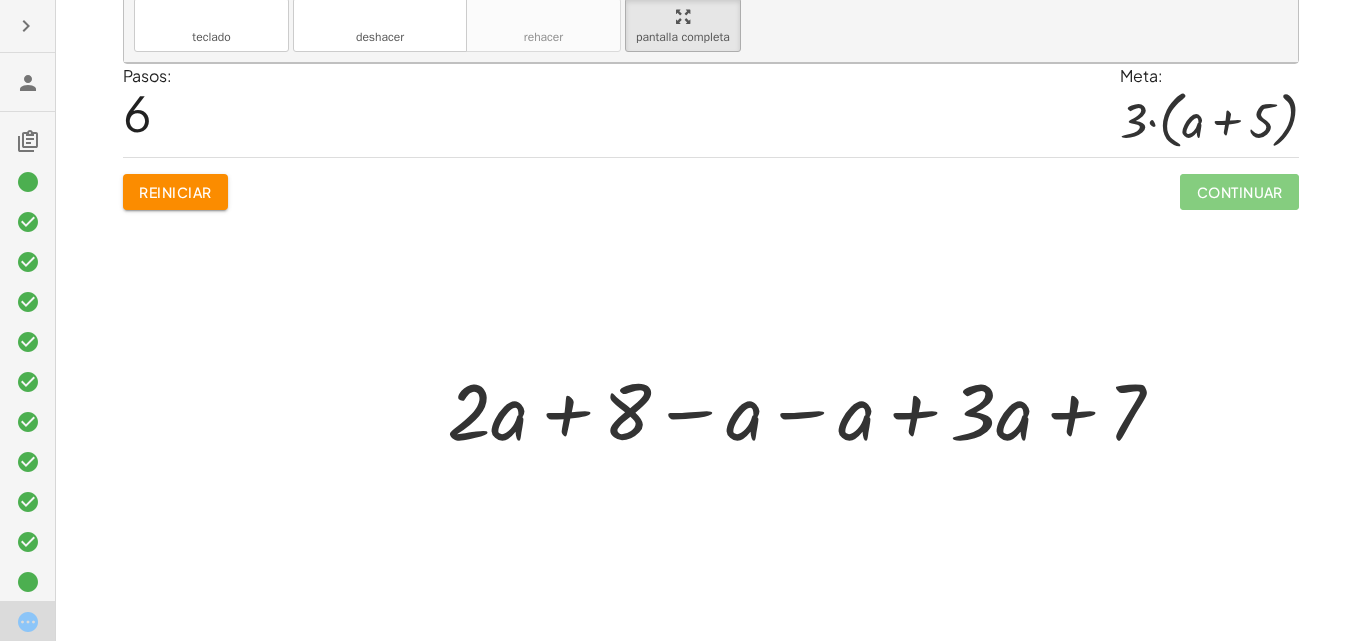 click at bounding box center (813, 408) 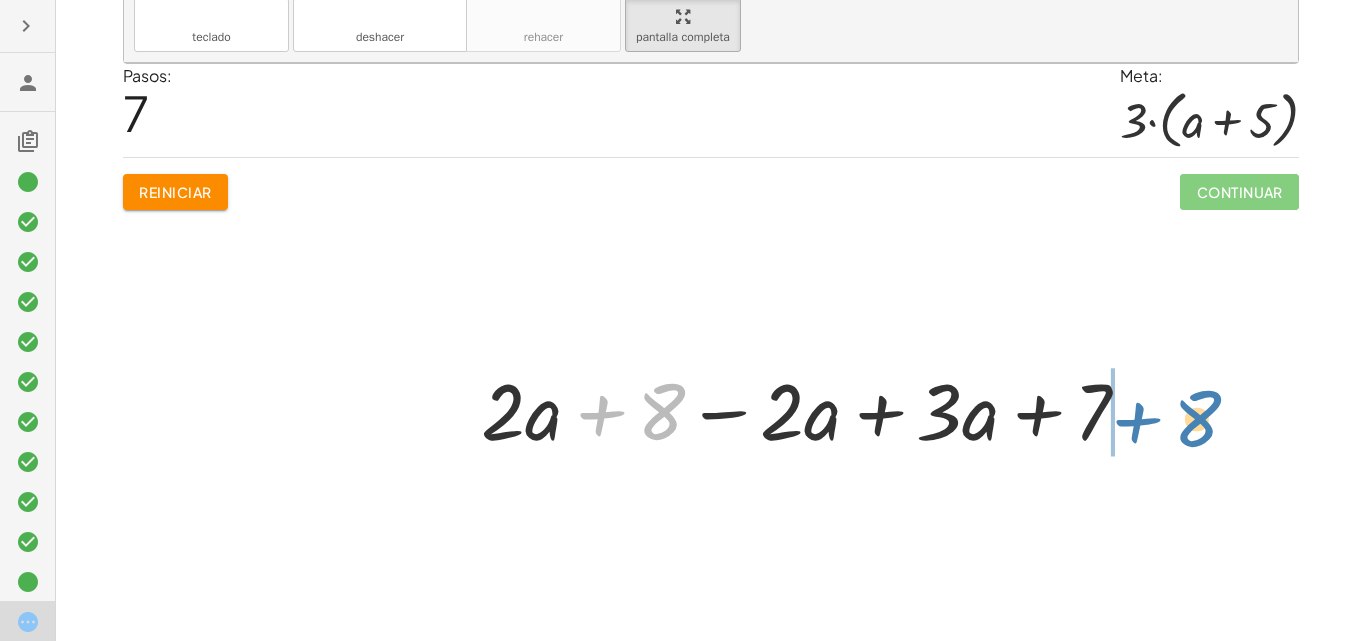 drag, startPoint x: 661, startPoint y: 403, endPoint x: 1190, endPoint y: 398, distance: 529.0236 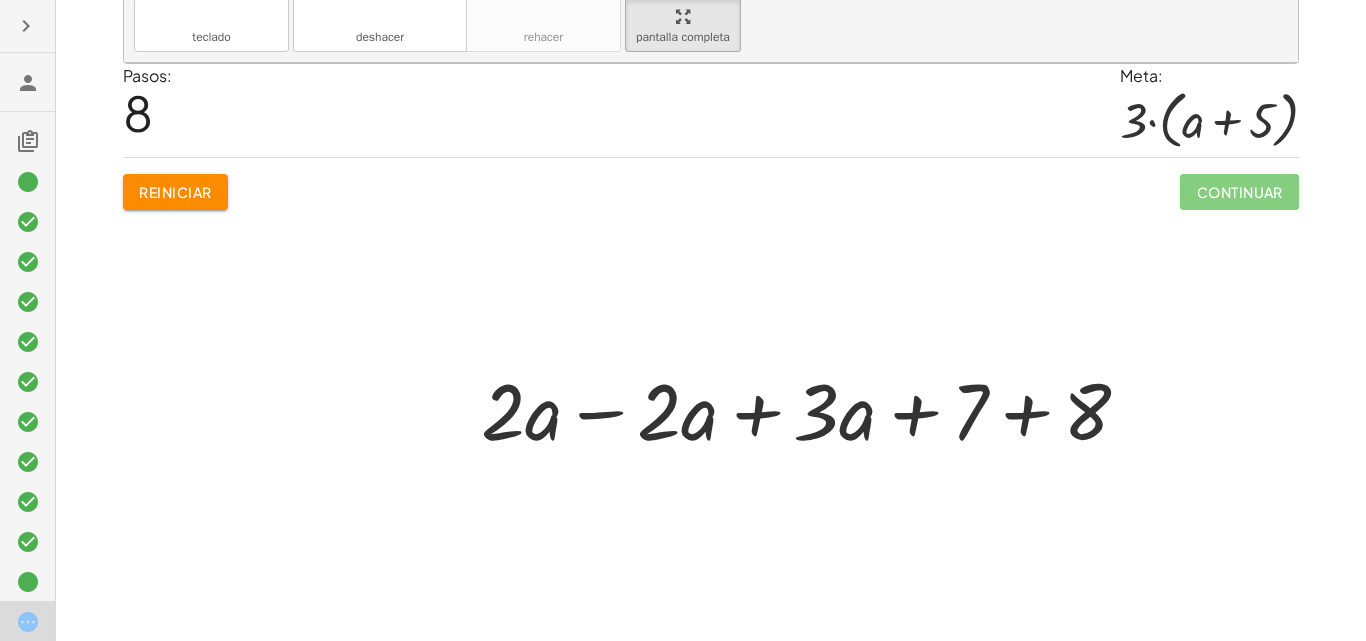 click at bounding box center (813, 408) 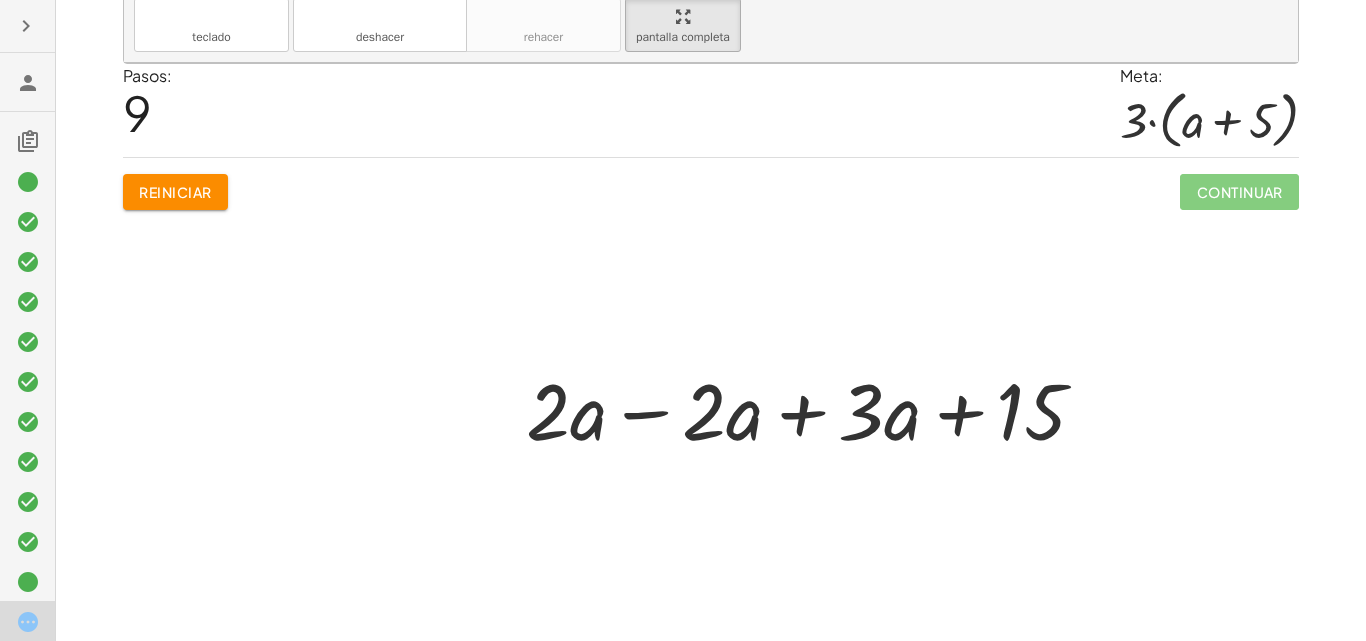 click at bounding box center [814, 408] 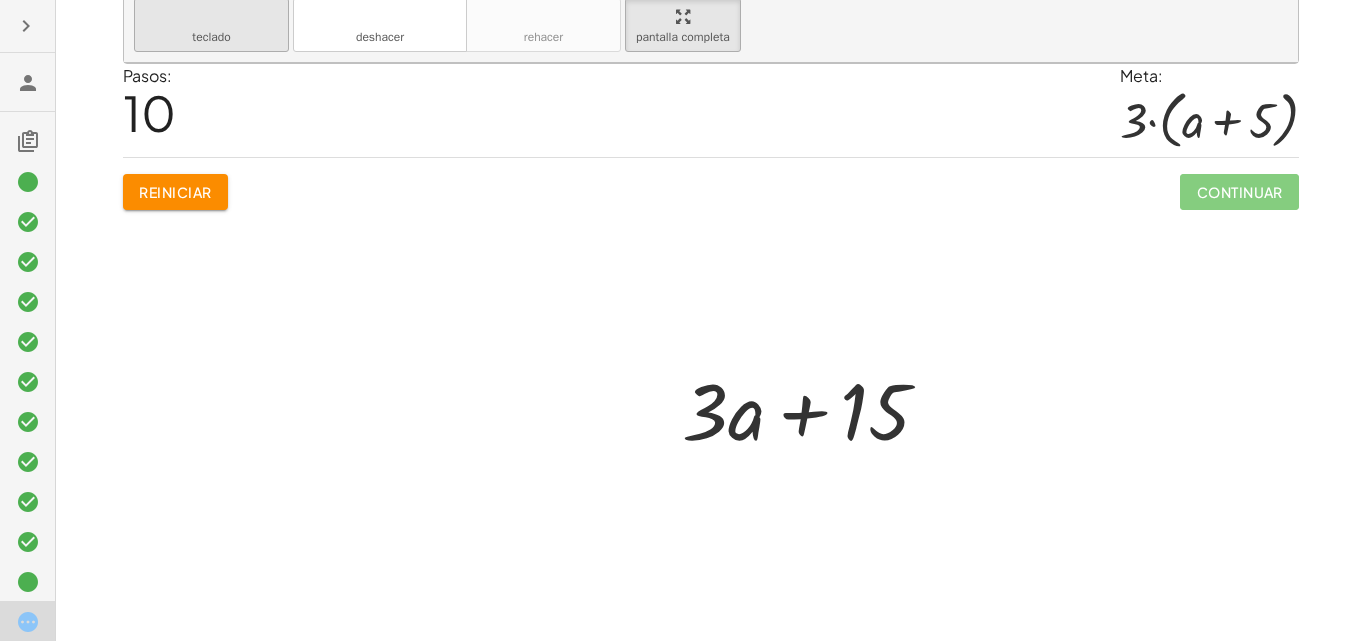 click on "teclado" at bounding box center (211, 37) 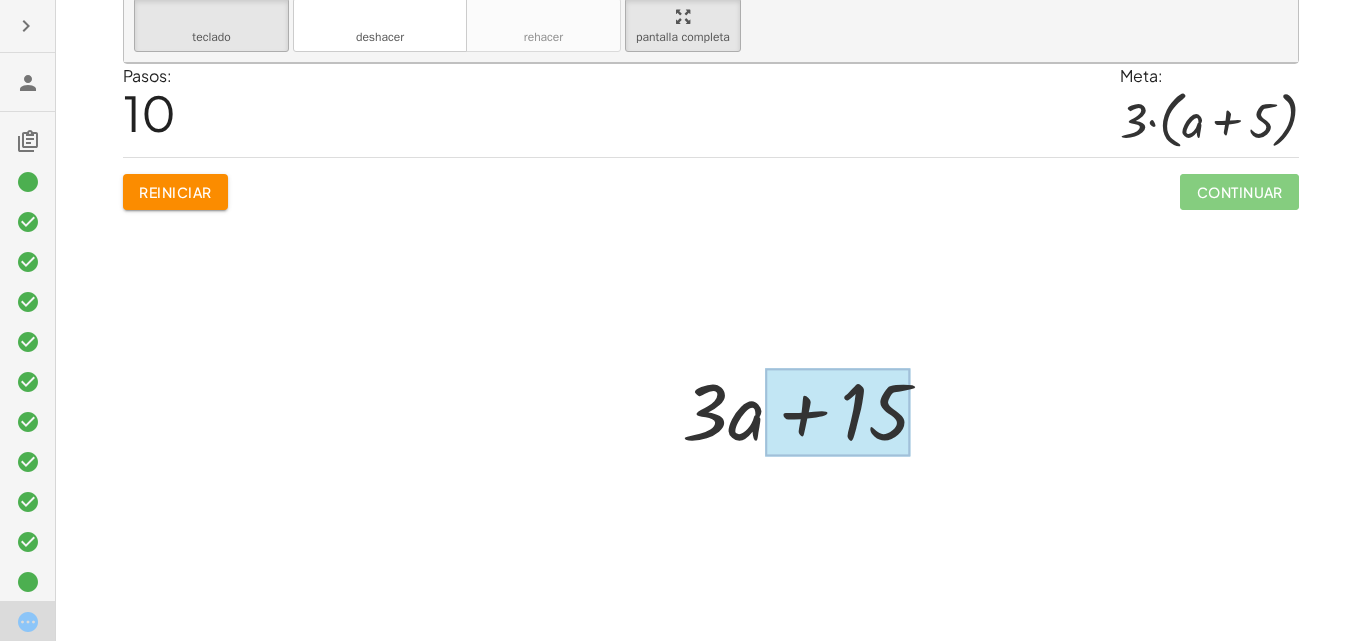 click at bounding box center (837, 412) 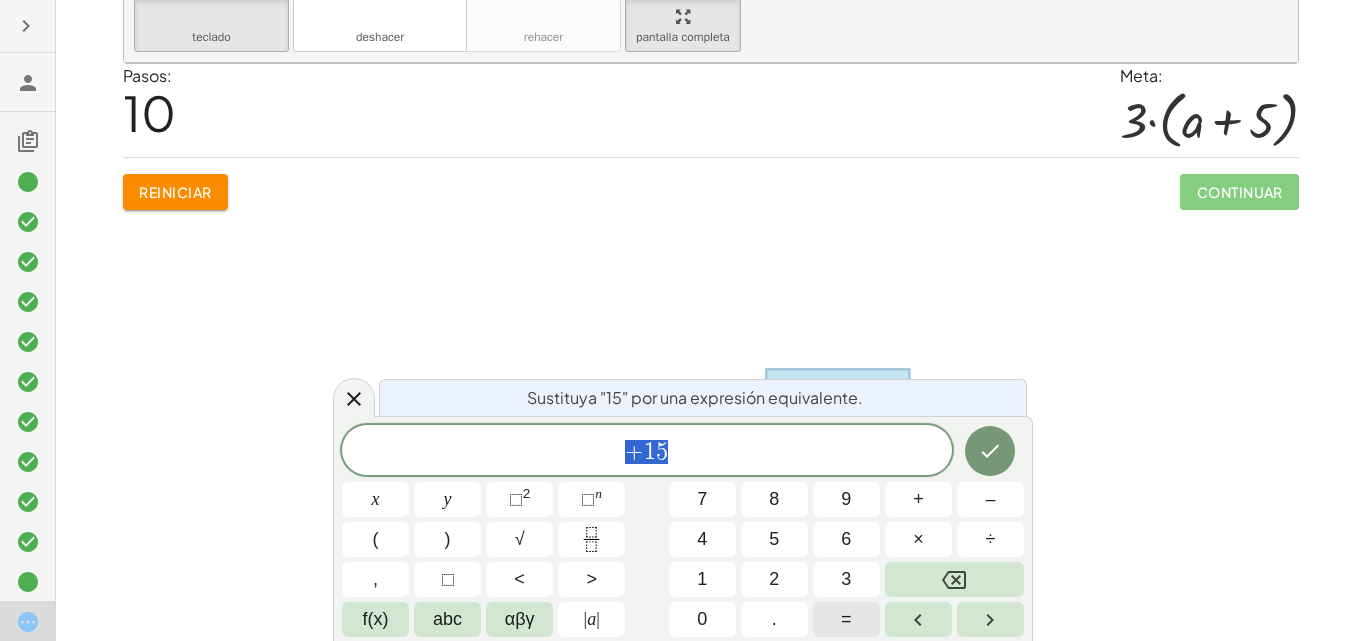 click on "=" at bounding box center (846, 619) 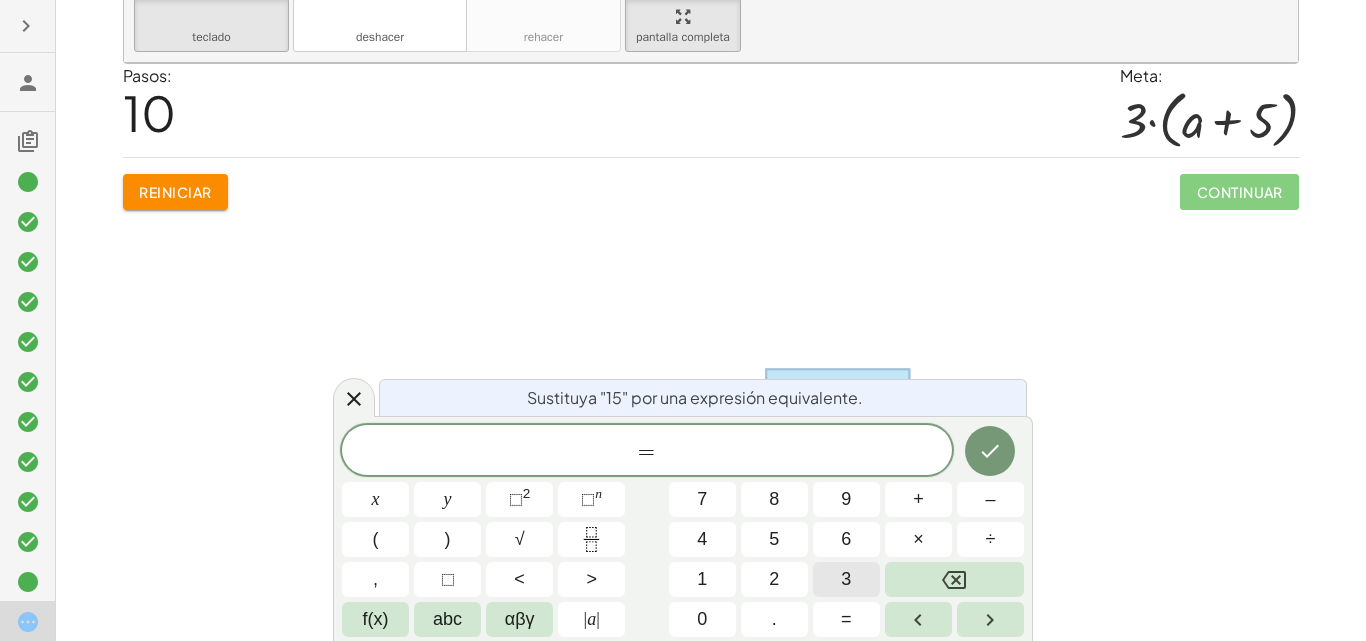 click on "3" at bounding box center (846, 579) 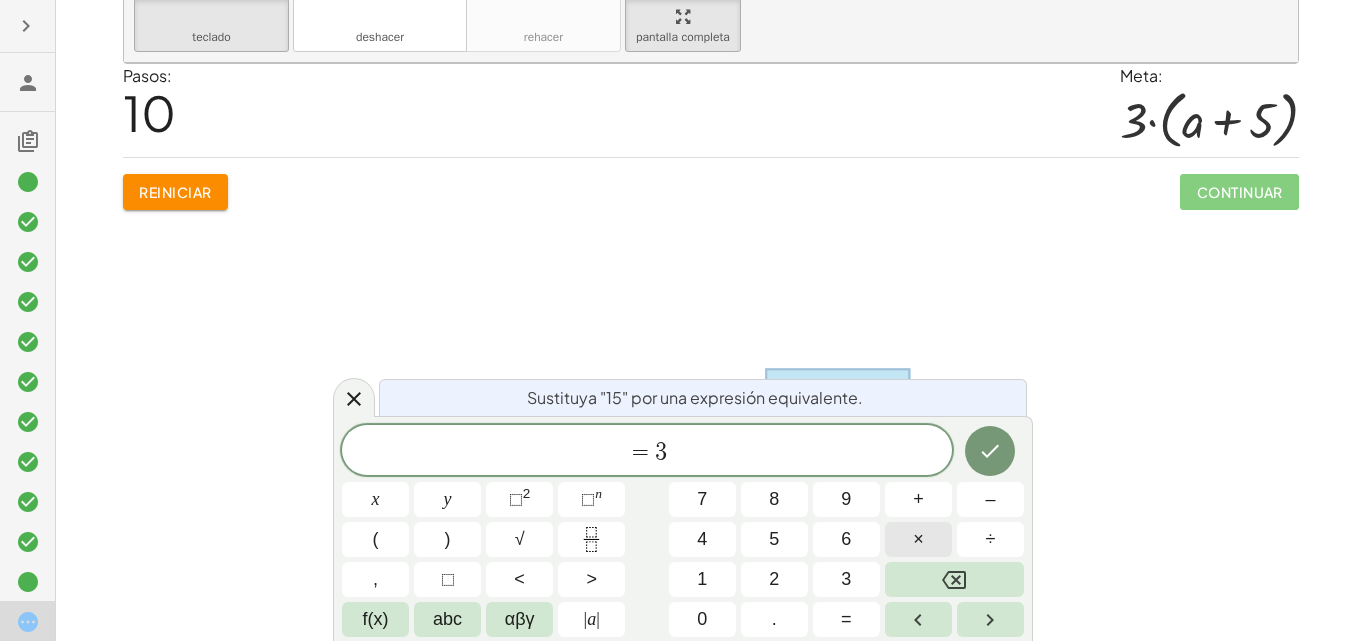 click on "×" at bounding box center [918, 539] 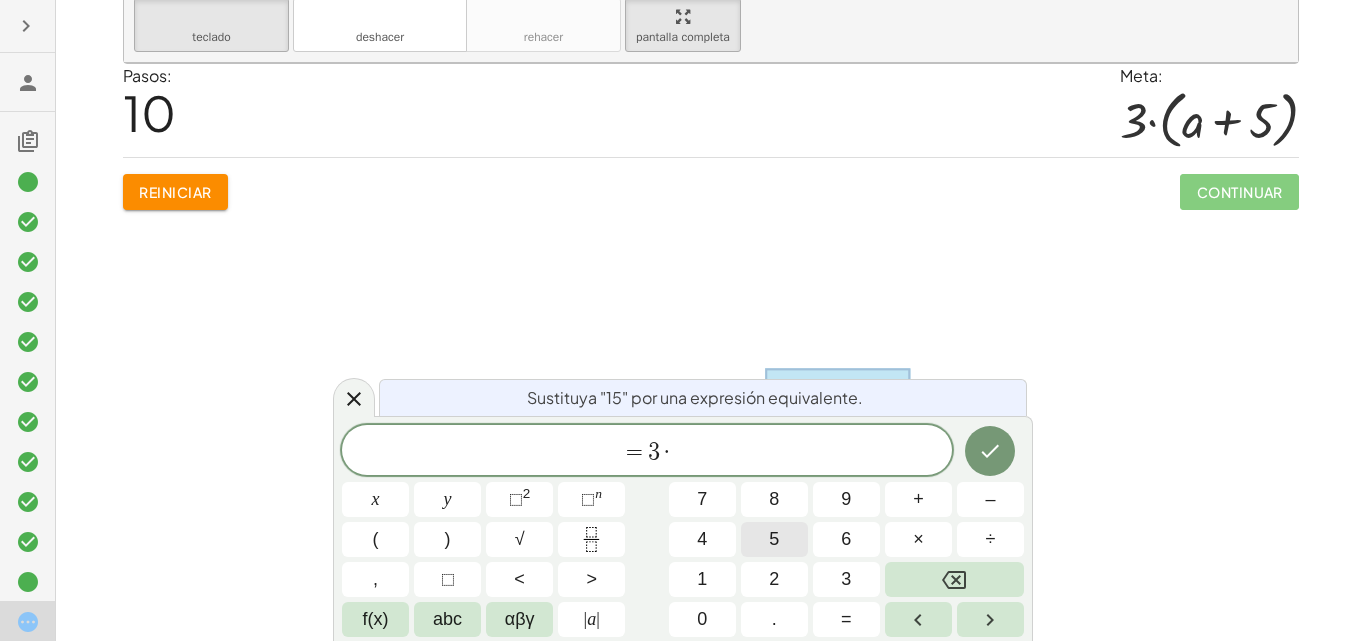 click on "5" at bounding box center [774, 539] 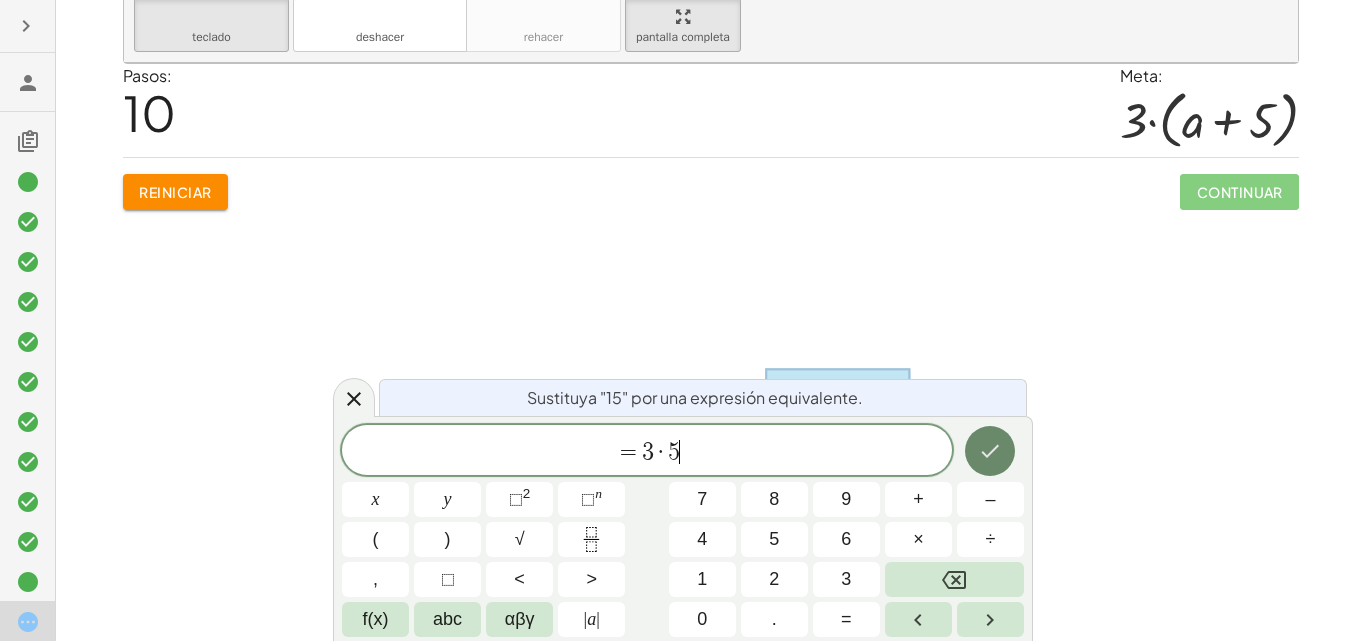 click 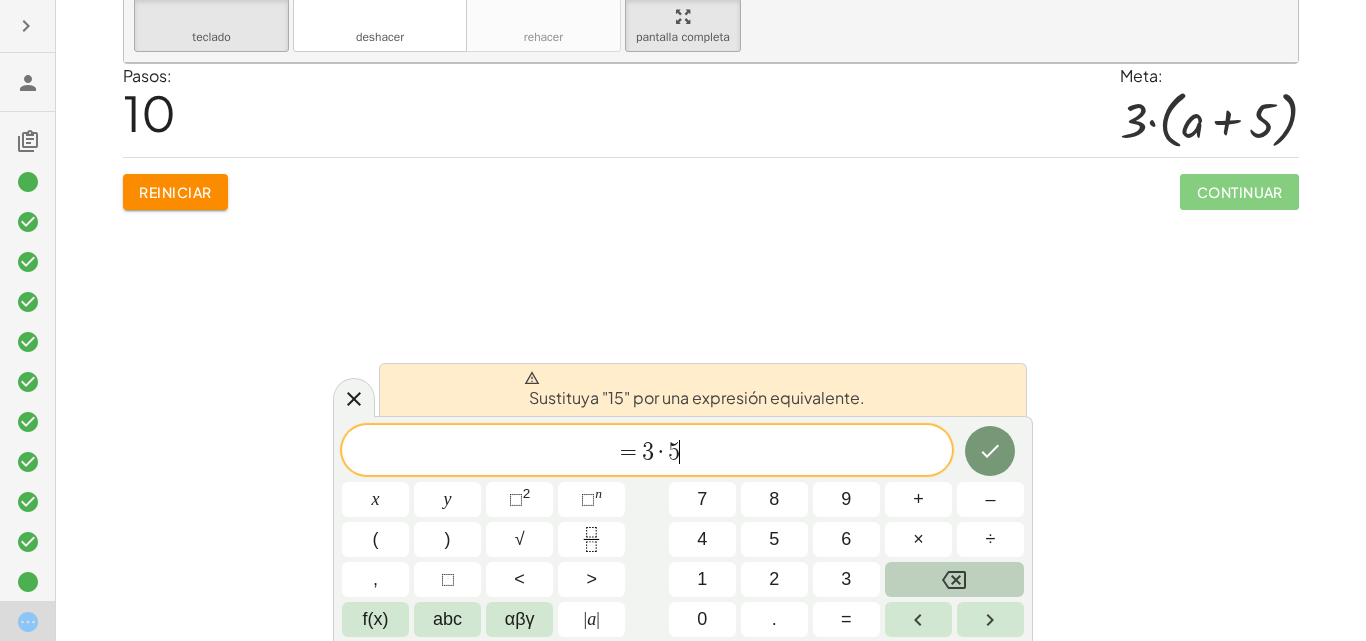 click 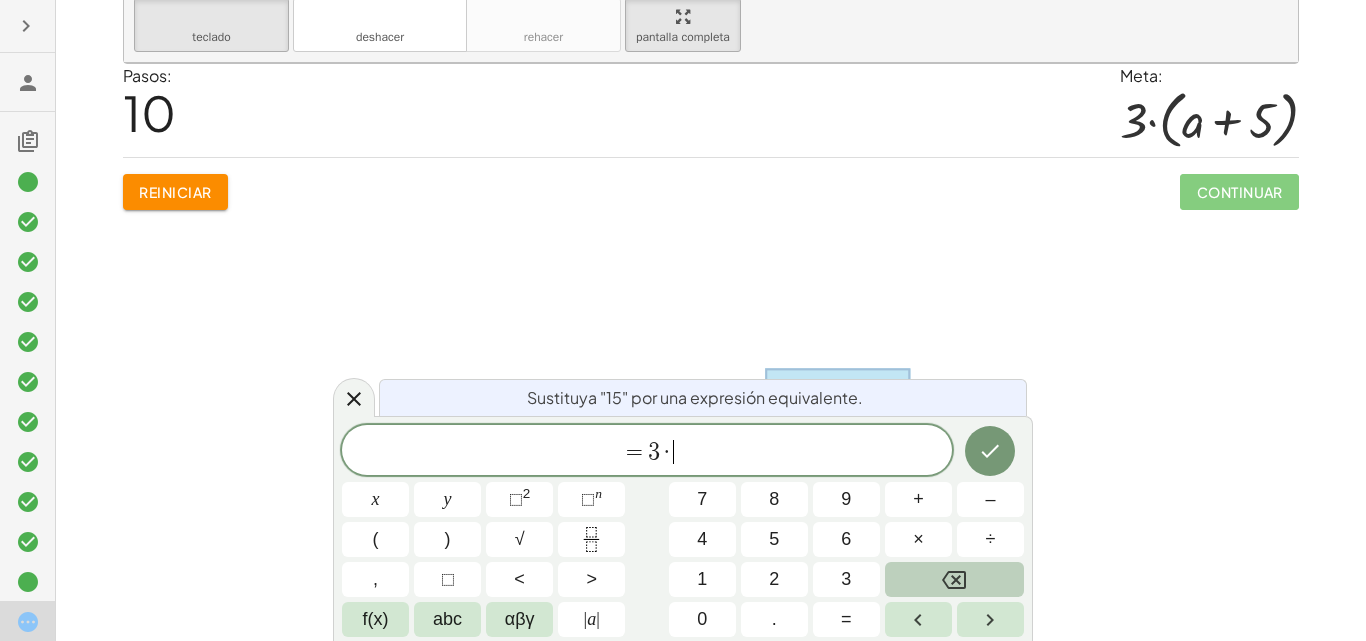 click 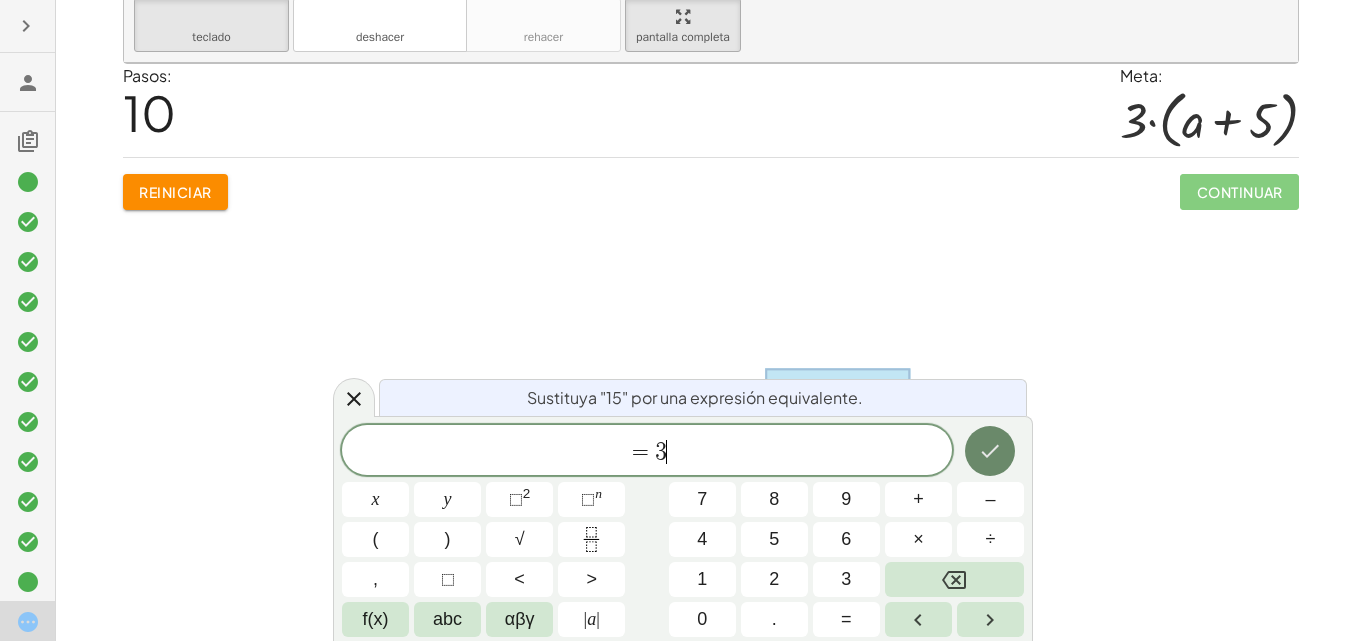 click at bounding box center [990, 451] 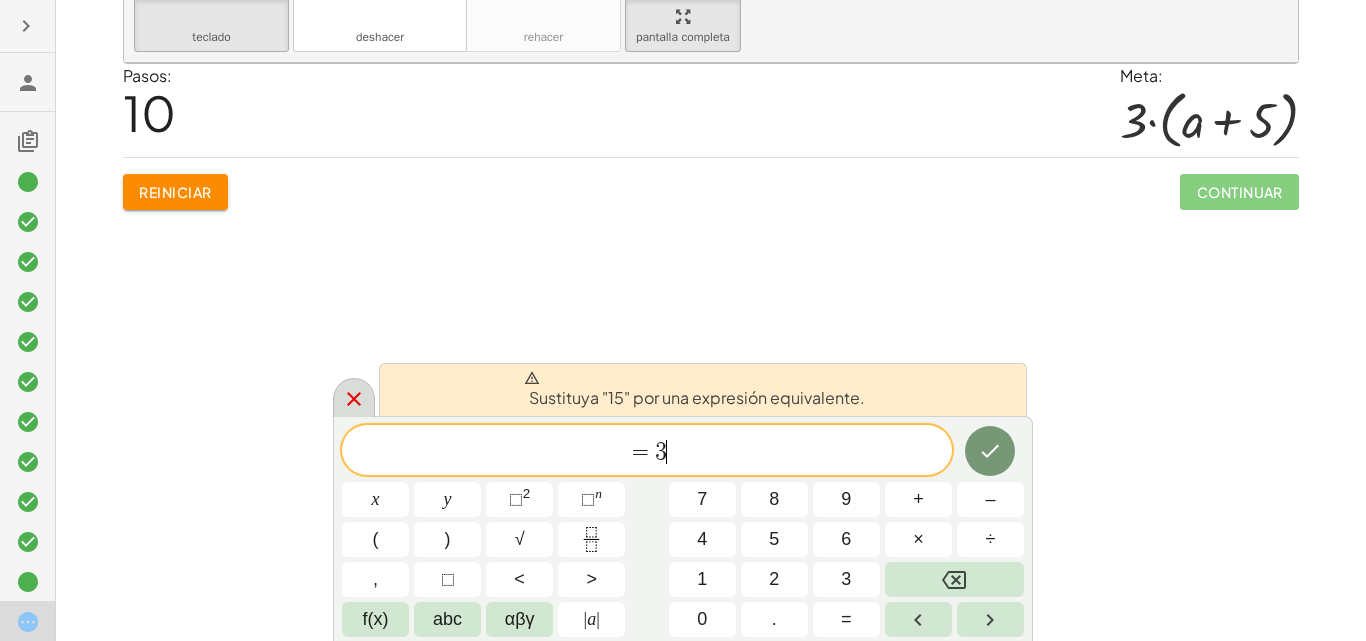 click 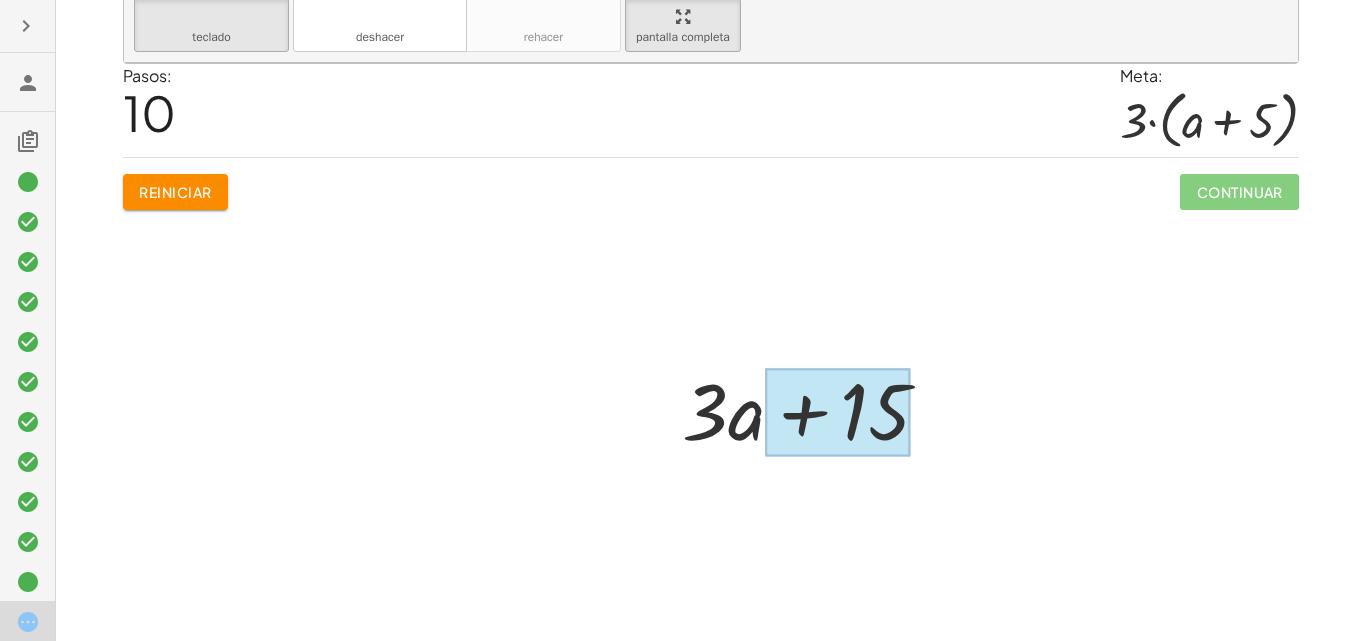 click at bounding box center (837, 412) 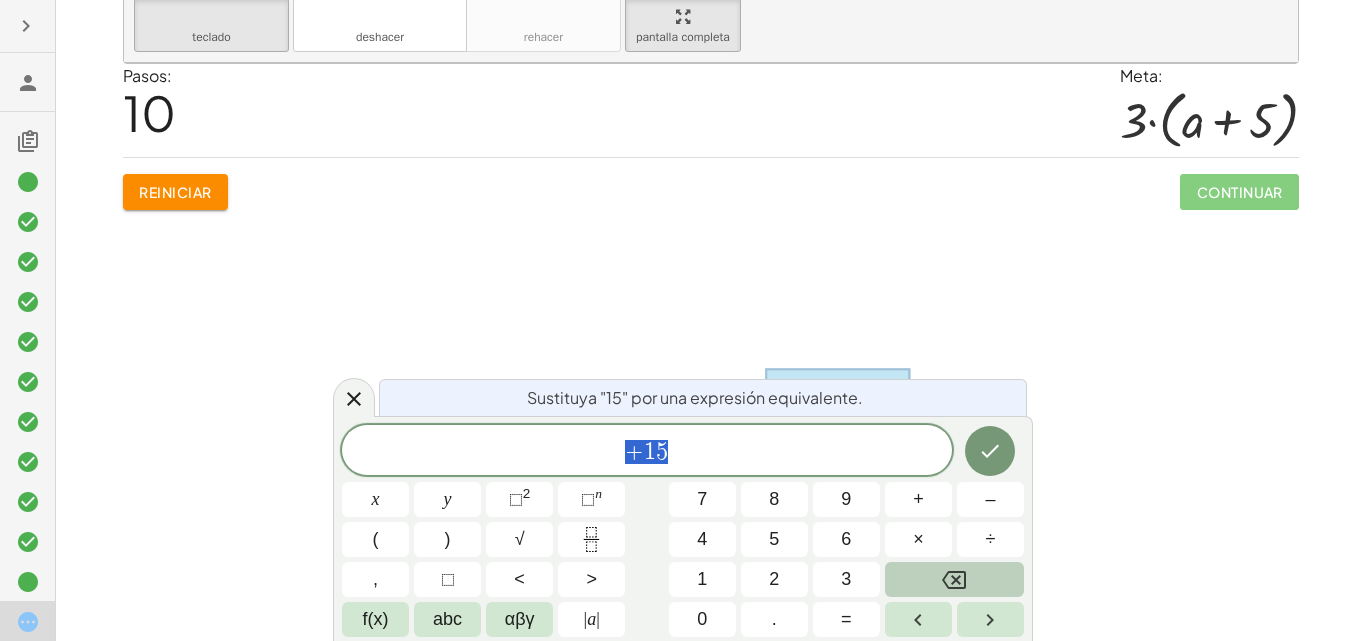 click at bounding box center [954, 579] 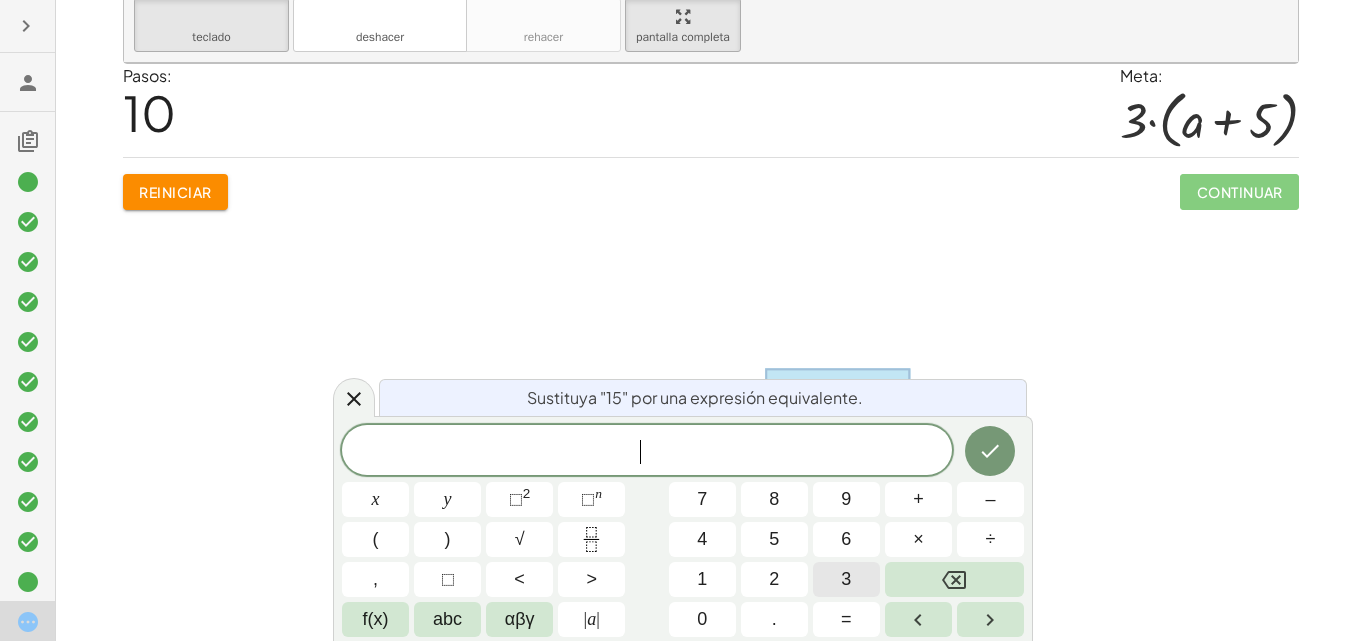 click on "3" at bounding box center [846, 579] 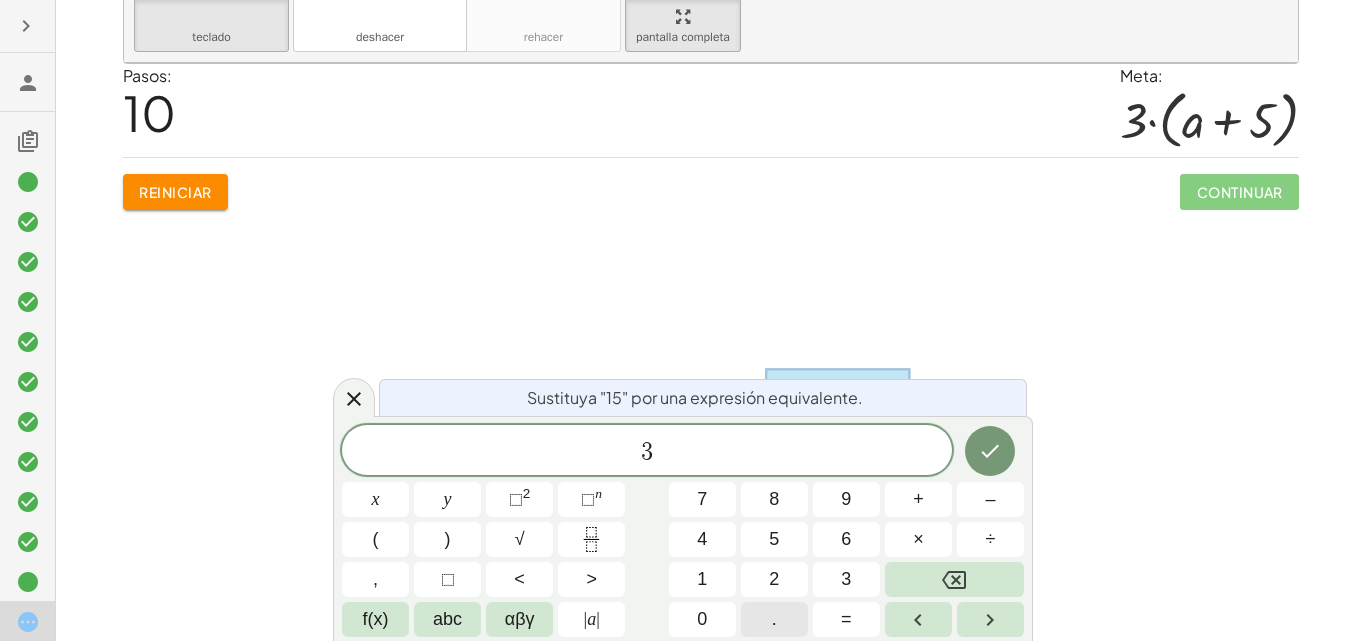 click on "." at bounding box center [774, 619] 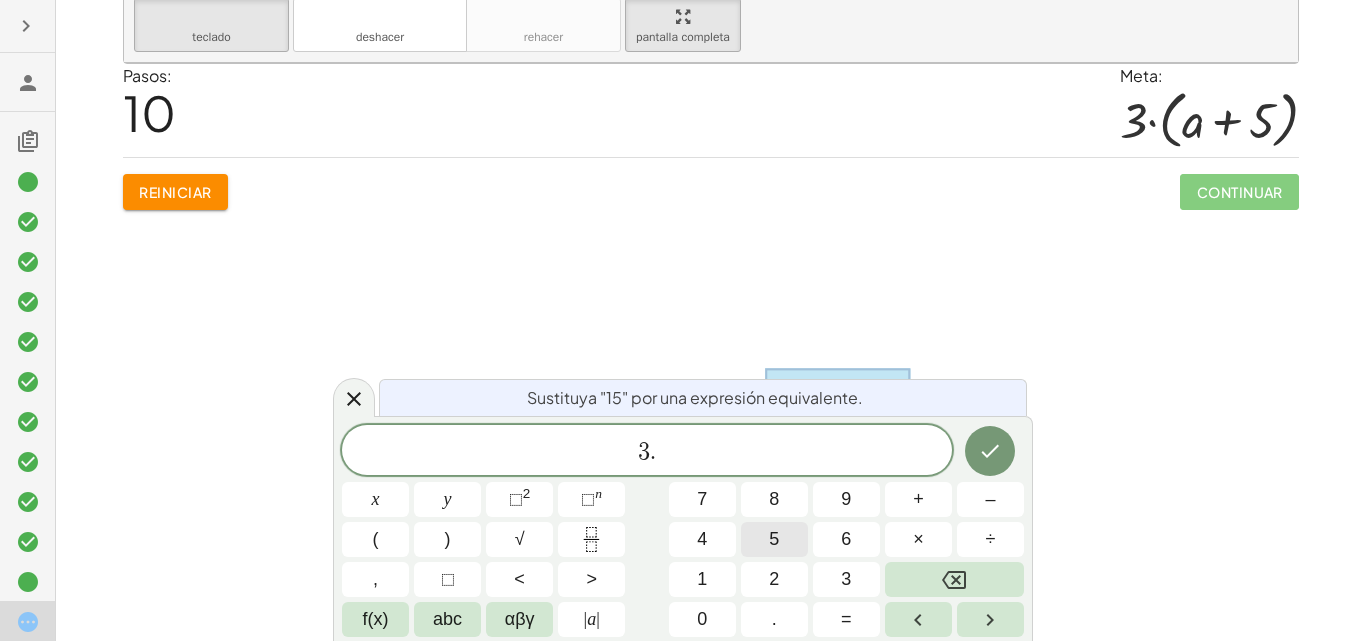 click on "5" at bounding box center [774, 539] 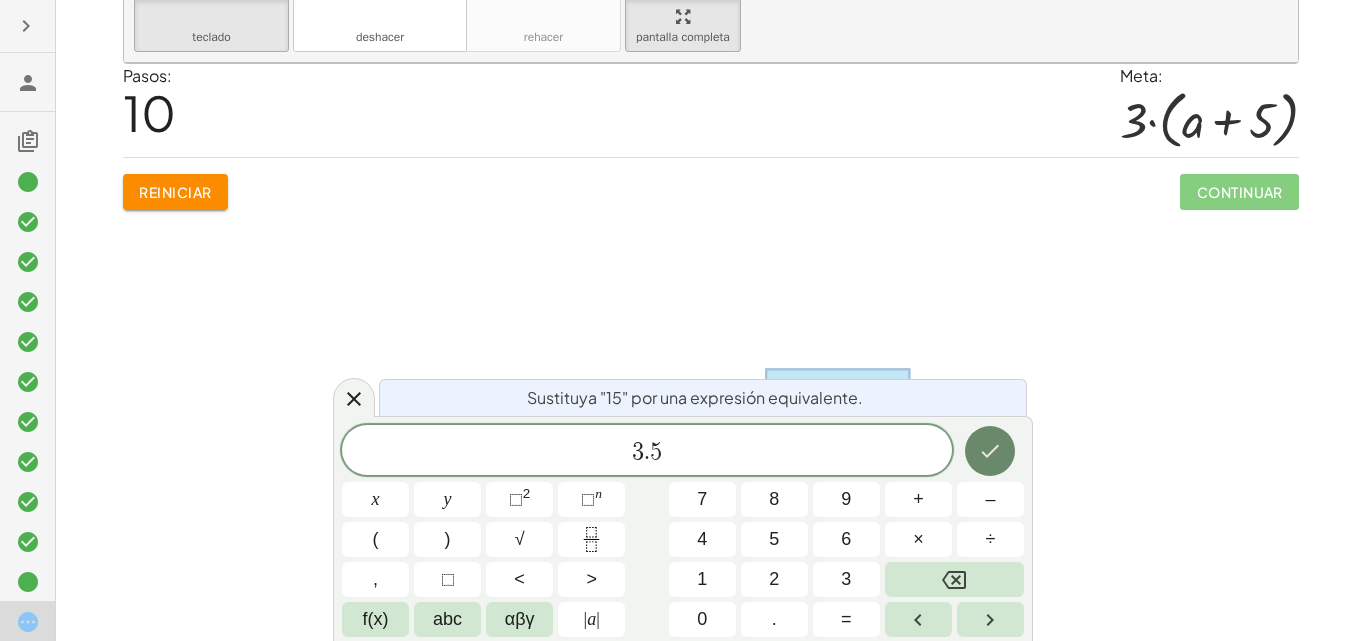 click at bounding box center (990, 451) 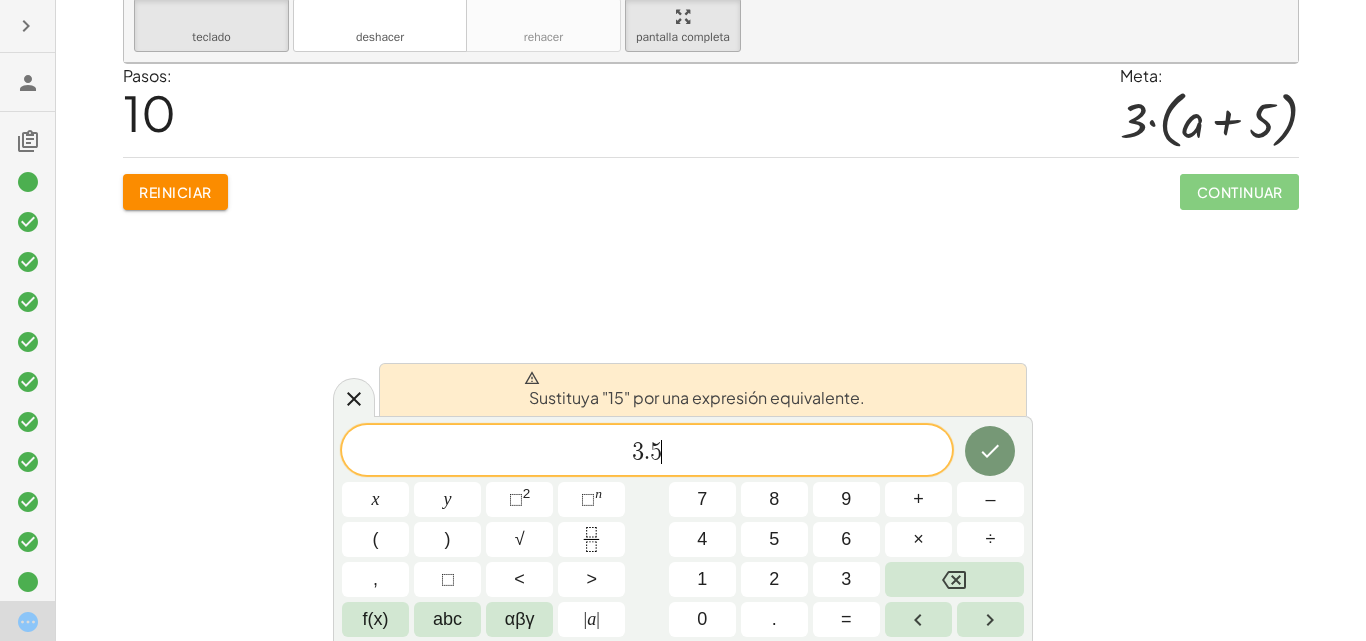 click on "3 . 5 ​" at bounding box center (647, 452) 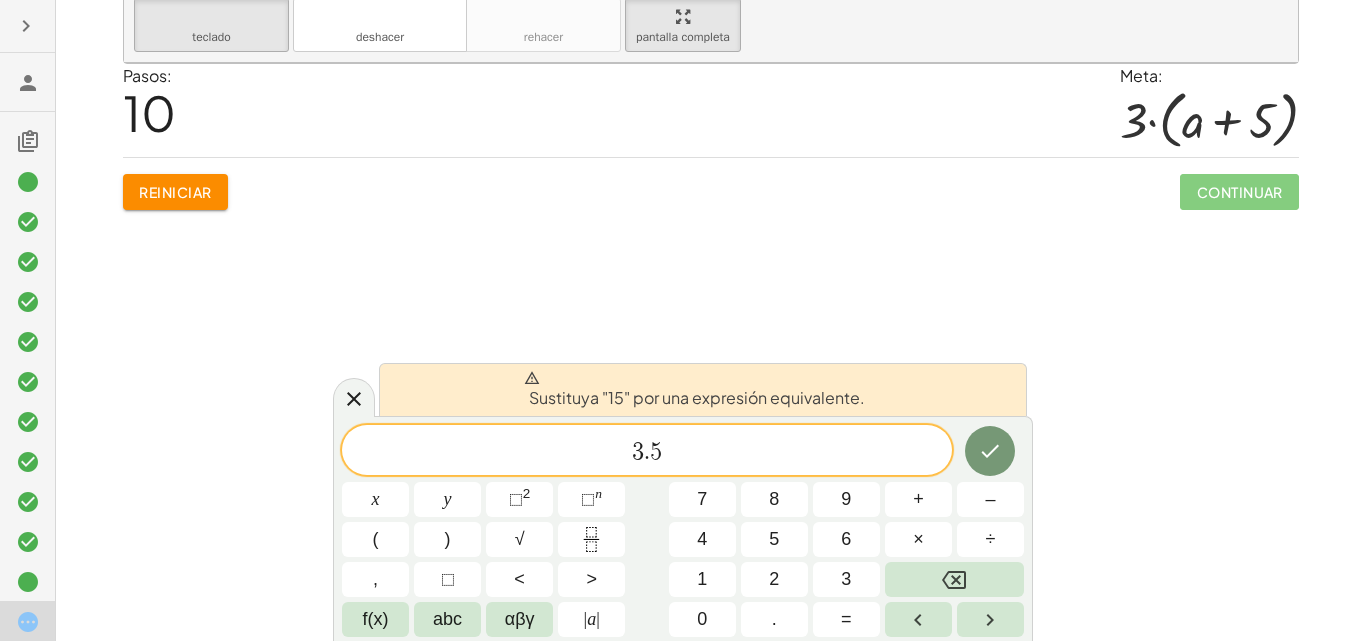 click on "5" at bounding box center [656, 452] 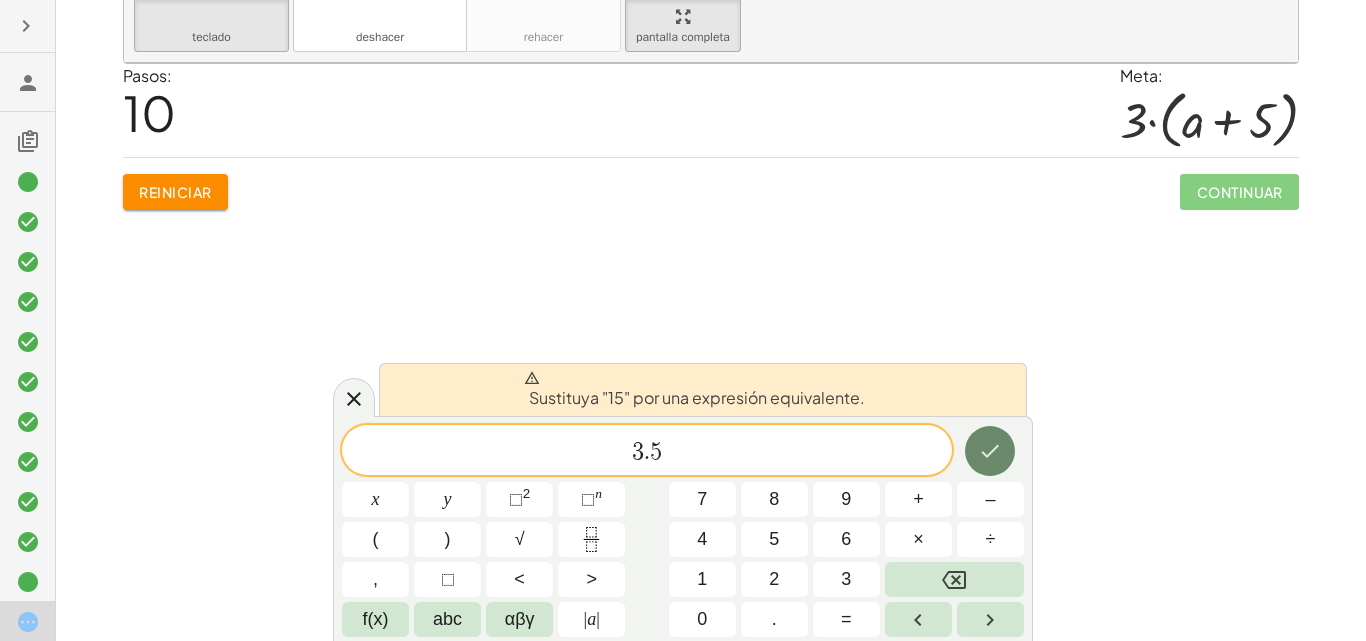 click 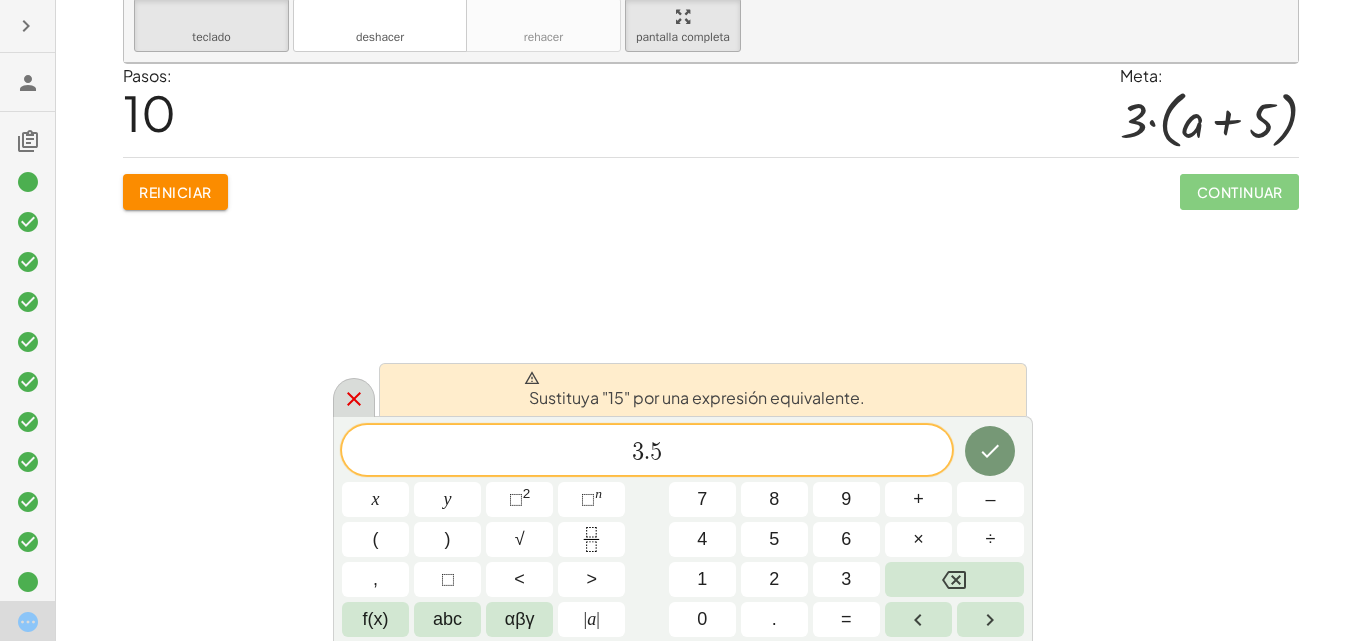 click 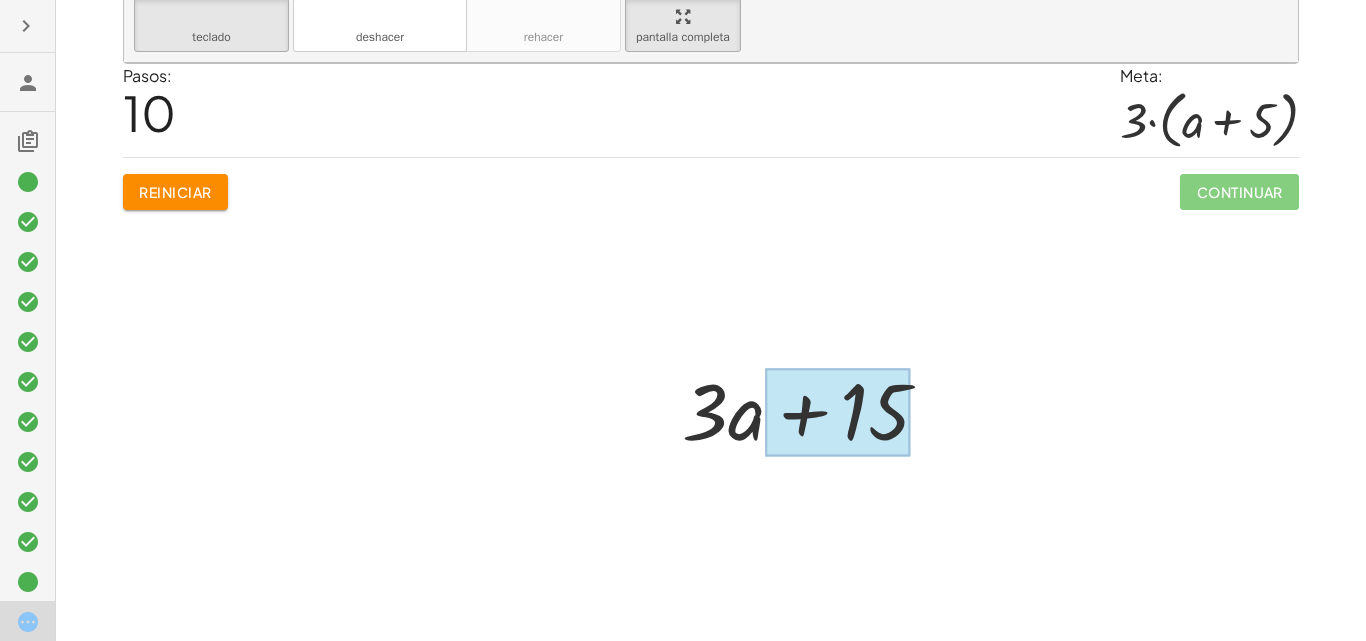 click at bounding box center [837, 412] 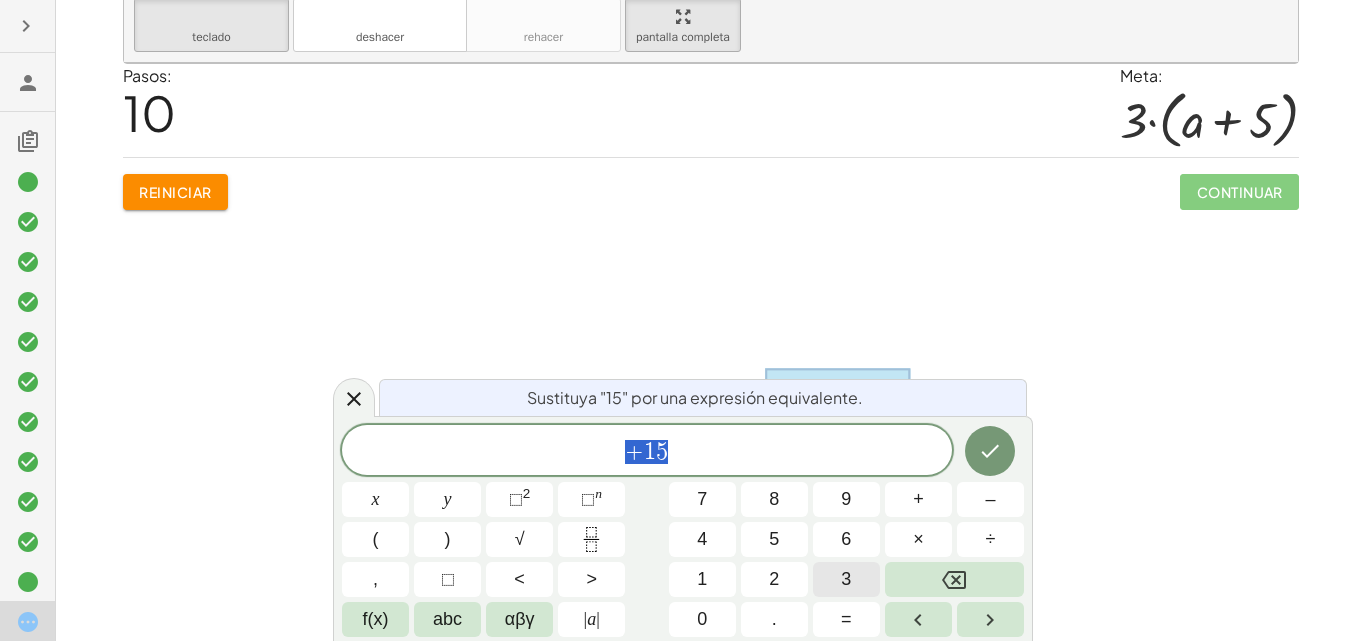 click on "3" at bounding box center (846, 579) 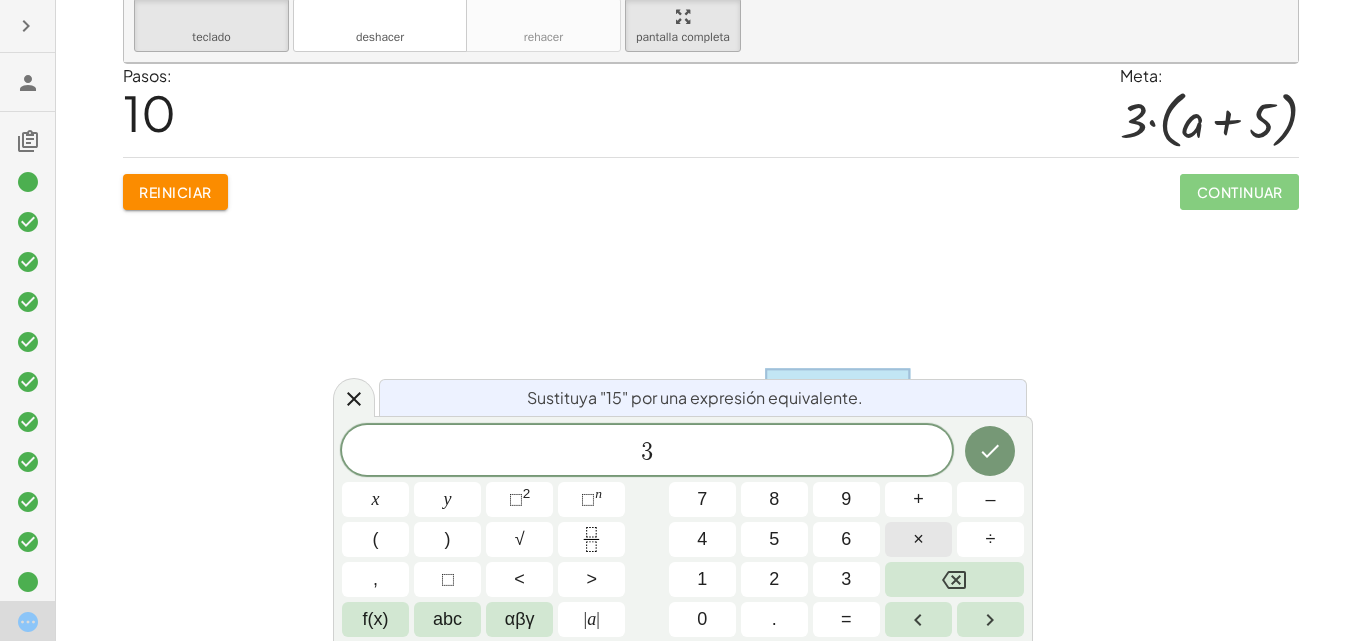 click on "×" at bounding box center [918, 539] 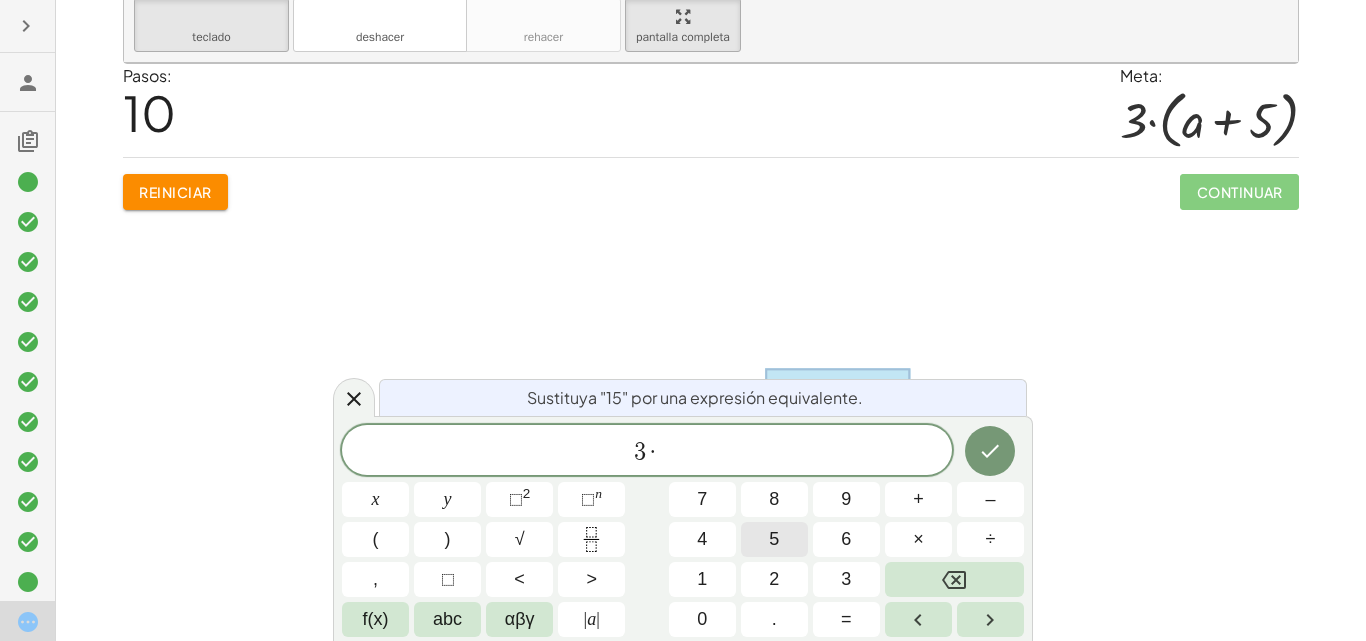 click on "5" at bounding box center (774, 539) 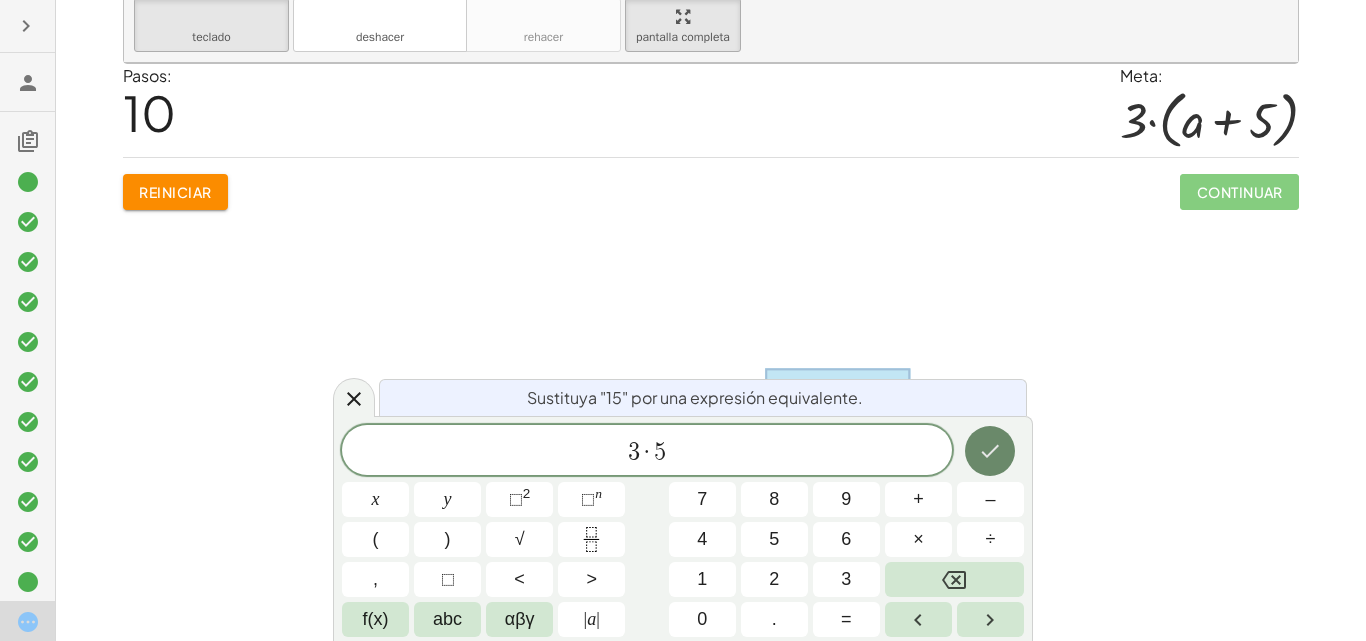 click 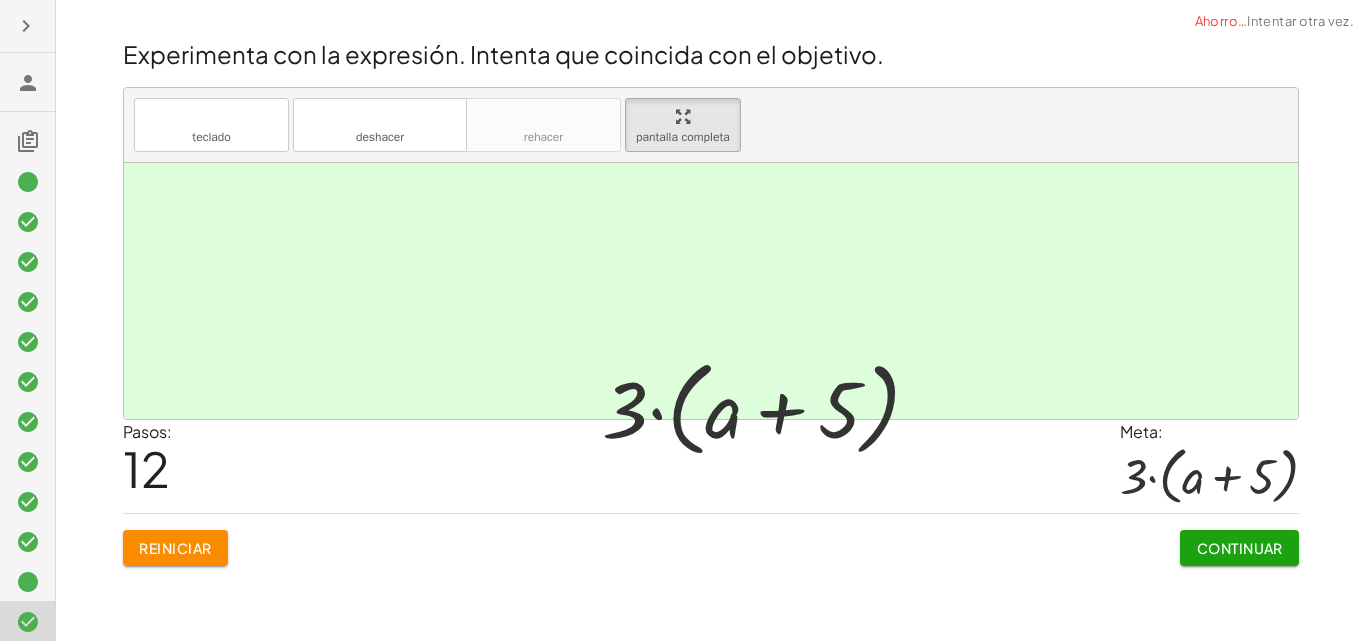 scroll, scrollTop: 0, scrollLeft: 0, axis: both 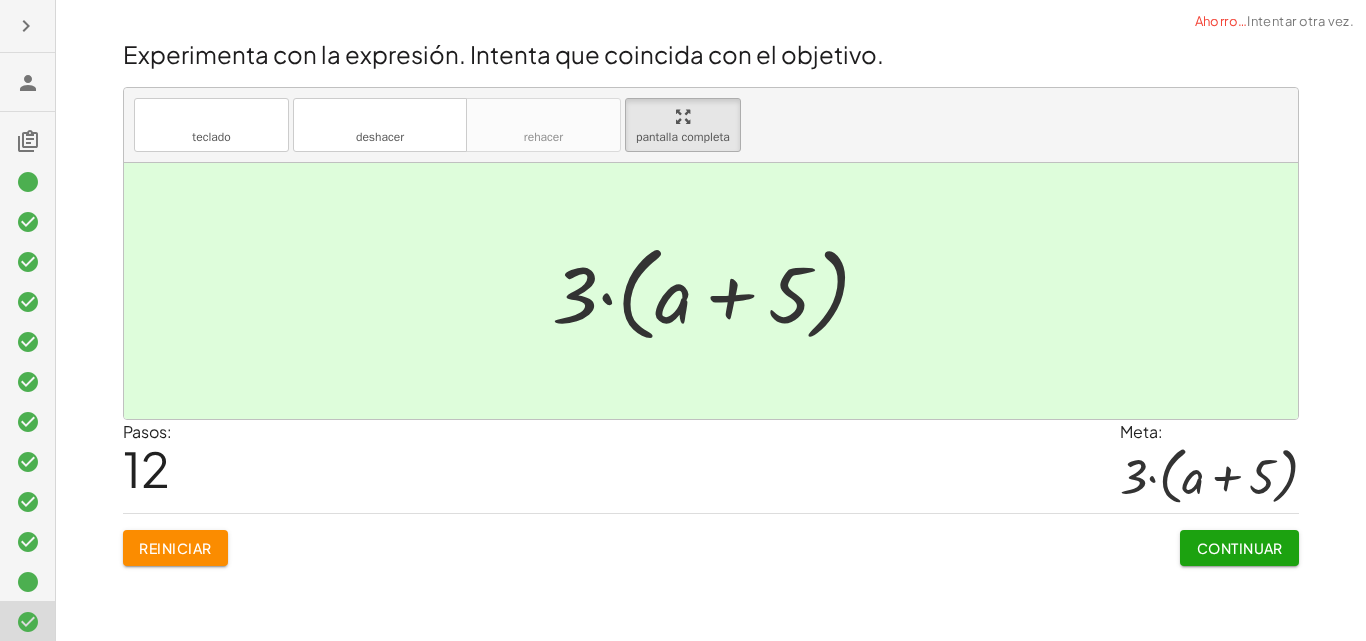 click on "Continuar" at bounding box center [1240, 548] 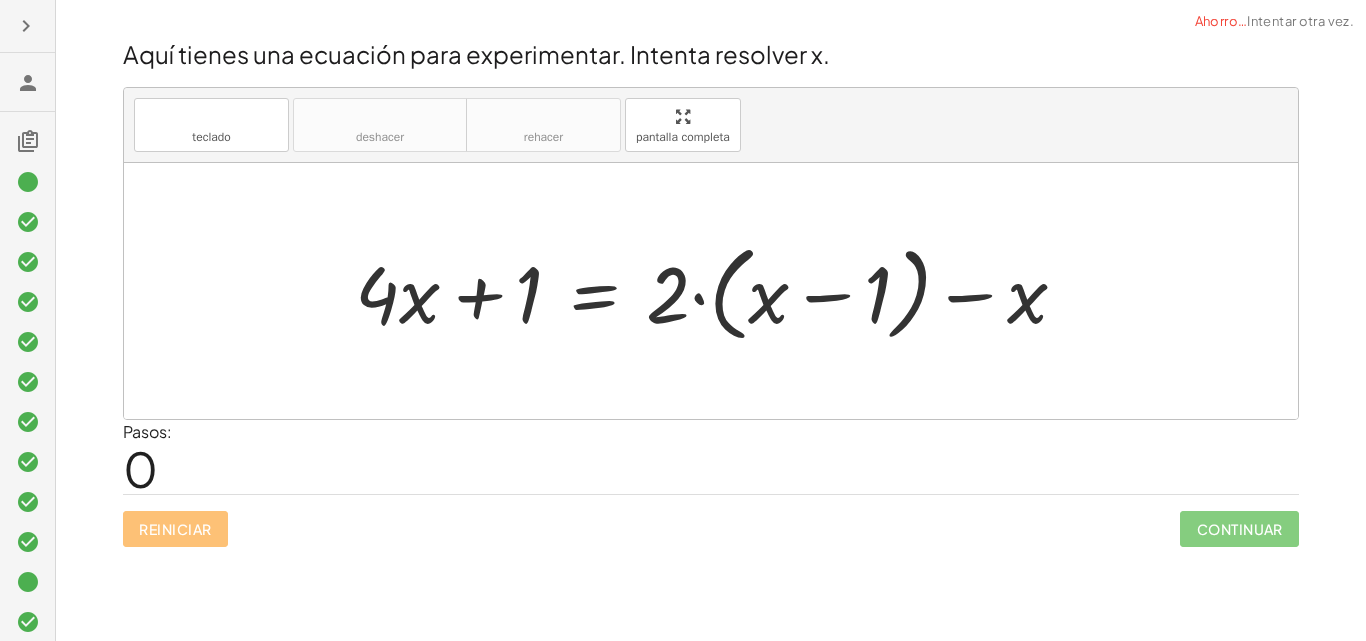 click at bounding box center [719, 291] 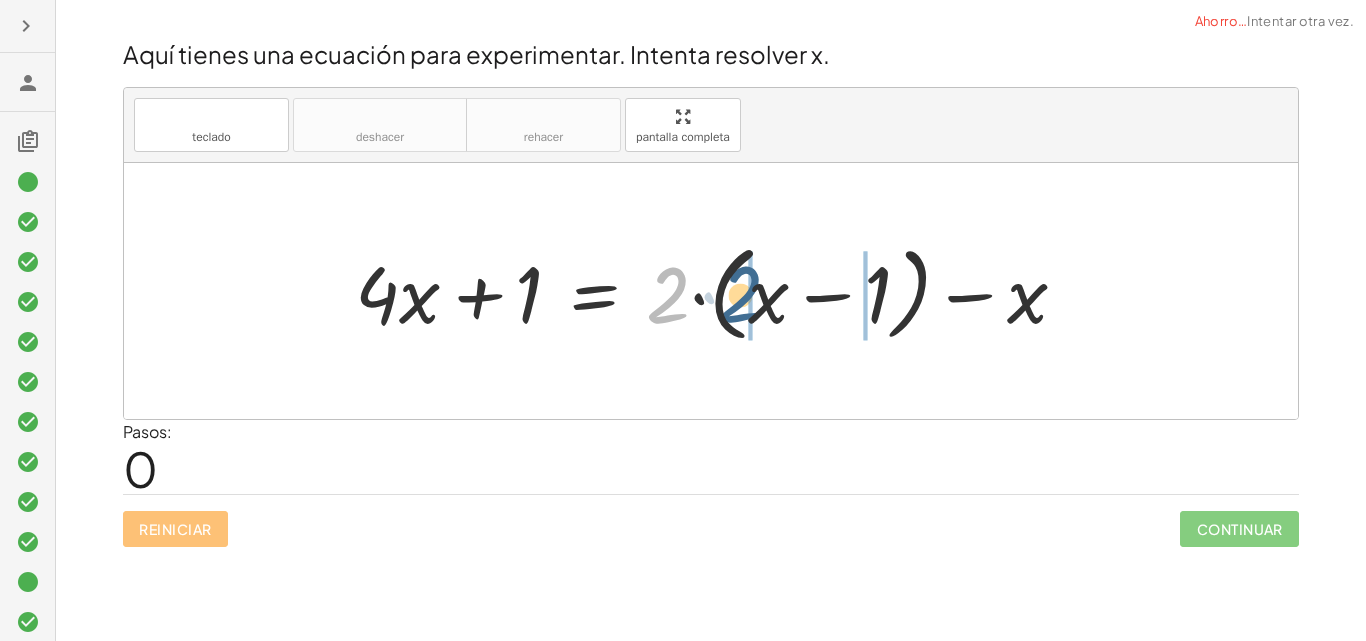 drag, startPoint x: 672, startPoint y: 303, endPoint x: 746, endPoint y: 302, distance: 74.00676 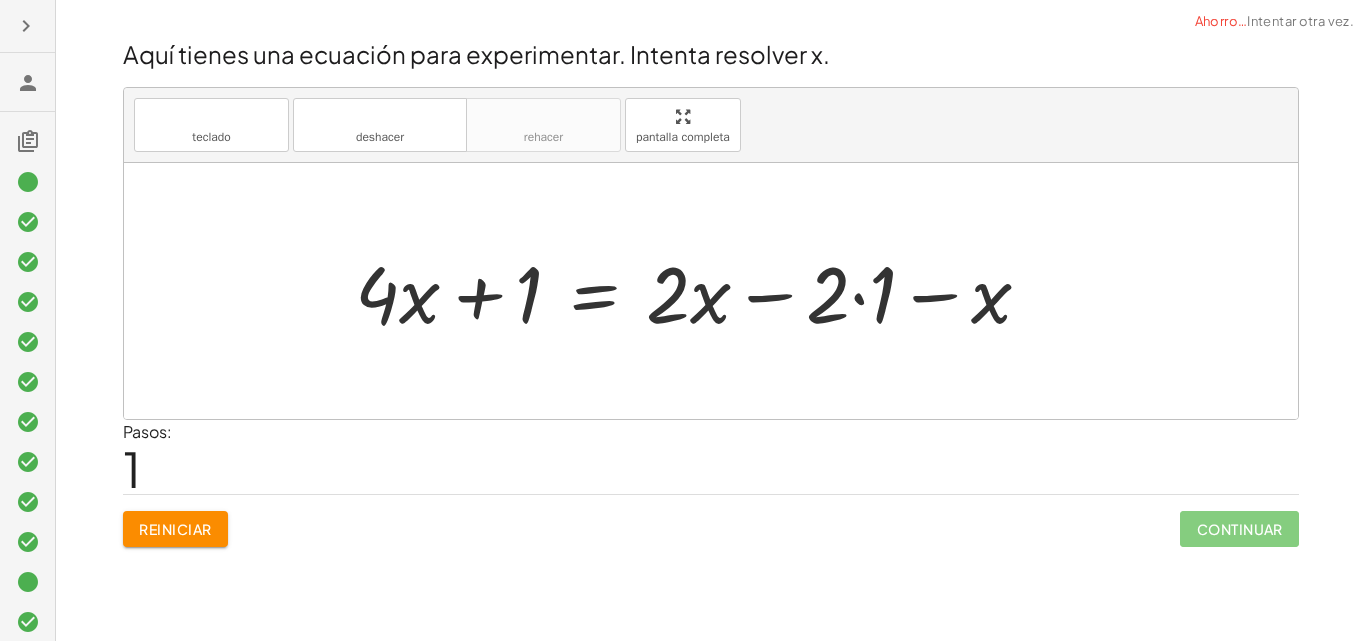 click at bounding box center (701, 291) 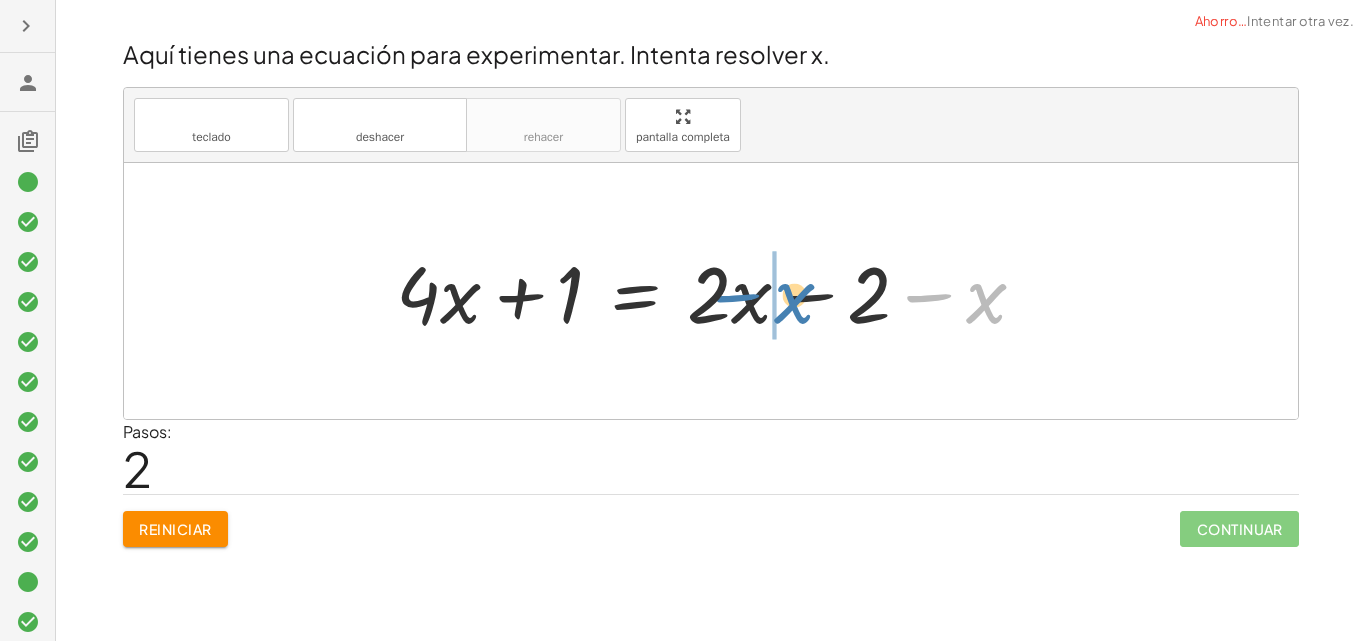 drag, startPoint x: 981, startPoint y: 303, endPoint x: 788, endPoint y: 303, distance: 193 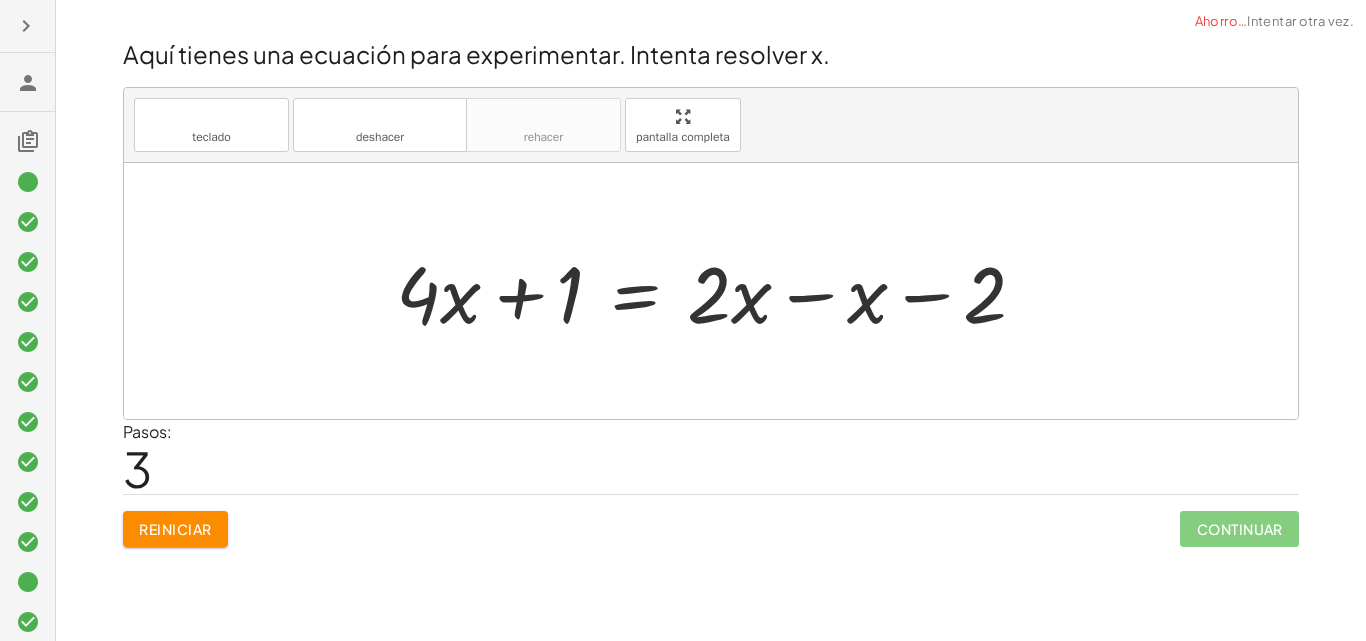 click at bounding box center [719, 291] 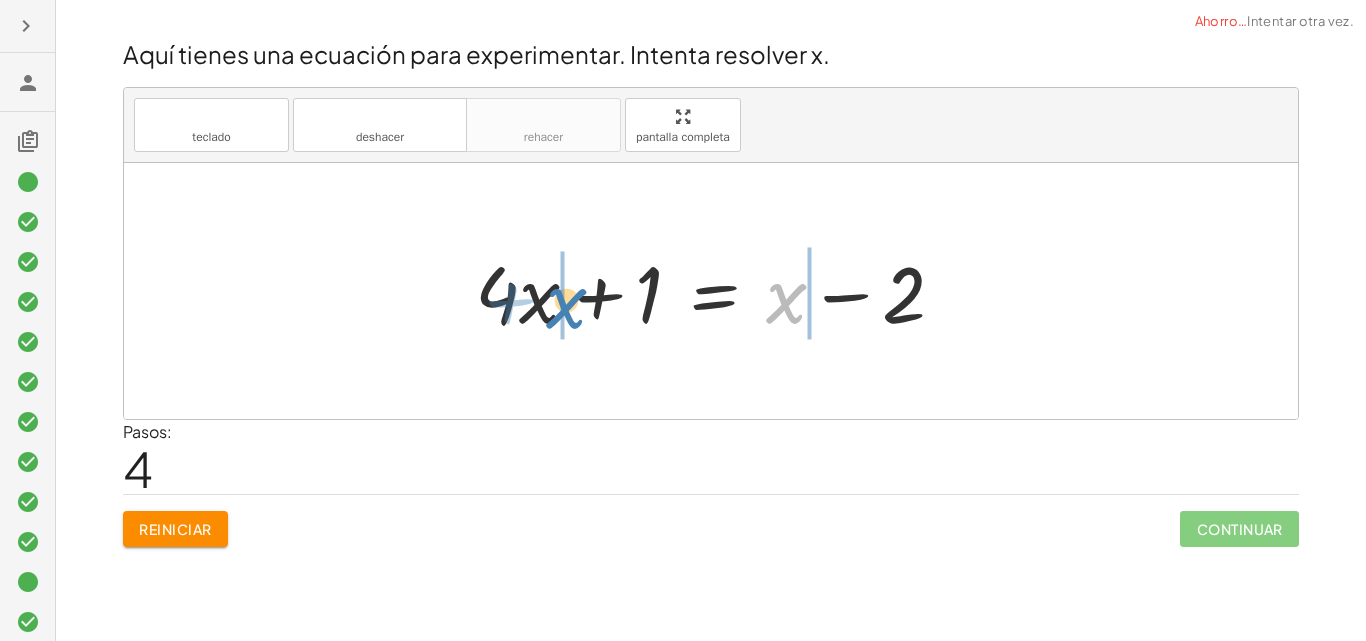 drag, startPoint x: 788, startPoint y: 311, endPoint x: 567, endPoint y: 317, distance: 221.08144 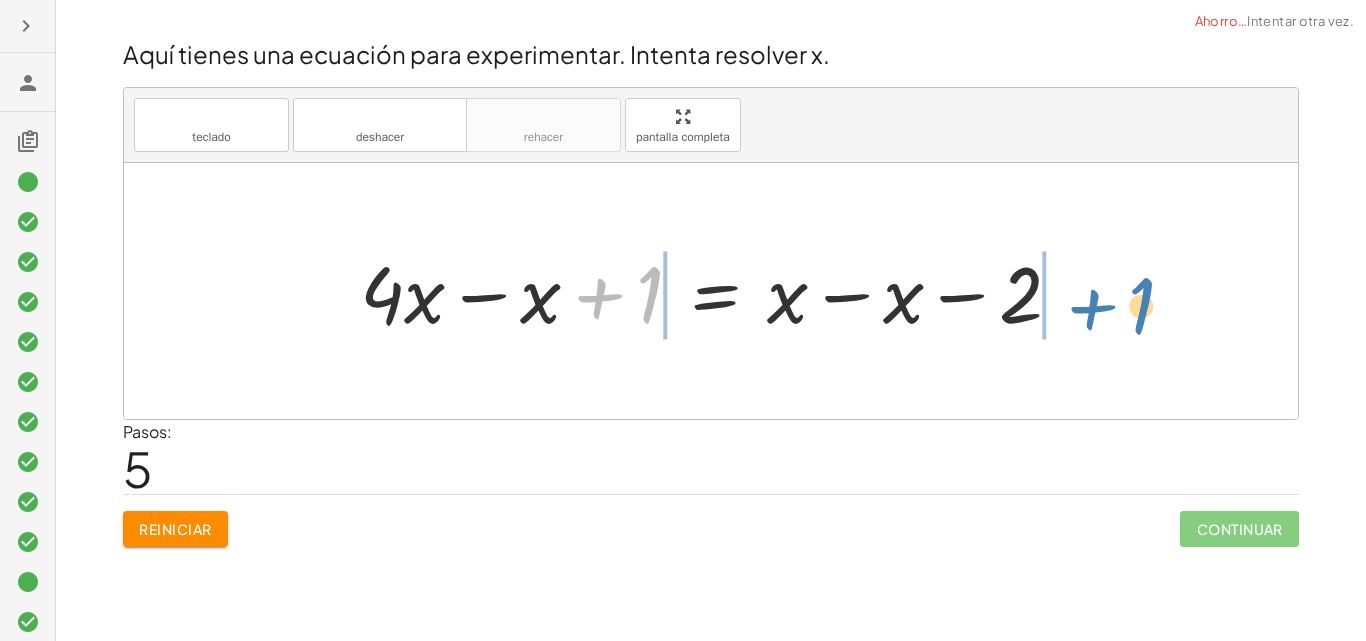 drag, startPoint x: 590, startPoint y: 298, endPoint x: 1077, endPoint y: 304, distance: 487.03696 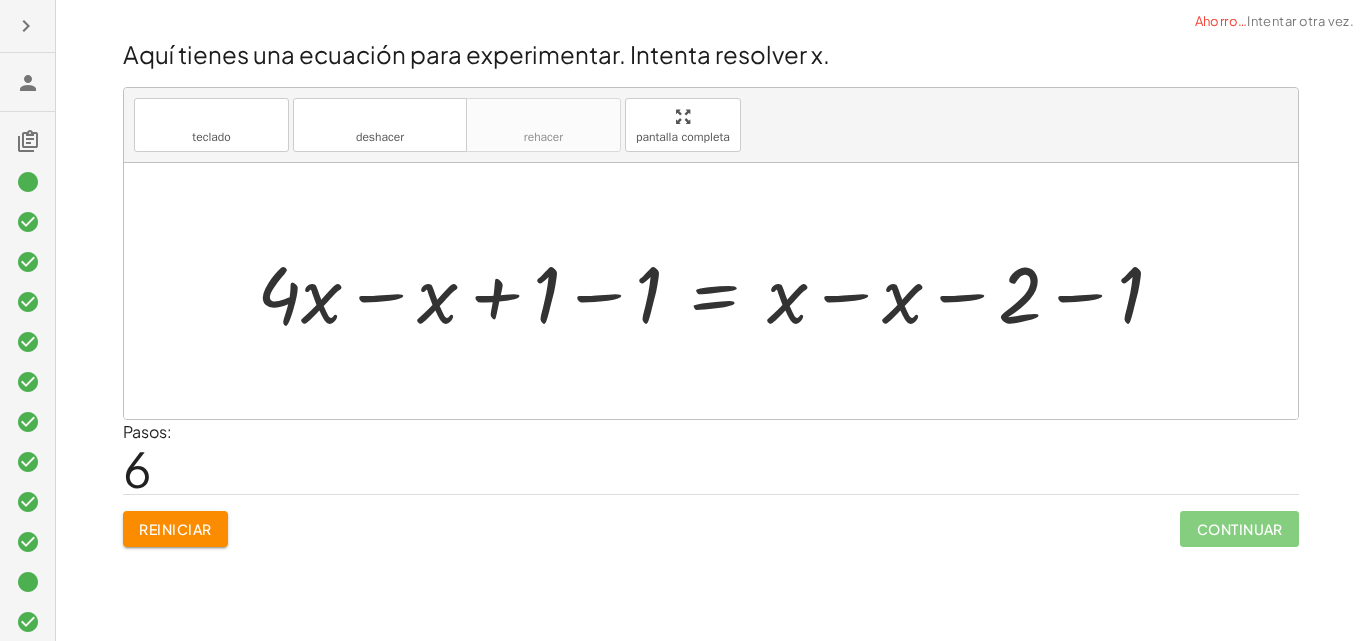 click at bounding box center (718, 291) 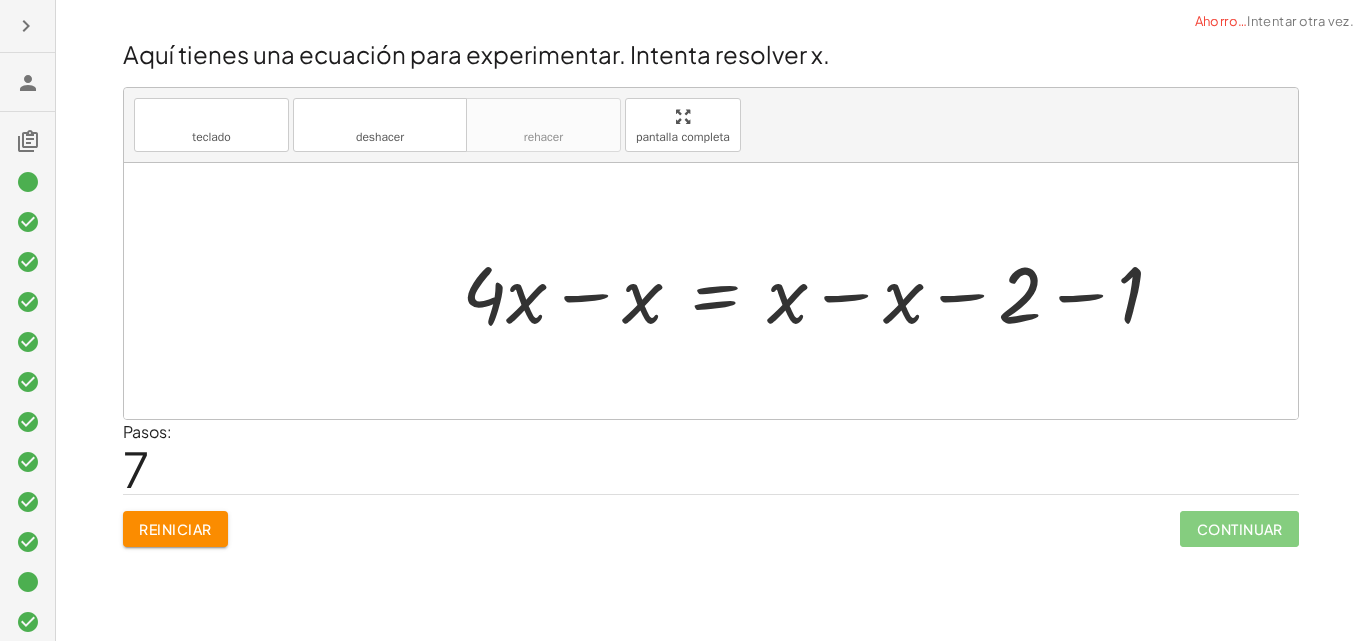click at bounding box center [821, 291] 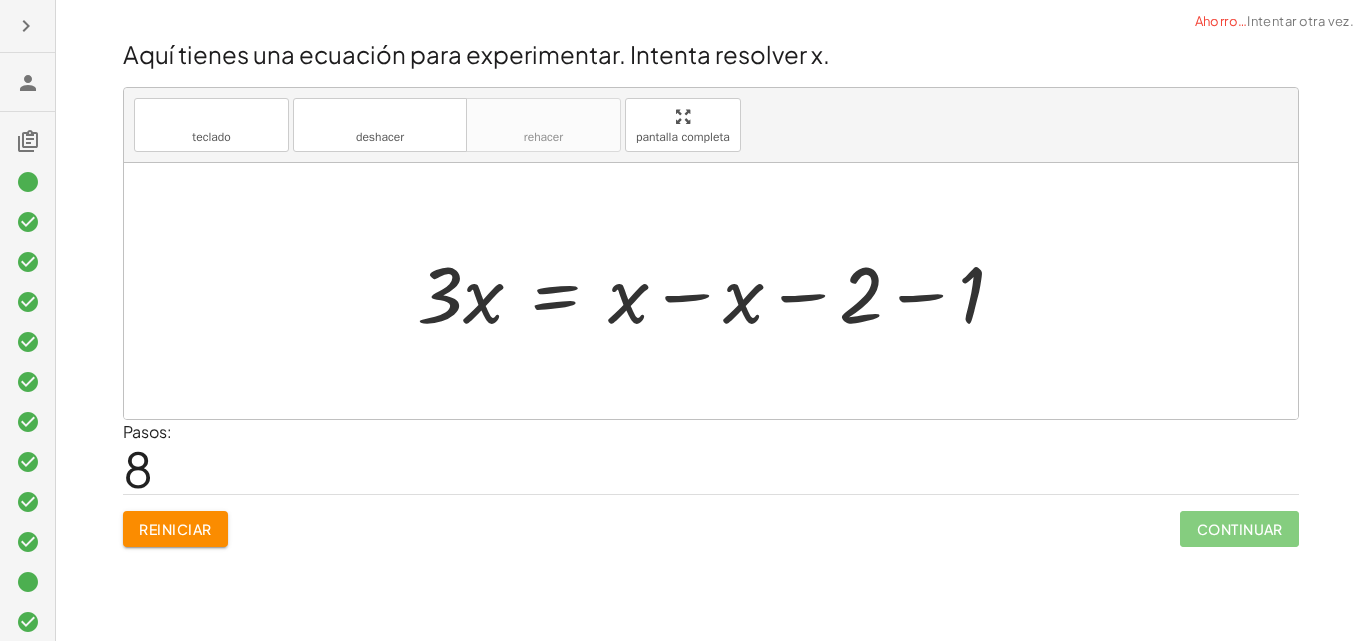 click at bounding box center (718, 291) 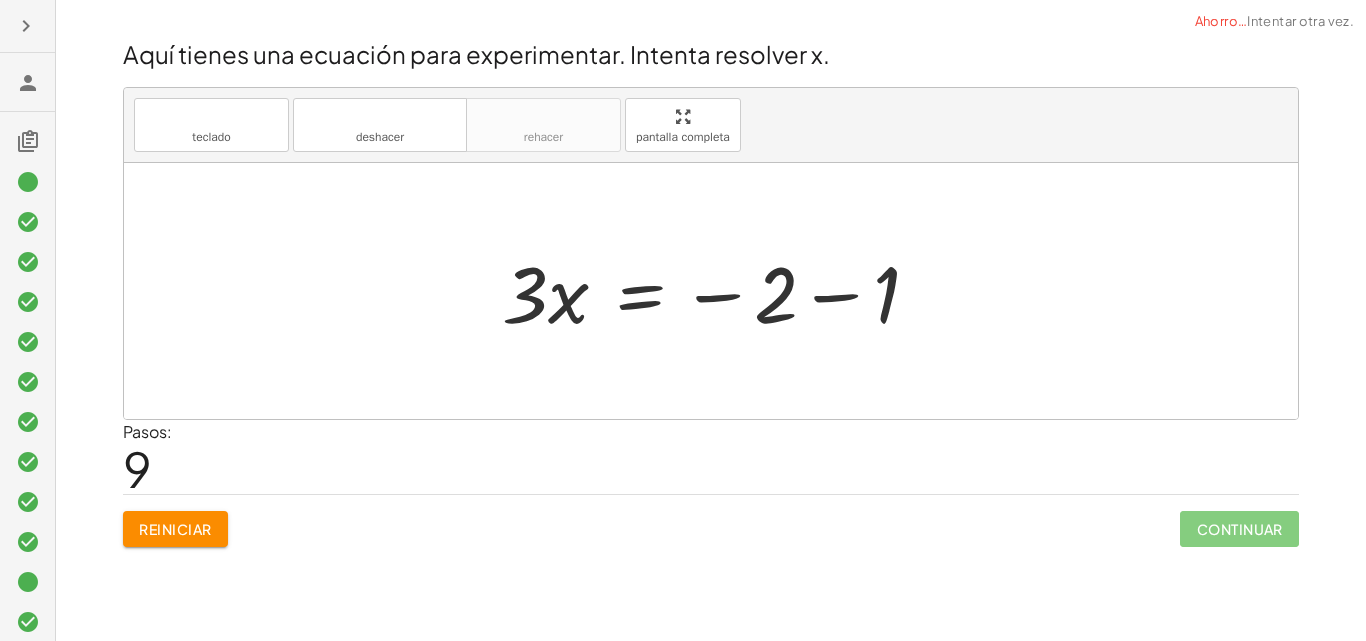click at bounding box center [718, 291] 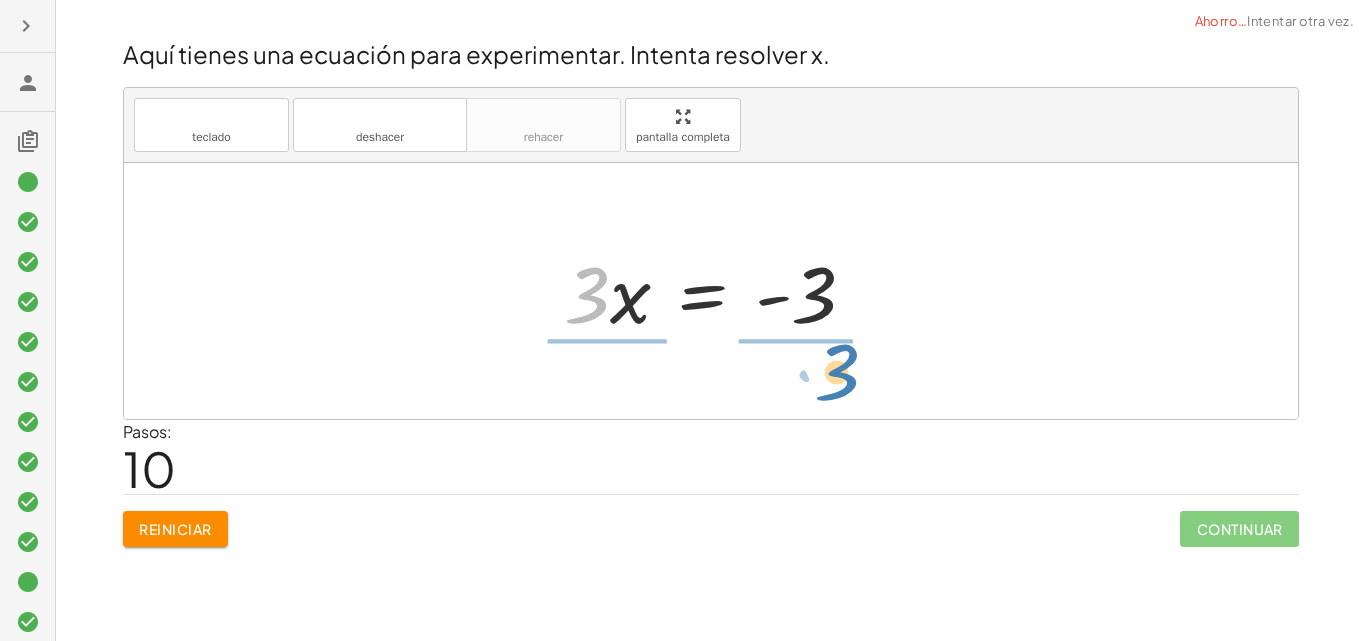 drag, startPoint x: 602, startPoint y: 302, endPoint x: 852, endPoint y: 379, distance: 261.5894 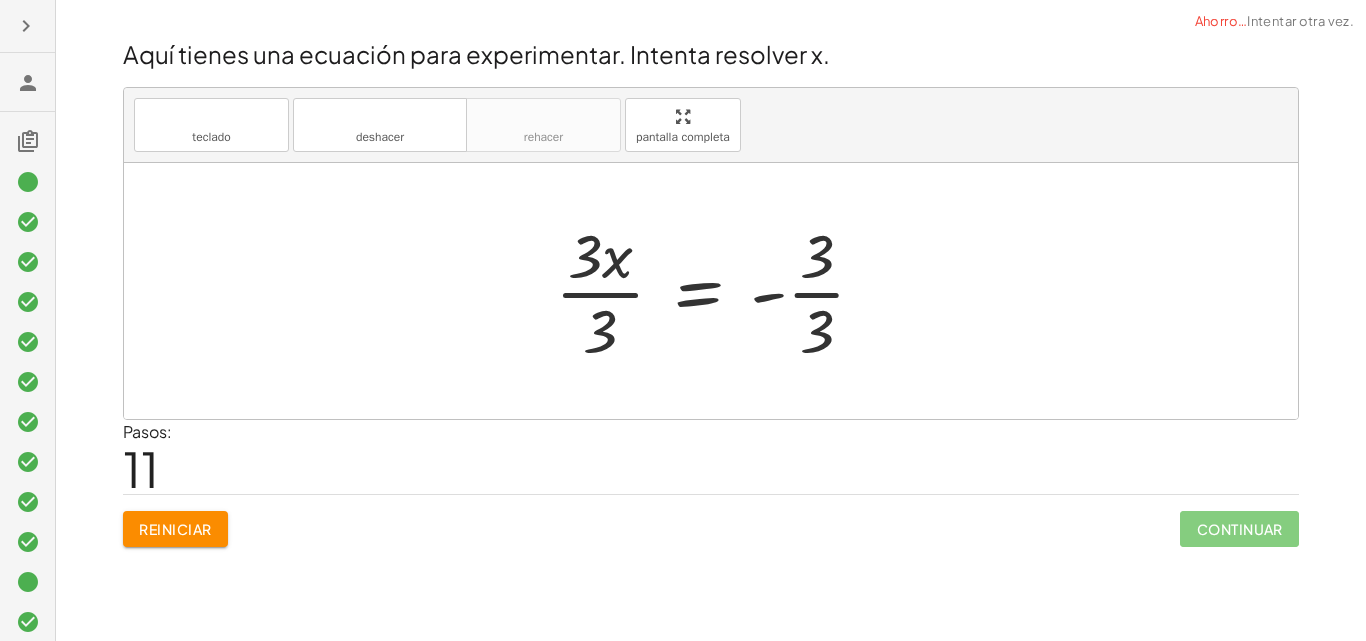 click at bounding box center (718, 291) 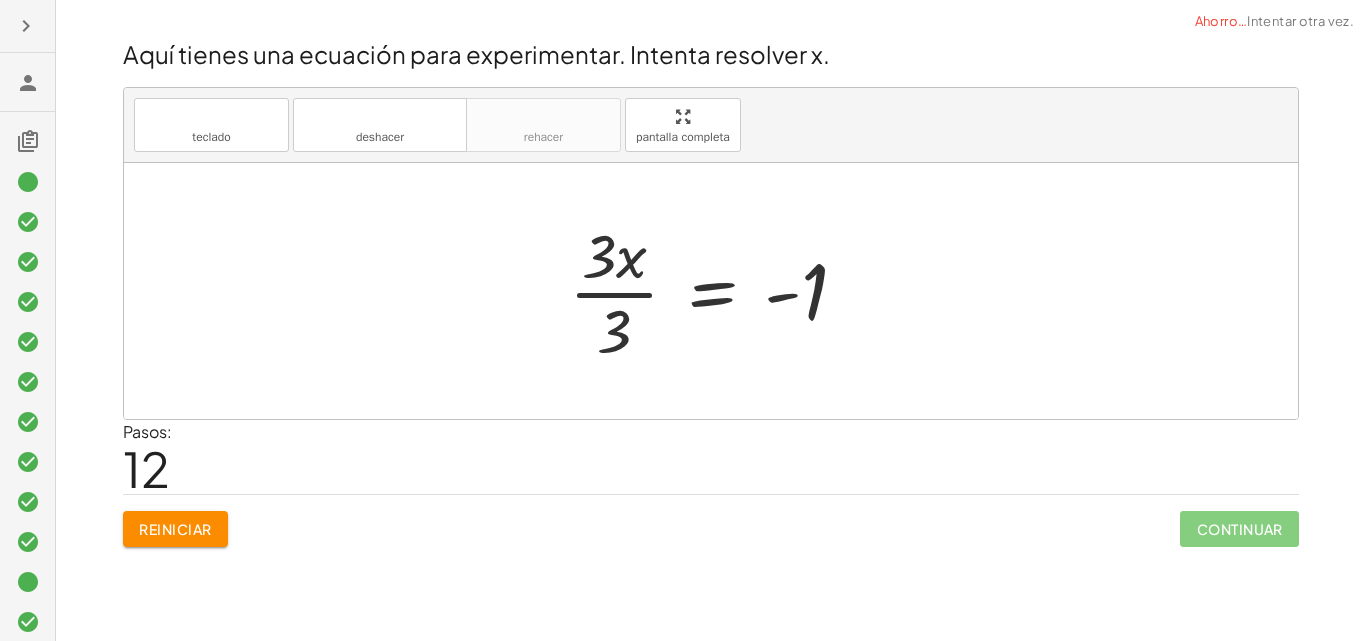 click at bounding box center (716, 291) 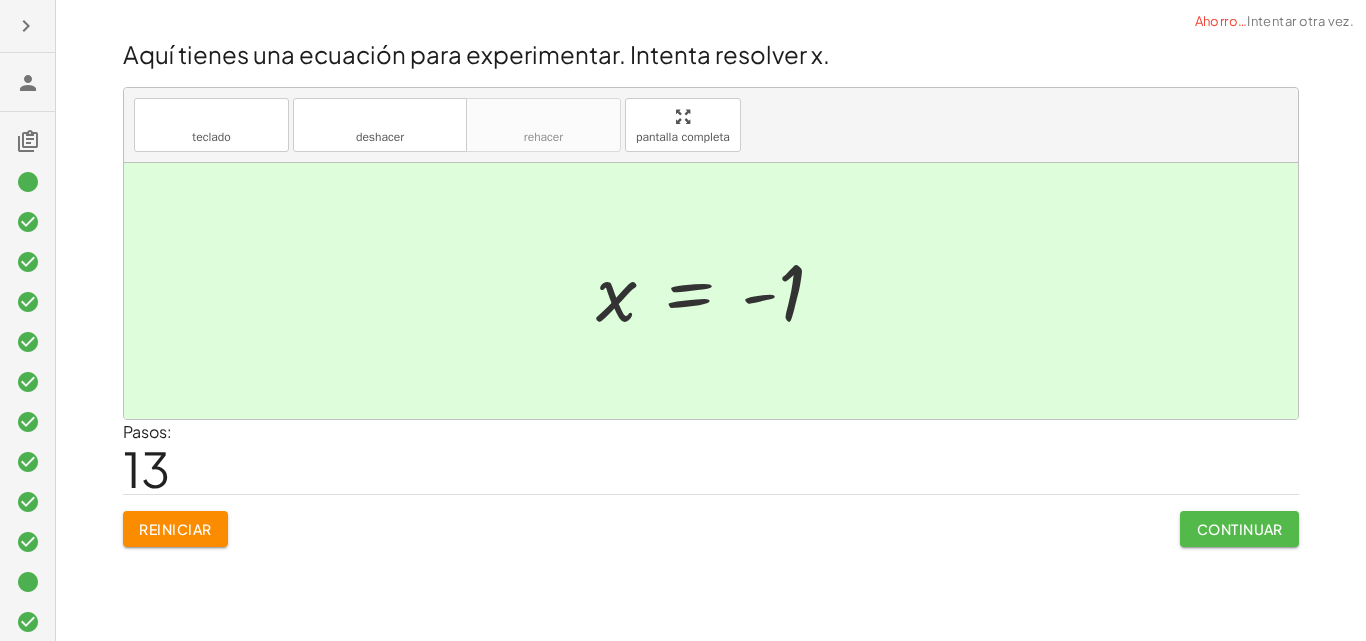 click on "Continuar" at bounding box center [1240, 529] 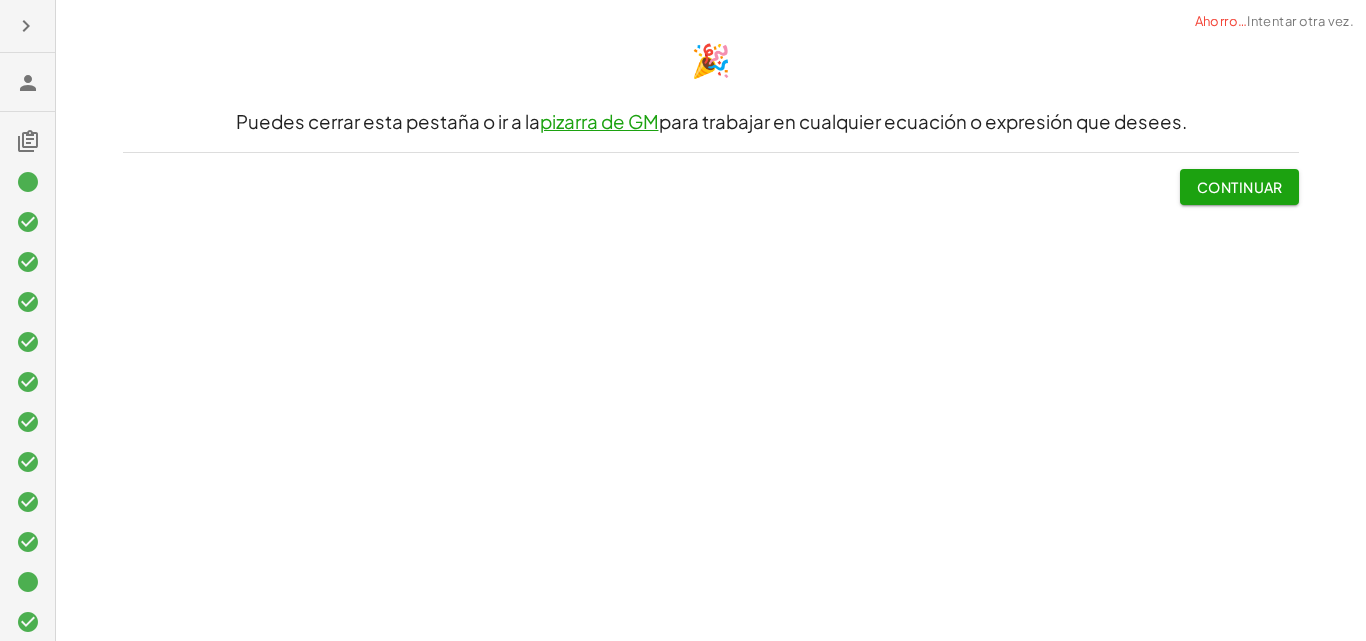 click on "Continuar" at bounding box center (1239, 187) 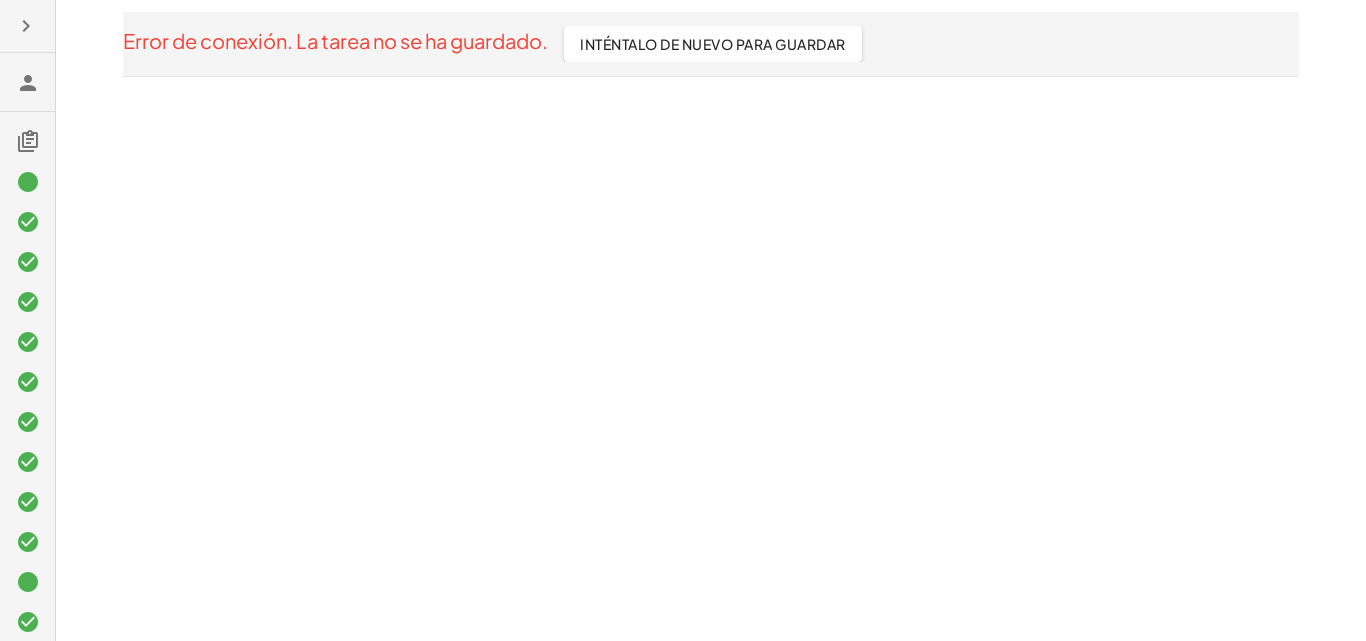 click on "Inténtalo de nuevo para guardar" at bounding box center [712, 44] 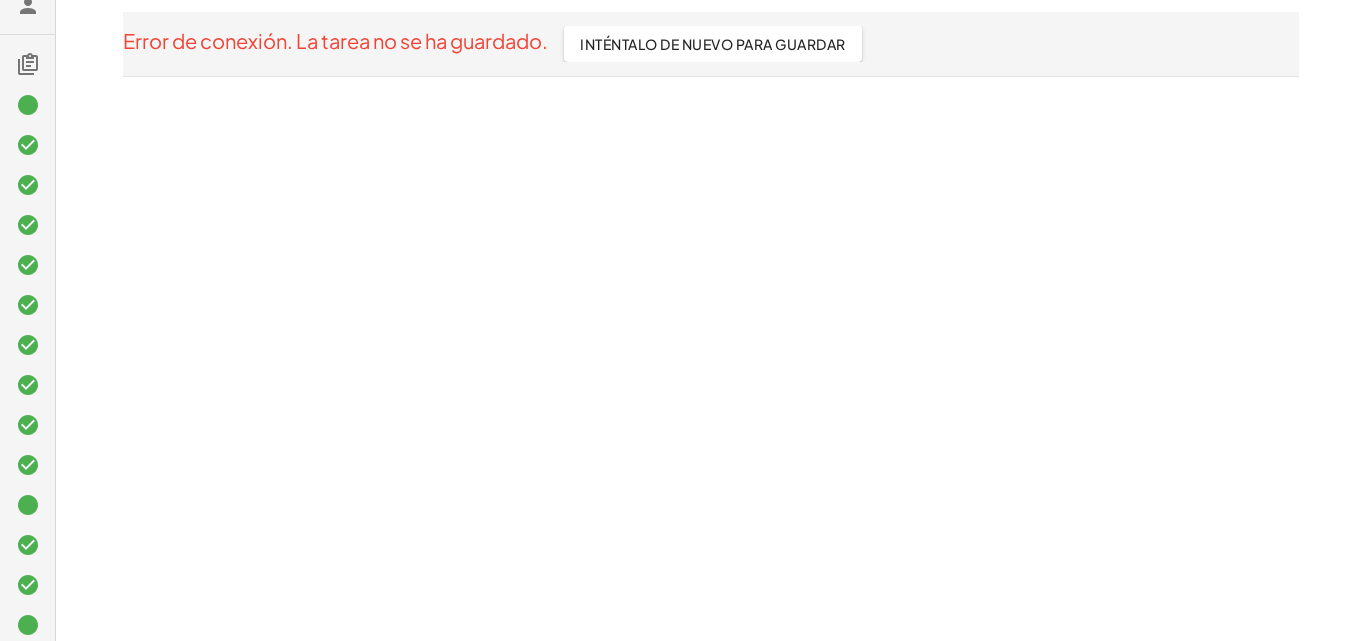 scroll, scrollTop: 88, scrollLeft: 0, axis: vertical 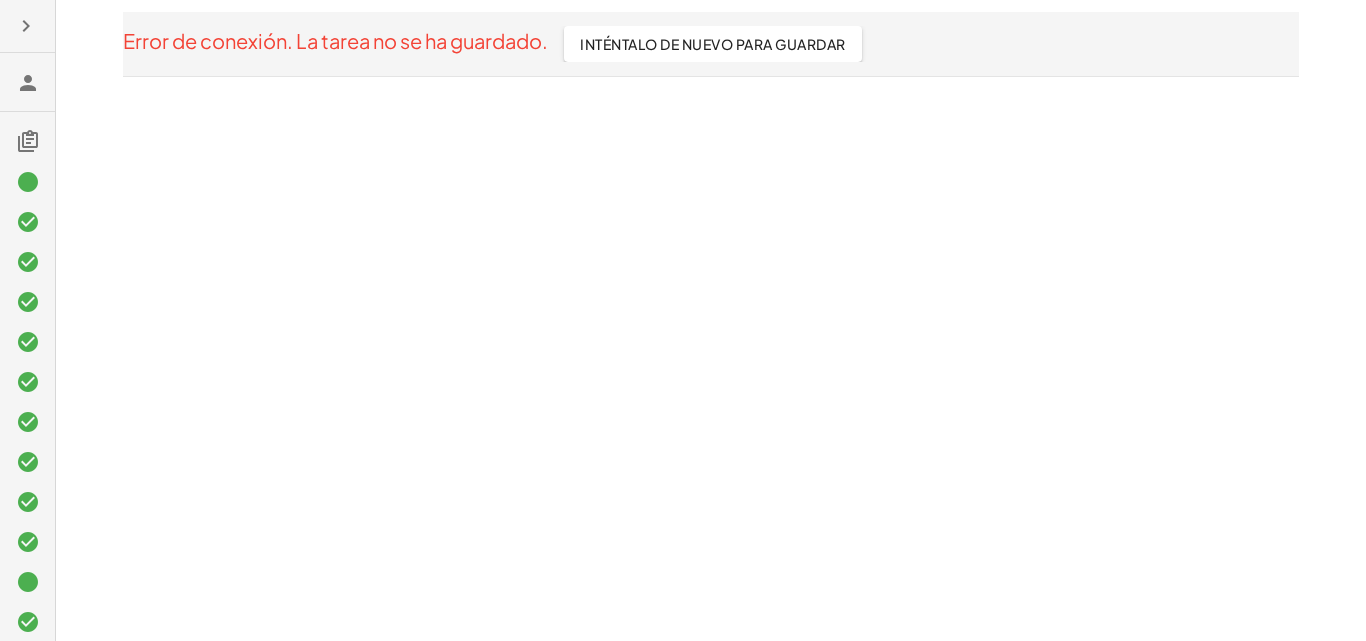 click 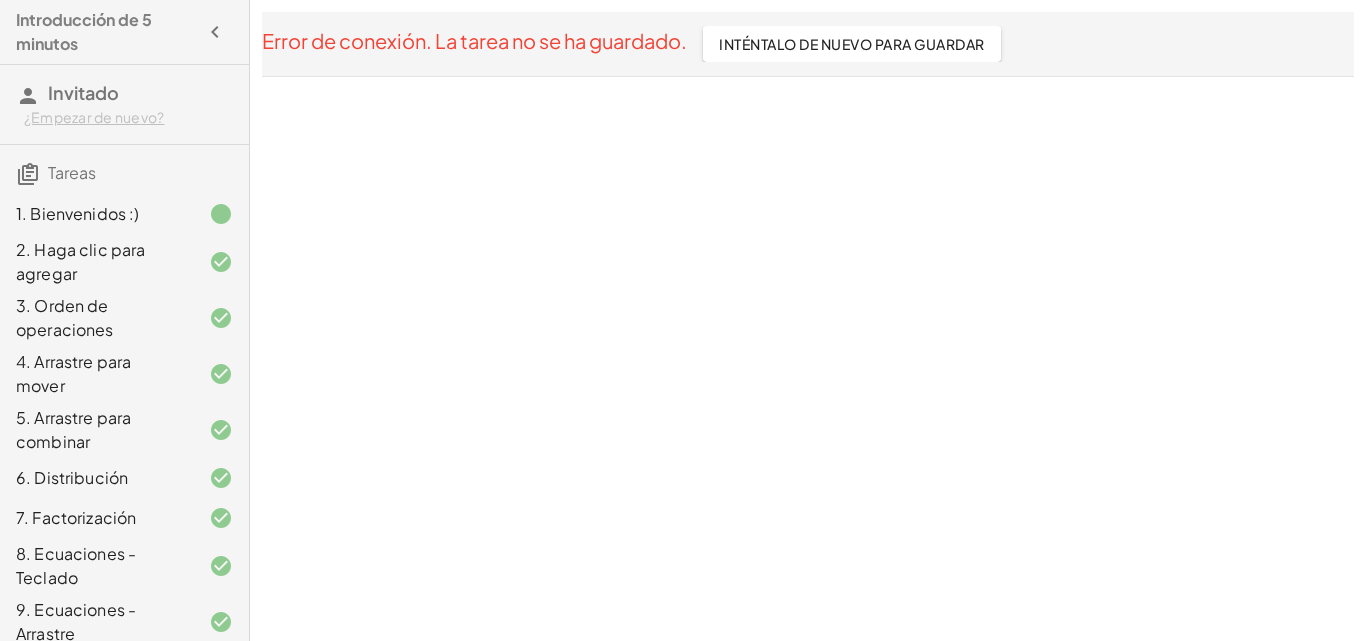 click on "1. Bienvenidos :)" at bounding box center [78, 213] 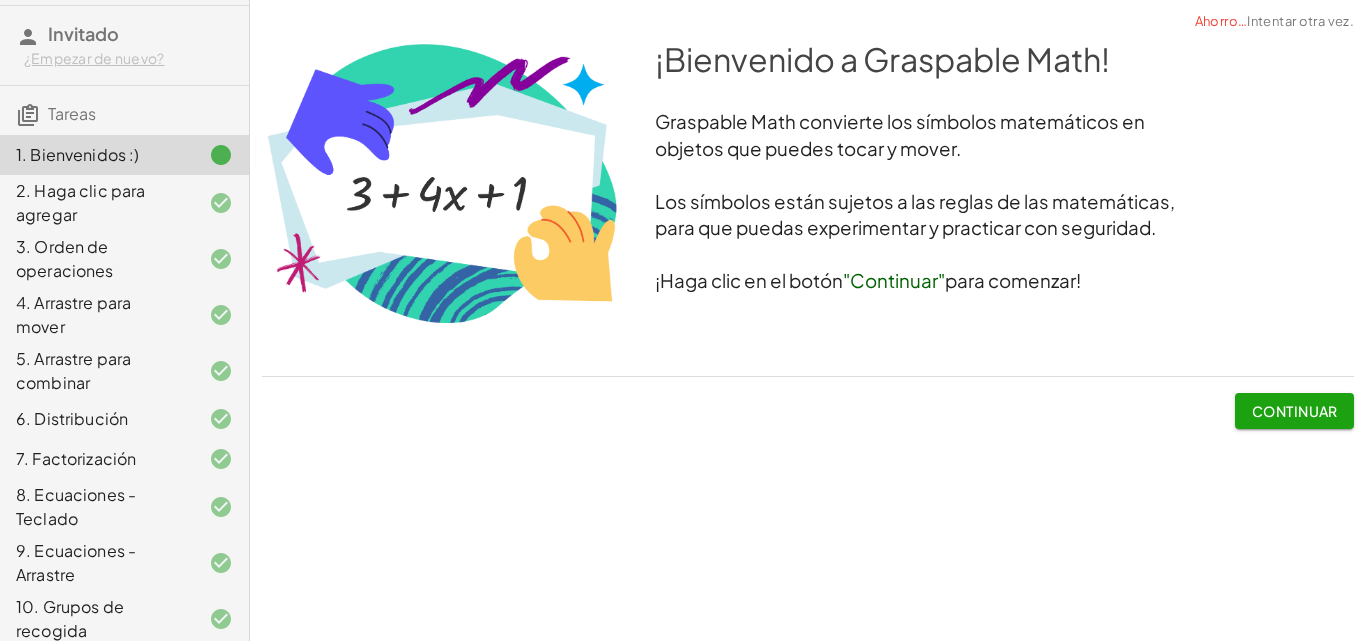 scroll, scrollTop: 0, scrollLeft: 0, axis: both 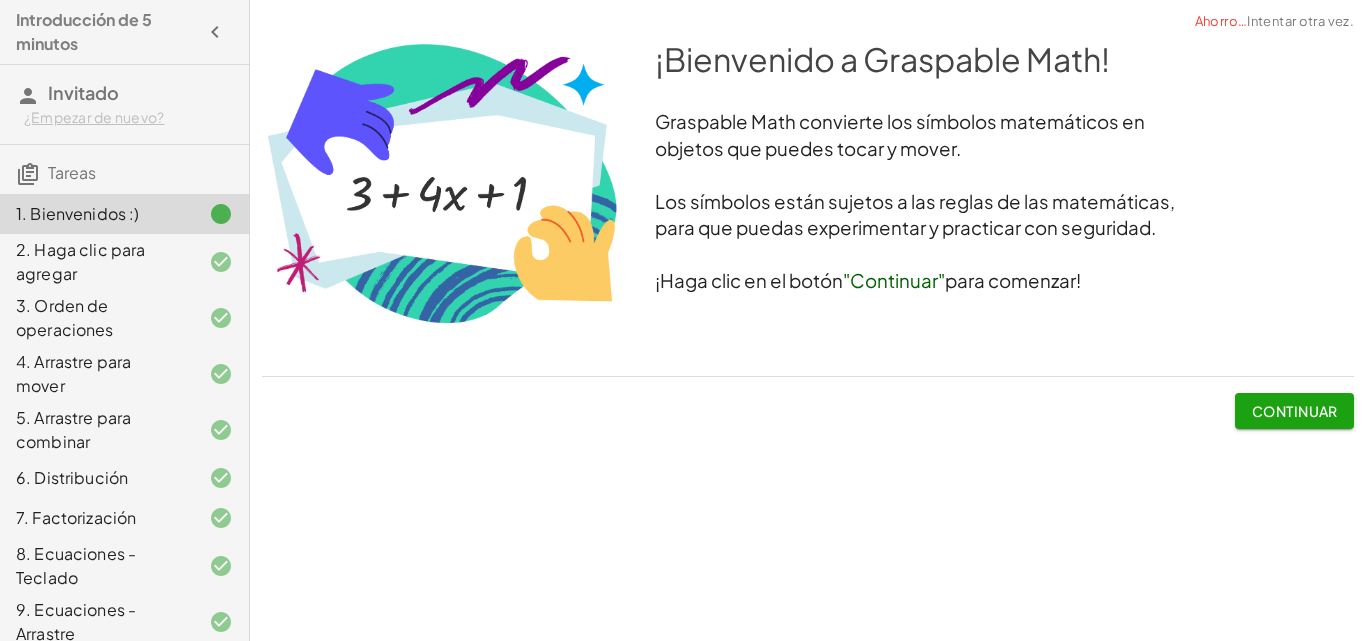 click on "Intentar otra vez." at bounding box center [1300, 21] 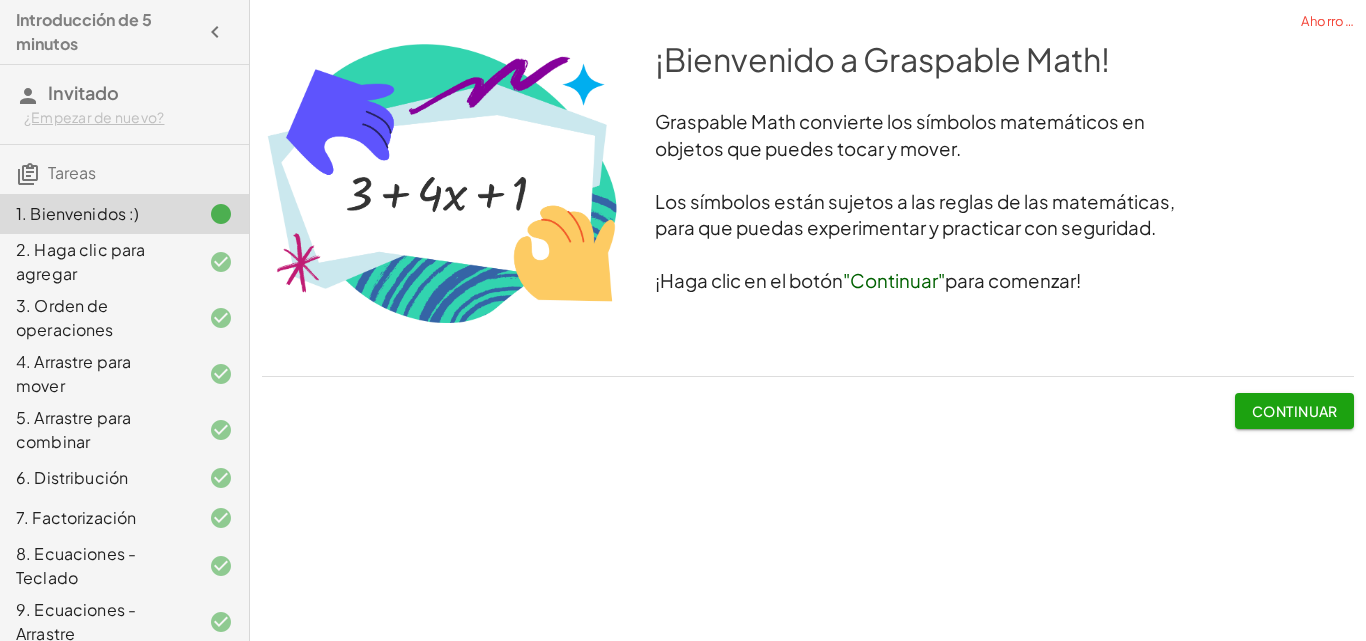 click on "Continuar" at bounding box center (1295, 411) 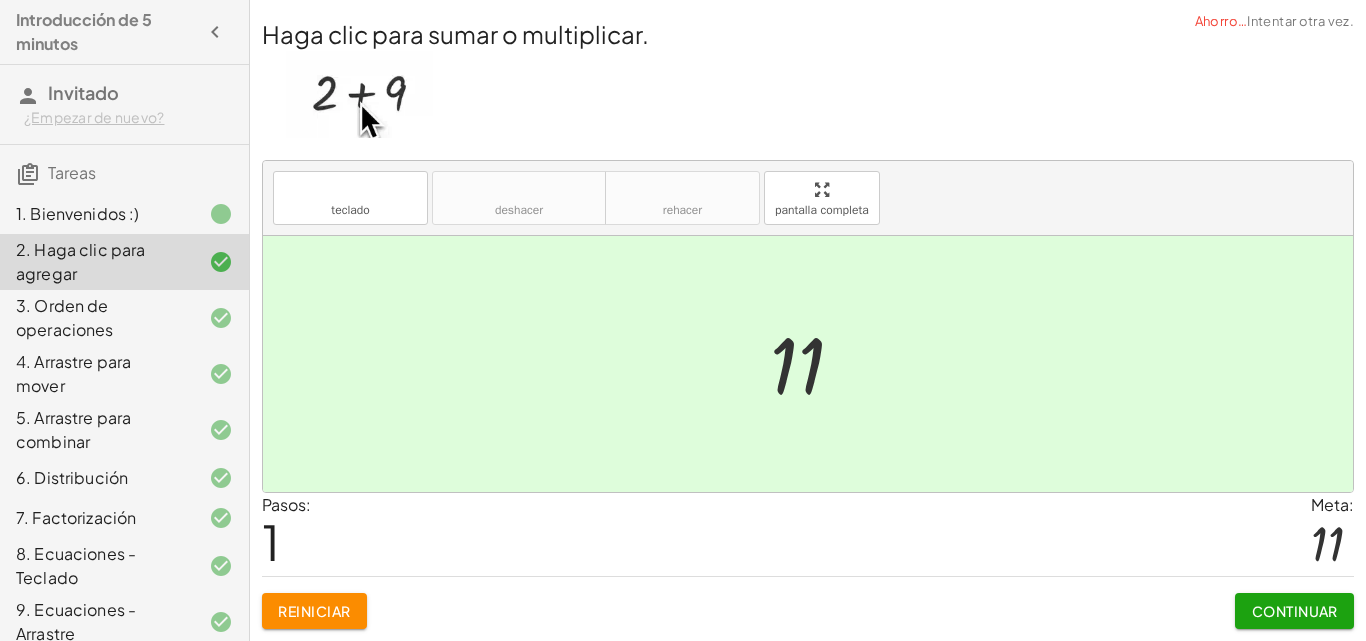 click at bounding box center [815, 364] 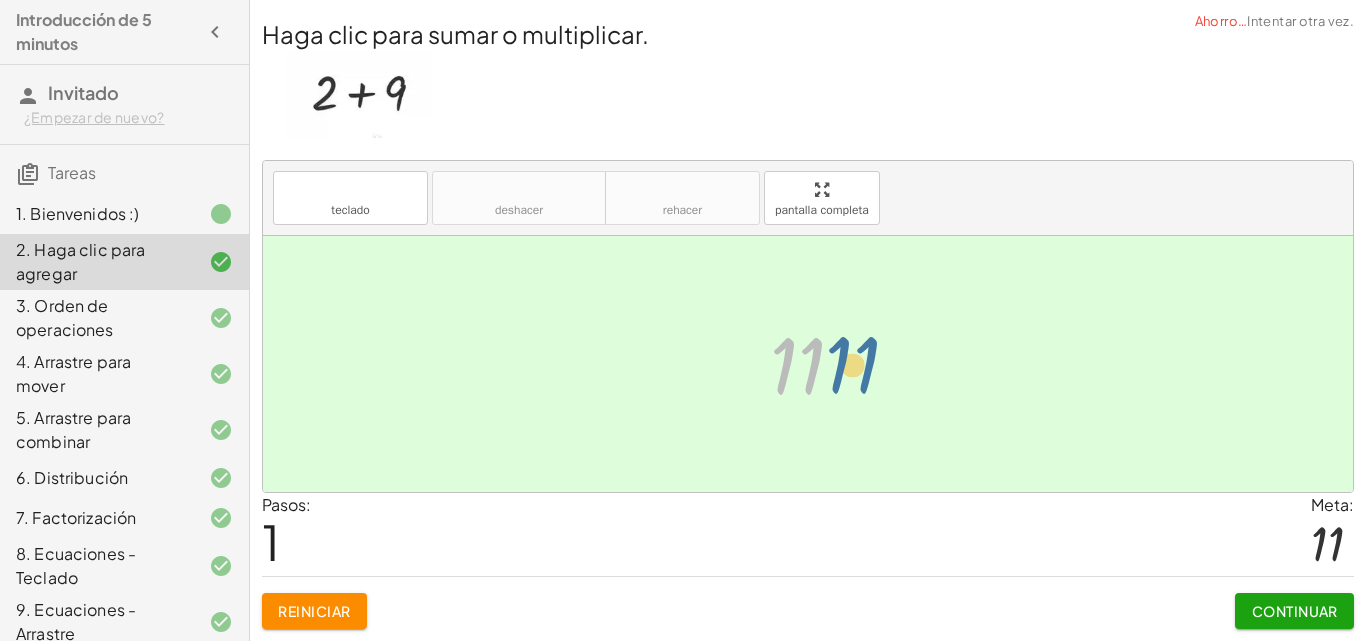 drag, startPoint x: 802, startPoint y: 369, endPoint x: 858, endPoint y: 368, distance: 56.008926 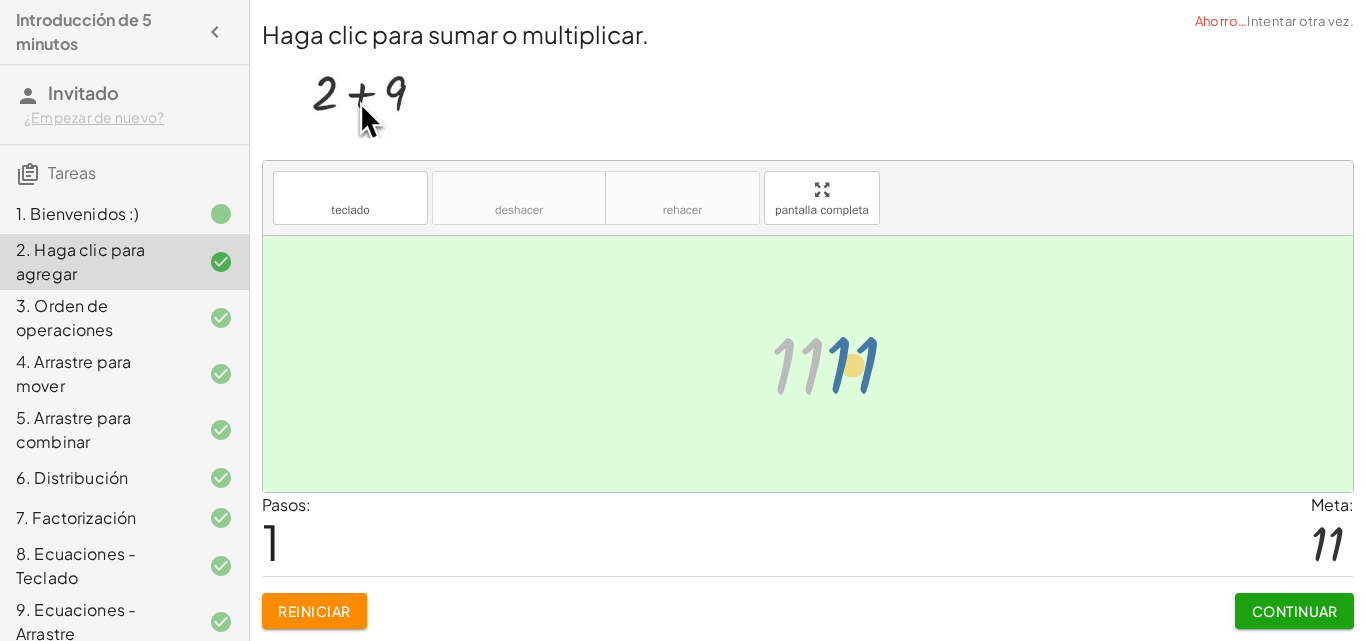 click at bounding box center (815, 364) 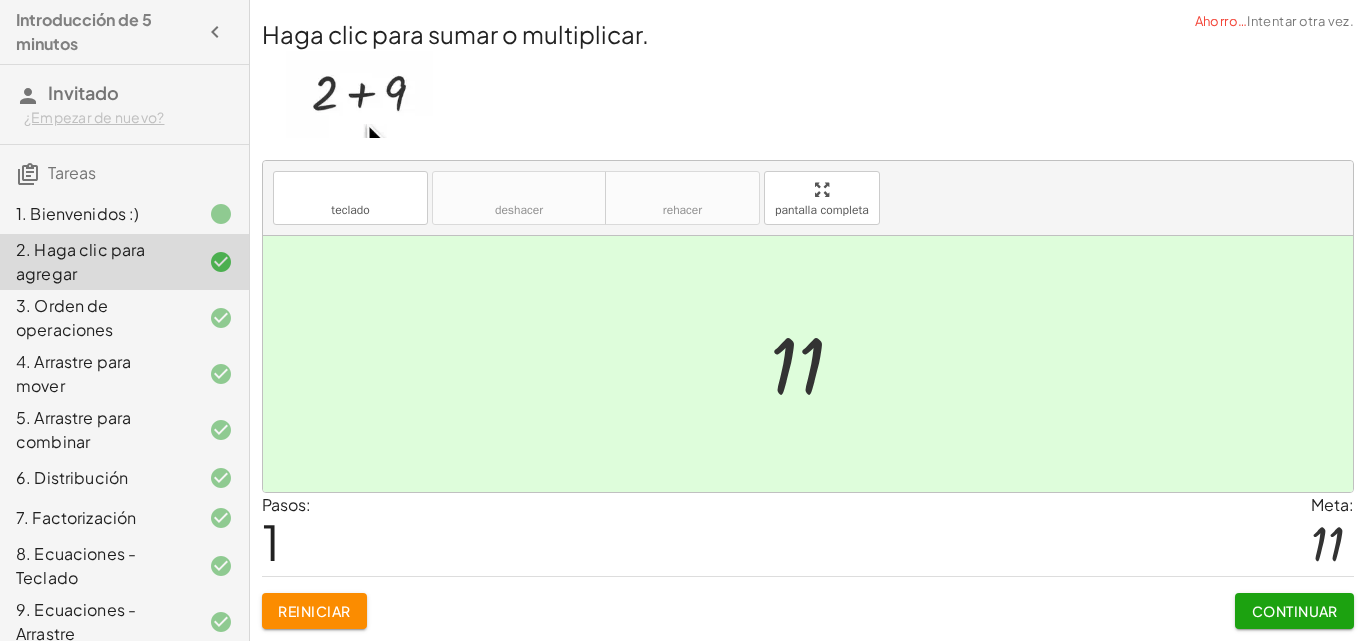 click on "Reiniciar" at bounding box center (314, 611) 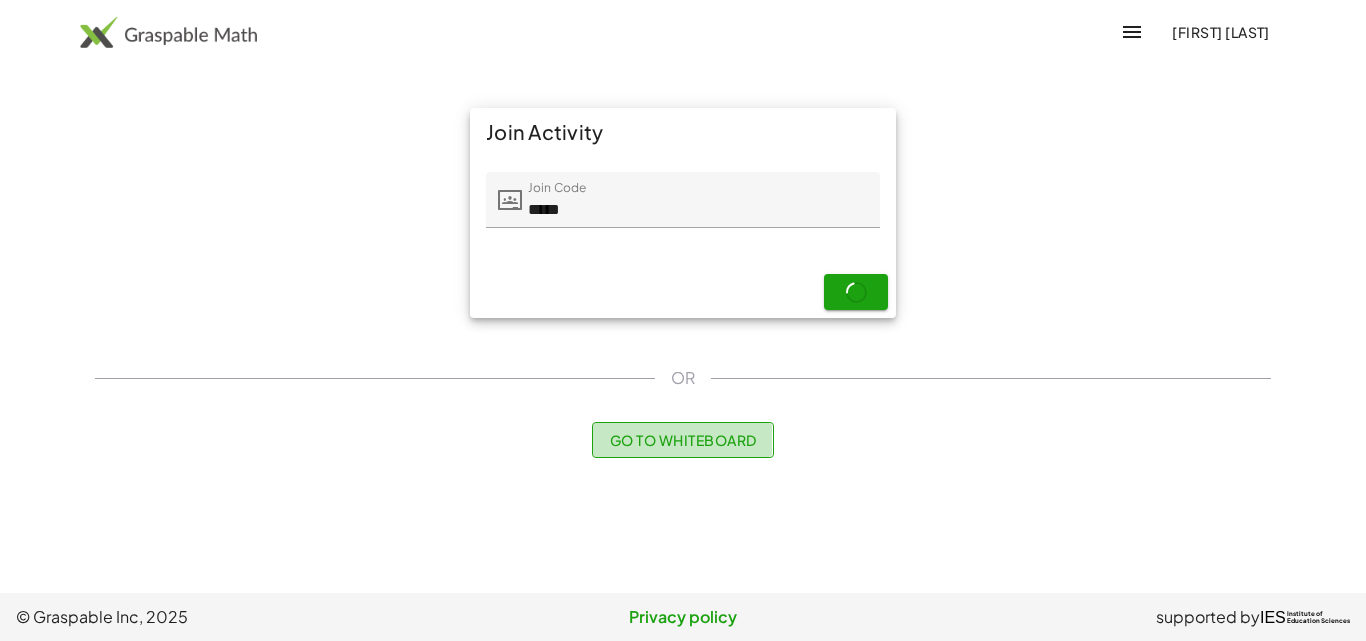 click on "Go to Whiteboard" 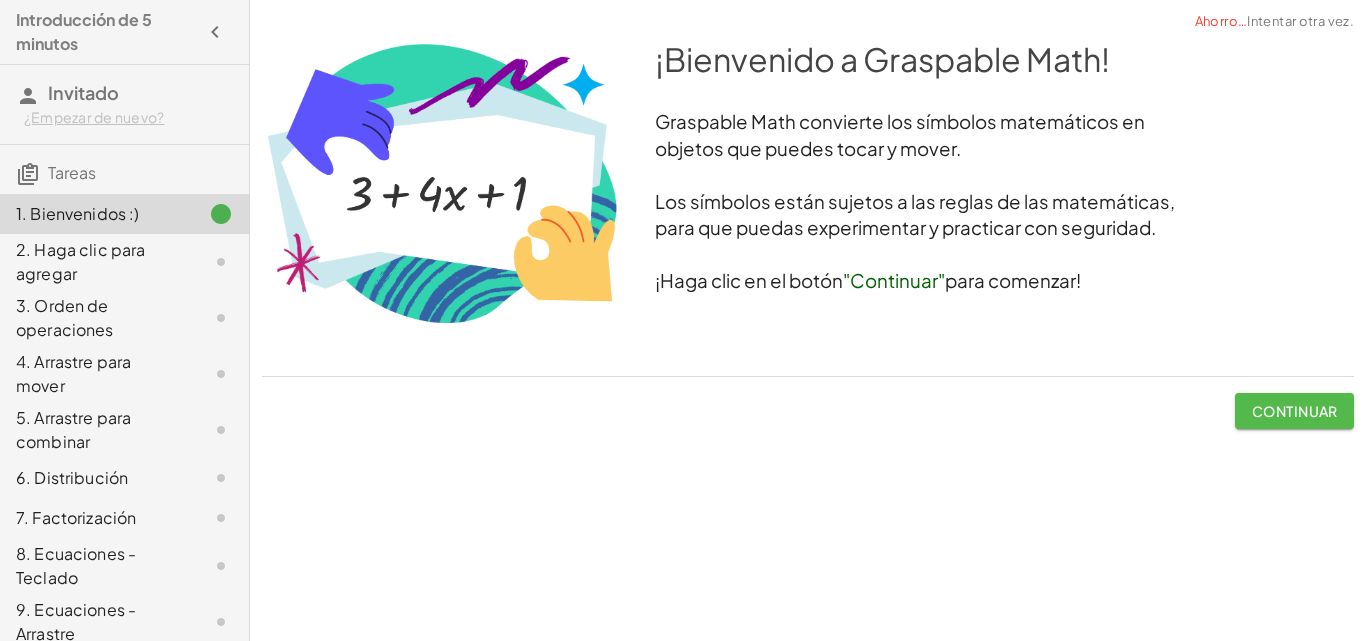 click on "Continuar" at bounding box center (1295, 411) 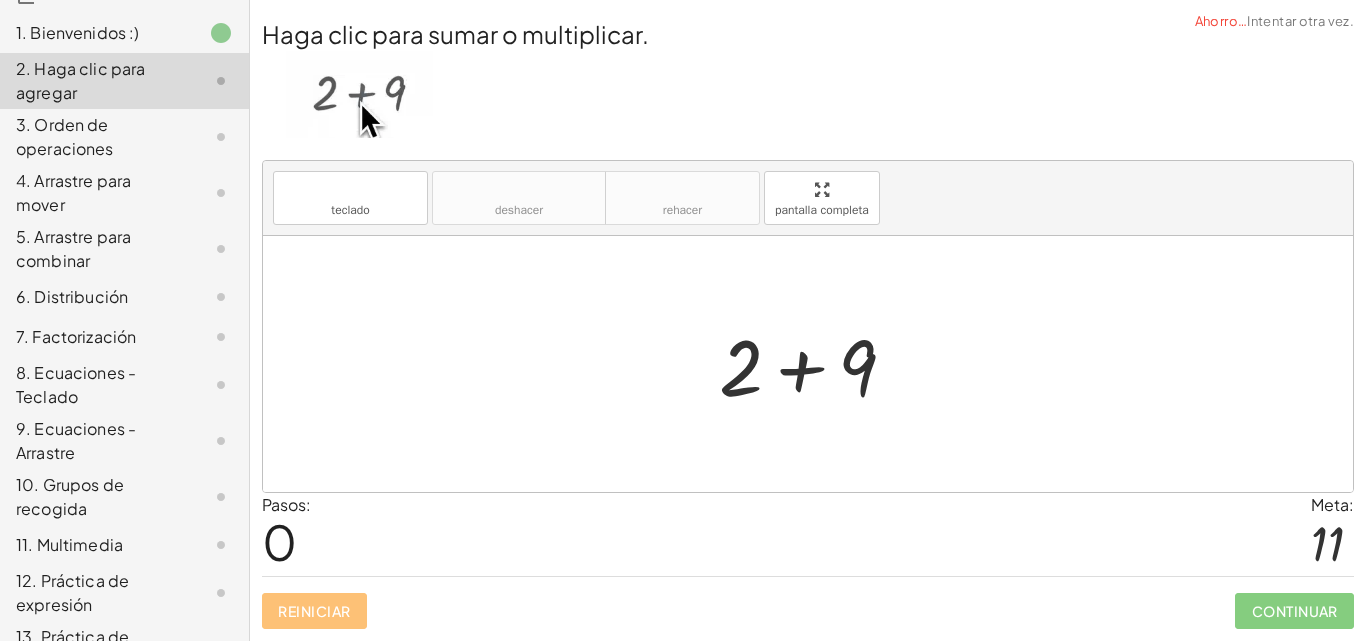 scroll, scrollTop: 0, scrollLeft: 0, axis: both 